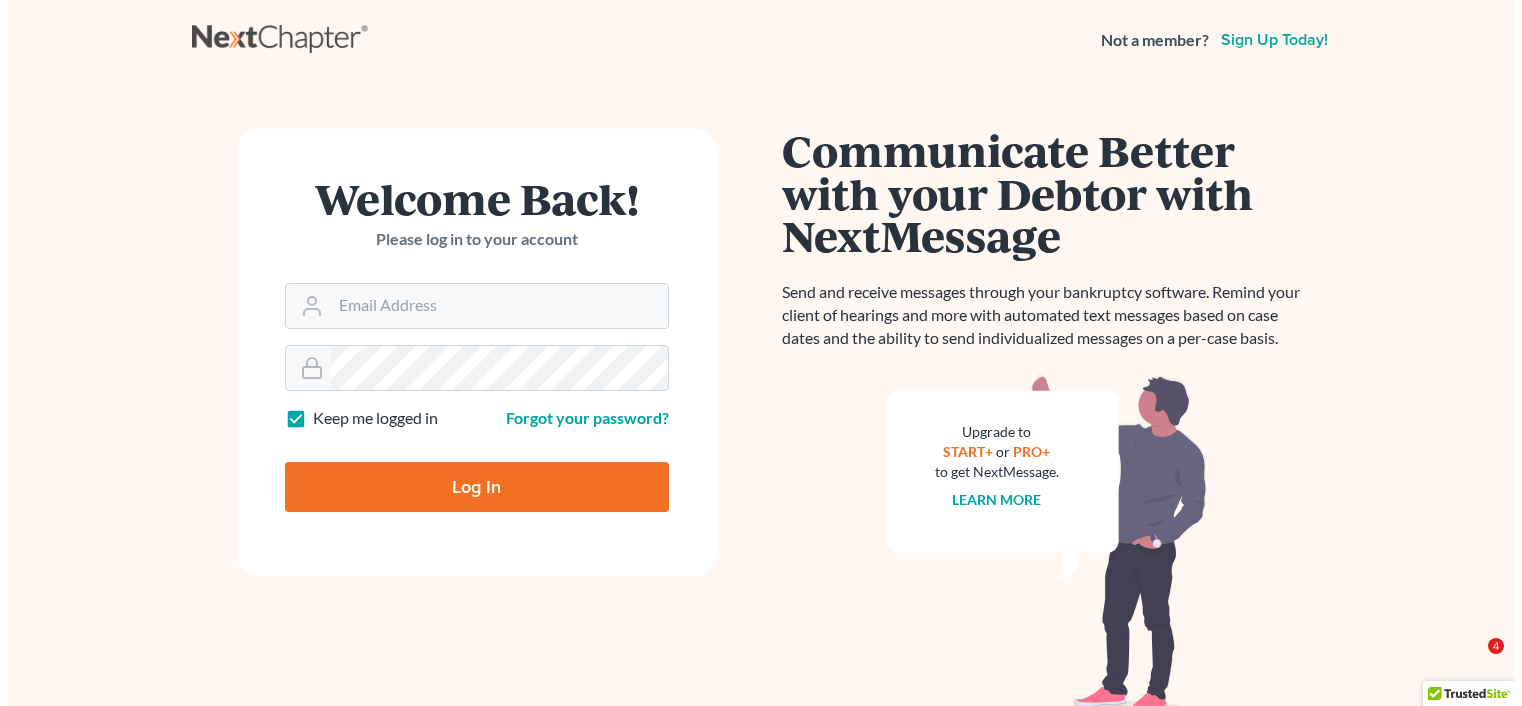 scroll, scrollTop: 0, scrollLeft: 0, axis: both 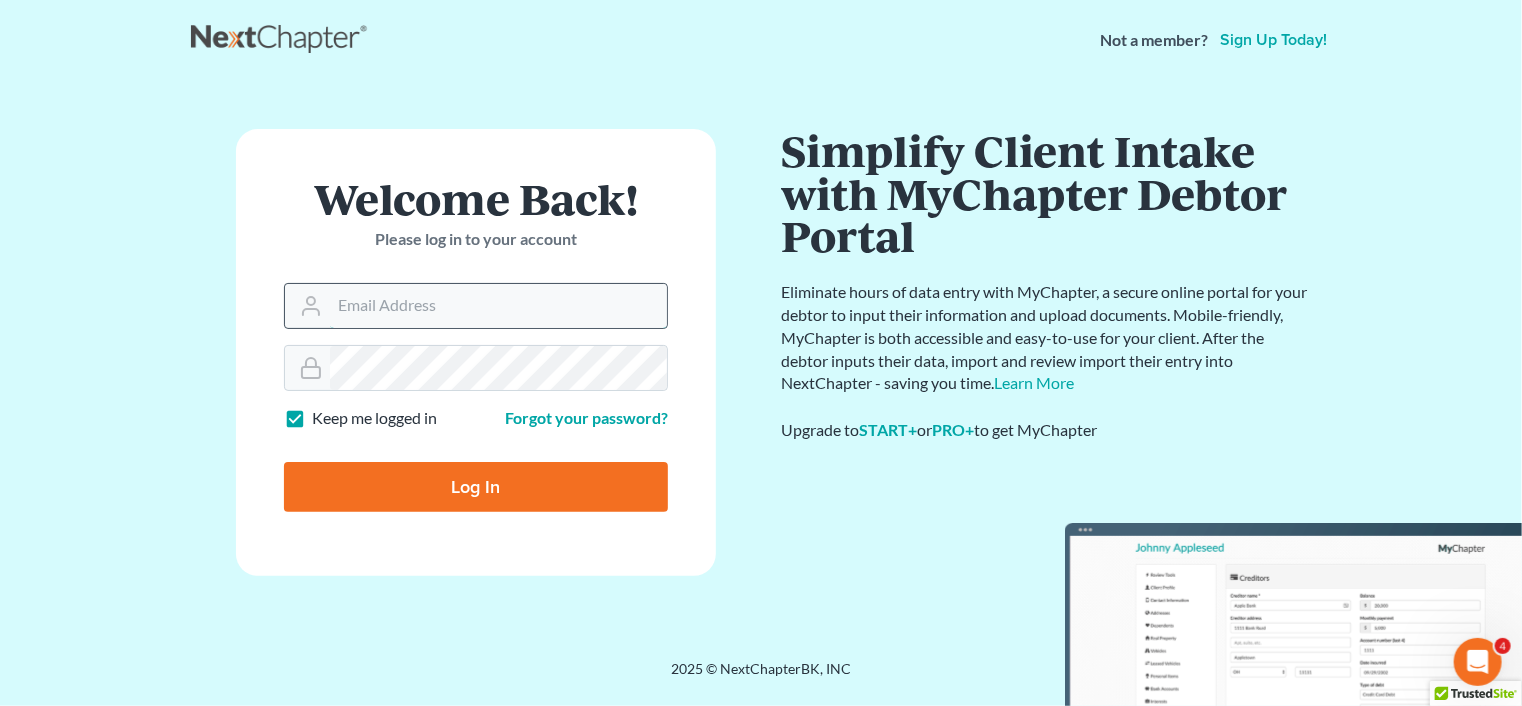 click on "Email Address" at bounding box center [498, 306] 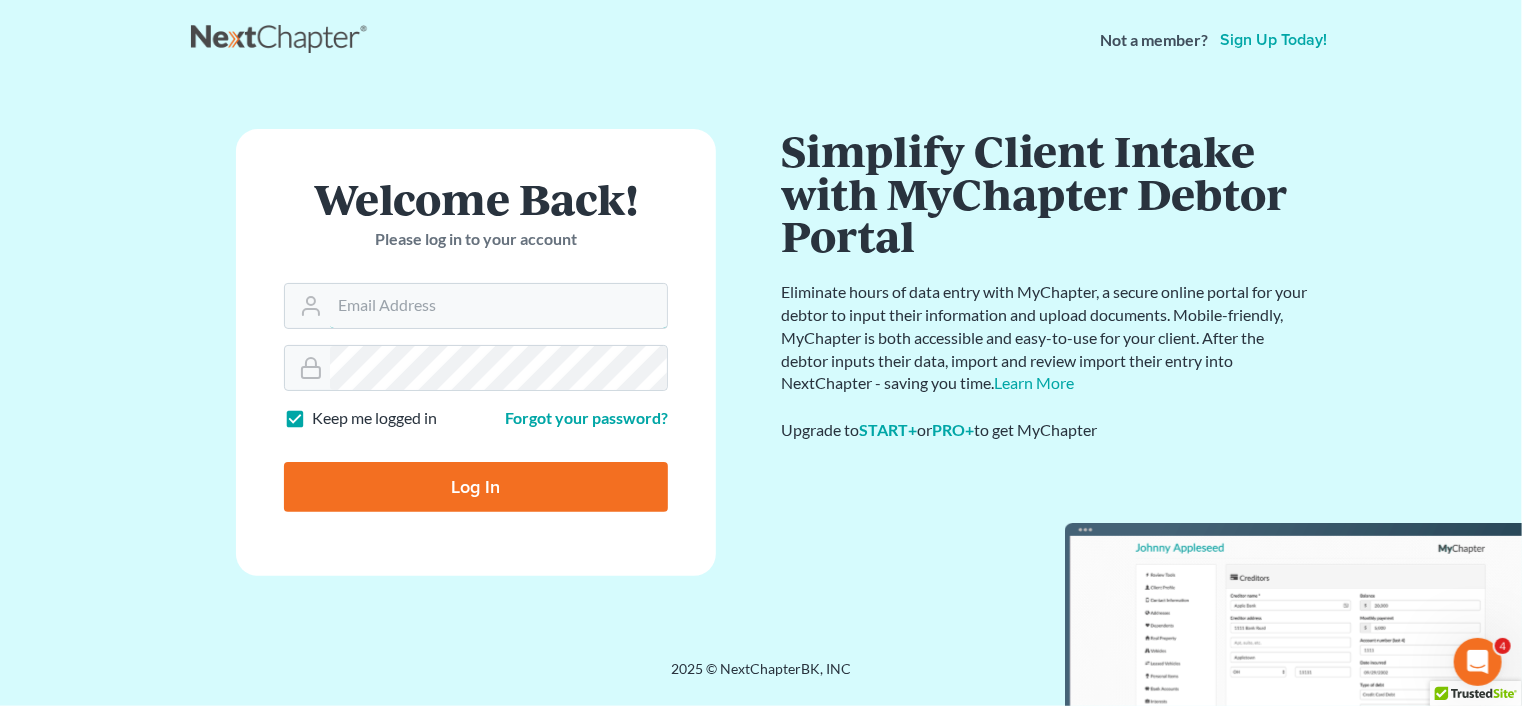 type on "[EMAIL]" 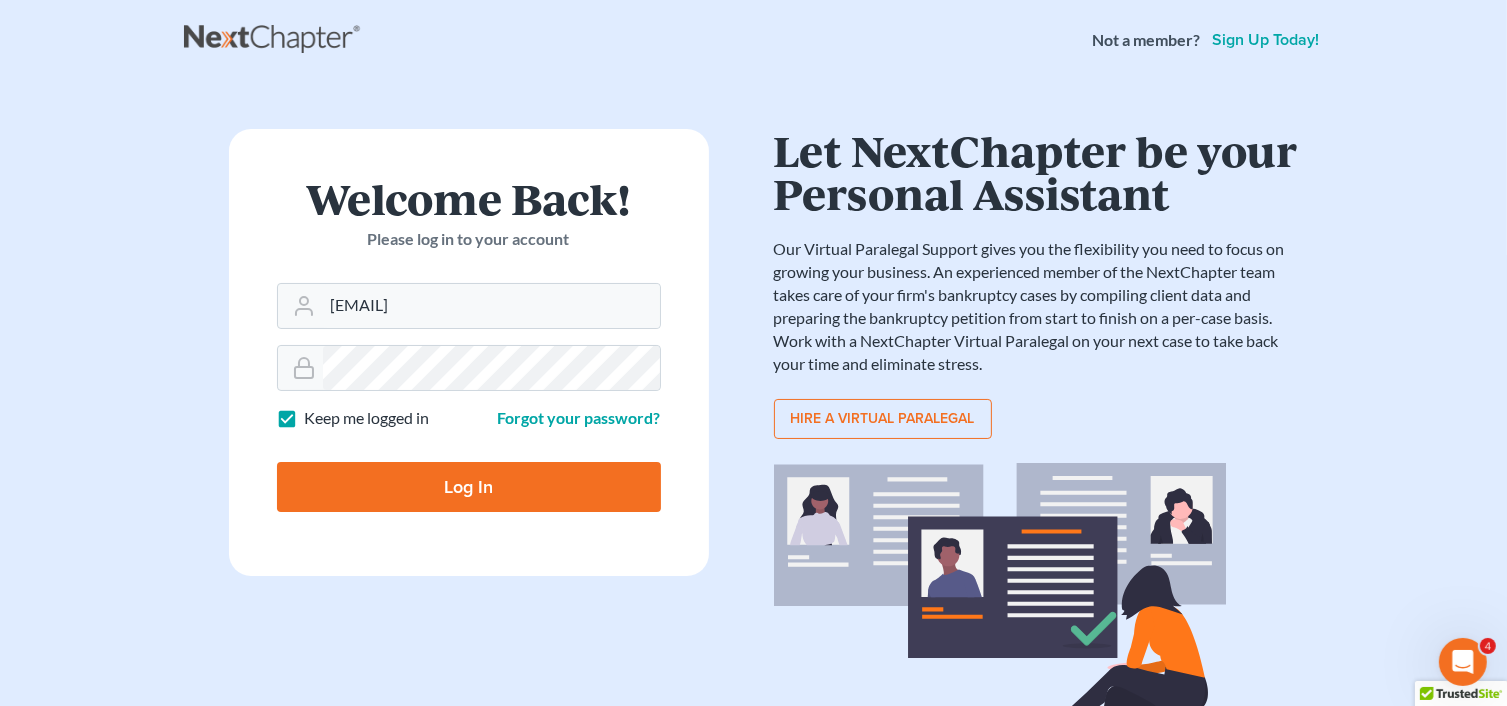 click on "Log In" at bounding box center [469, 487] 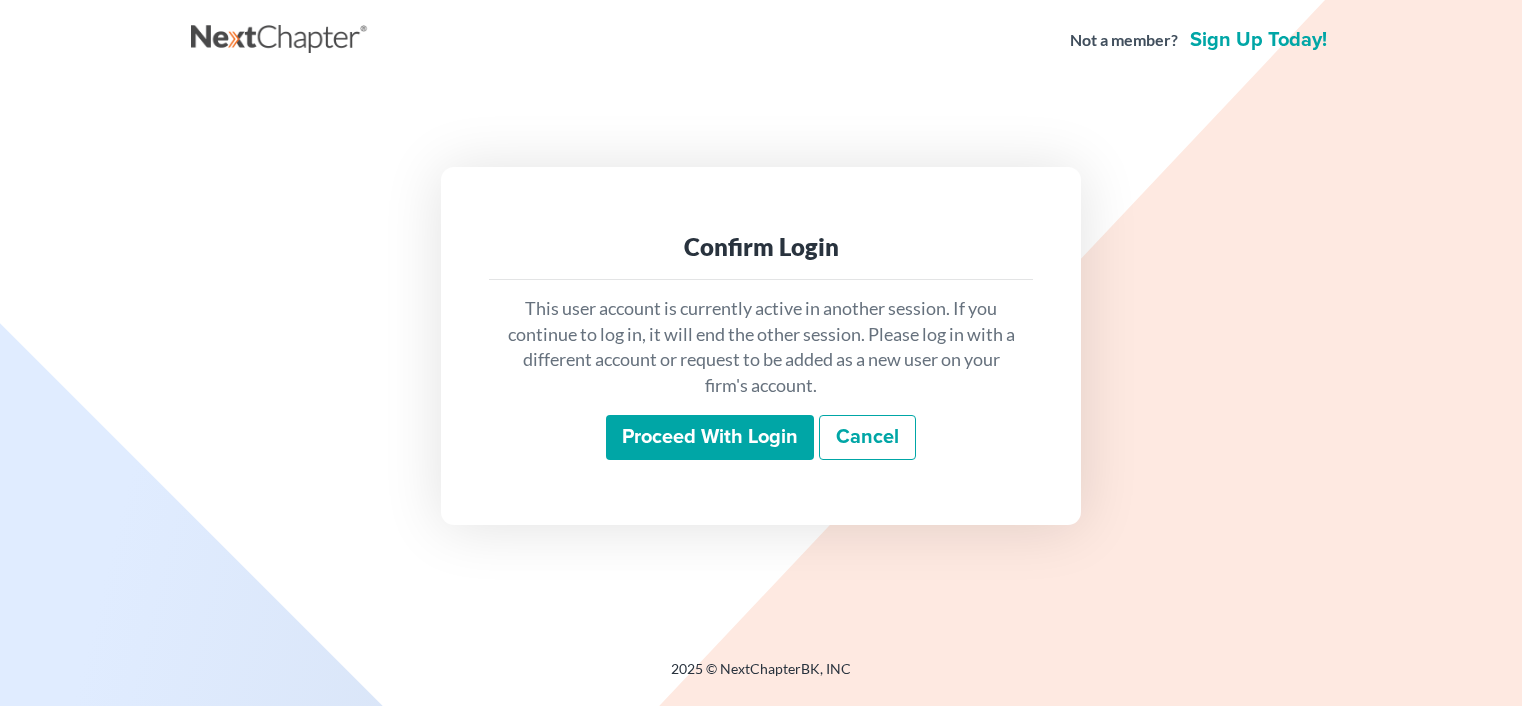 scroll, scrollTop: 0, scrollLeft: 0, axis: both 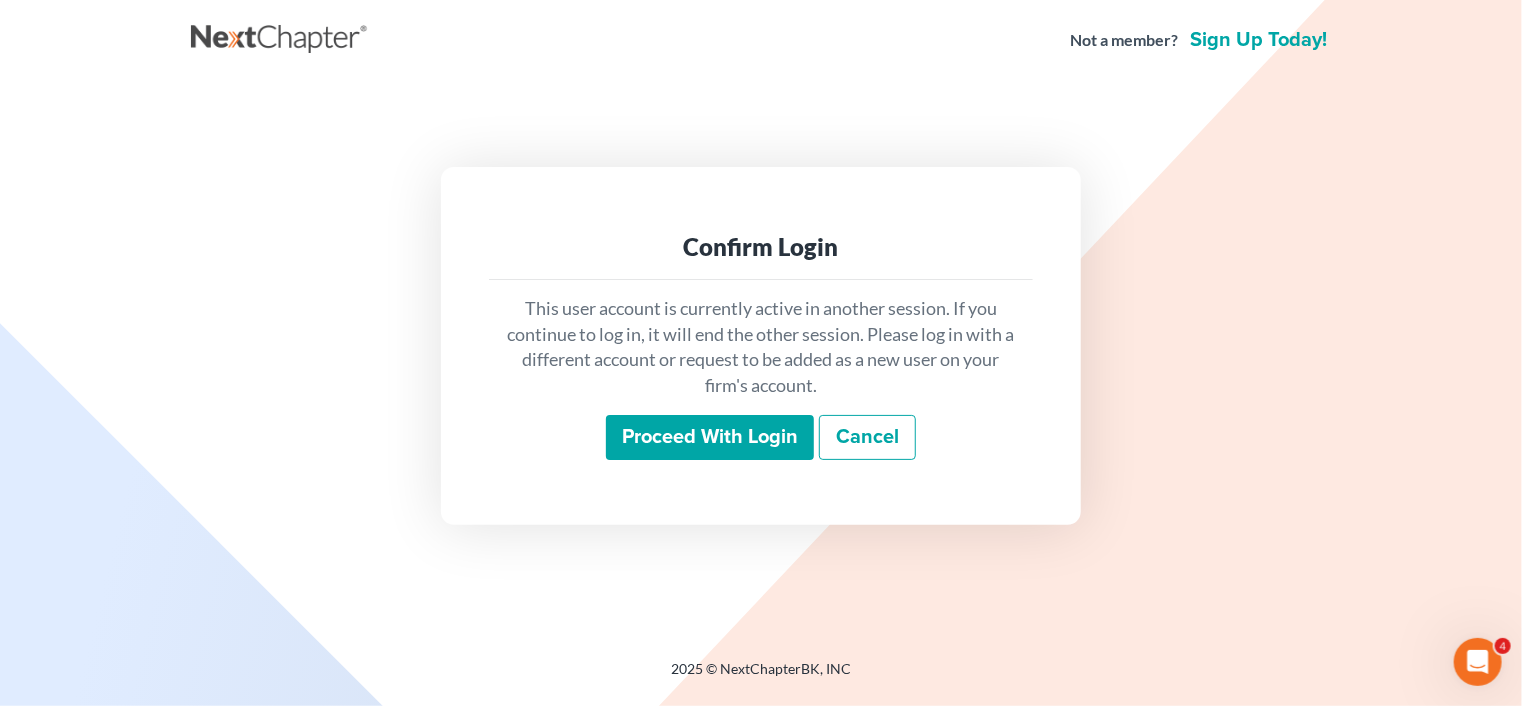 click on "Proceed with login" at bounding box center (710, 438) 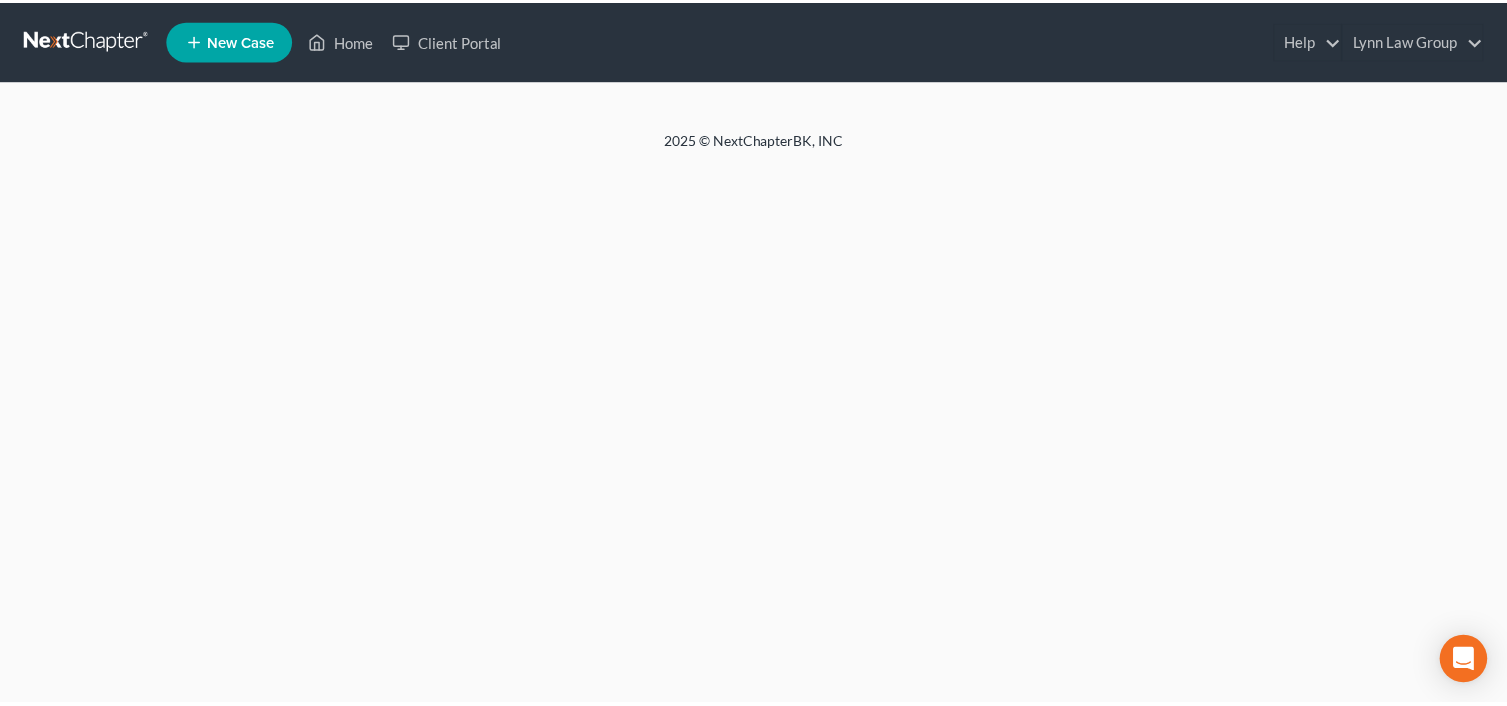 scroll, scrollTop: 0, scrollLeft: 0, axis: both 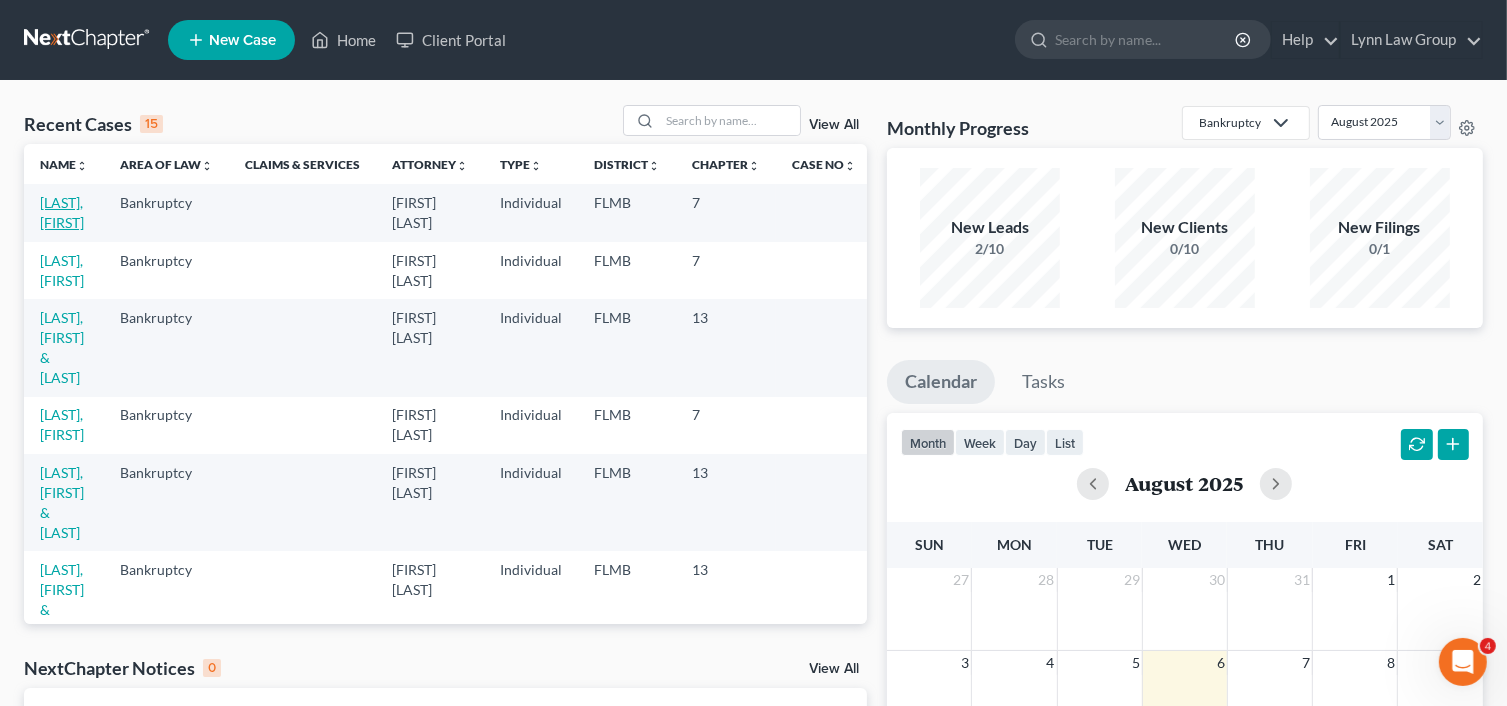 click on "[LAST], [FIRST]" at bounding box center [62, 212] 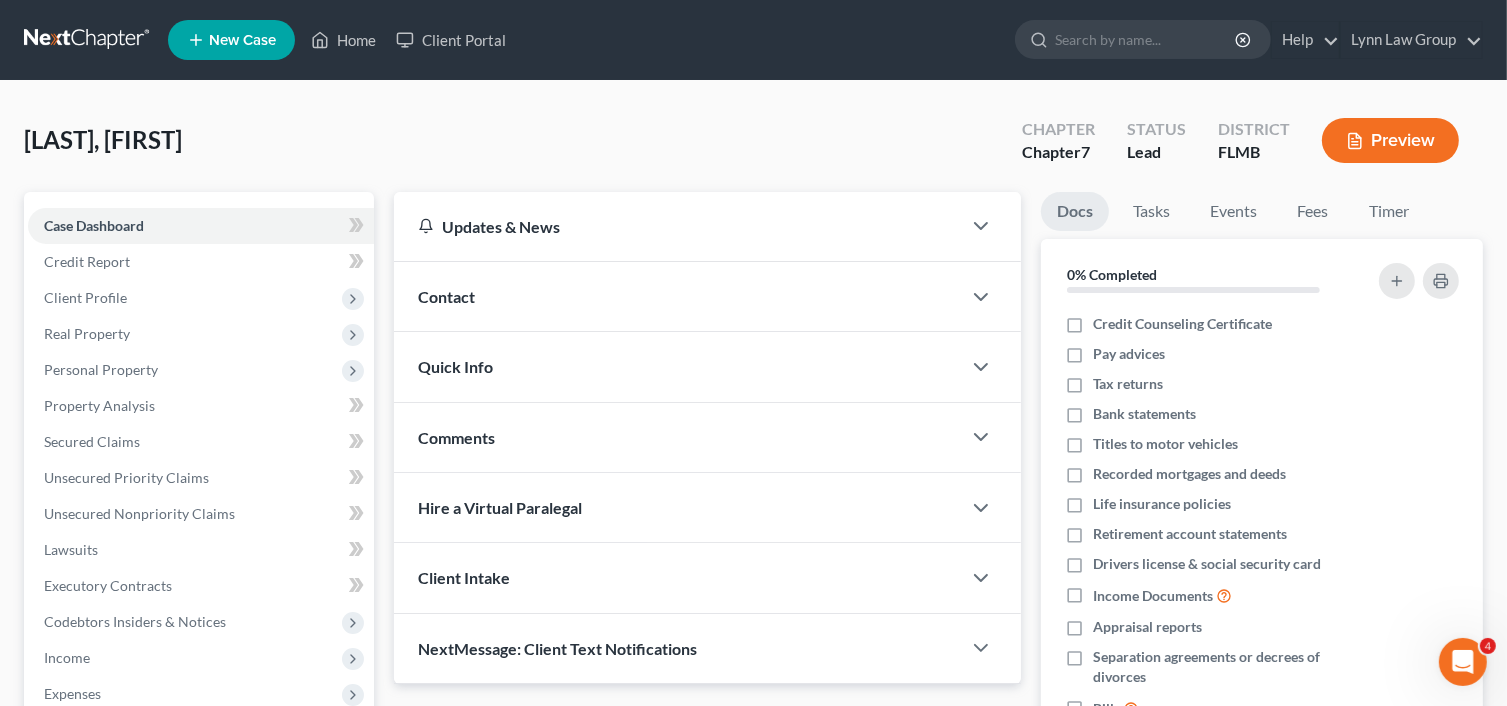 click on "[LAST], [FIRST] Upgraded Chapter Chapter  7 Status Lead District FLMB Preview" at bounding box center [753, 148] 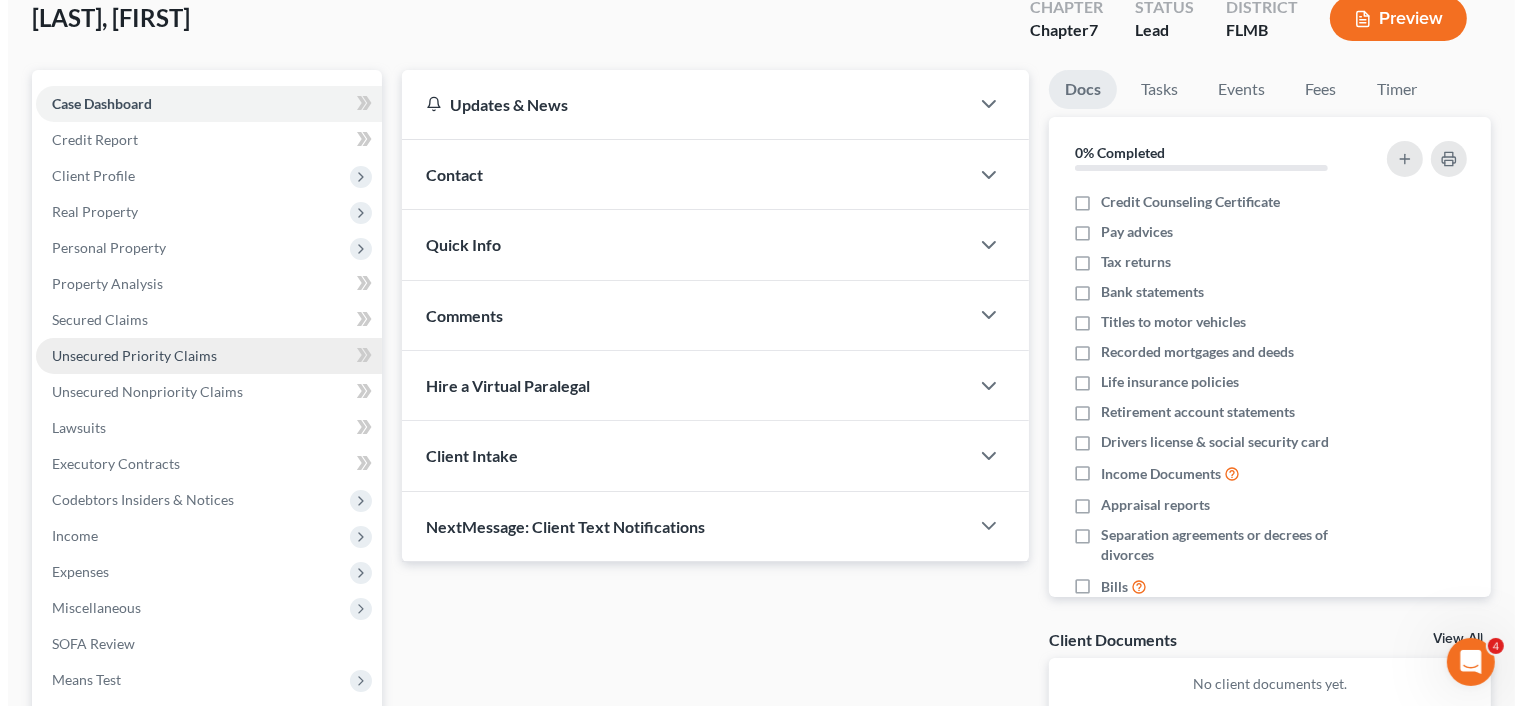 scroll, scrollTop: 0, scrollLeft: 0, axis: both 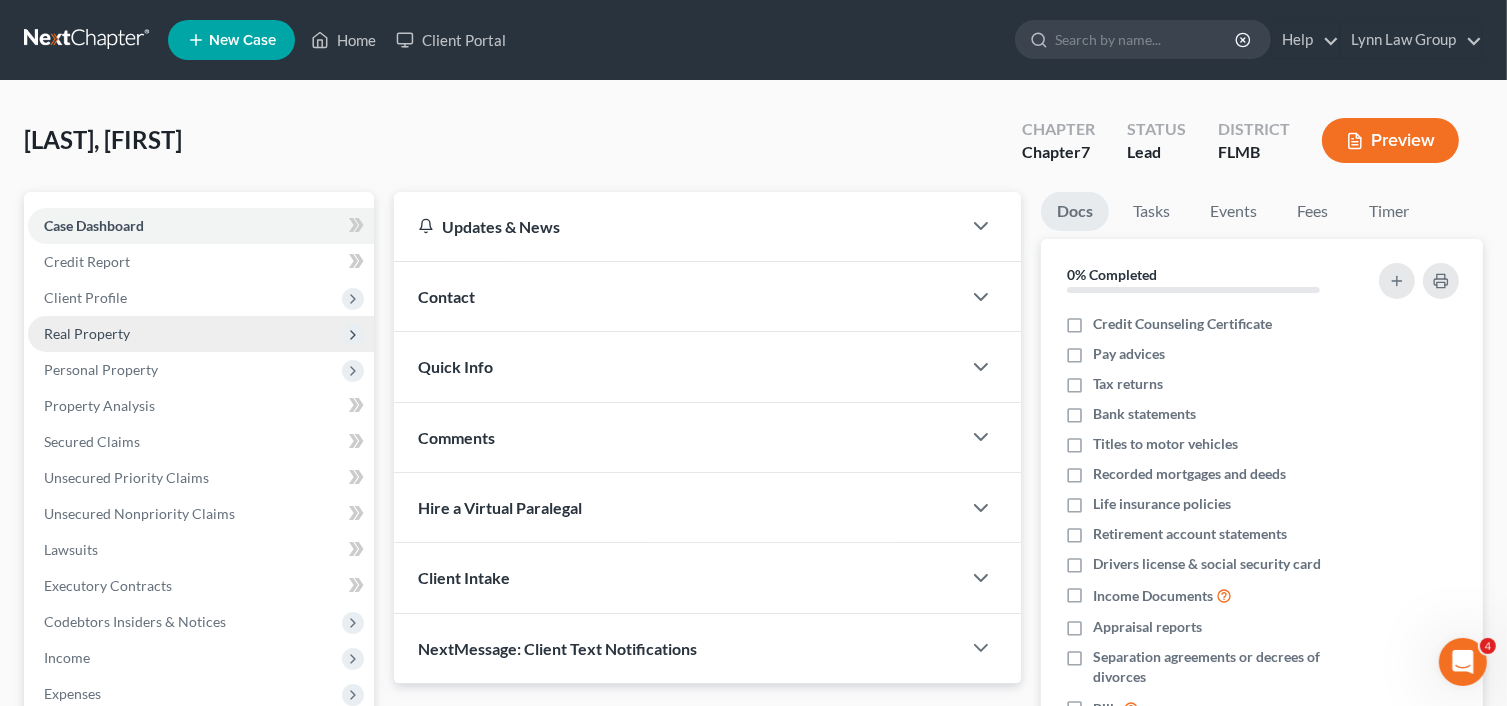 click on "Real Property" at bounding box center (87, 333) 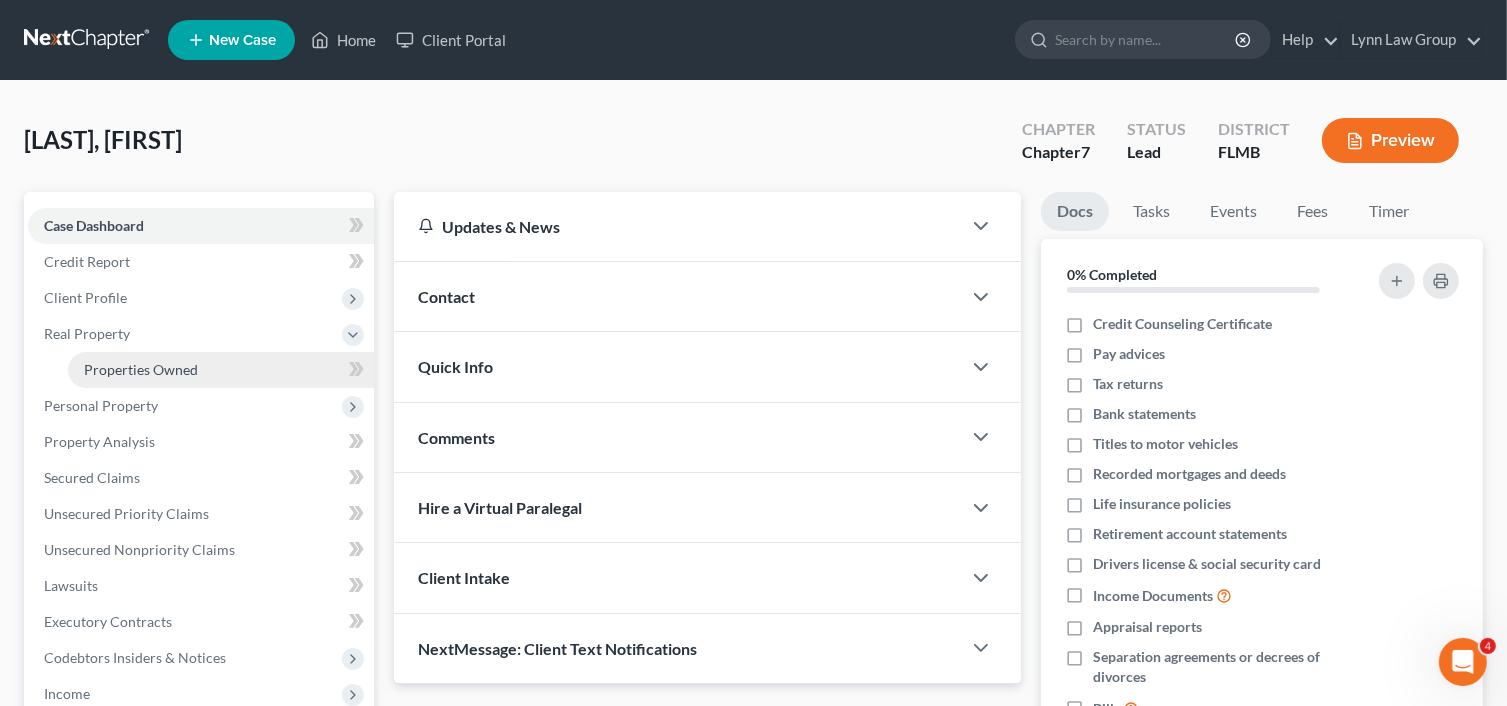 click on "Properties Owned" at bounding box center [141, 369] 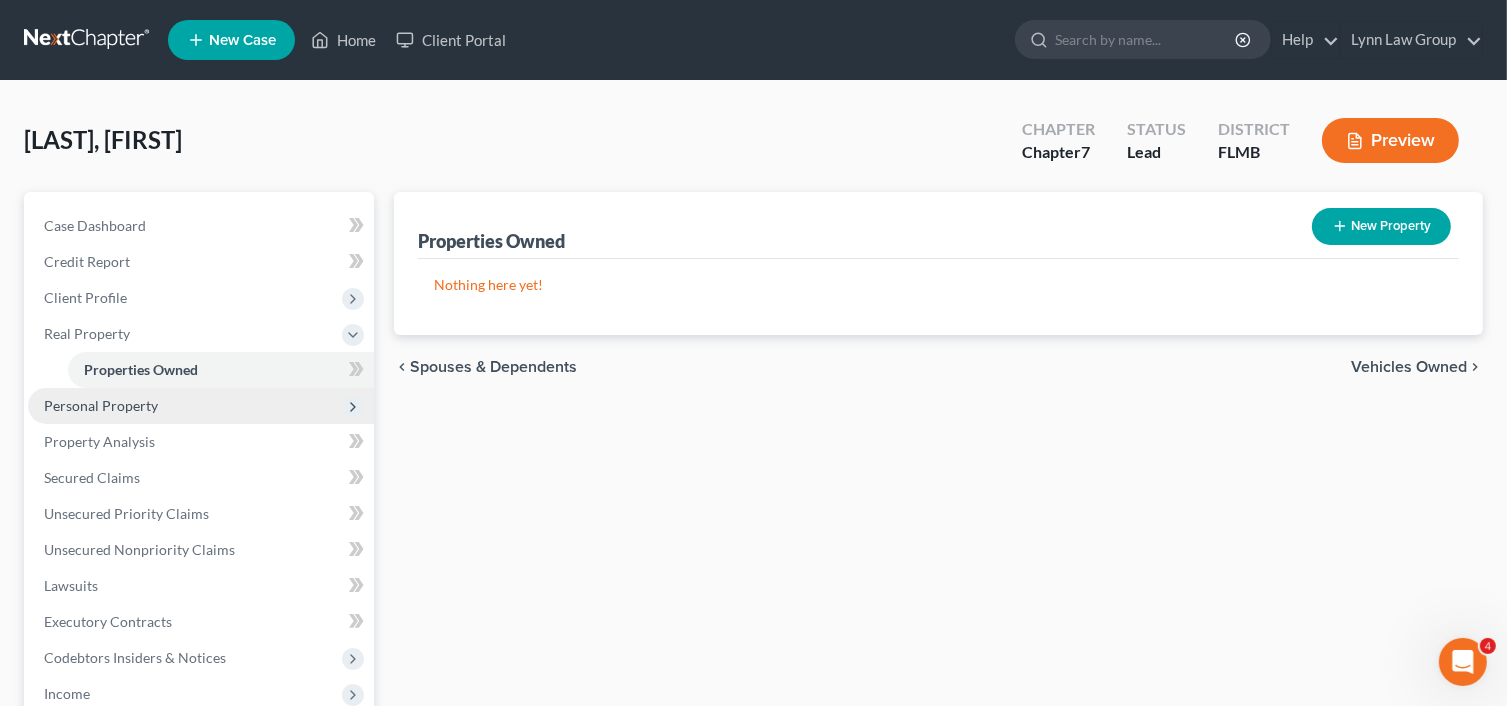click on "Personal Property" at bounding box center (101, 405) 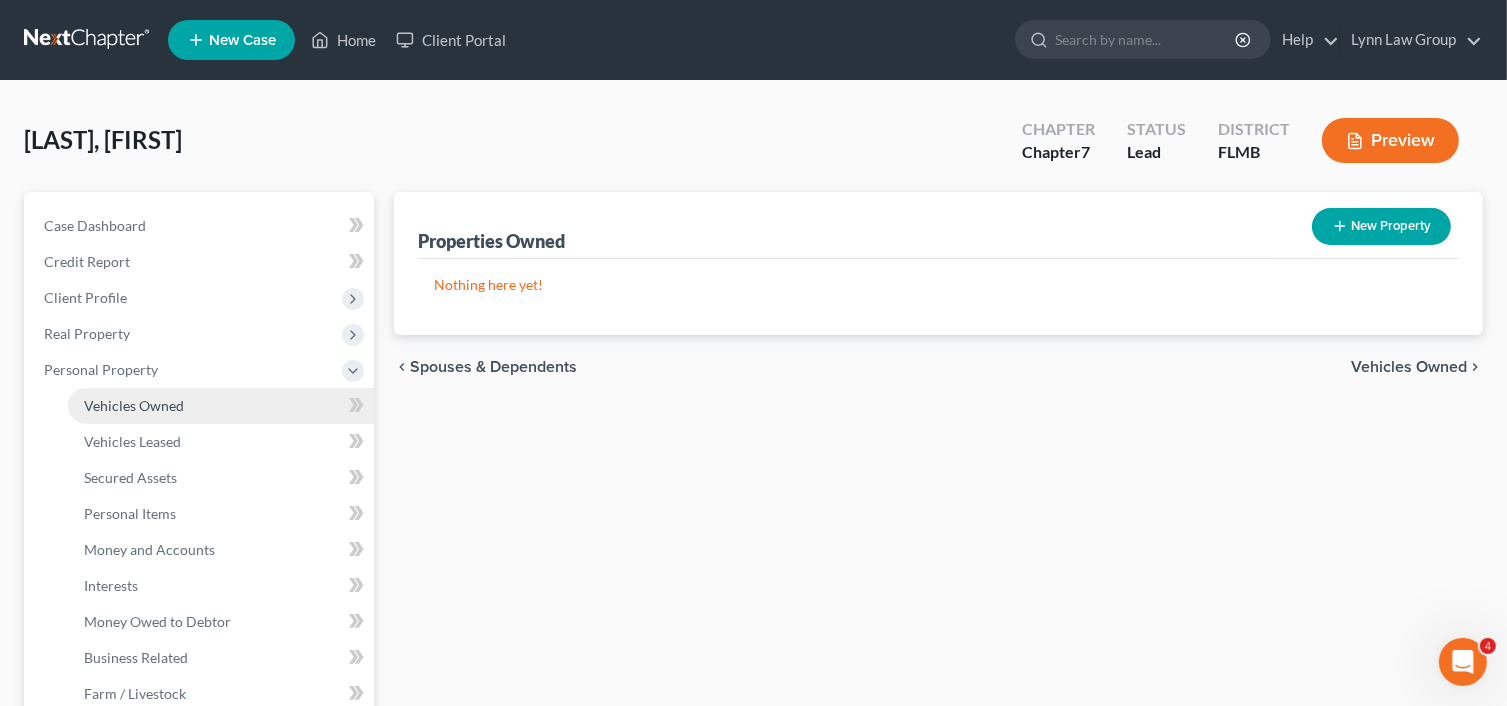 click on "Vehicles Owned" at bounding box center [134, 405] 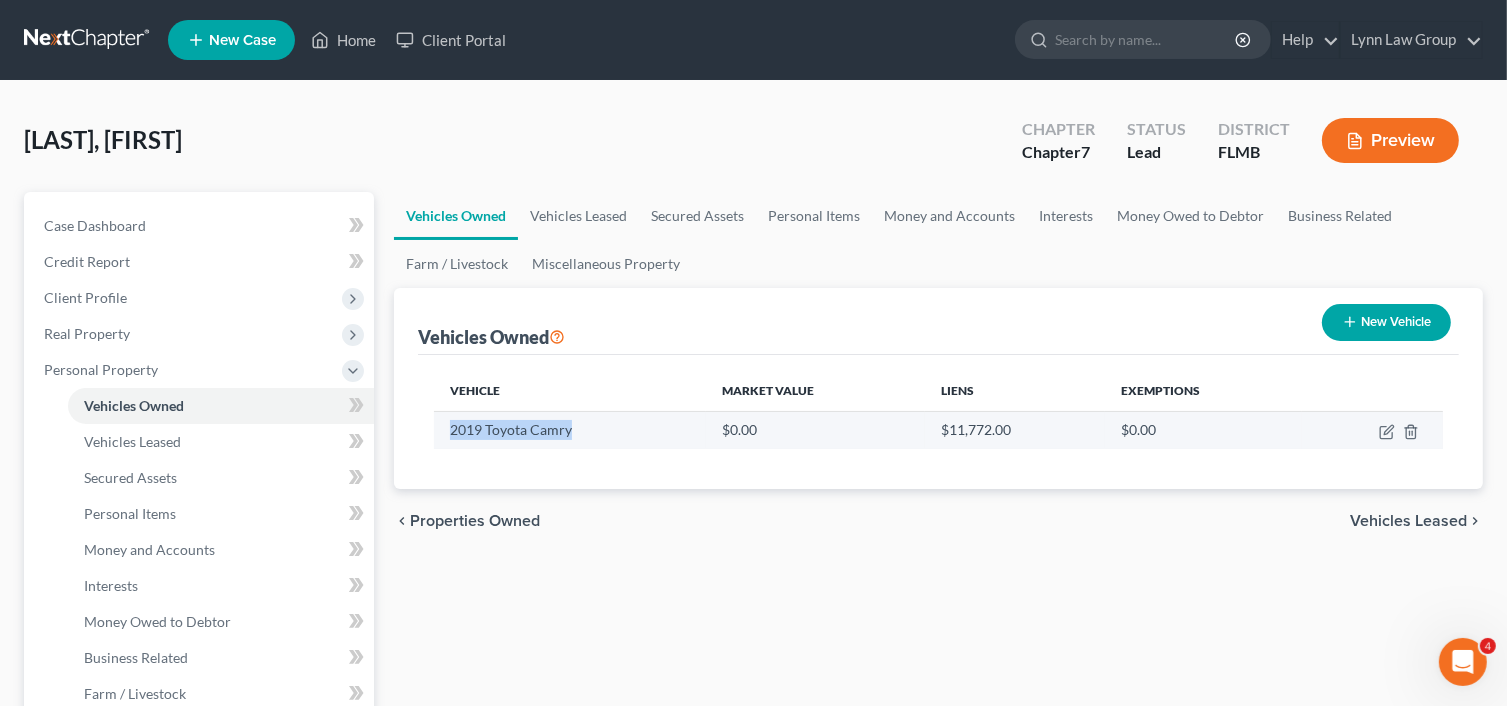 drag, startPoint x: 452, startPoint y: 427, endPoint x: 551, endPoint y: 427, distance: 99 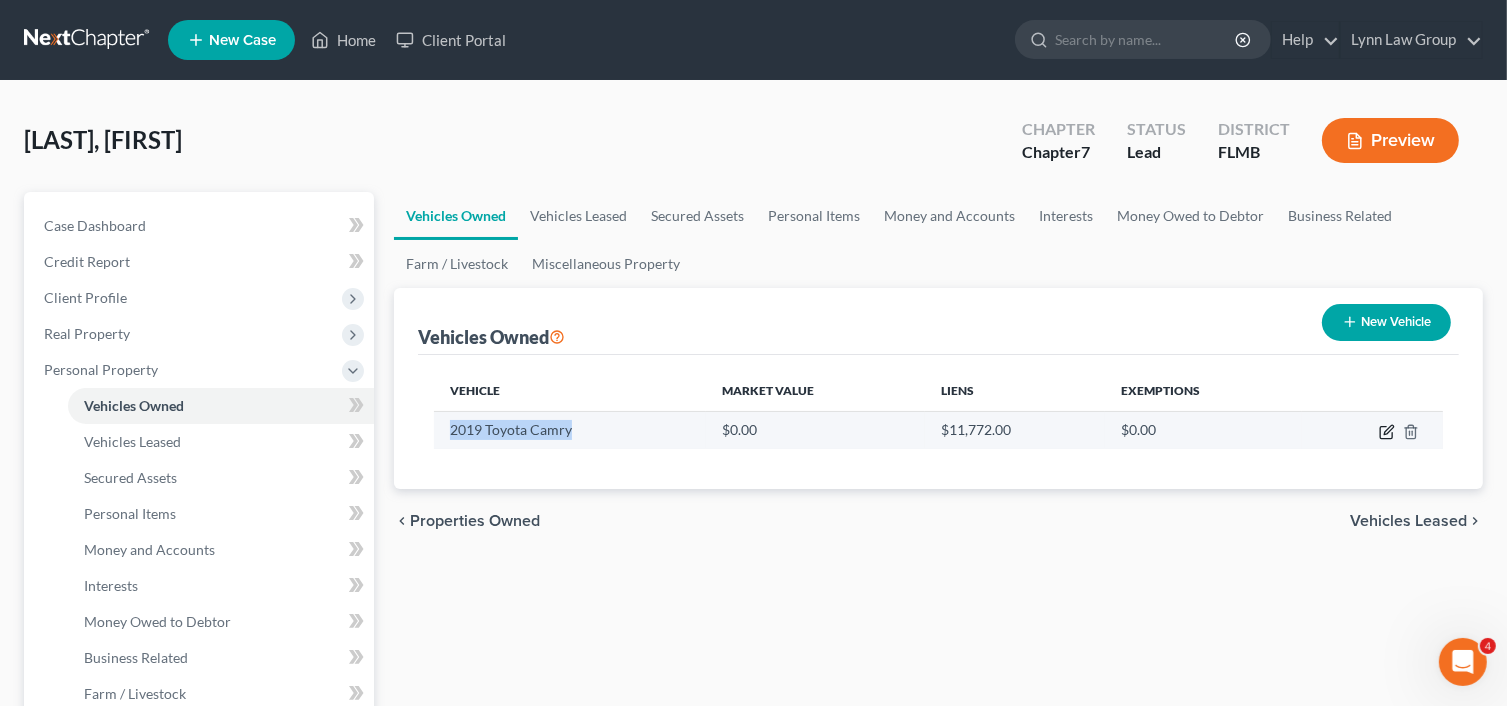 click 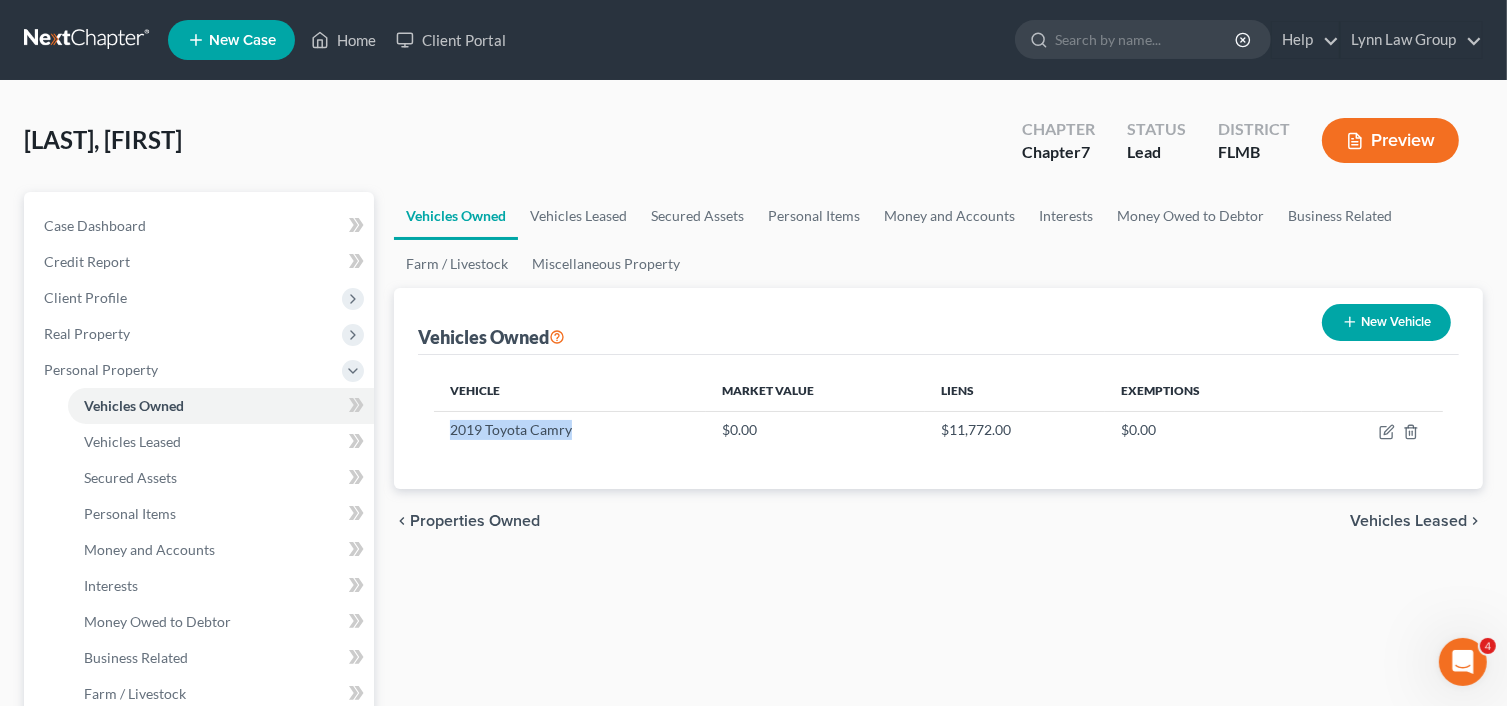 select on "0" 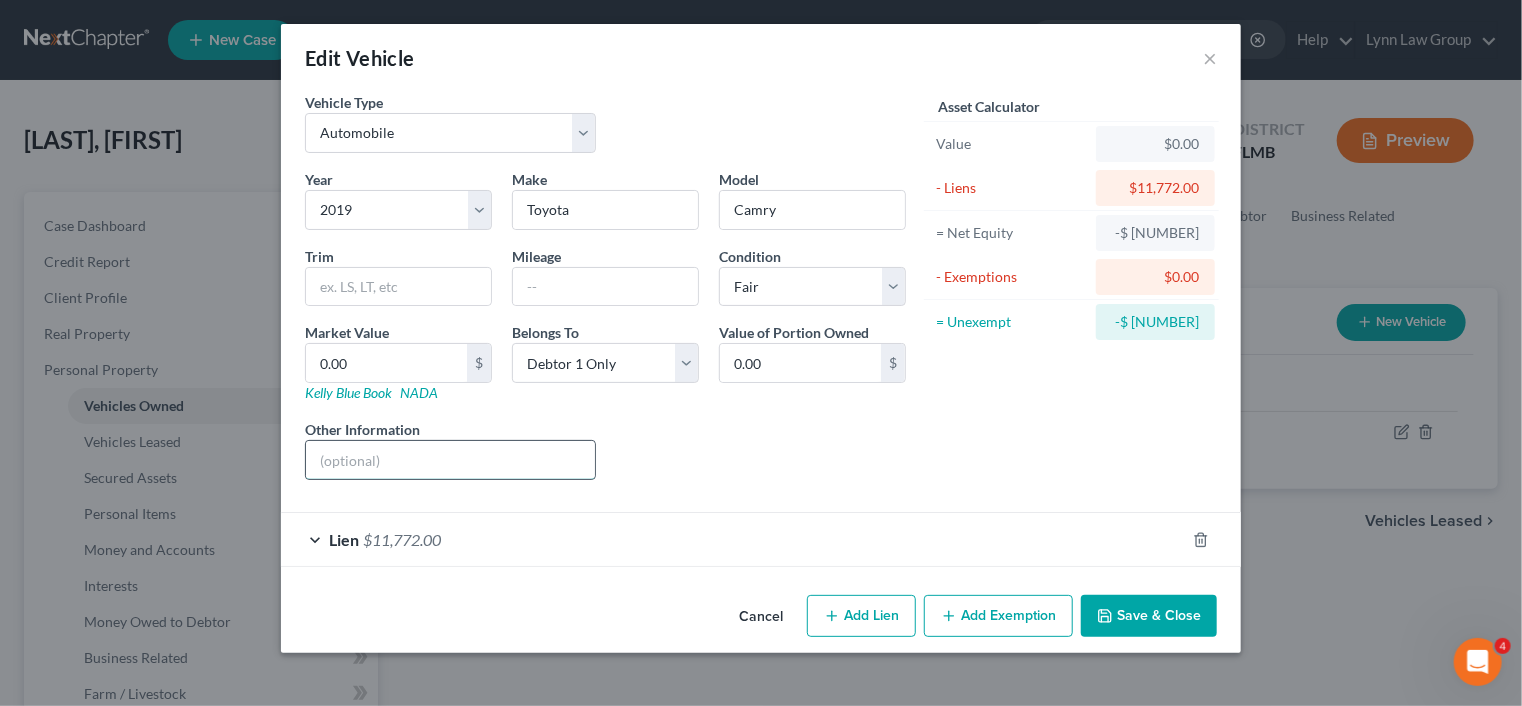 click at bounding box center [450, 460] 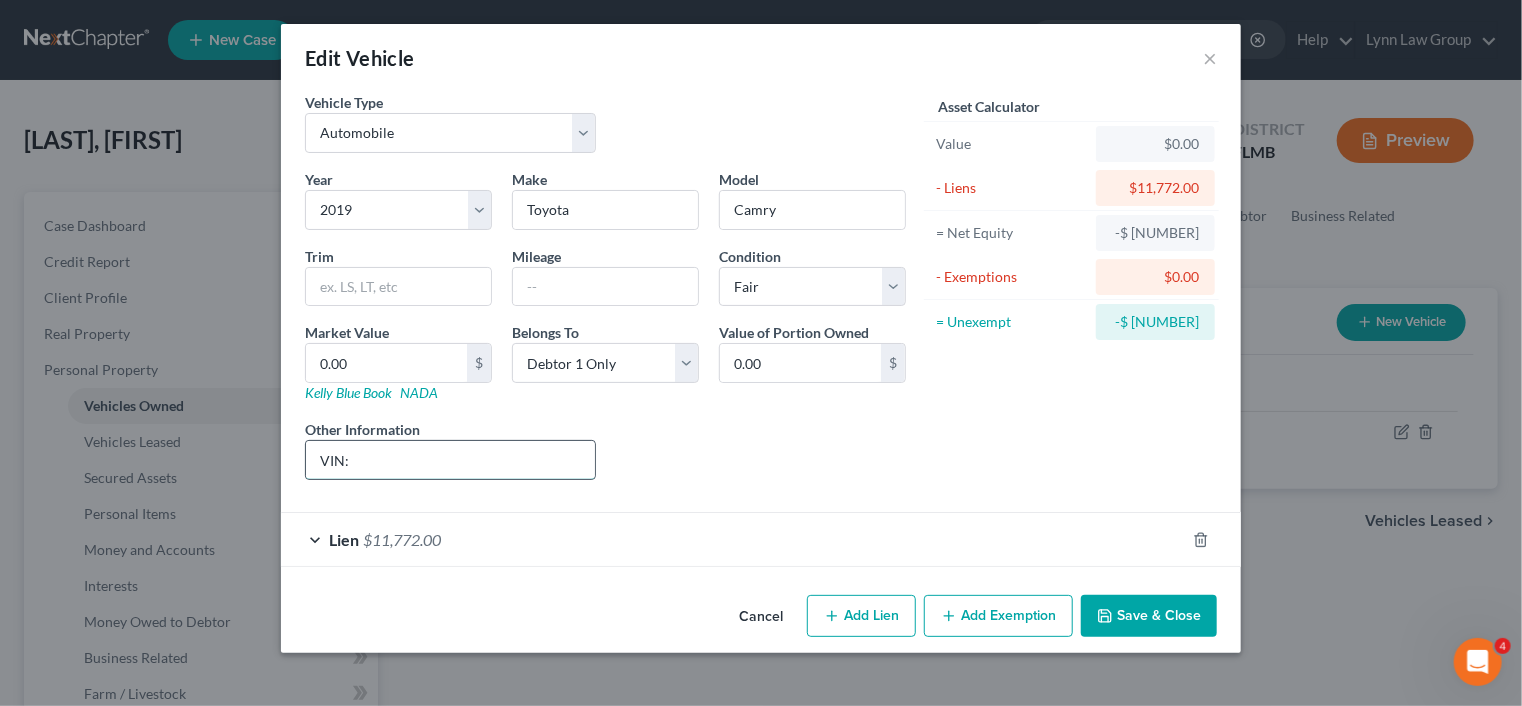 paste on "[VIN]" 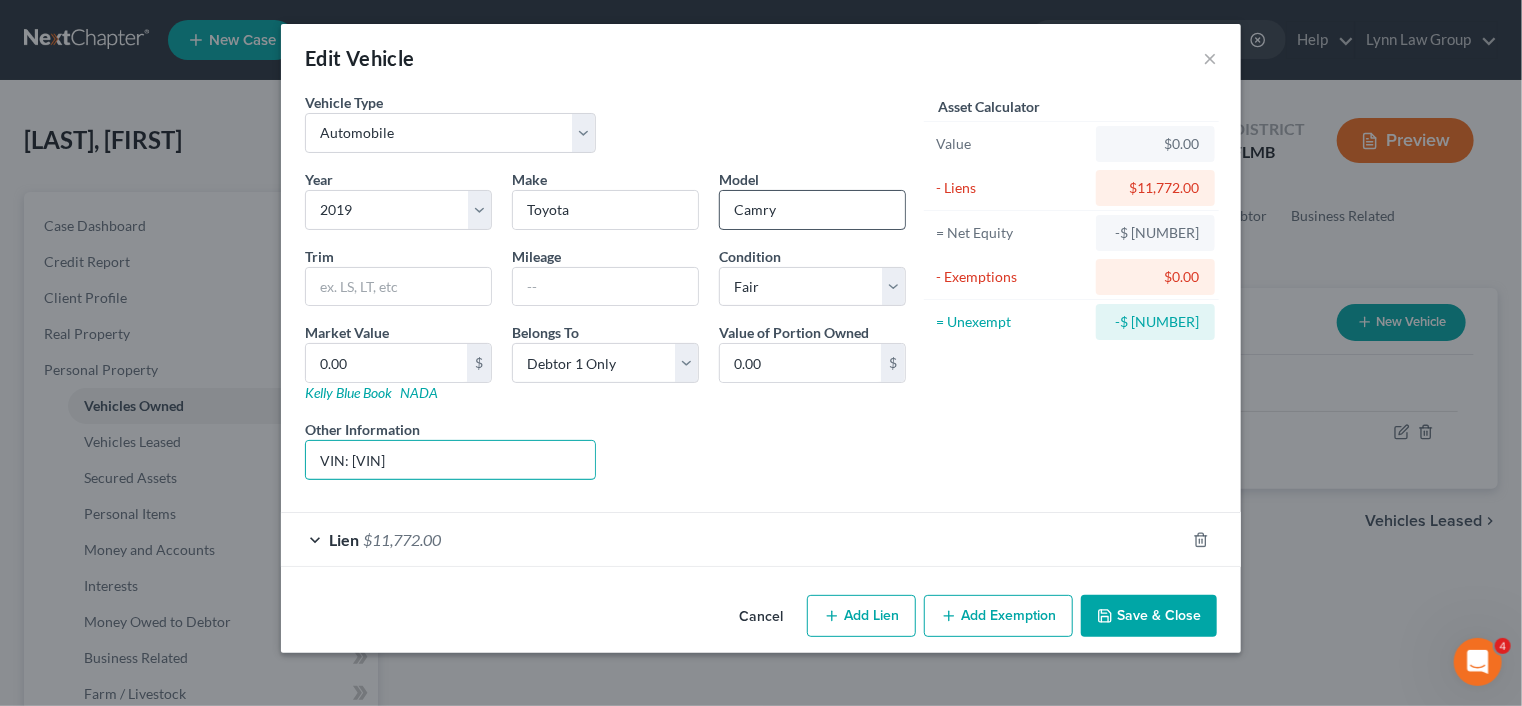 type on "VIN: [VIN]" 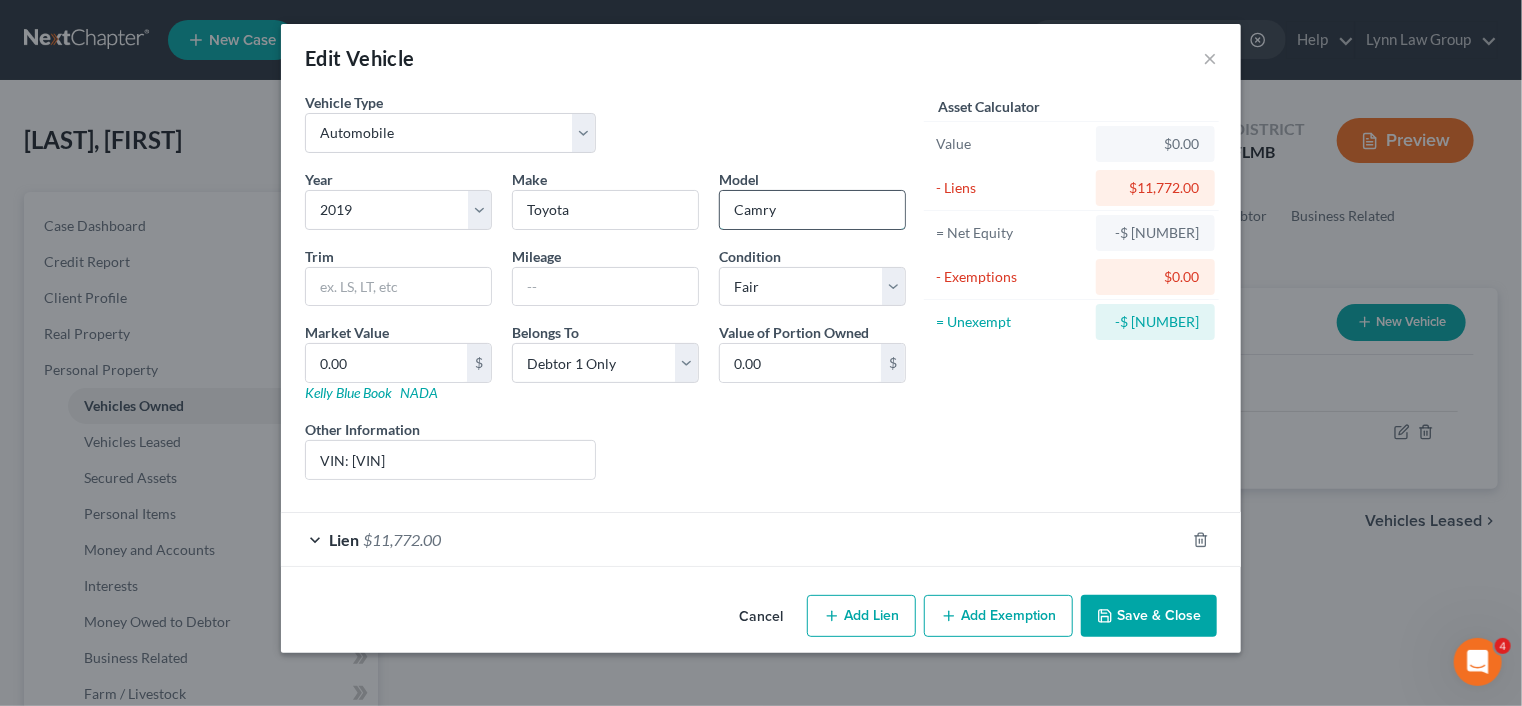 click on "Camry" at bounding box center [812, 210] 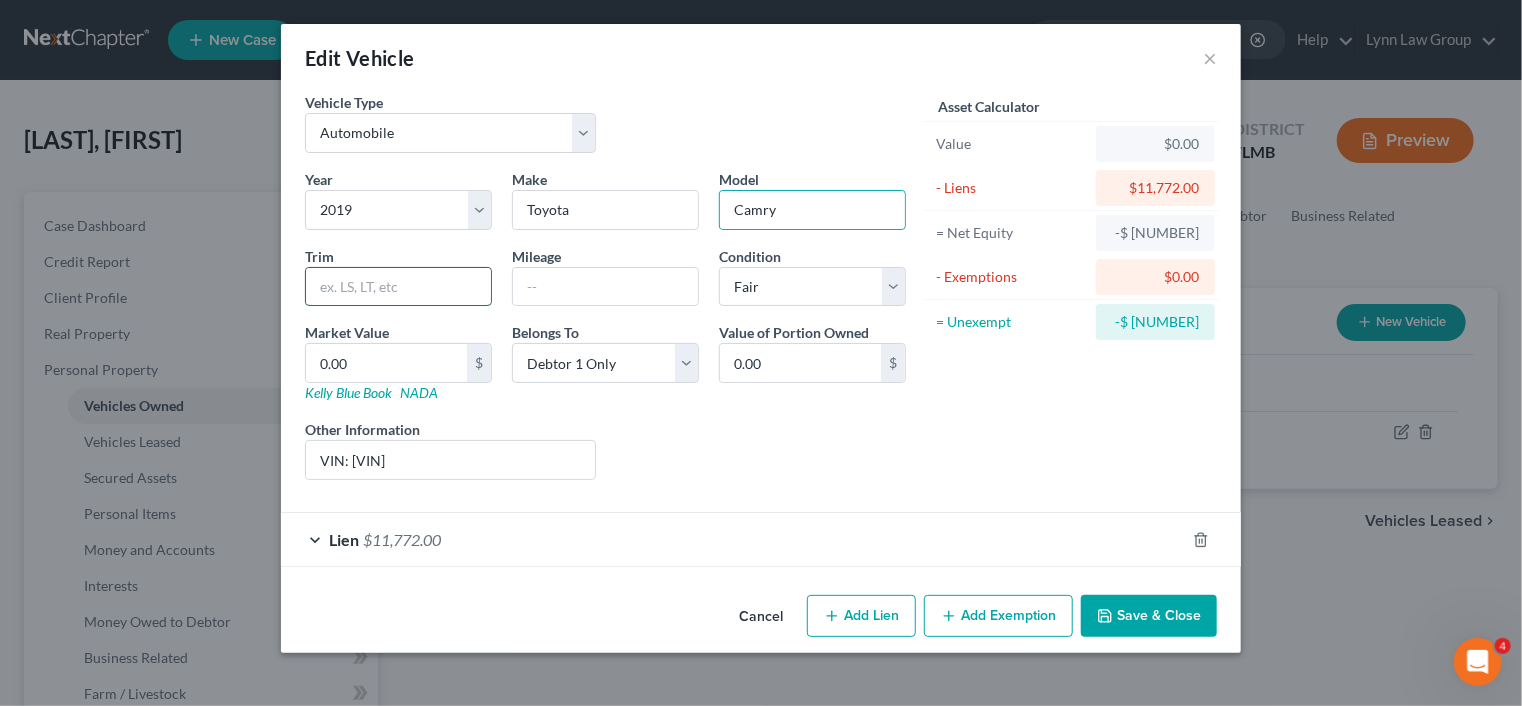 click at bounding box center (398, 287) 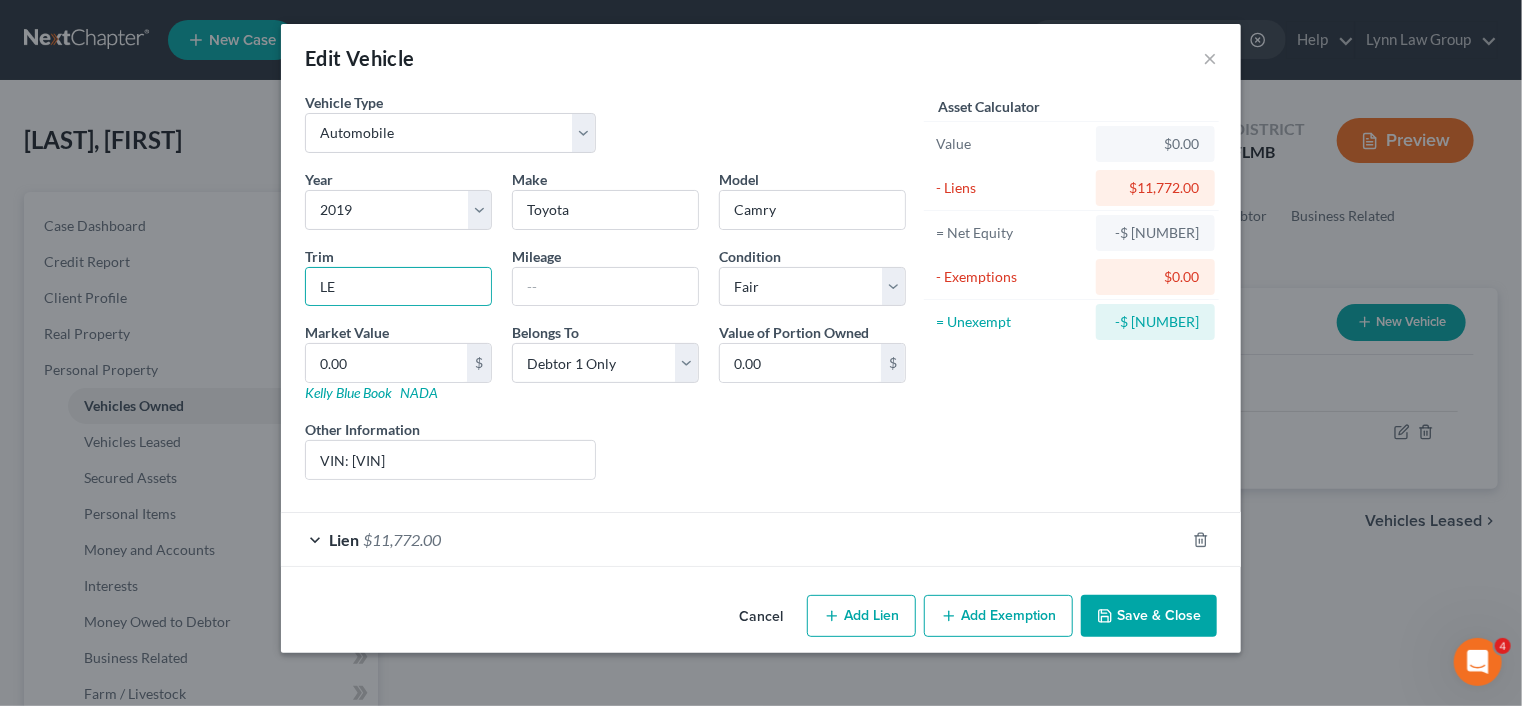type on "LE" 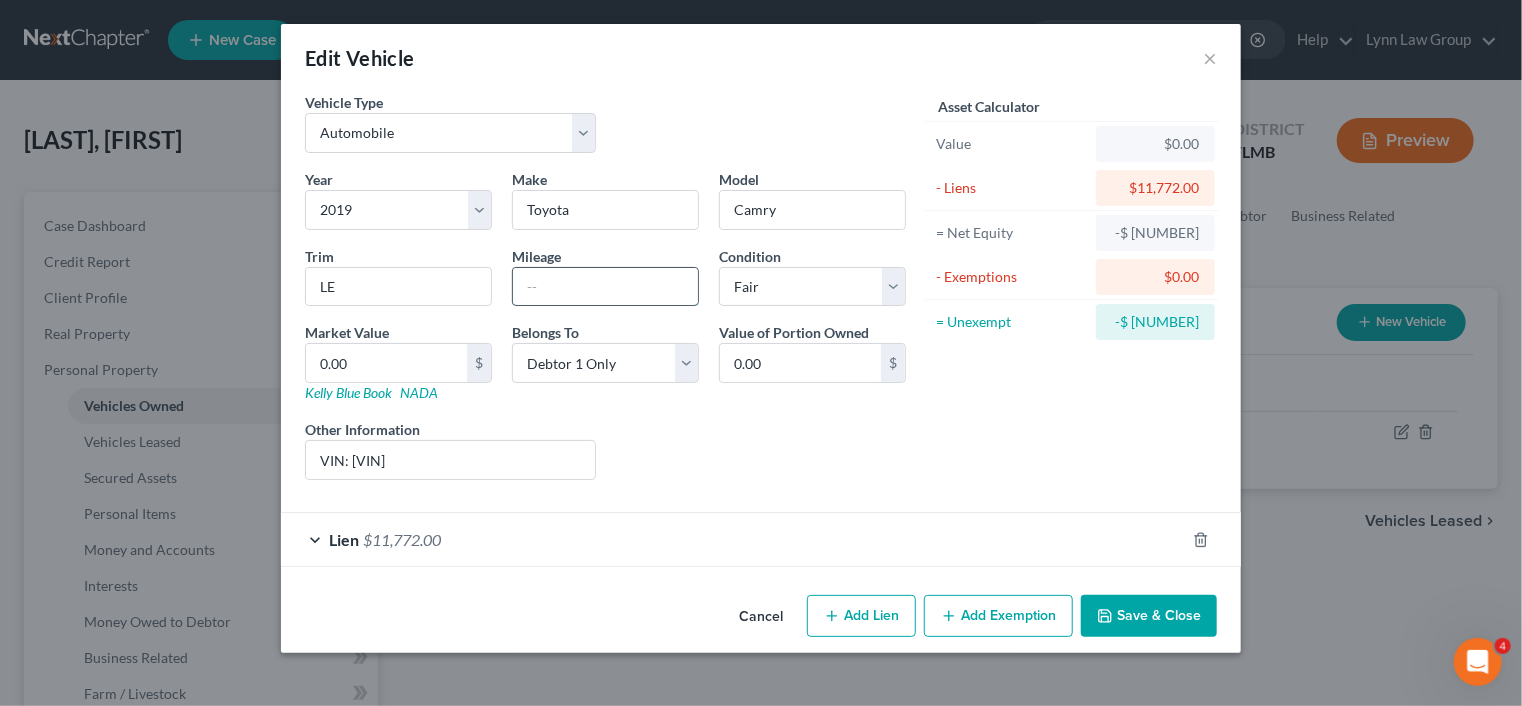 click at bounding box center (605, 287) 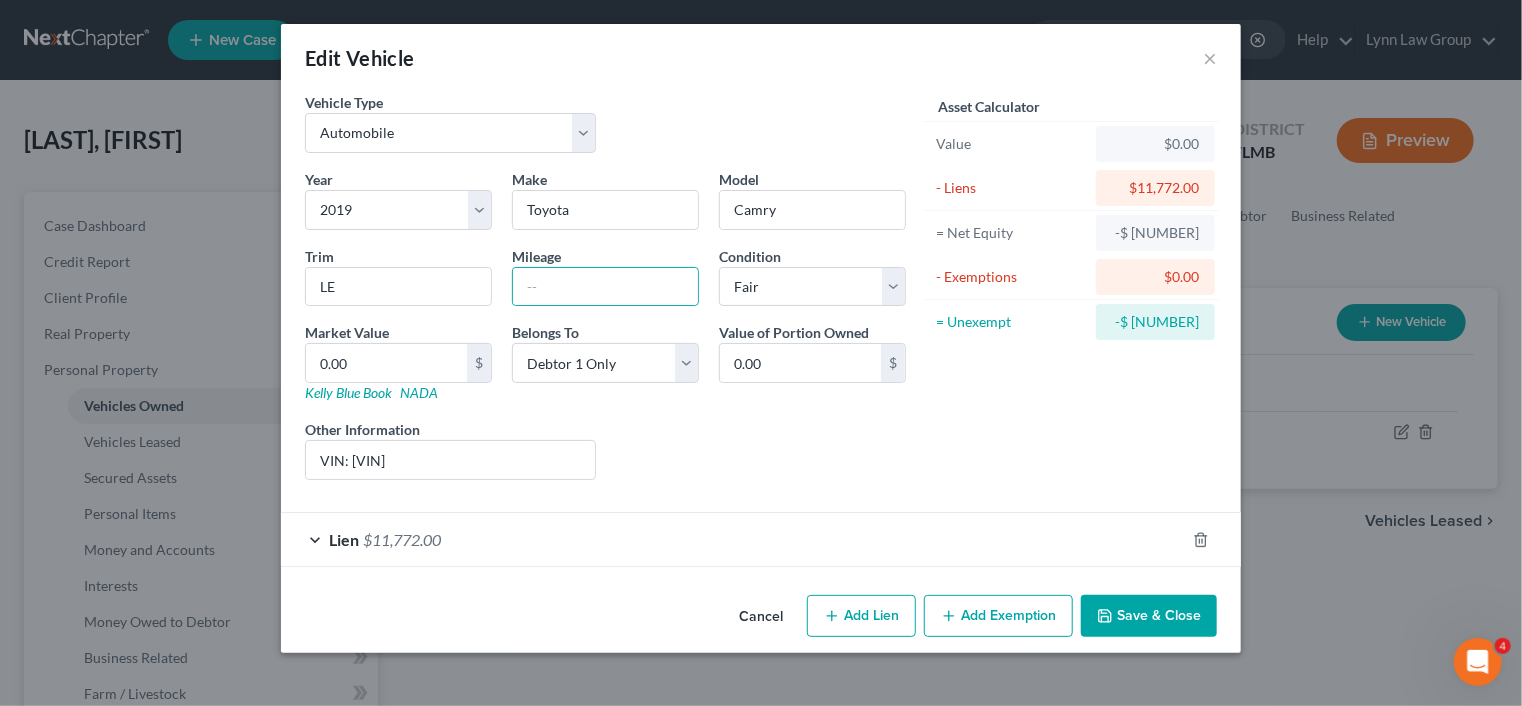 click on "Liens
Select" at bounding box center [761, 449] 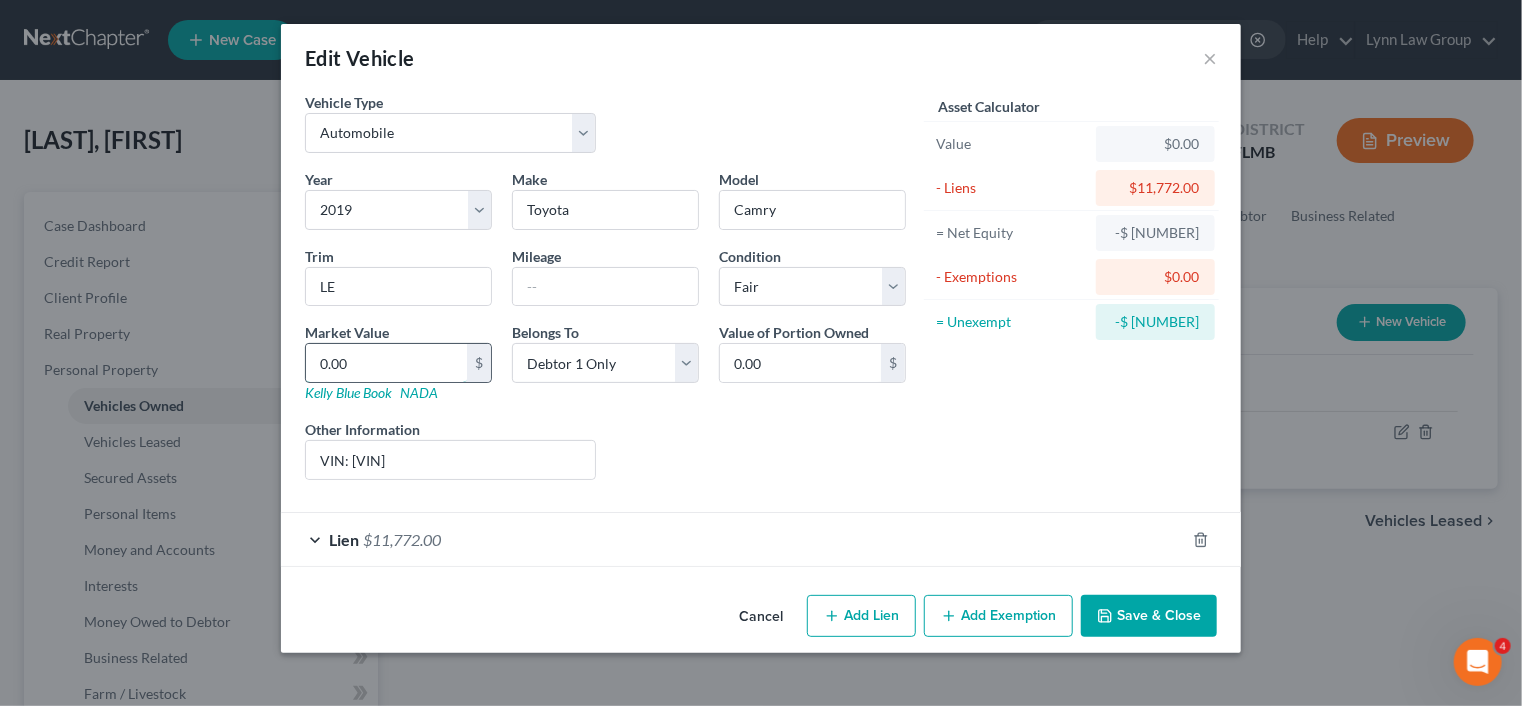 click on "0.00" at bounding box center (386, 363) 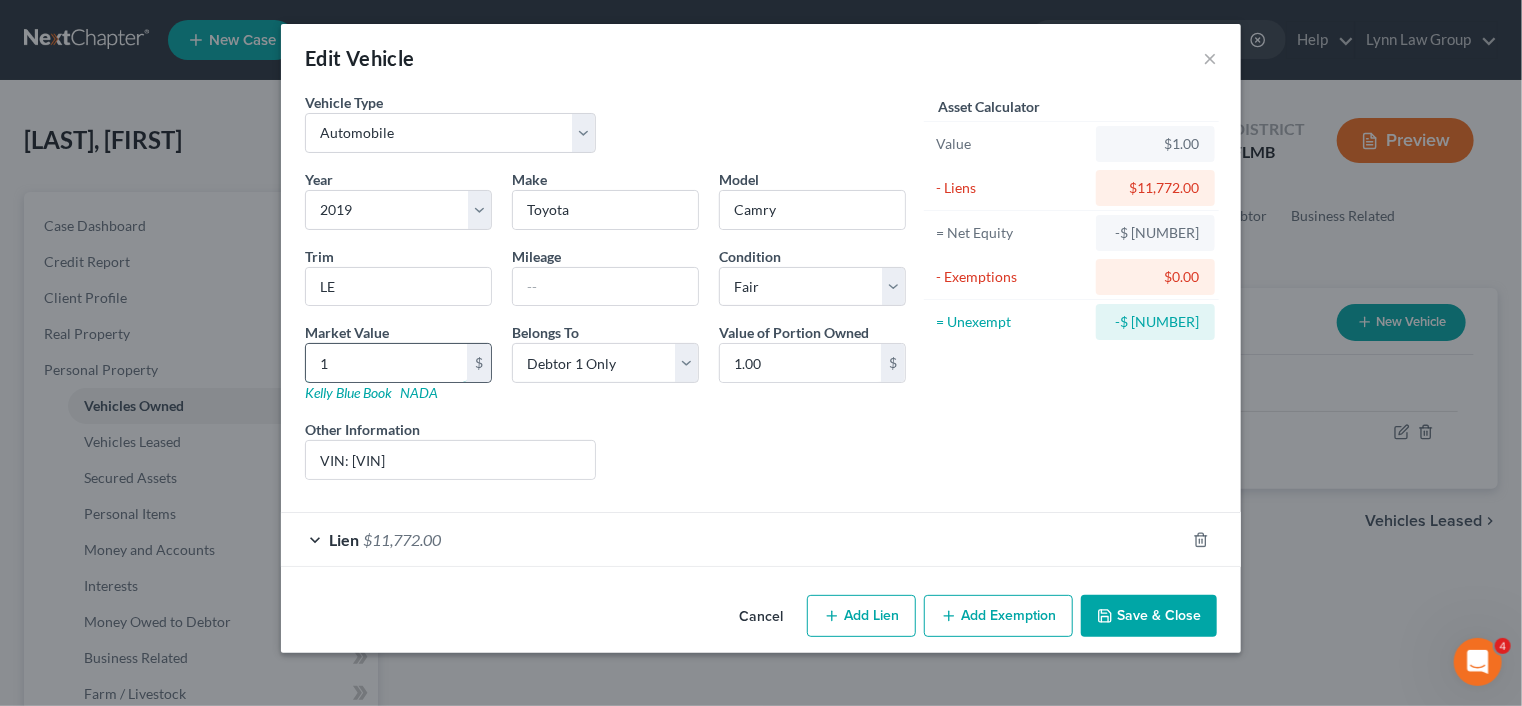 type on "15" 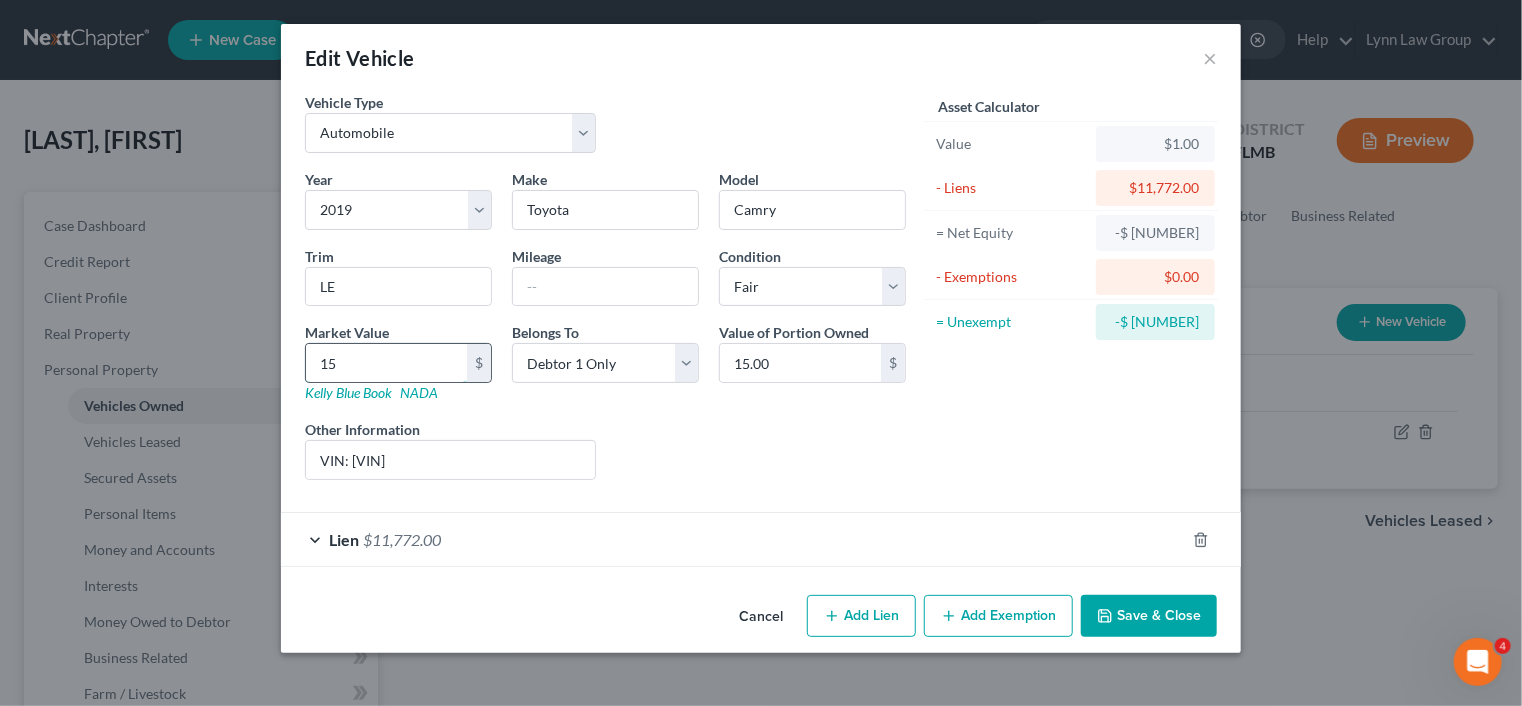 type on "150" 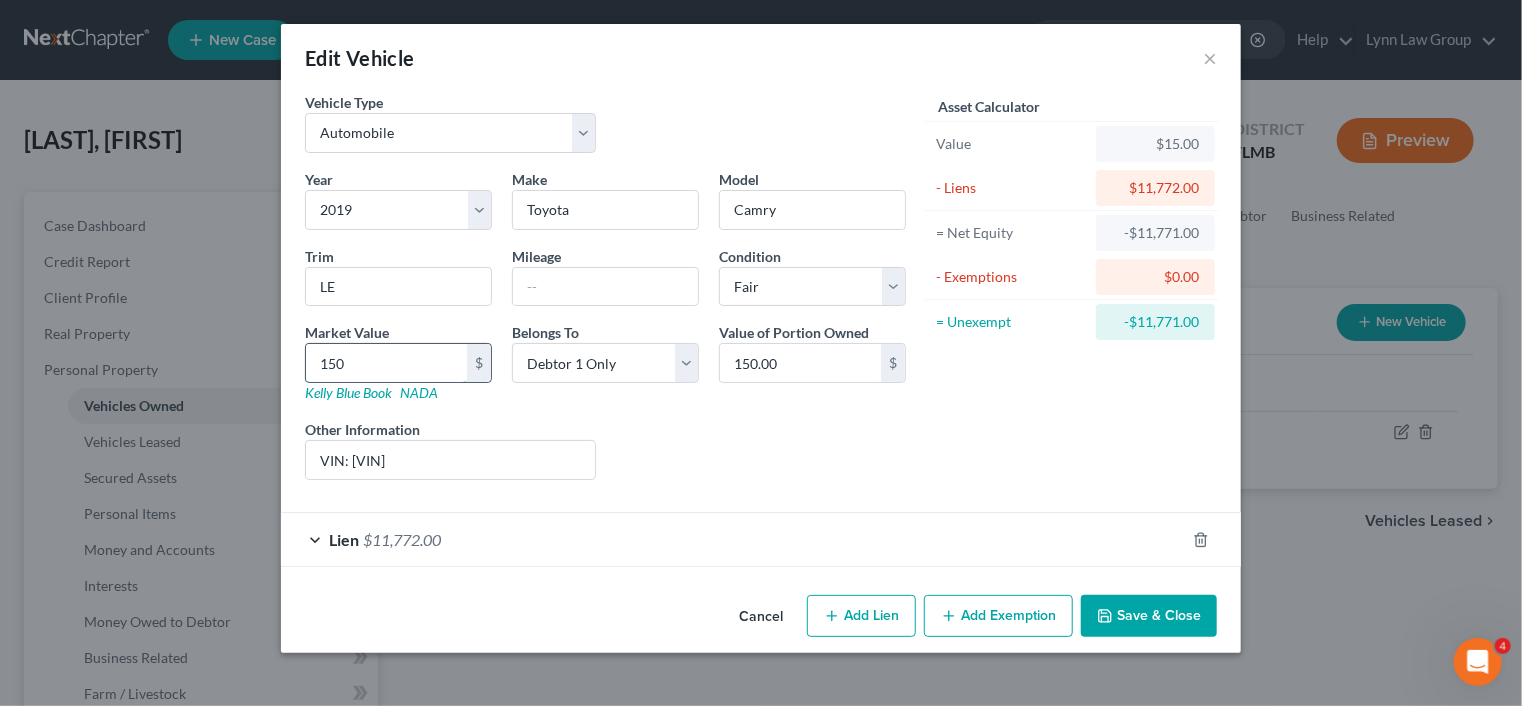 type on "1500" 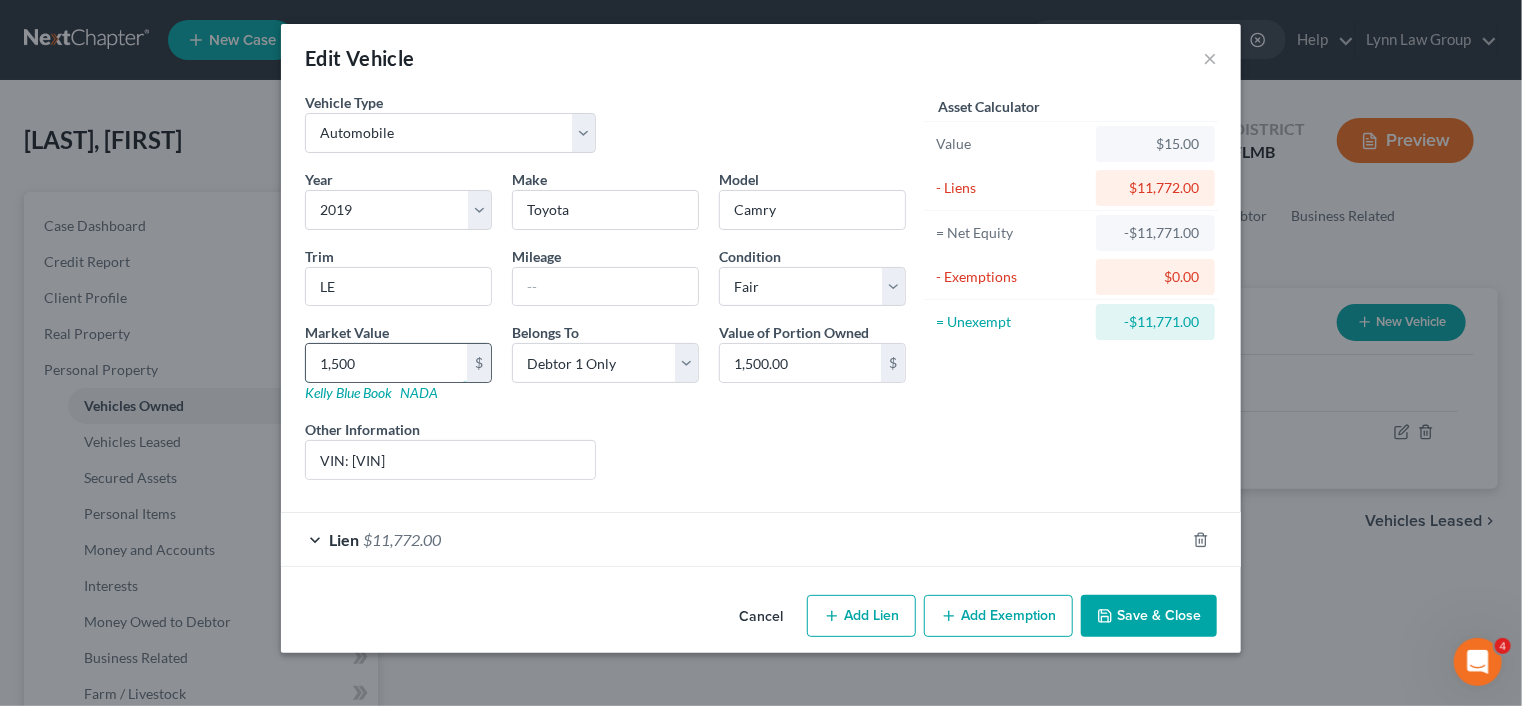 type on "1,5000" 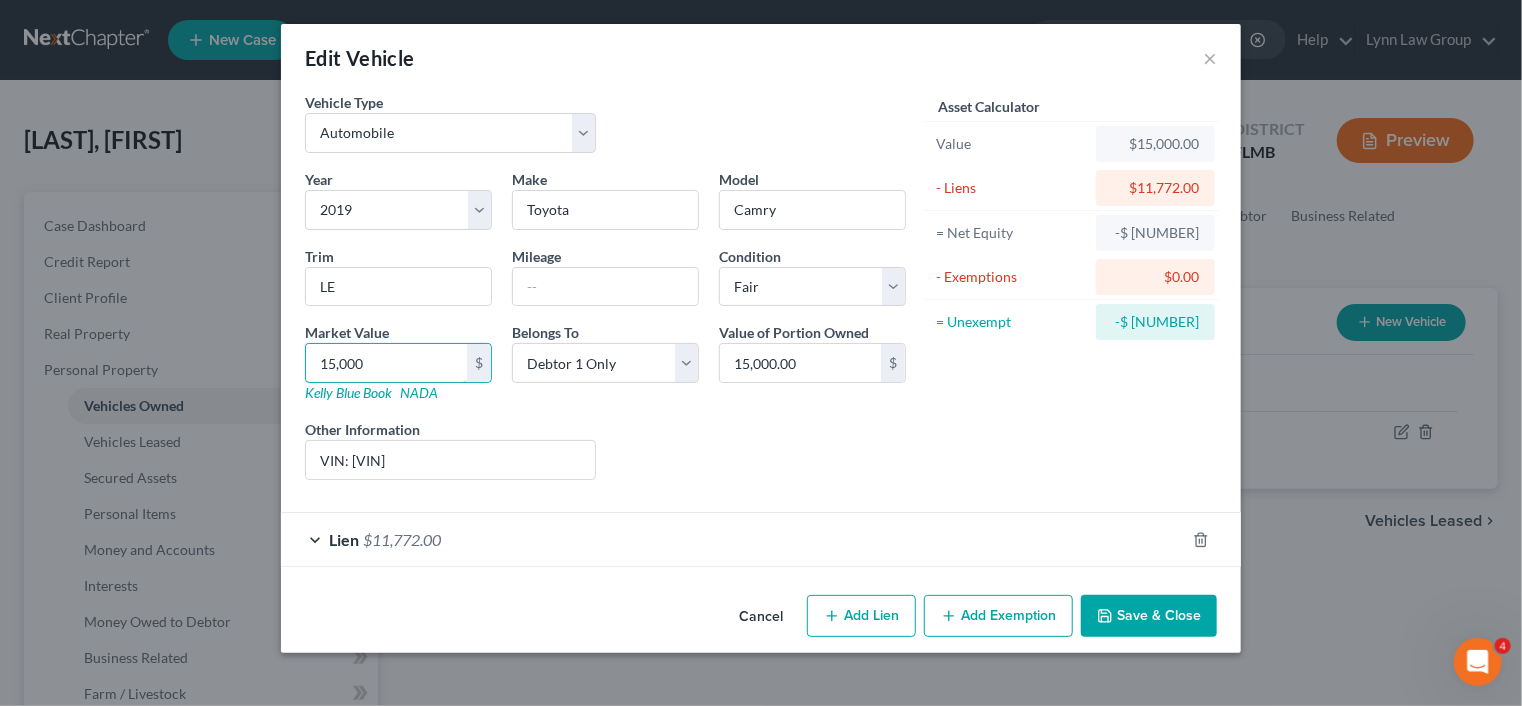 type on "15,000" 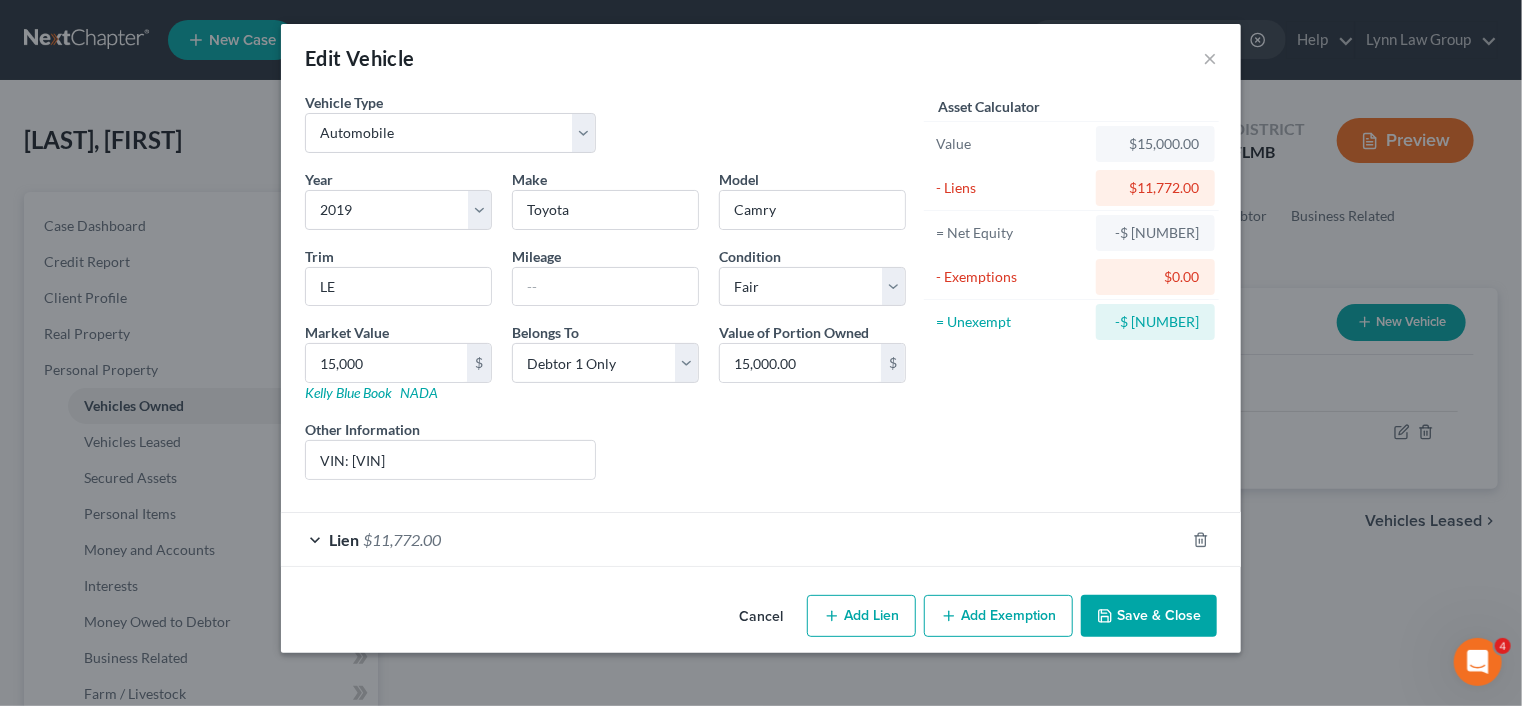 click on "Asset Calculator Value $ [NUMBER] - Liens $ [NUMBER] = Net Equity $ [NUMBER] - Exemptions $ [NUMBER] = Unexempt $ [NUMBER]" at bounding box center [1071, 294] 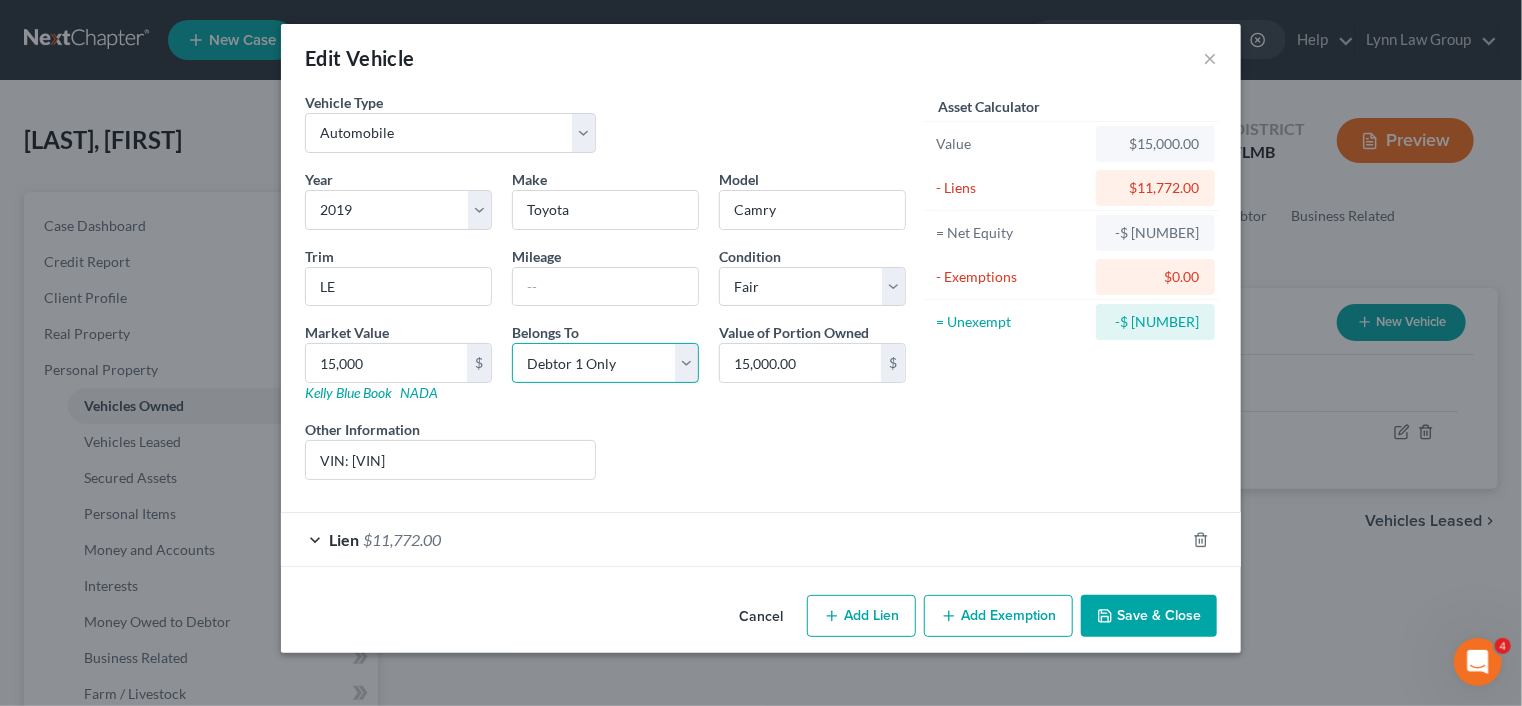 click on "Select Debtor 1 Only Debtor 2 Only Debtor 1 And Debtor 2 Only At Least One Of The Debtors And Another Community Property" at bounding box center (605, 363) 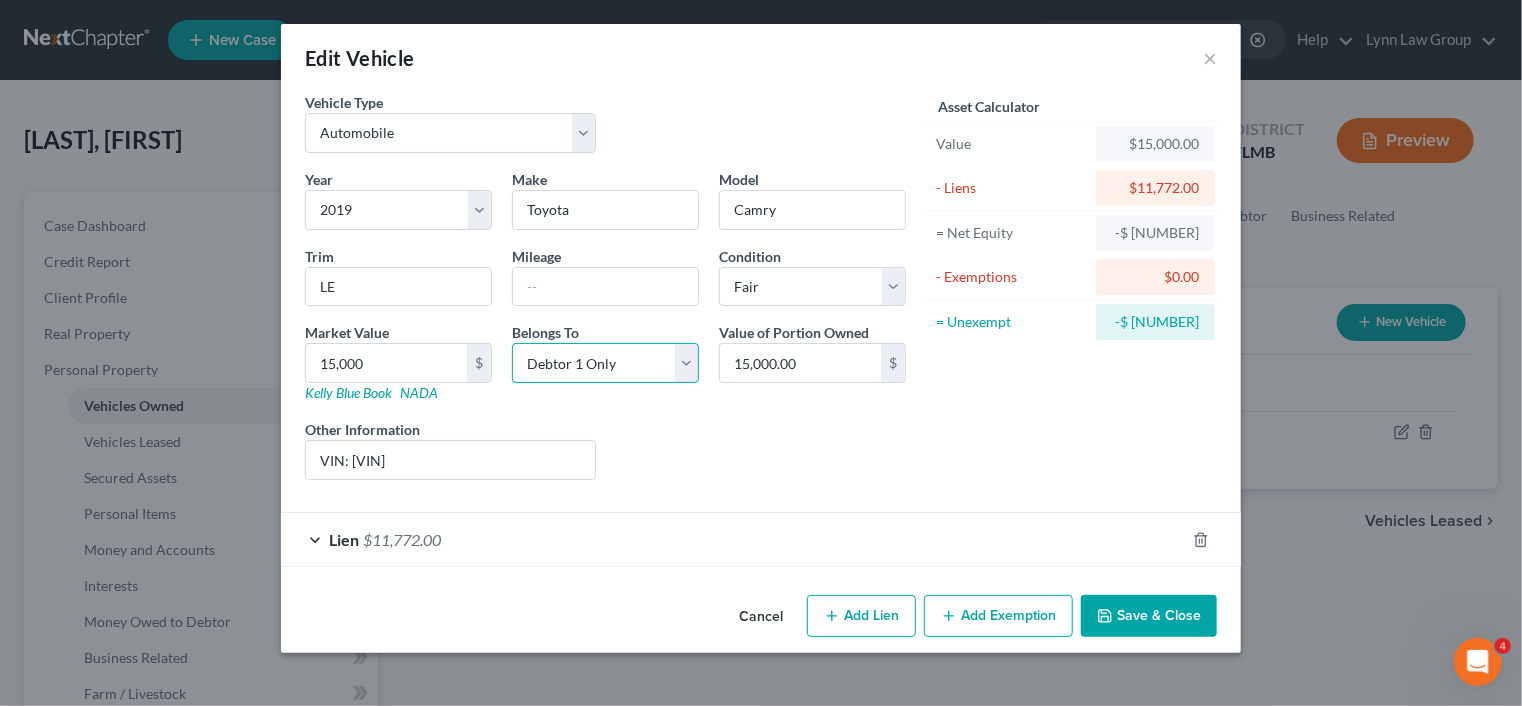 select on "3" 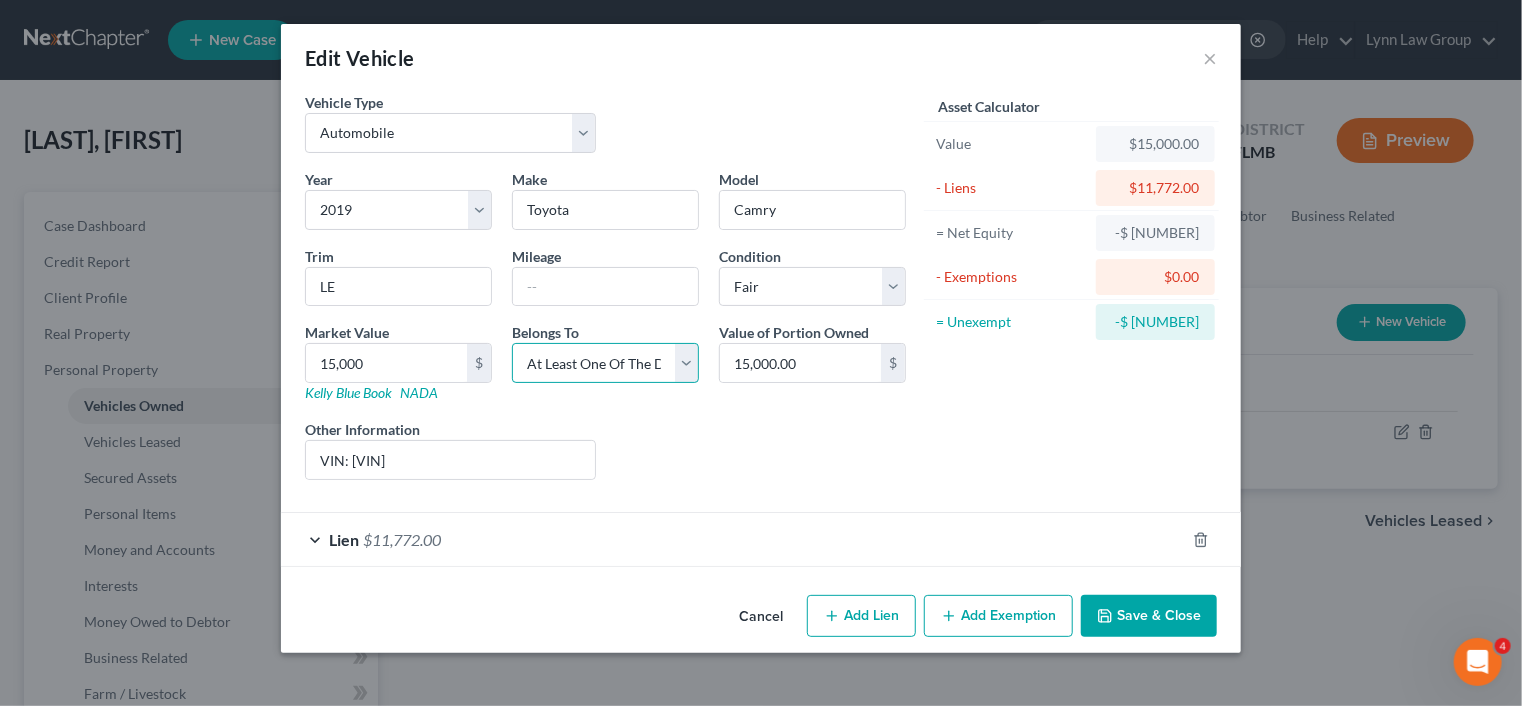 click on "Select Debtor 1 Only Debtor 2 Only Debtor 1 And Debtor 2 Only At Least One Of The Debtors And Another Community Property" at bounding box center (605, 363) 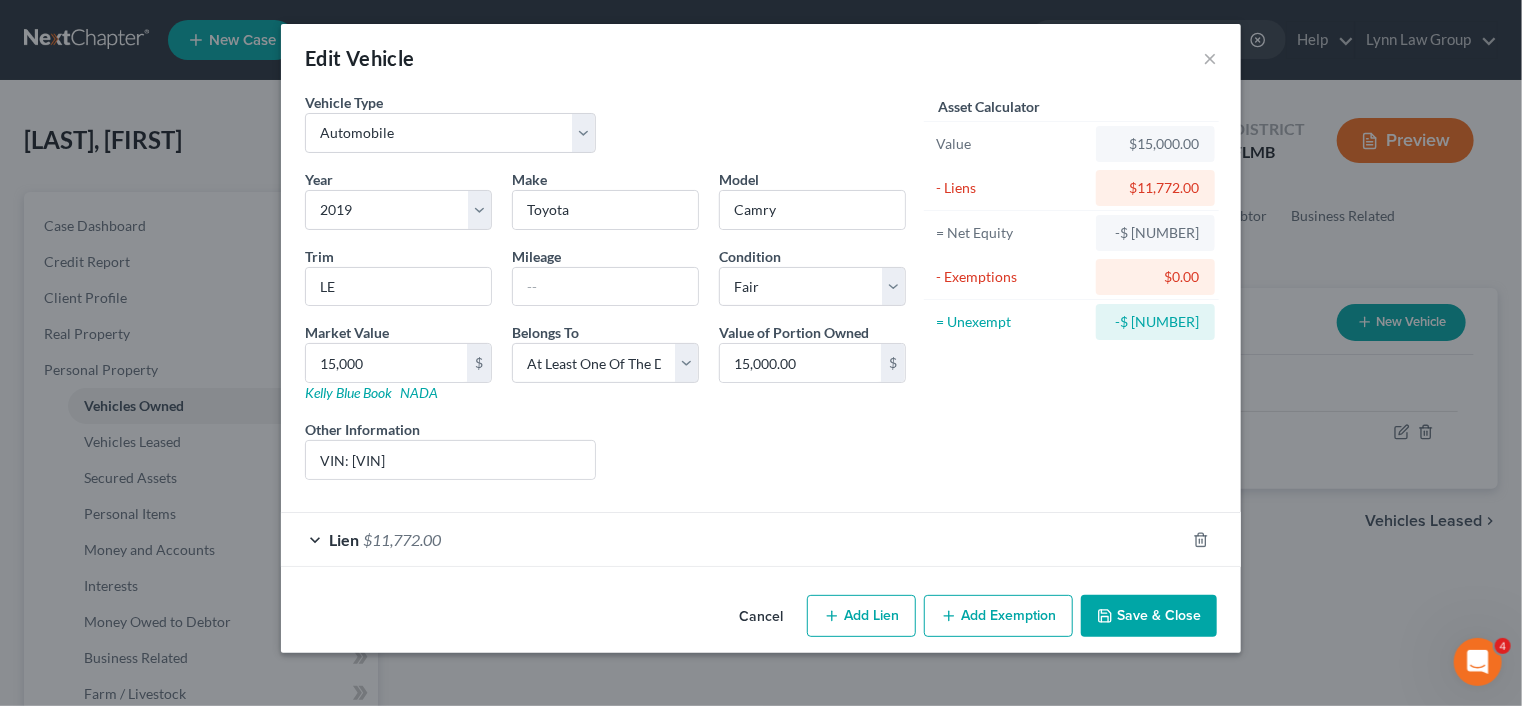 click on "Add Exemption" at bounding box center (998, 616) 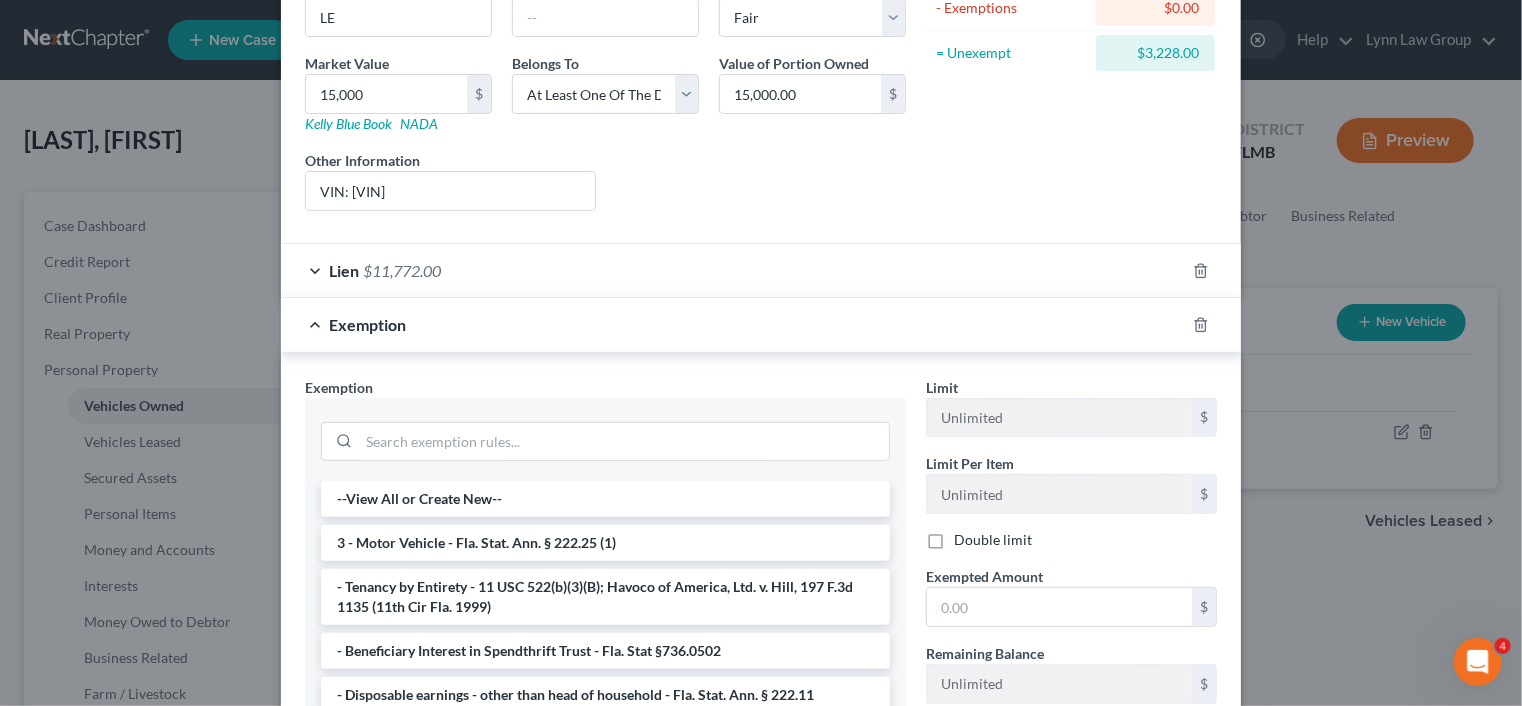 scroll, scrollTop: 300, scrollLeft: 0, axis: vertical 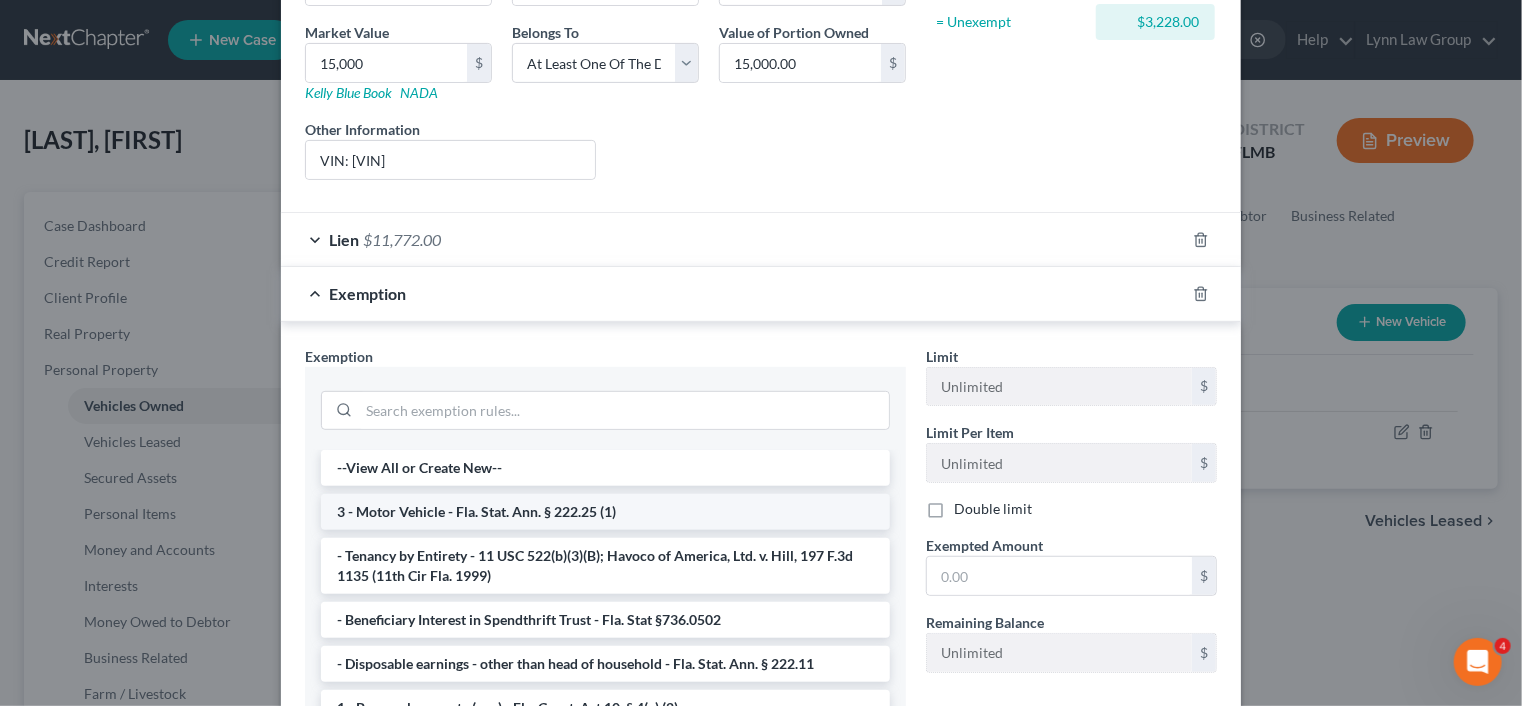 click on "3 - Motor Vehicle - Fla. Stat. Ann. § 222.25 (1)" at bounding box center [605, 512] 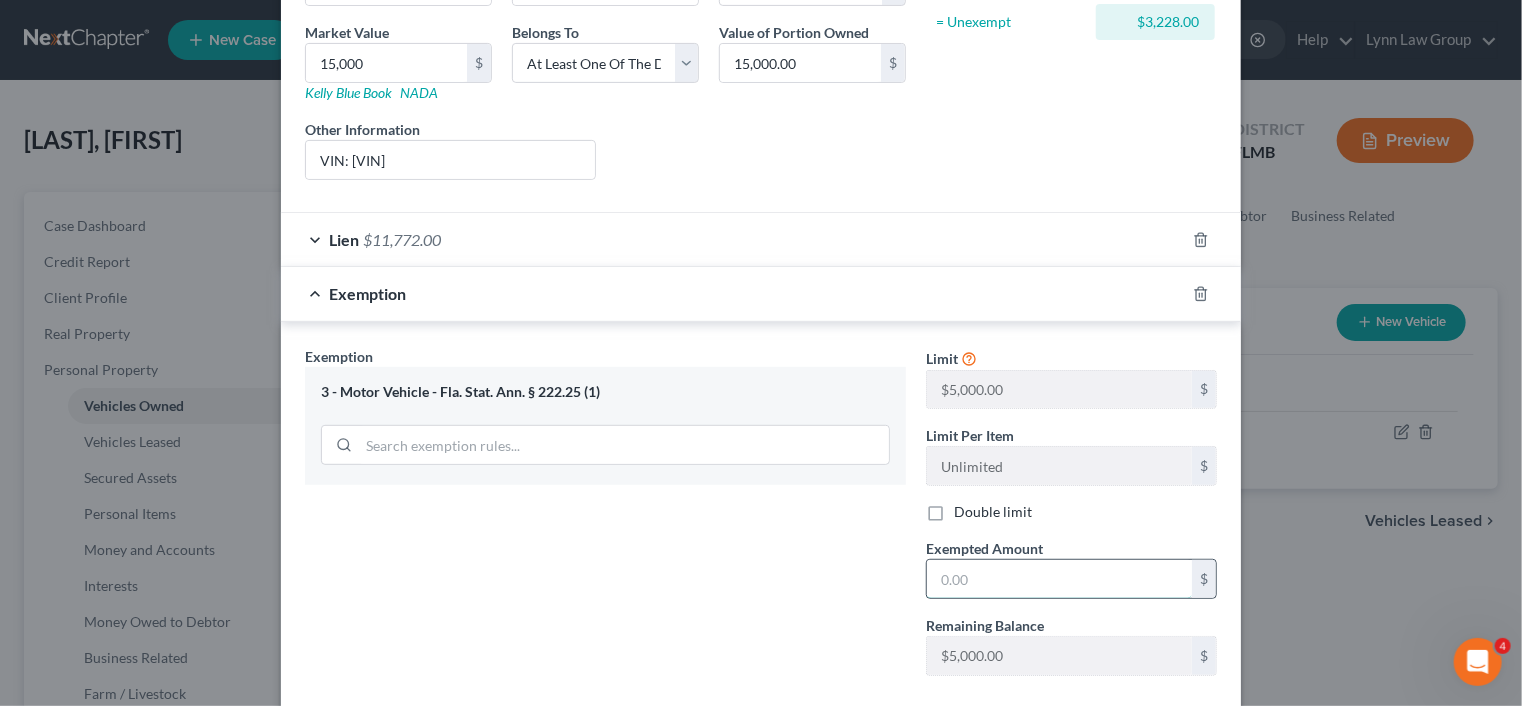 click at bounding box center [1059, 579] 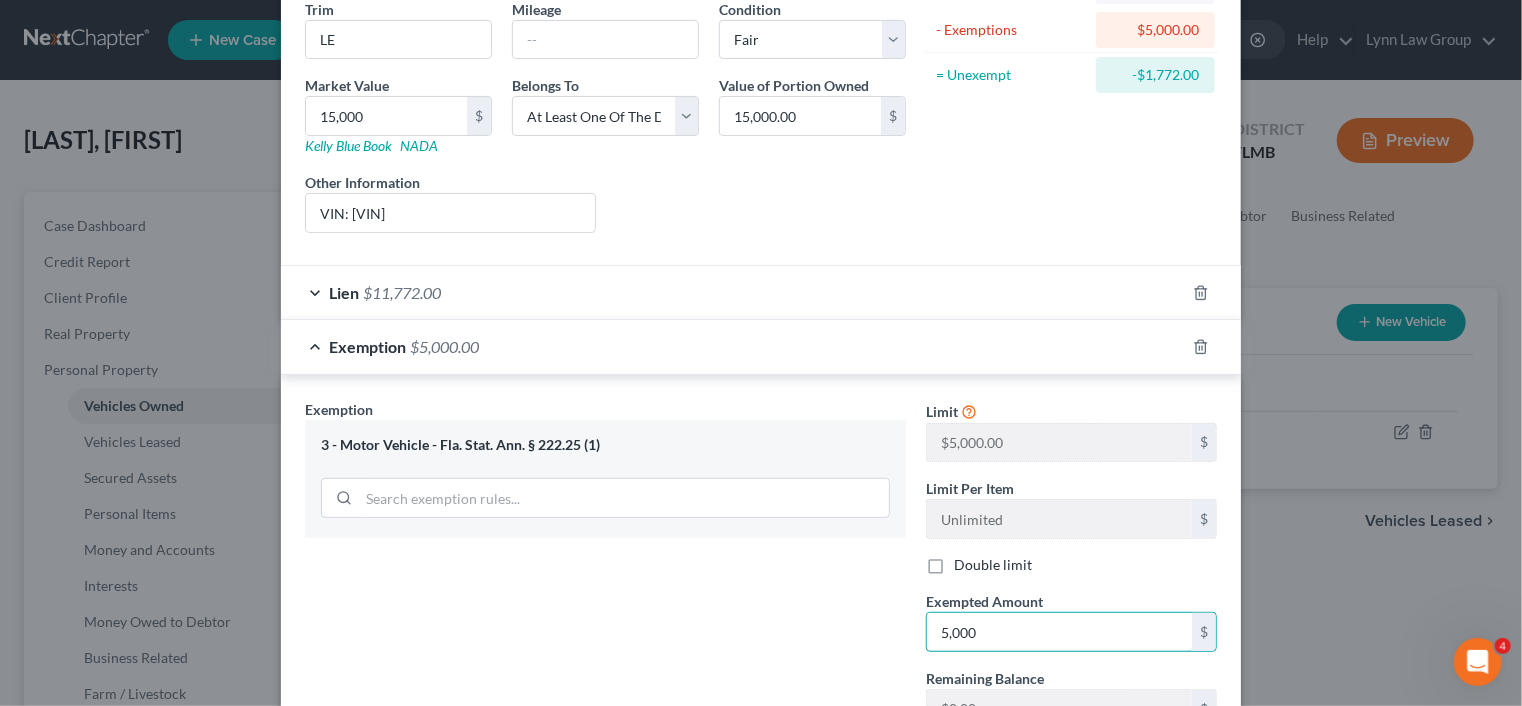 scroll, scrollTop: 408, scrollLeft: 0, axis: vertical 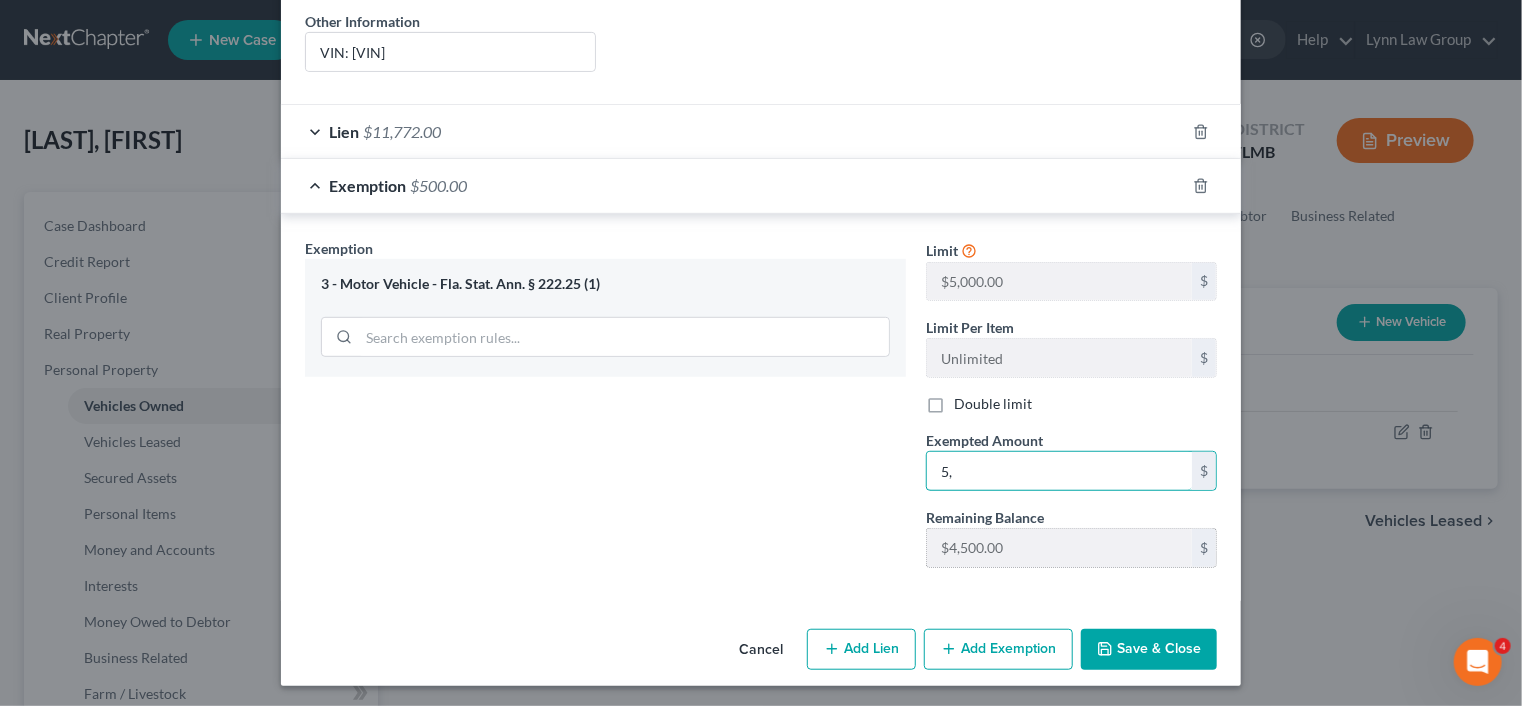 type on "5" 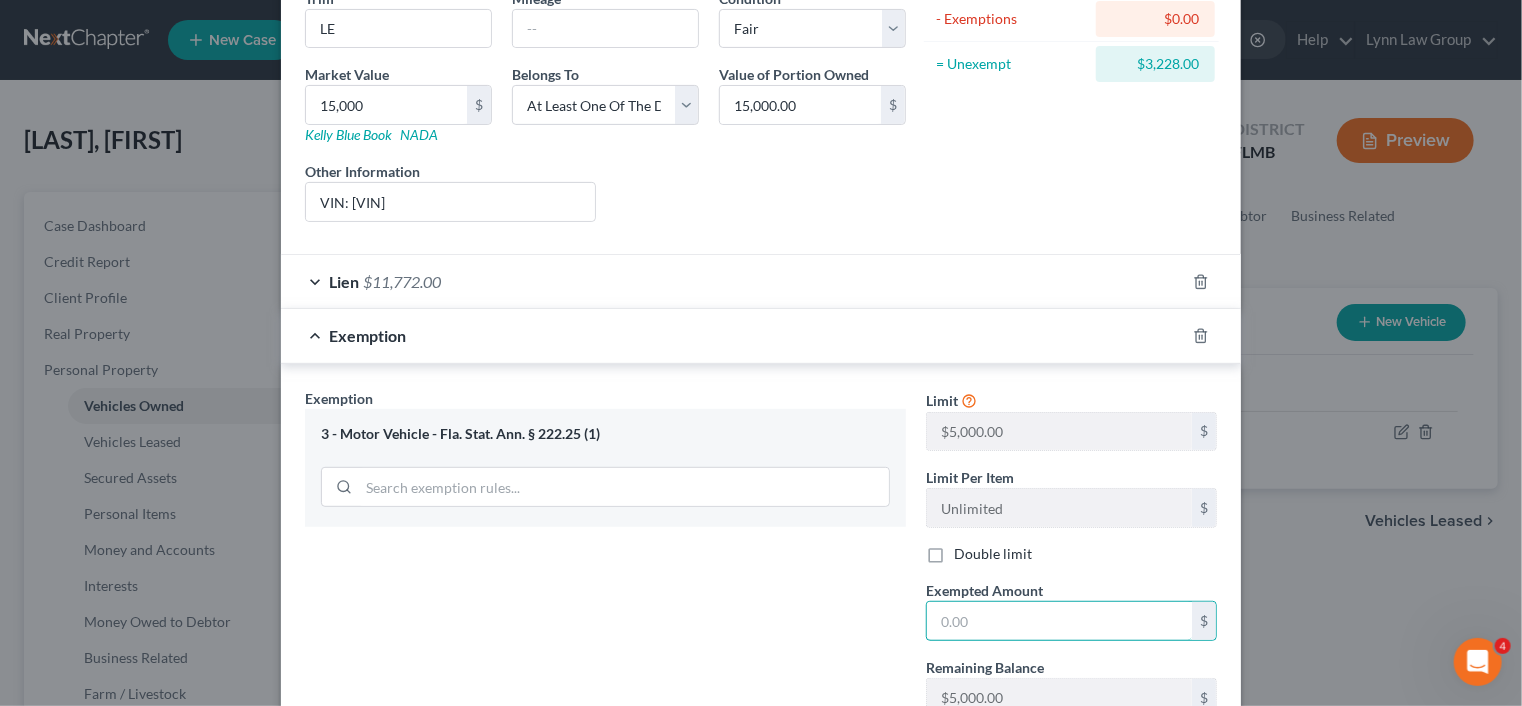 scroll, scrollTop: 408, scrollLeft: 0, axis: vertical 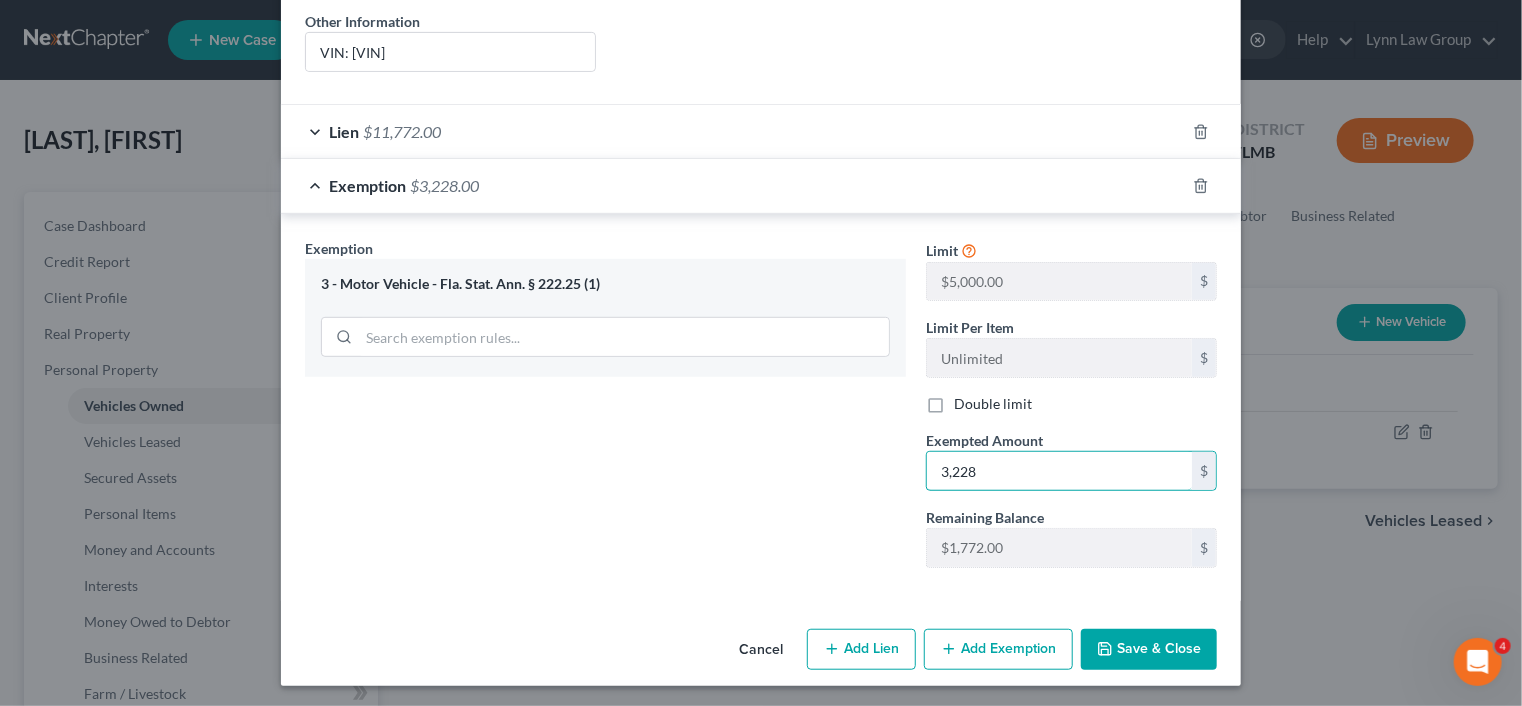 type on "3,228" 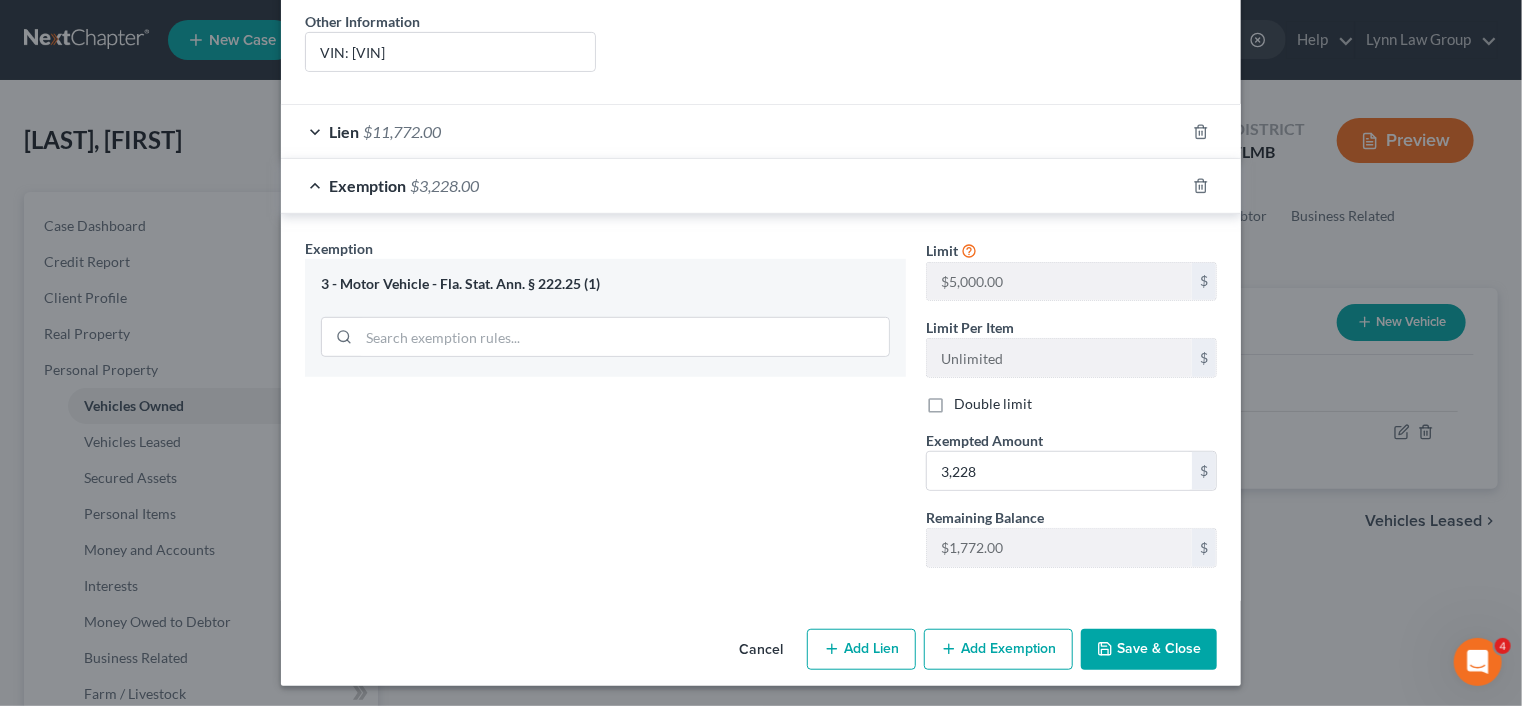 click on "Save & Close" at bounding box center [1149, 650] 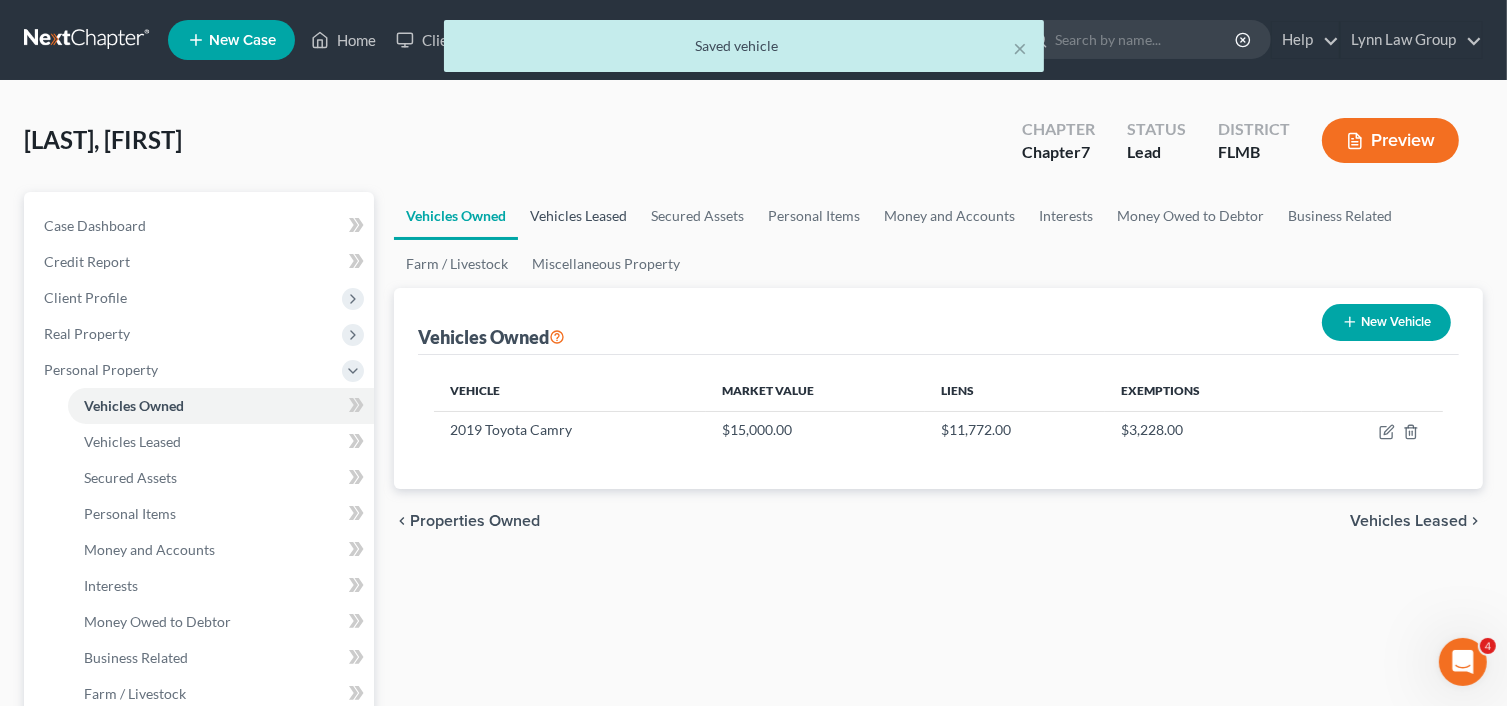 click on "Vehicles Leased" at bounding box center [578, 216] 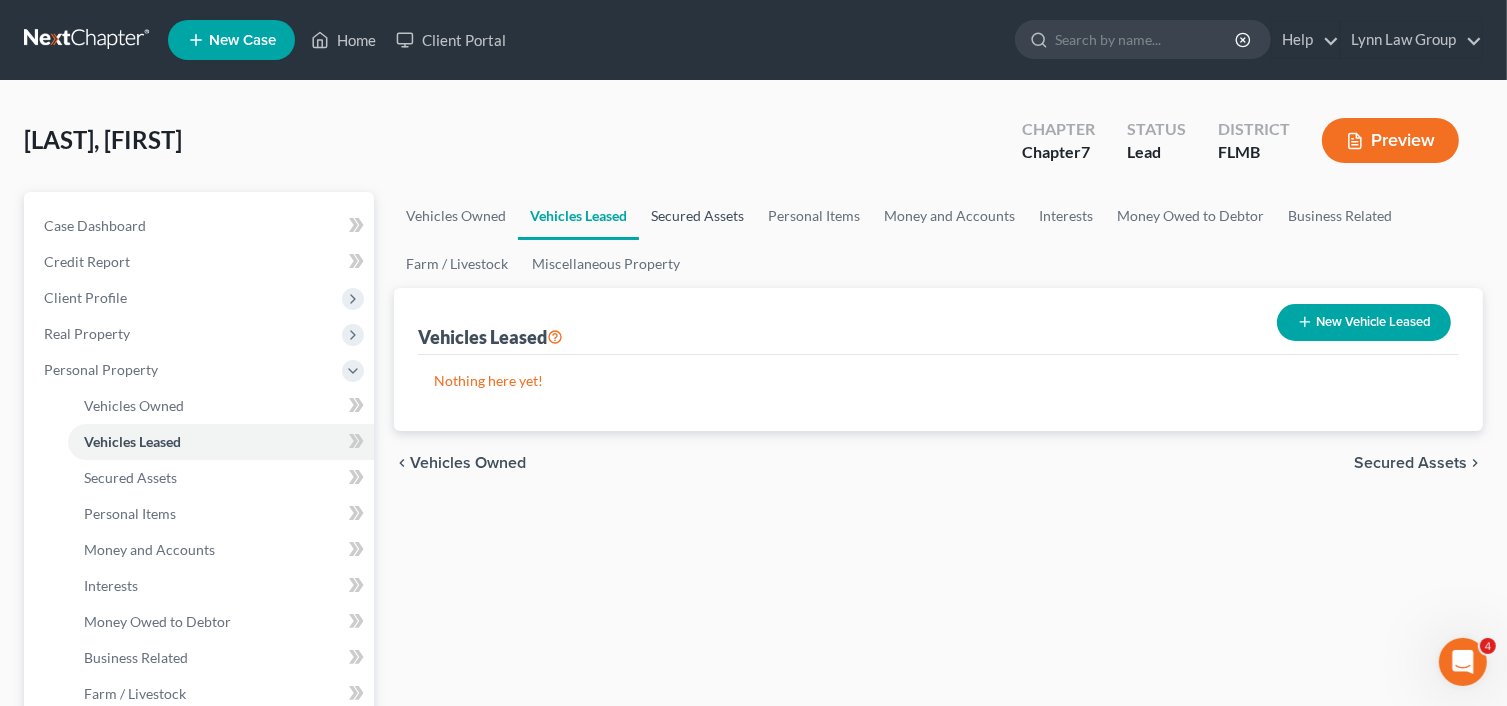 click on "Secured Assets" at bounding box center (697, 216) 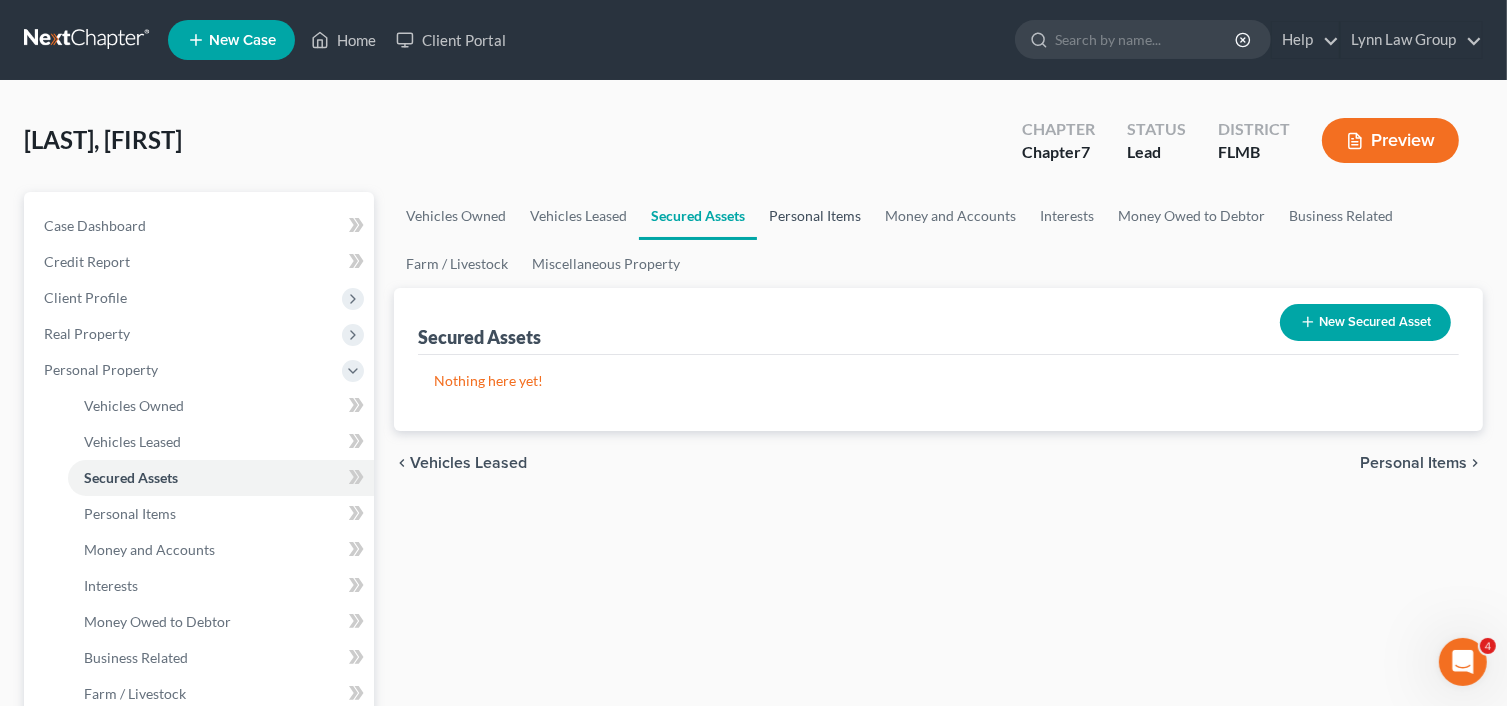 click on "Personal Items" at bounding box center (815, 216) 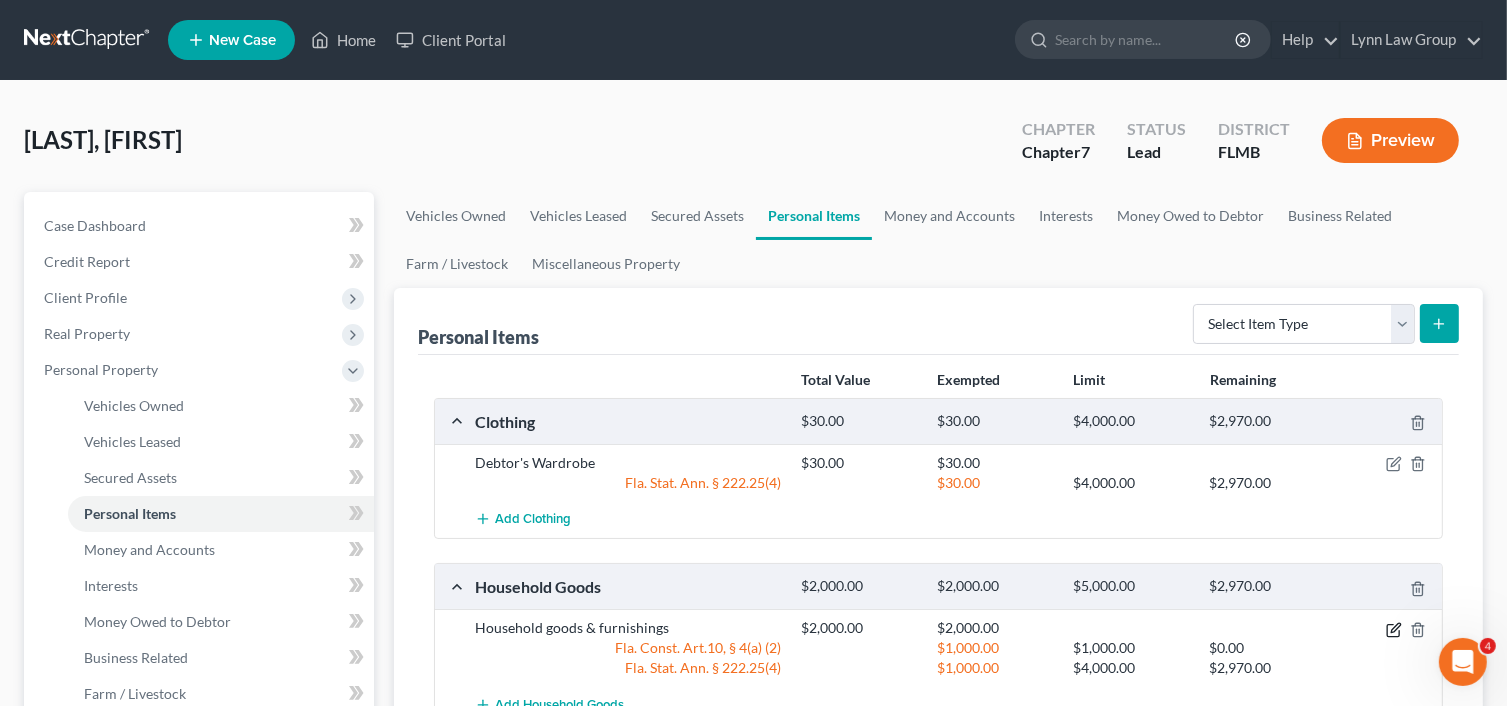 click 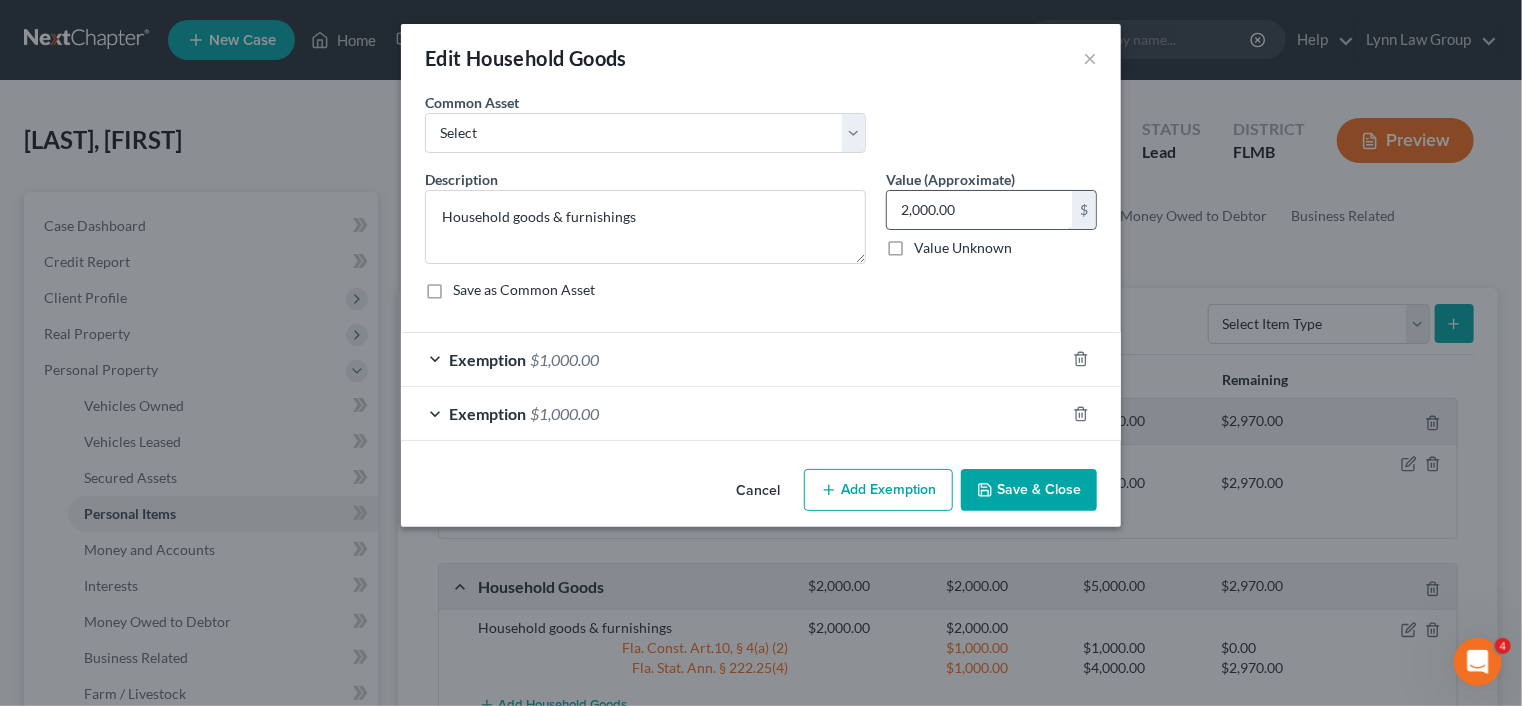 click on "2,000.00" at bounding box center [979, 210] 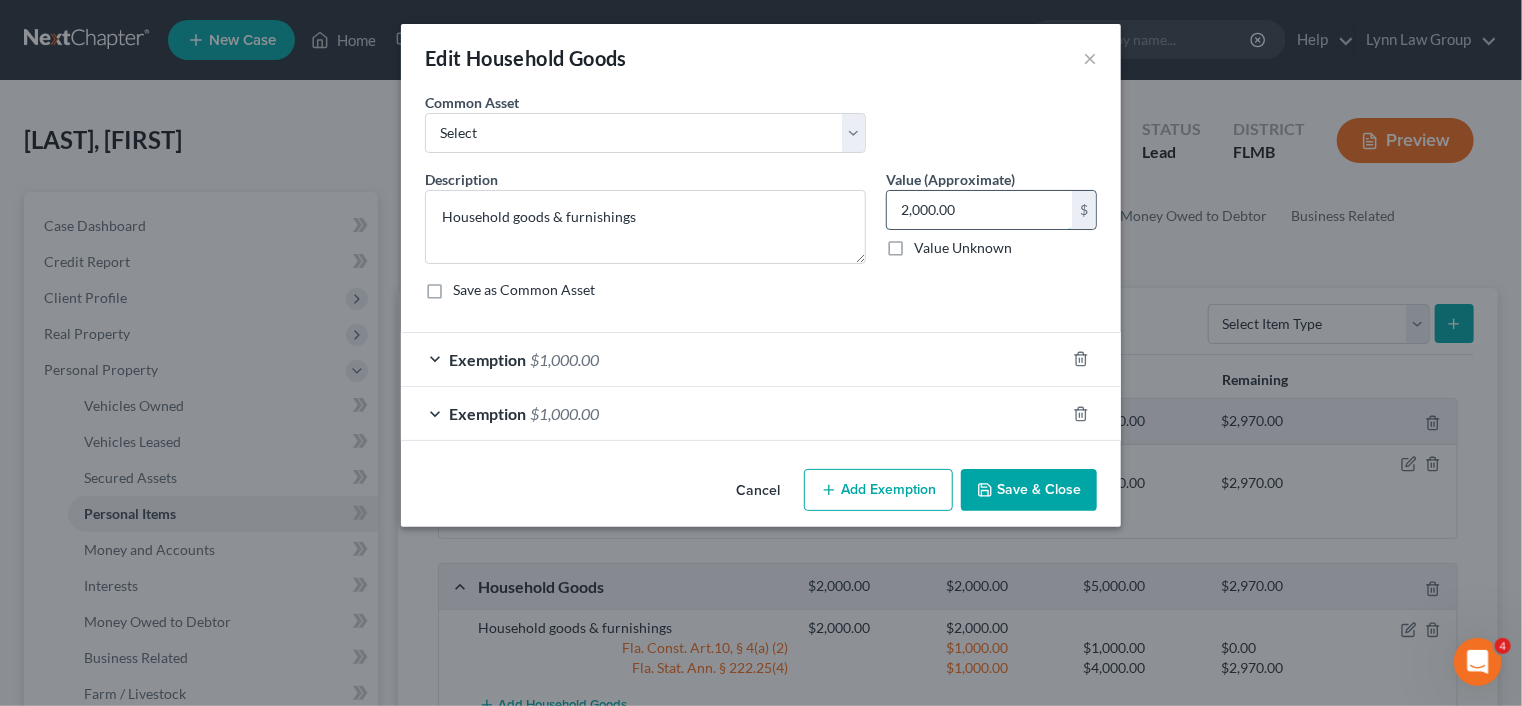 click on "2,000.00" at bounding box center [979, 210] 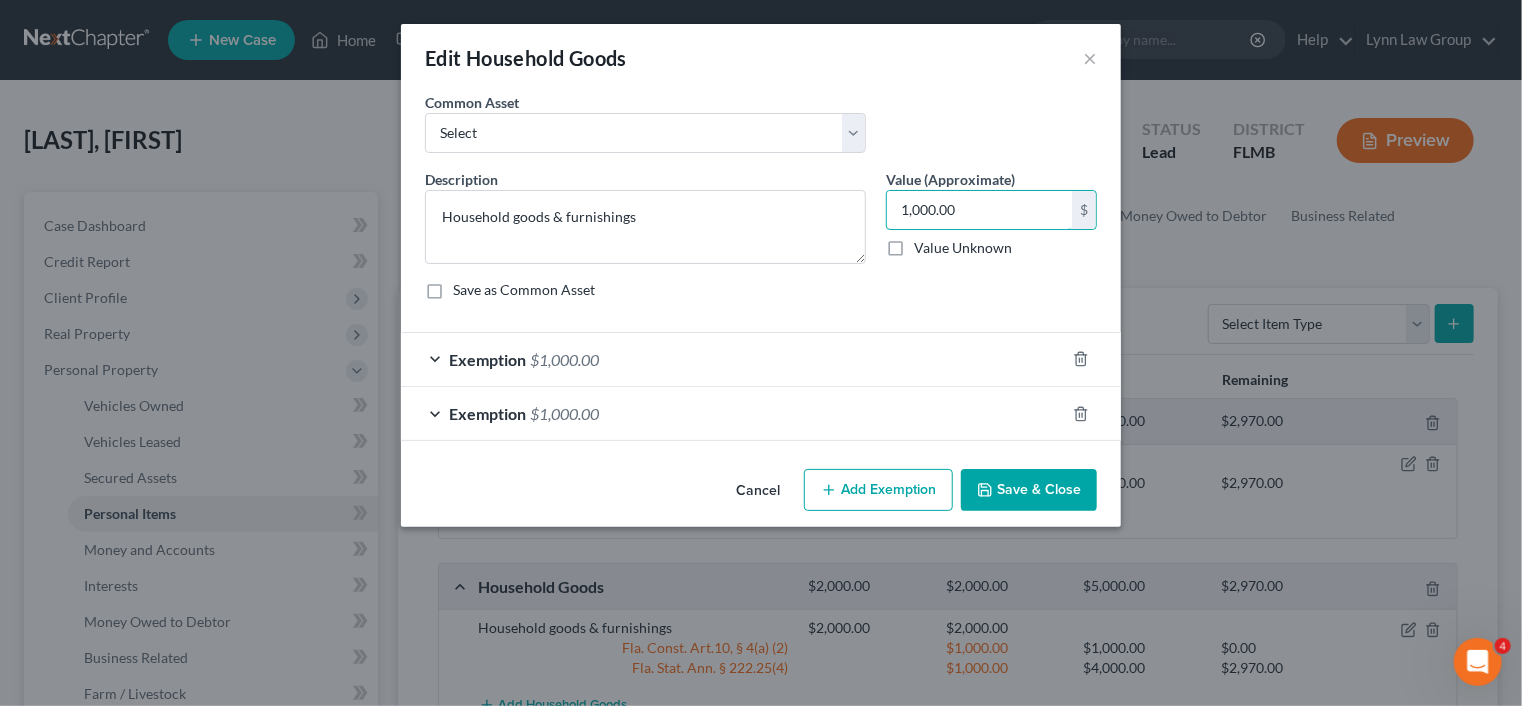type on "1,000.00" 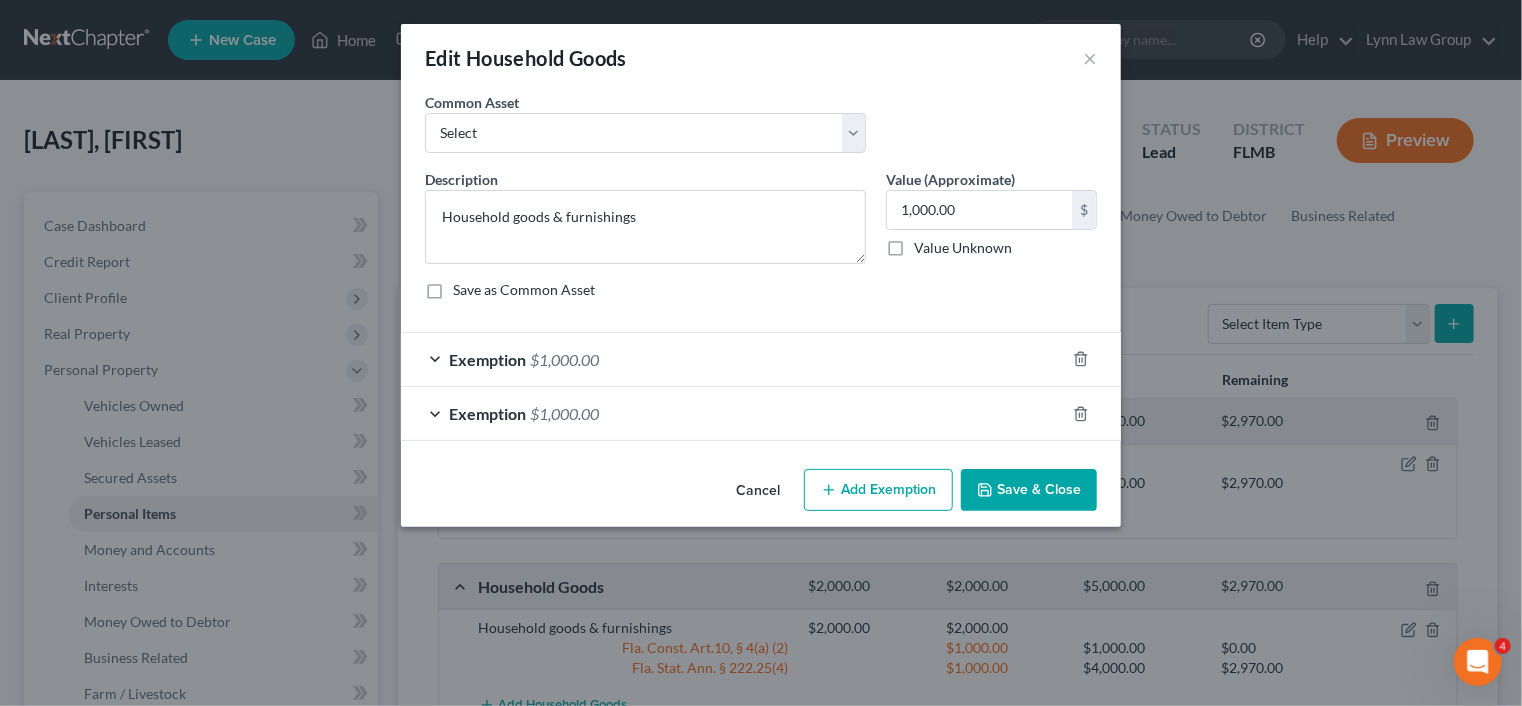 click on "Exemption" at bounding box center (487, 413) 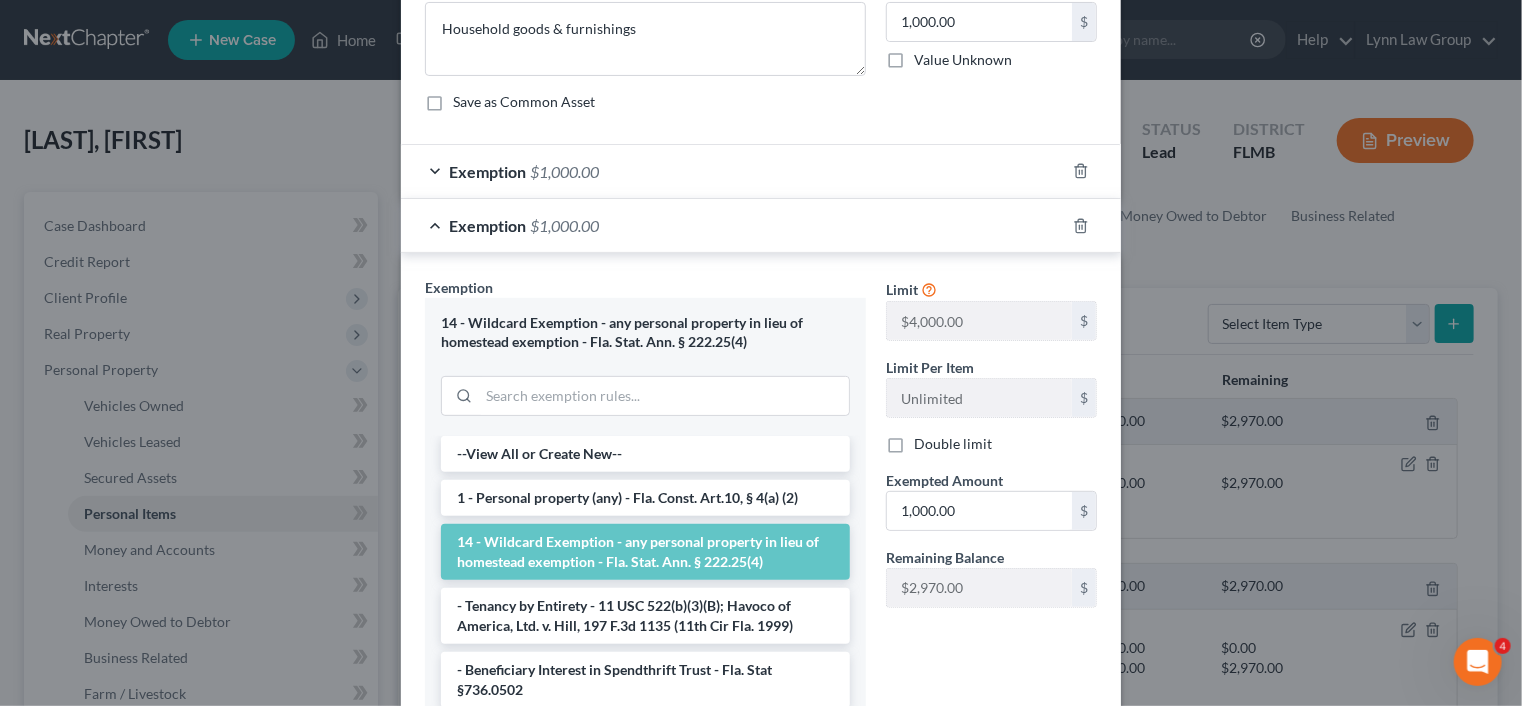 scroll, scrollTop: 200, scrollLeft: 0, axis: vertical 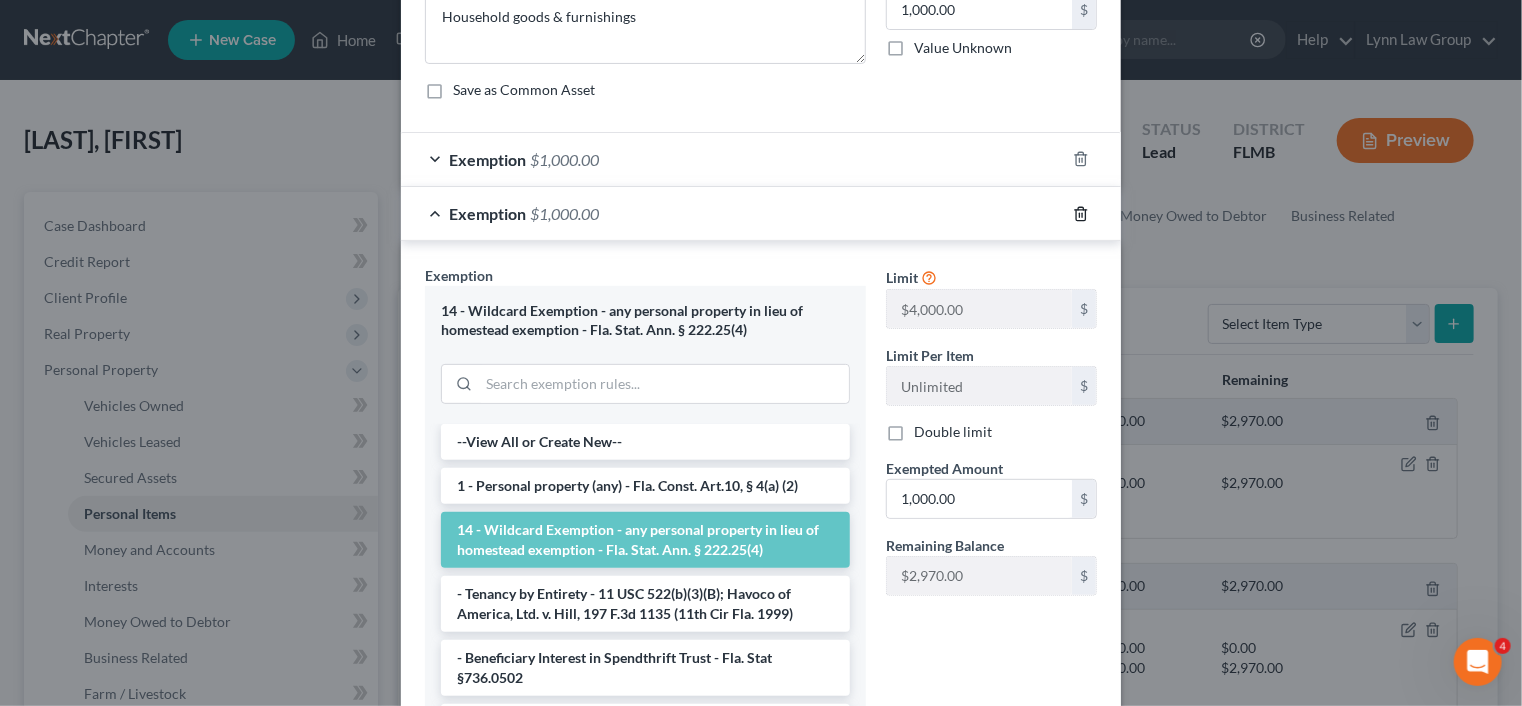 click 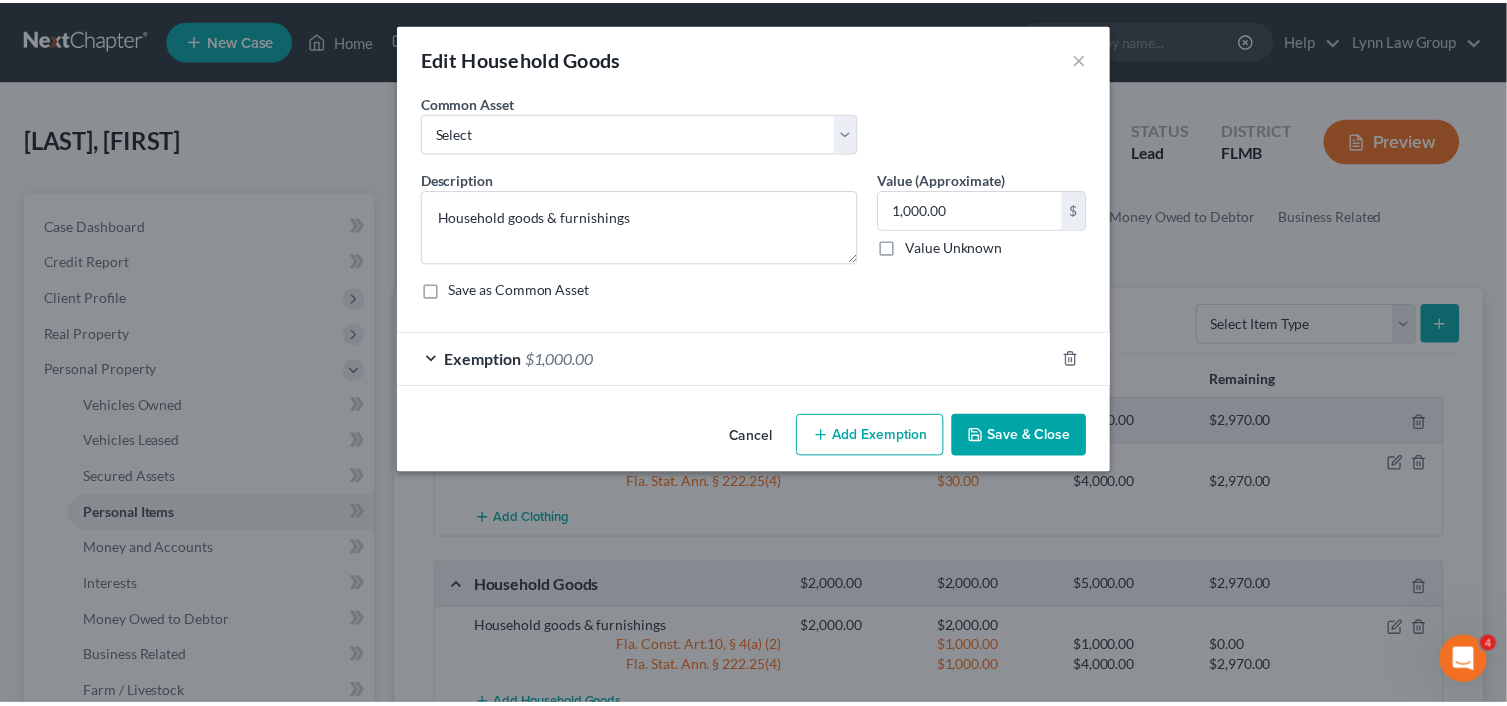 scroll, scrollTop: 0, scrollLeft: 0, axis: both 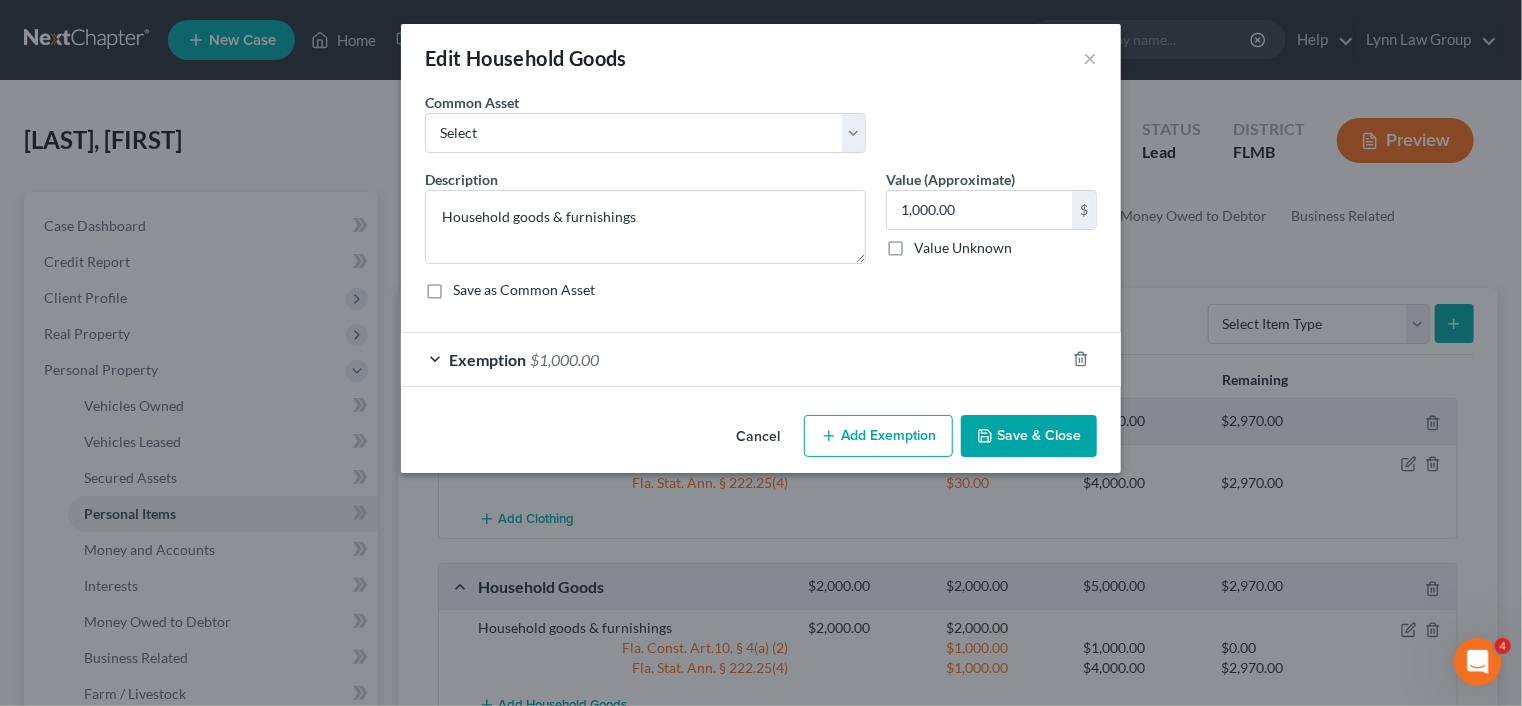 click on "Save & Close" at bounding box center (1029, 436) 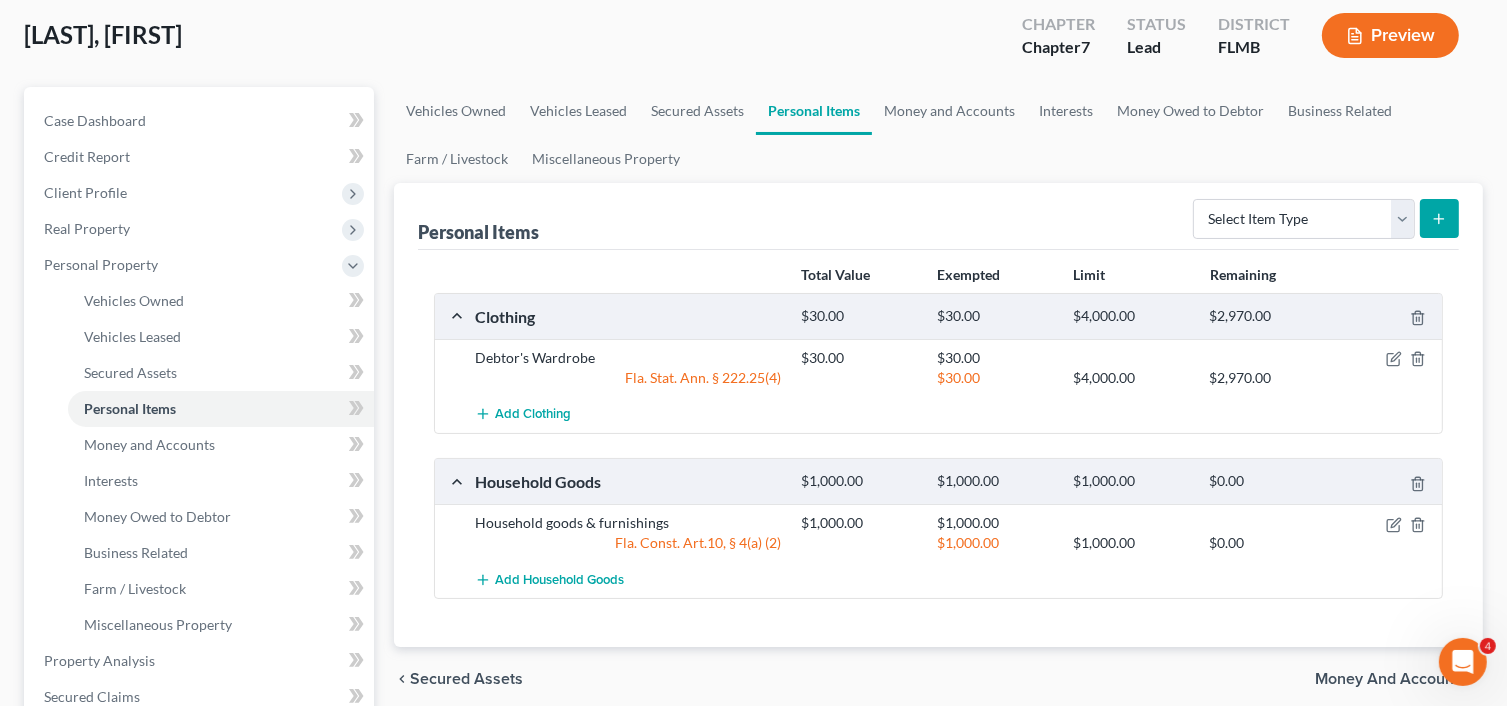 scroll, scrollTop: 100, scrollLeft: 0, axis: vertical 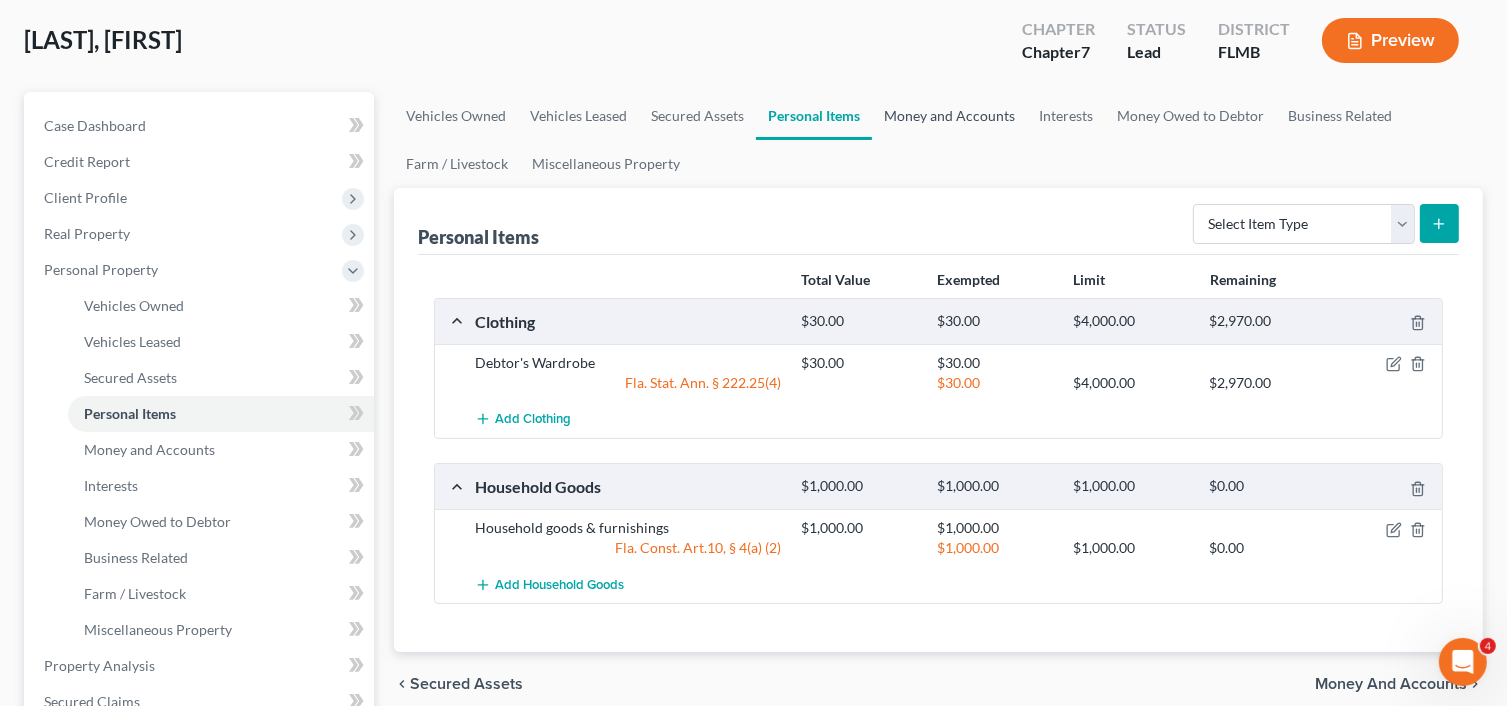 click on "Money and Accounts" at bounding box center (949, 116) 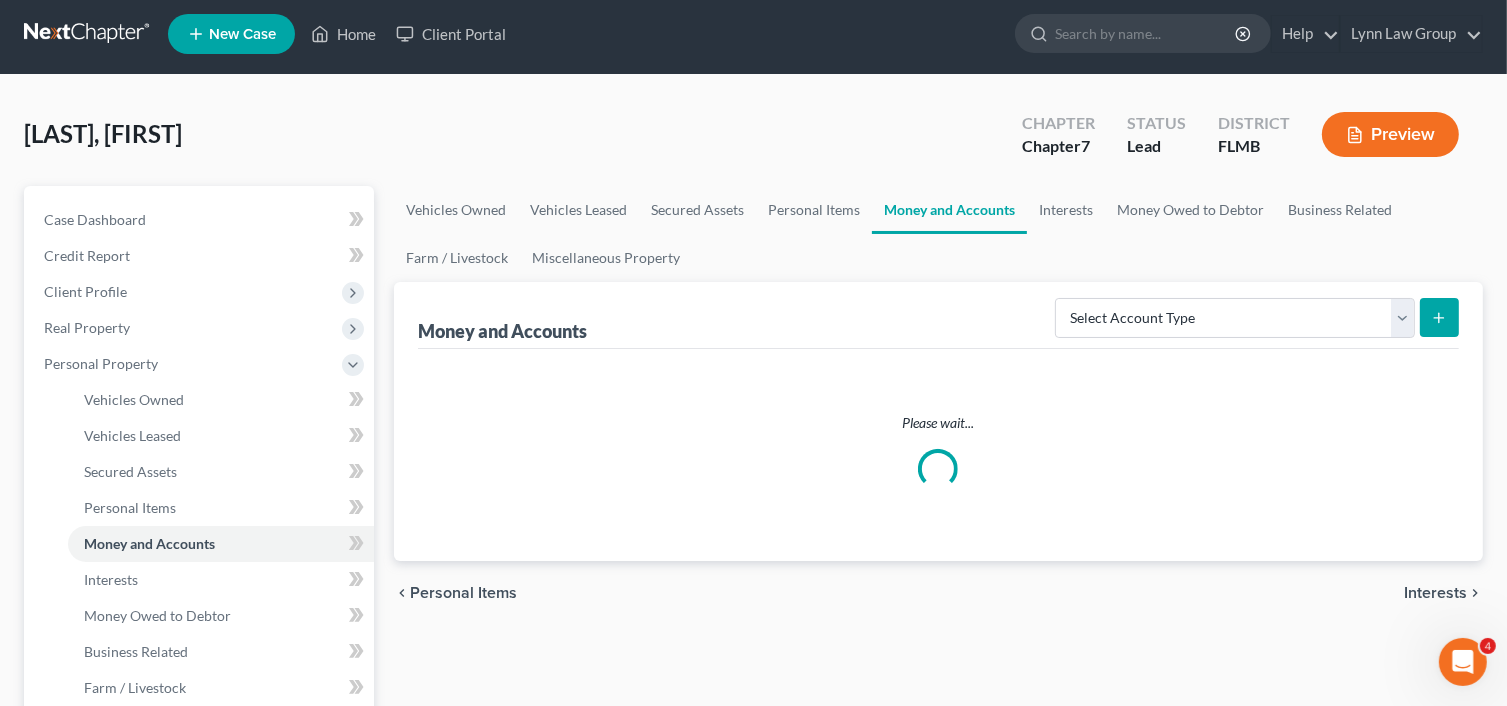 scroll, scrollTop: 0, scrollLeft: 0, axis: both 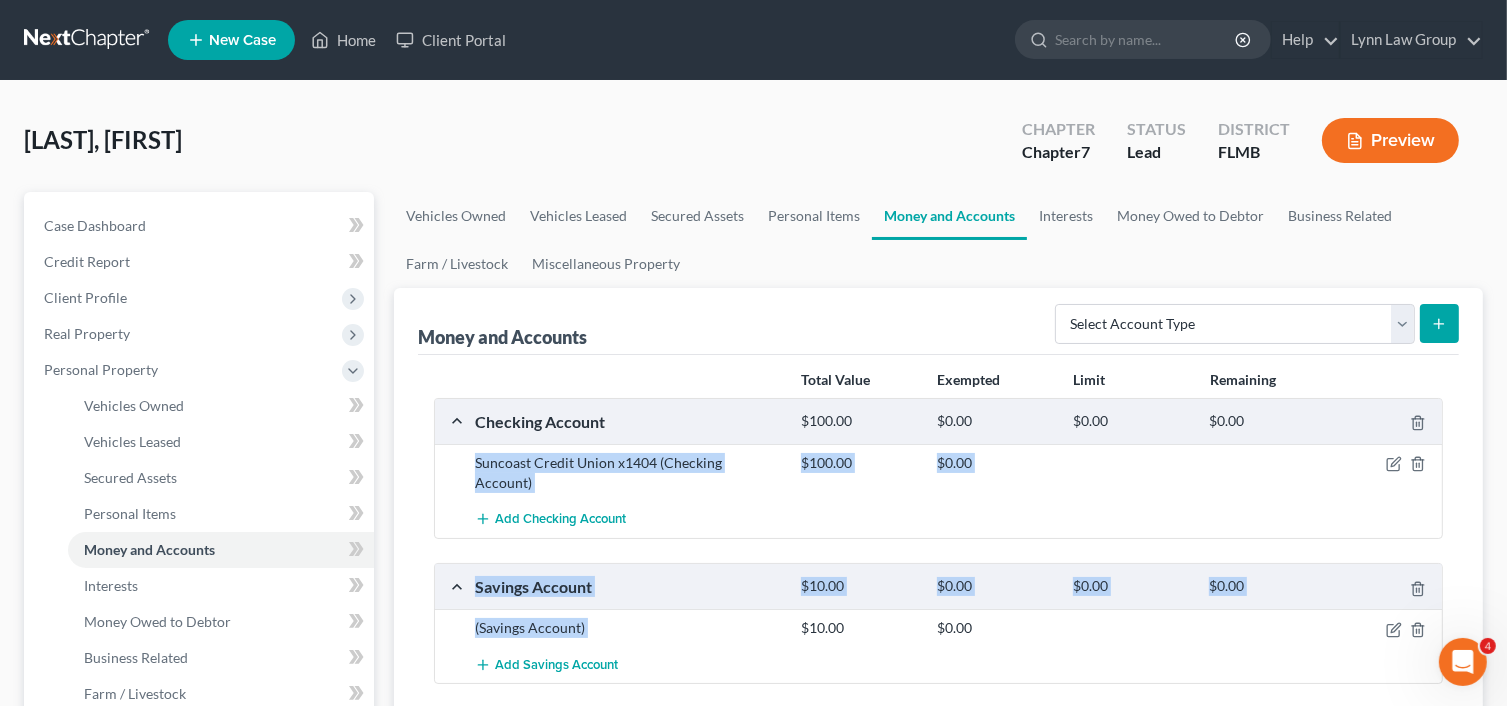 drag, startPoint x: 471, startPoint y: 465, endPoint x: 796, endPoint y: 611, distance: 356.2878 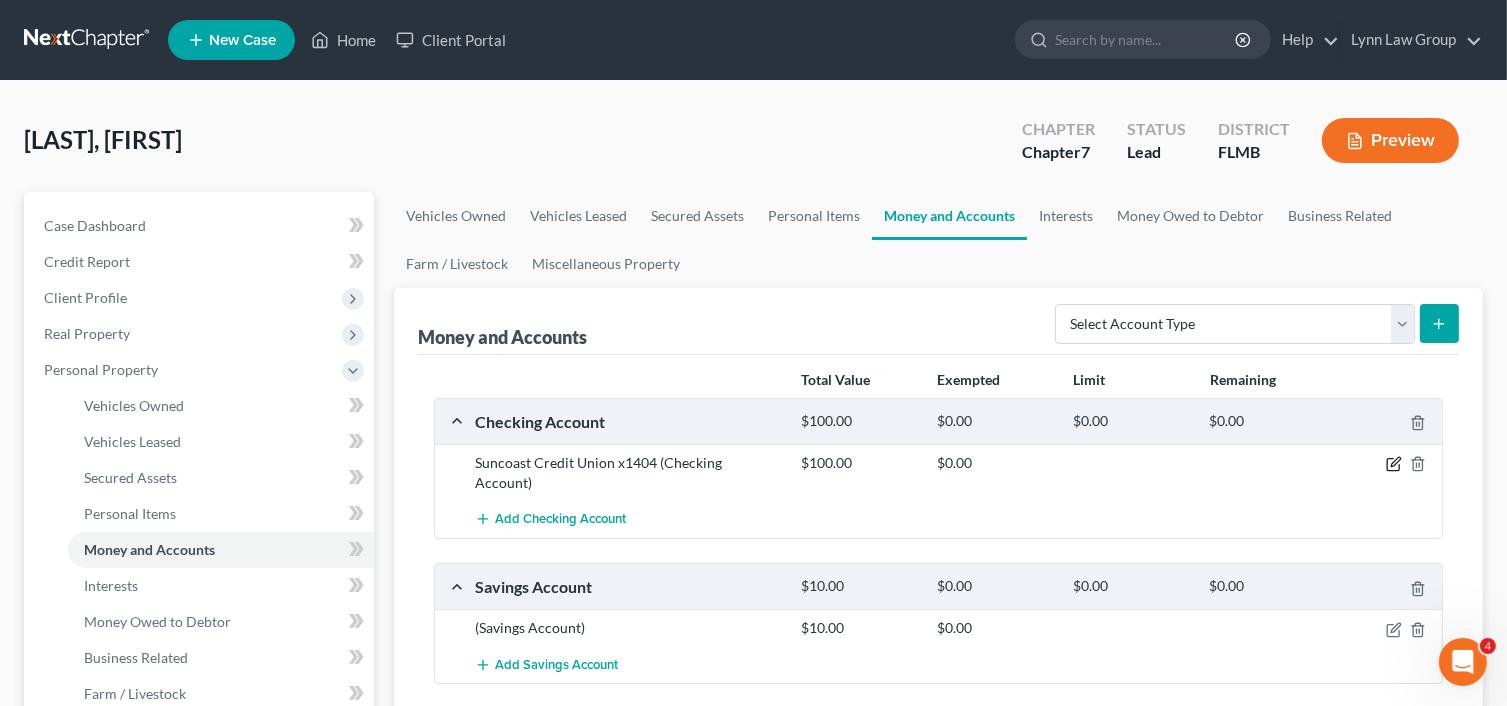 click 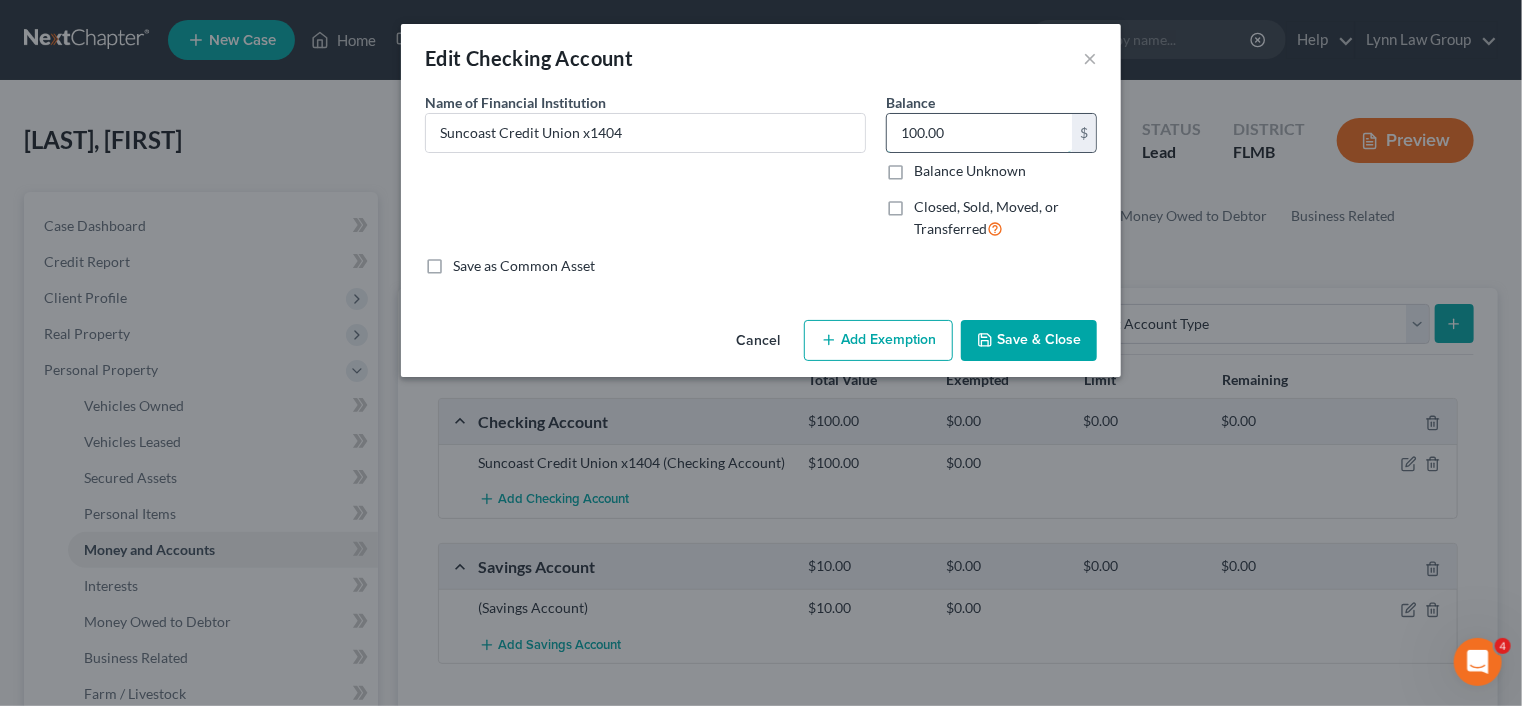 click on "100.00" at bounding box center (979, 133) 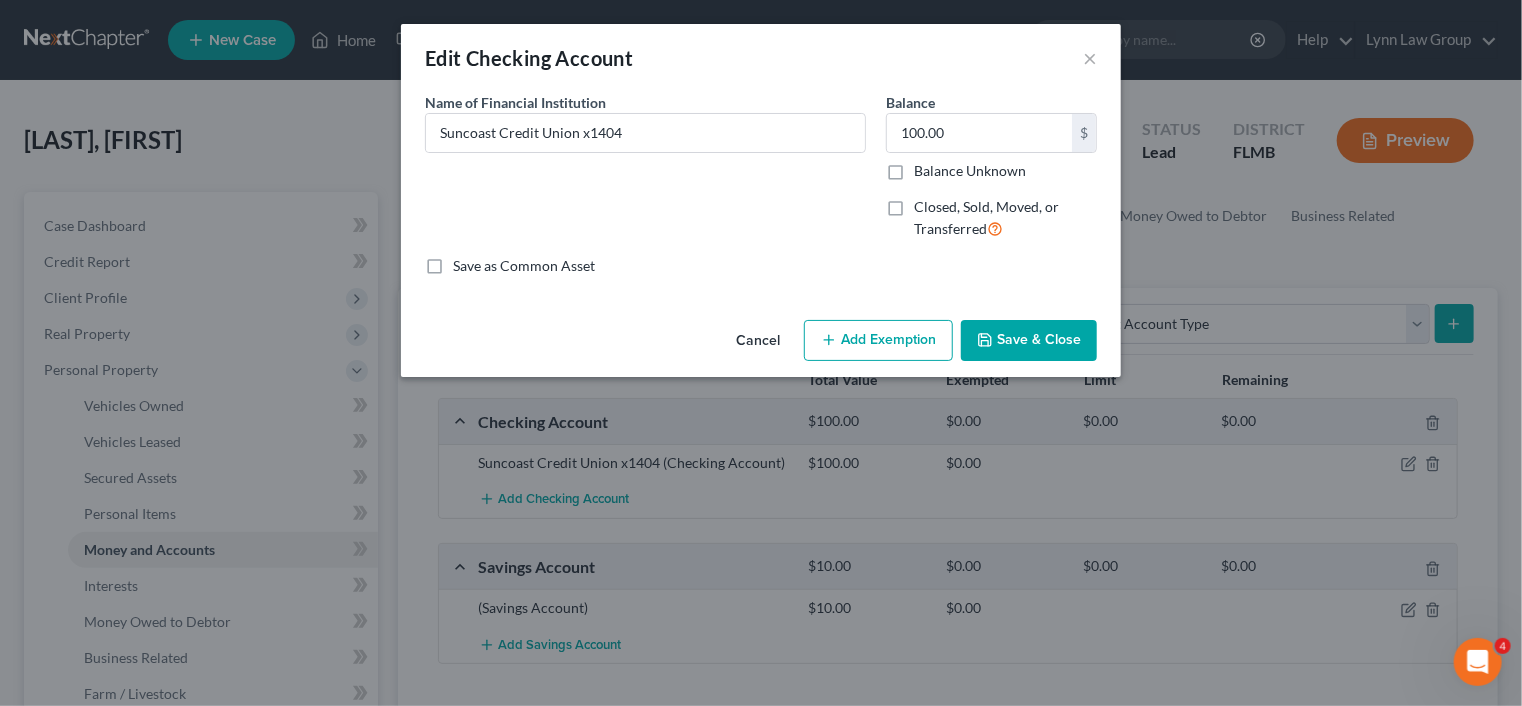 click on "Save & Close" at bounding box center (1029, 341) 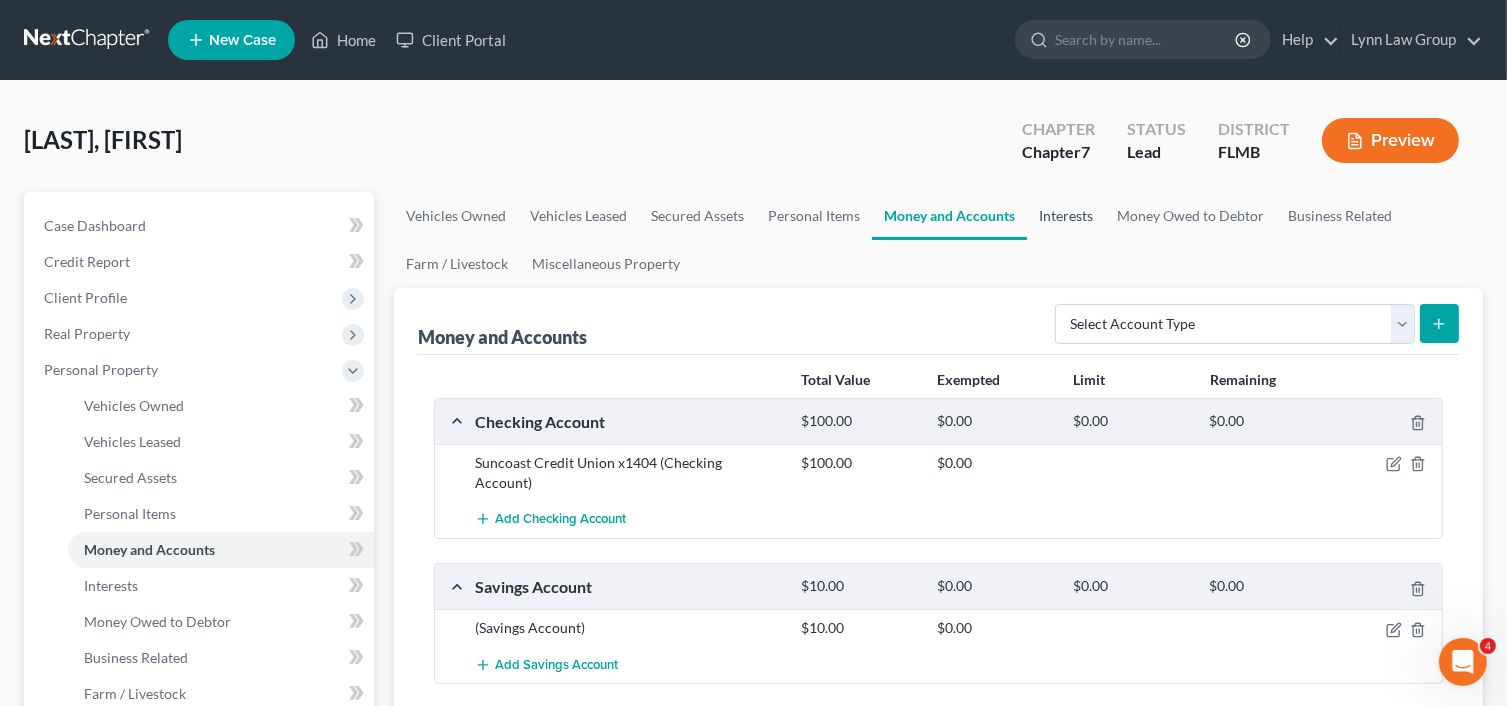 click on "Interests" at bounding box center (1066, 216) 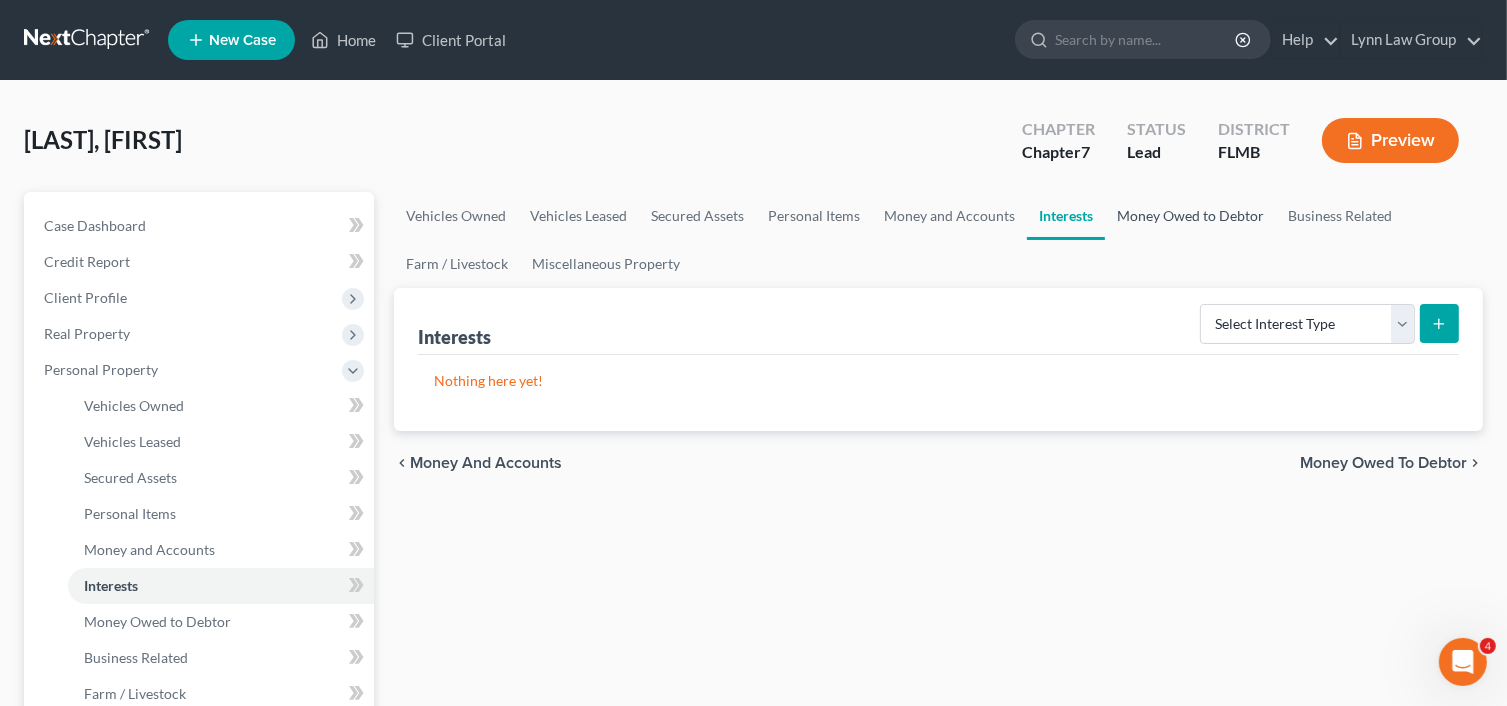 click on "Money Owed to Debtor" at bounding box center (1190, 216) 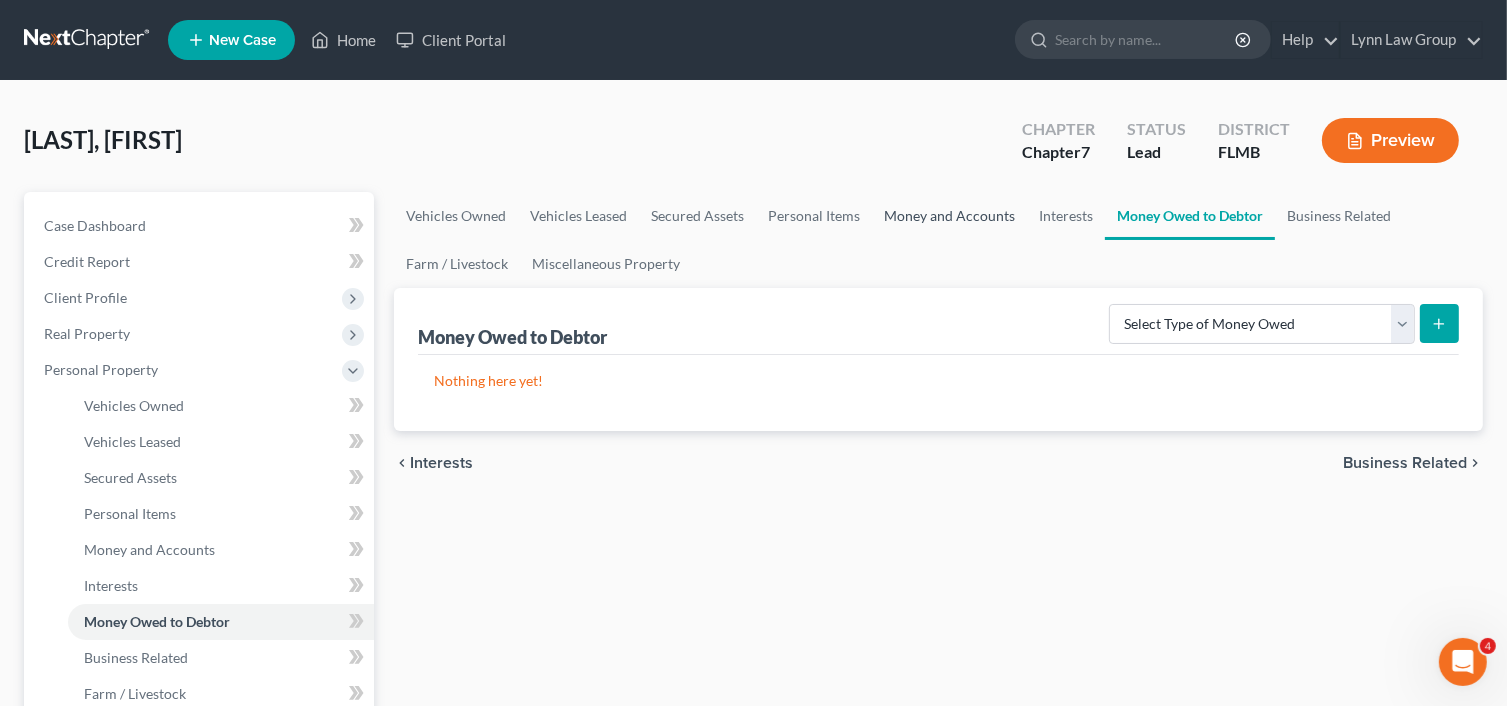 click on "Money and Accounts" at bounding box center [949, 216] 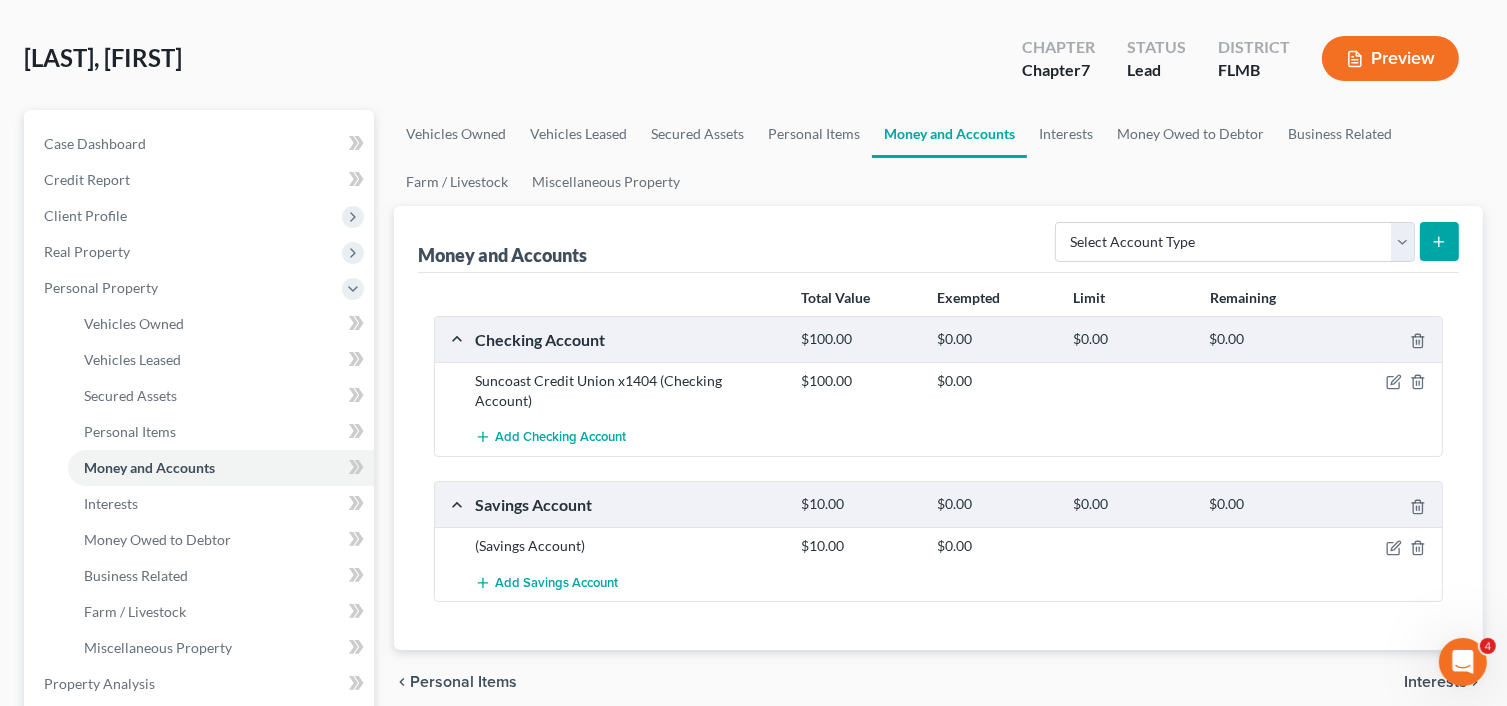 scroll, scrollTop: 200, scrollLeft: 0, axis: vertical 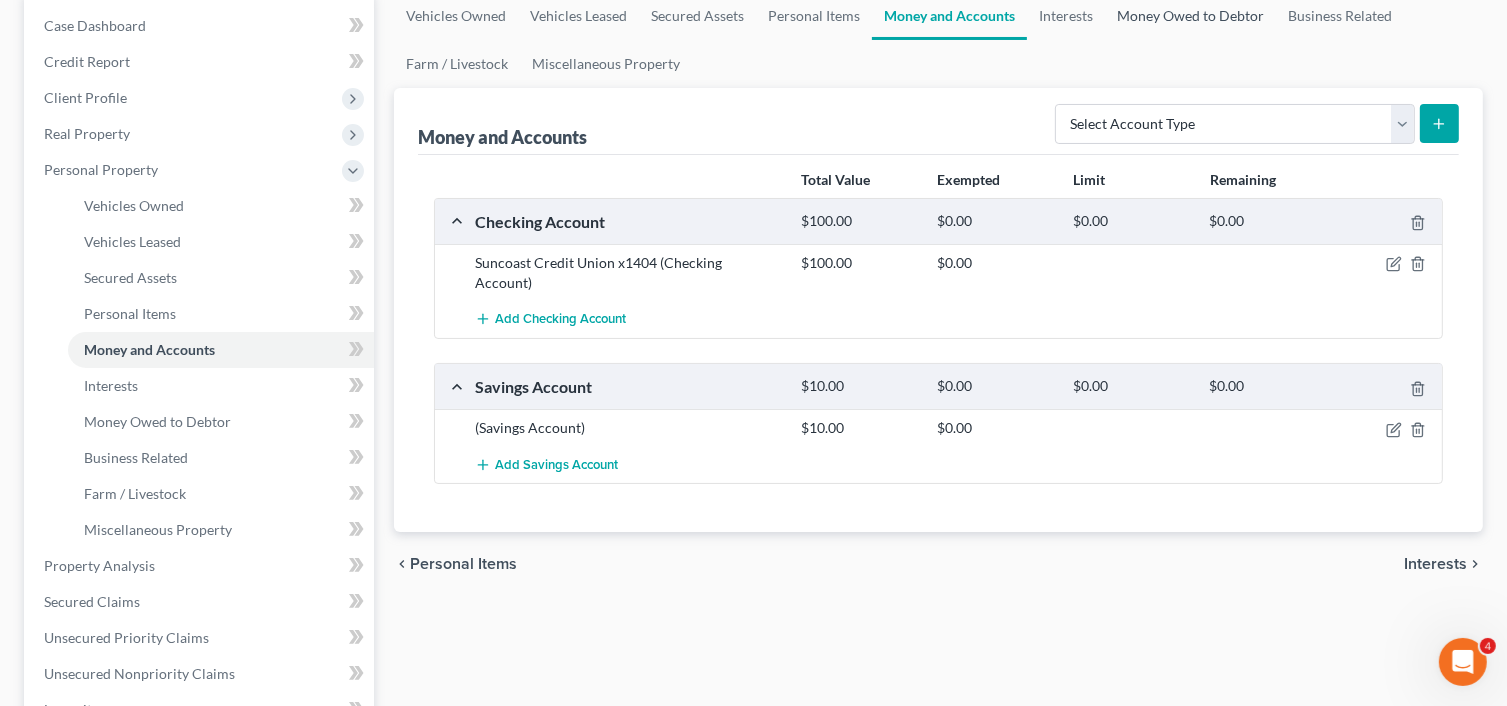 click on "Money Owed to Debtor" at bounding box center [1190, 16] 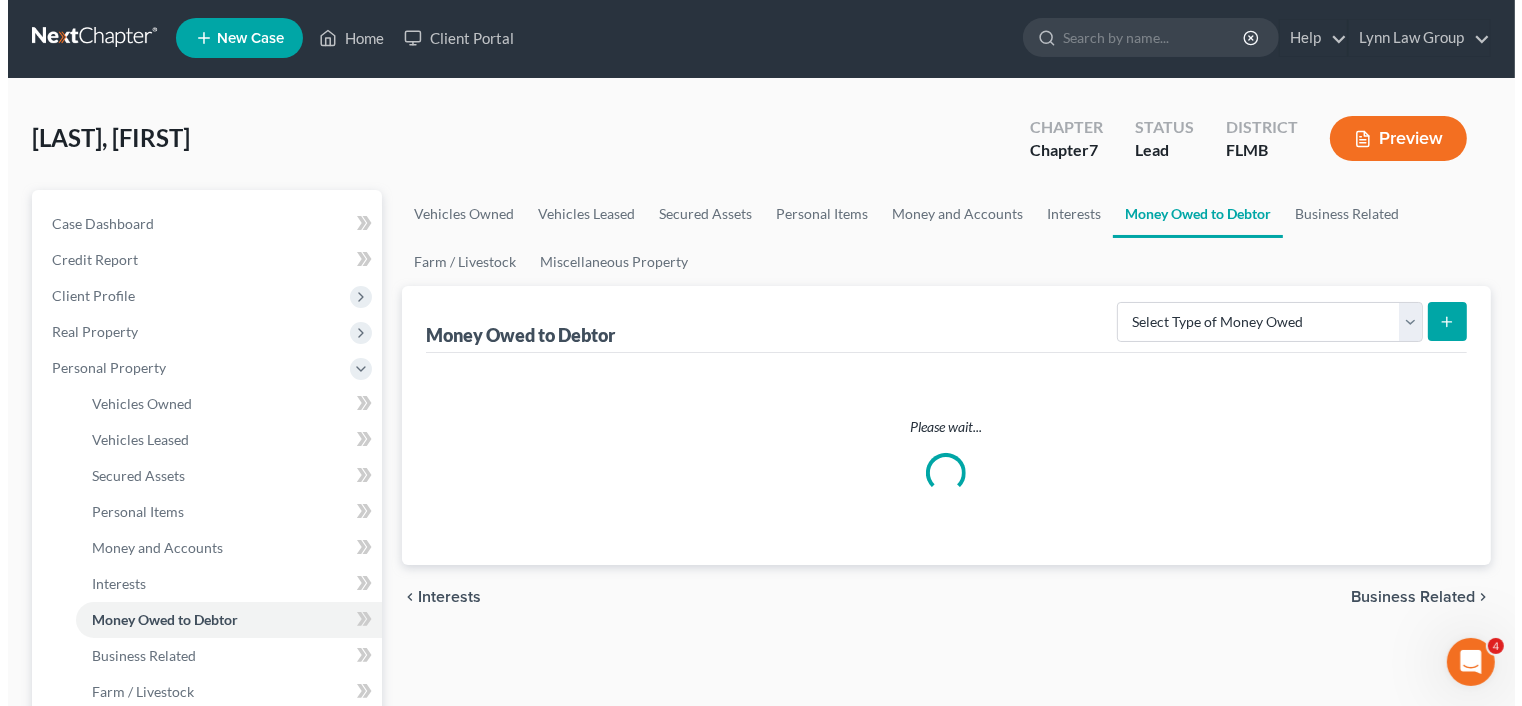 scroll, scrollTop: 0, scrollLeft: 0, axis: both 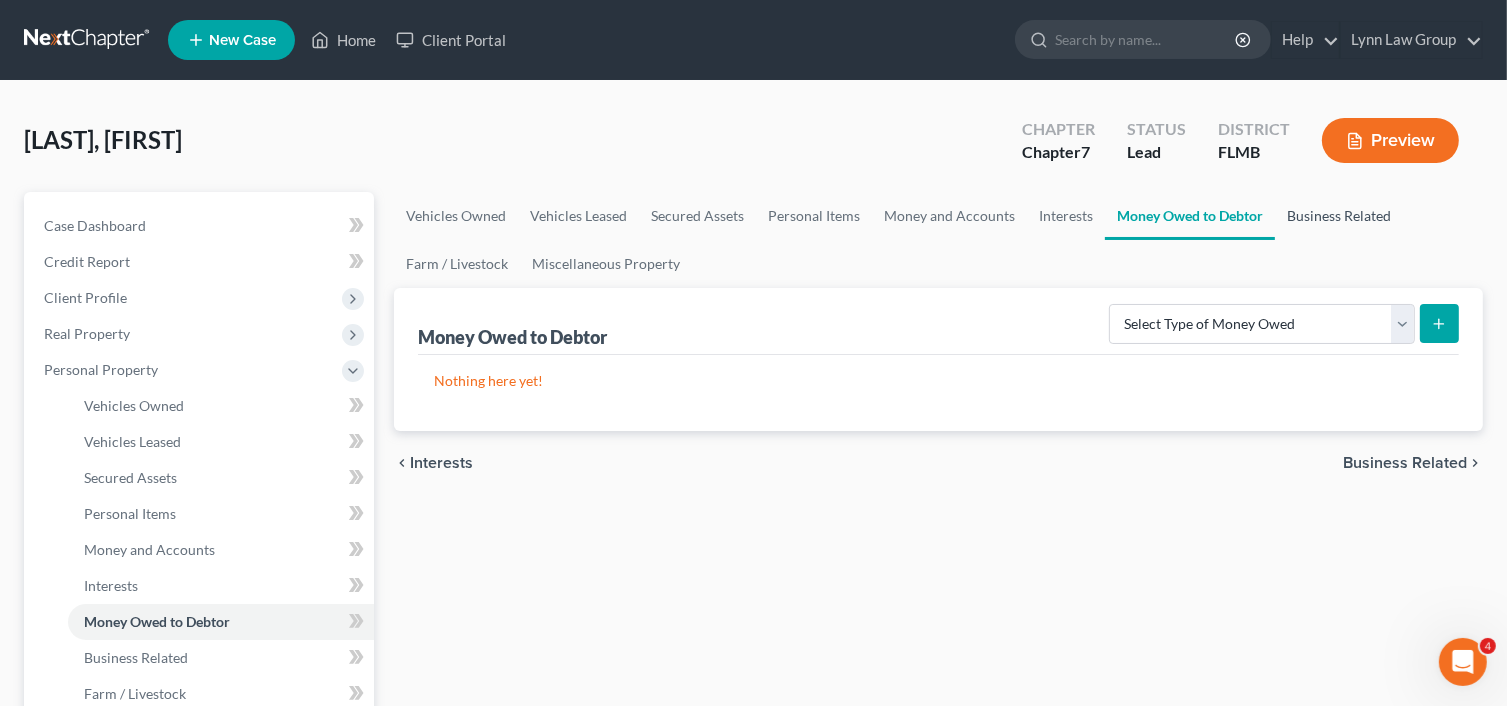 click on "Business Related" at bounding box center [1339, 216] 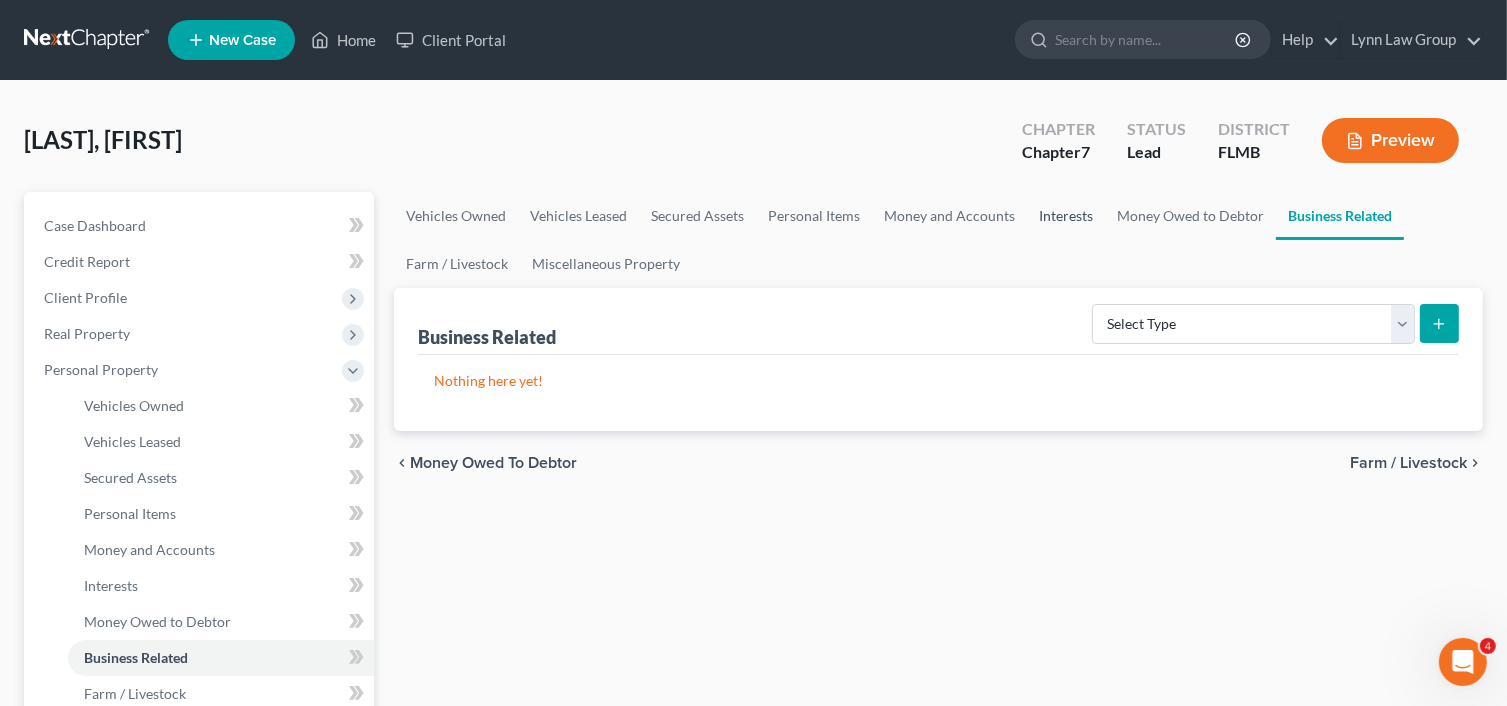 click on "Interests" at bounding box center (1066, 216) 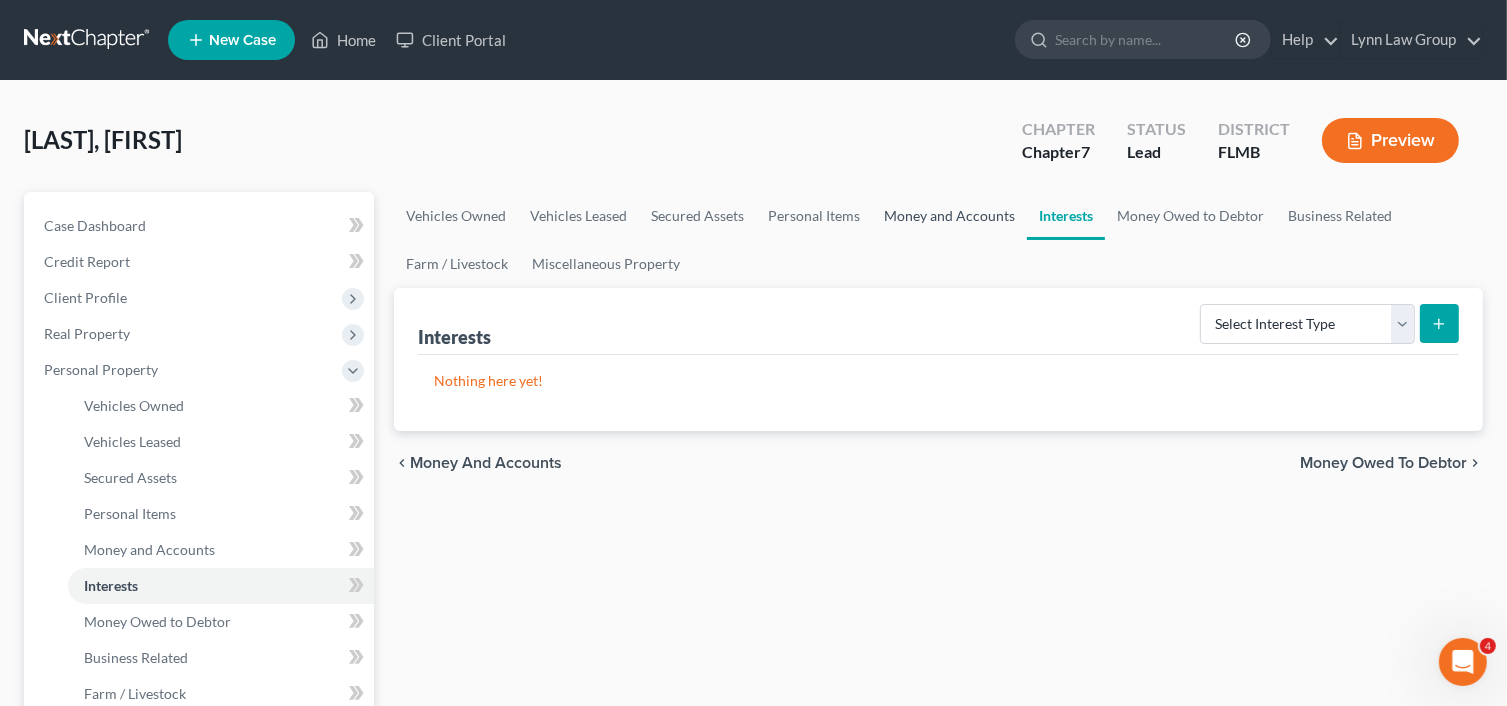 click on "Money and Accounts" at bounding box center [949, 216] 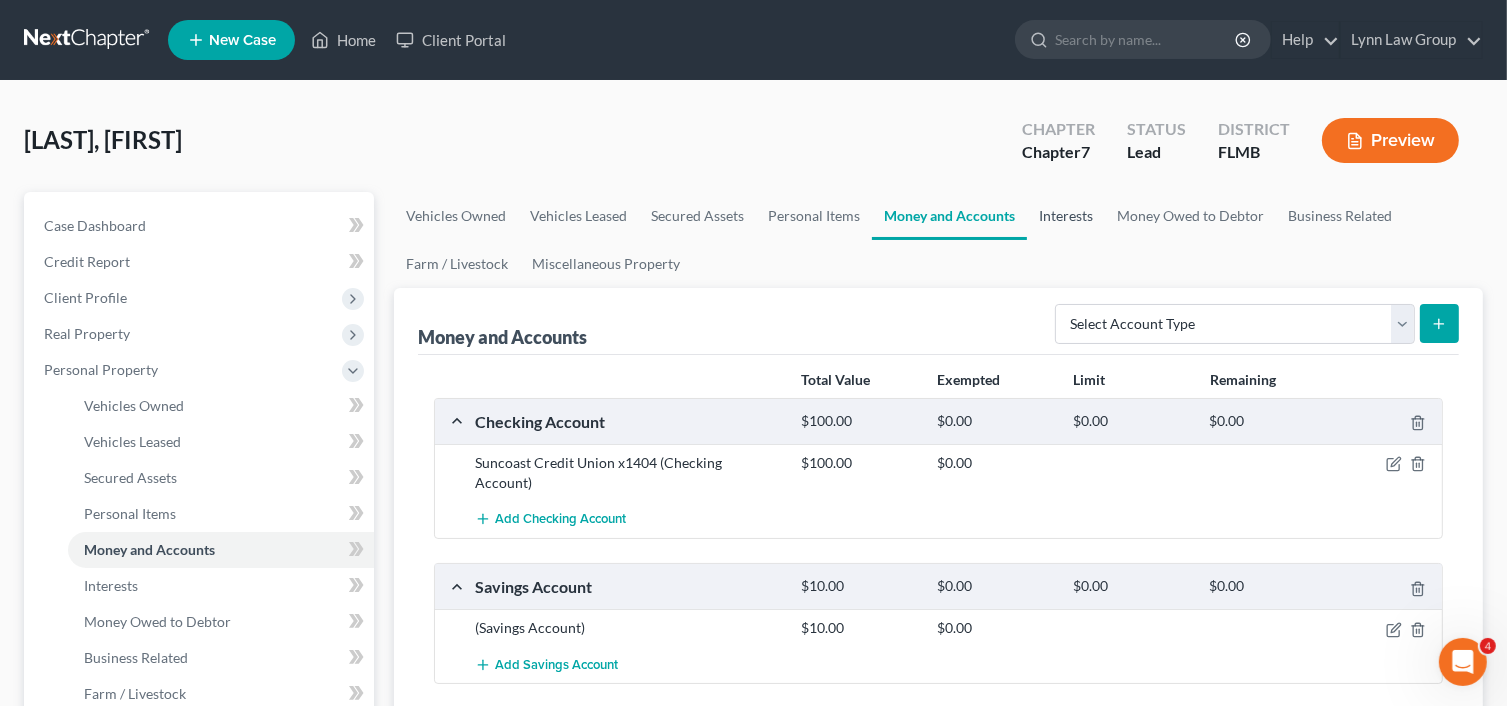 click on "Interests" at bounding box center (1066, 216) 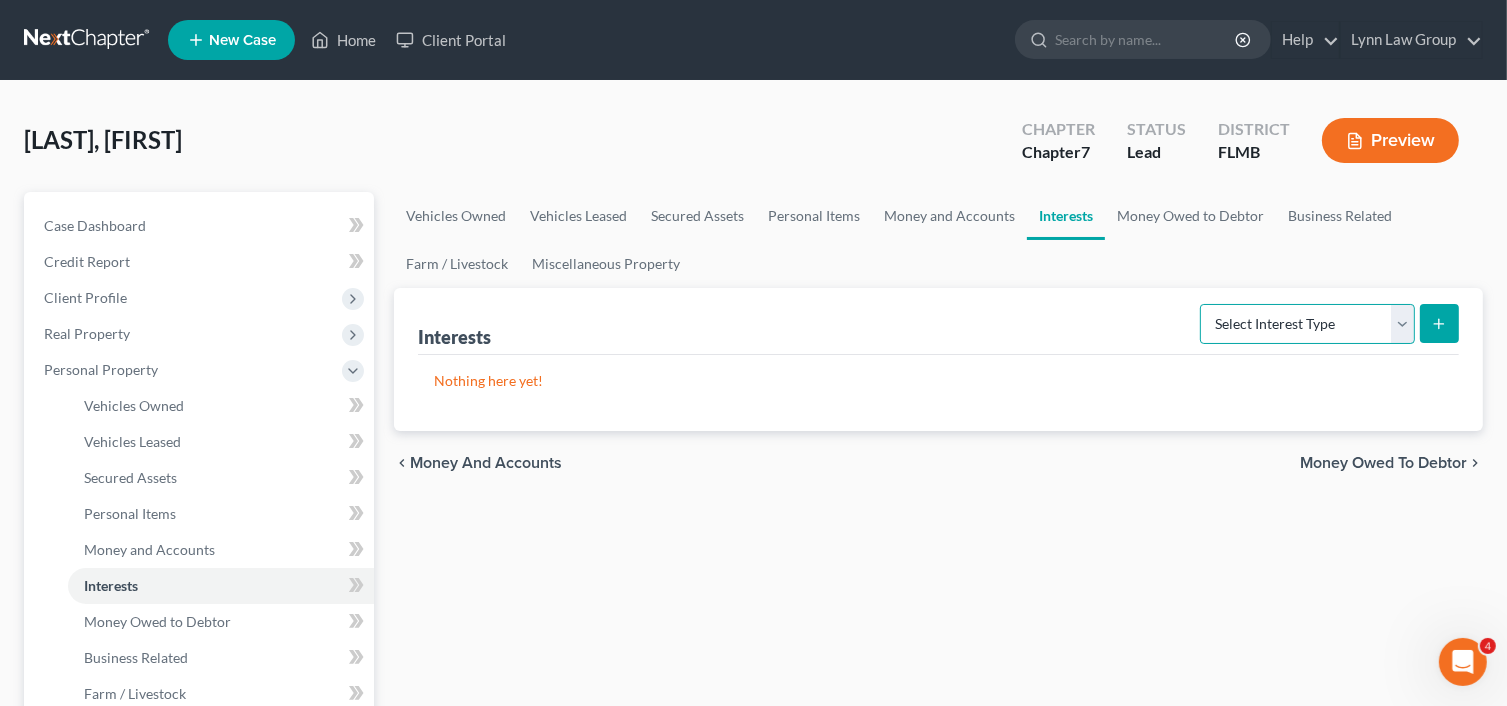 click on "Select Interest Type 401K Annuity Bond Education IRA Government Bond Government Pension Plan Incorporated Business IRA Joint Venture (Active) Joint Venture (Inactive) Keogh Mutual Fund Other Retirement Plan Partnership (Active) Partnership (Inactive) Pension Plan Stock Term Life Insurance Unincorporated Business Whole Life Insurance" at bounding box center [1307, 324] 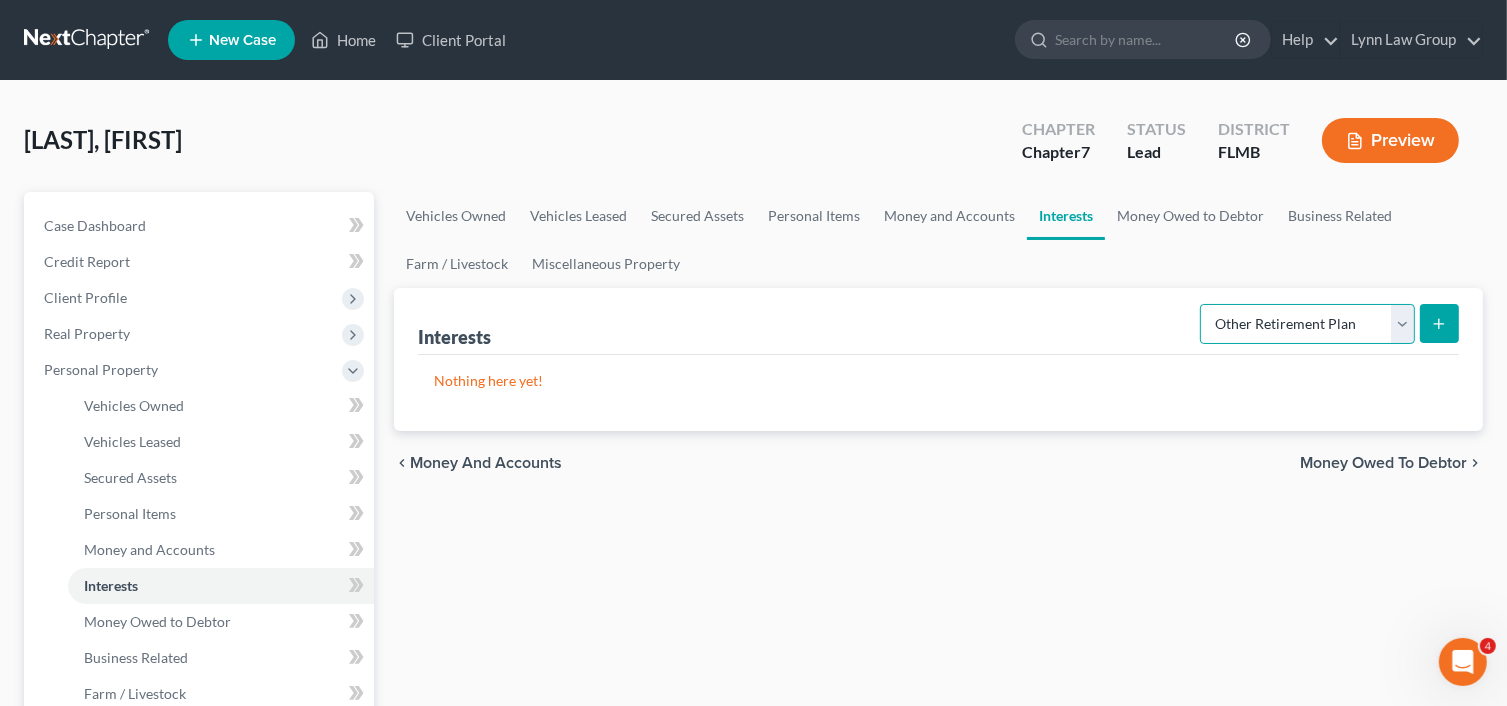 click on "Select Interest Type 401K Annuity Bond Education IRA Government Bond Government Pension Plan Incorporated Business IRA Joint Venture (Active) Joint Venture (Inactive) Keogh Mutual Fund Other Retirement Plan Partnership (Active) Partnership (Inactive) Pension Plan Stock Term Life Insurance Unincorporated Business Whole Life Insurance" at bounding box center (1307, 324) 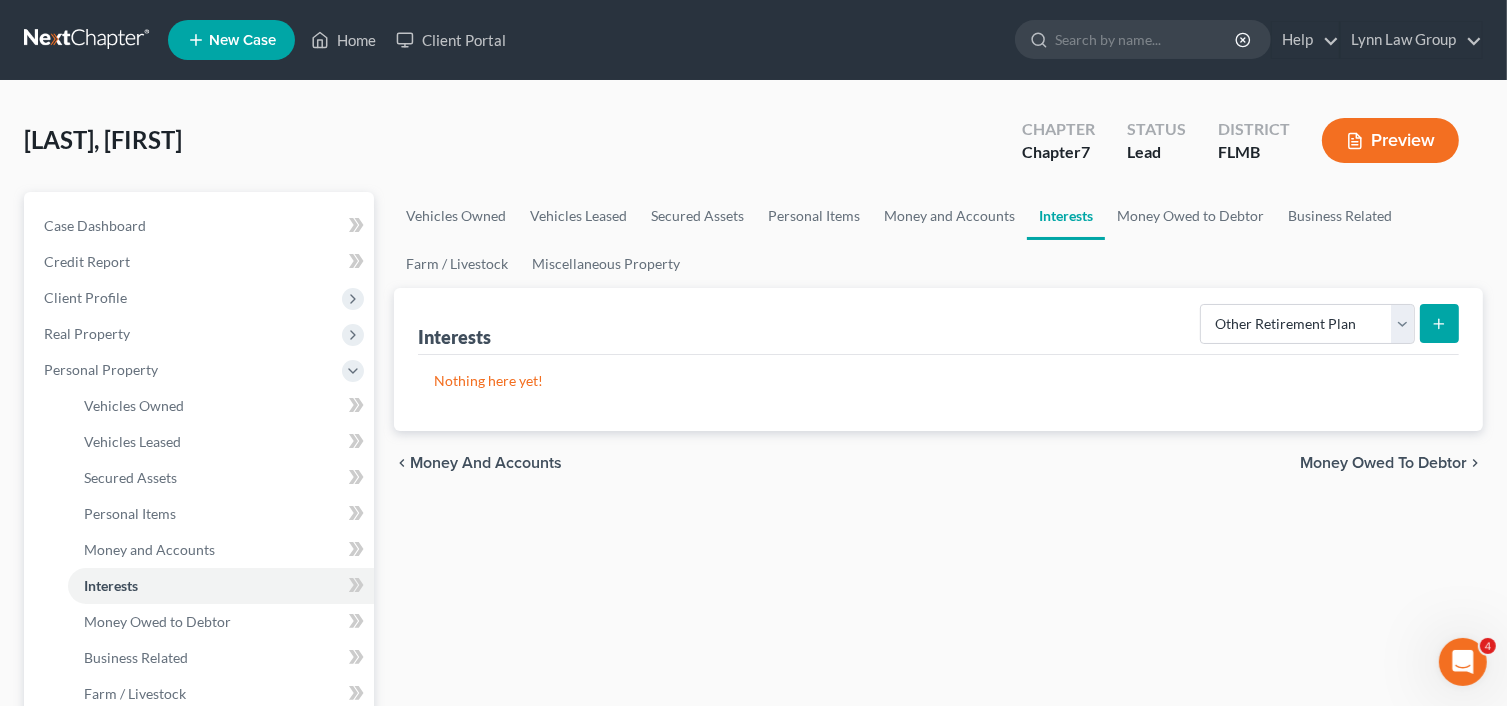 click on "Interests Select Interest Type 401K Annuity Bond Education IRA Government Bond Government Pension Plan Incorporated Business IRA Joint Venture (Active) Joint Venture (Inactive) Keogh Mutual Fund Other Retirement Plan Partnership (Active) Partnership (Inactive) Pension Plan Stock Term Life Insurance Unincorporated Business Whole Life Insurance
Nothing here yet!" at bounding box center [938, 359] 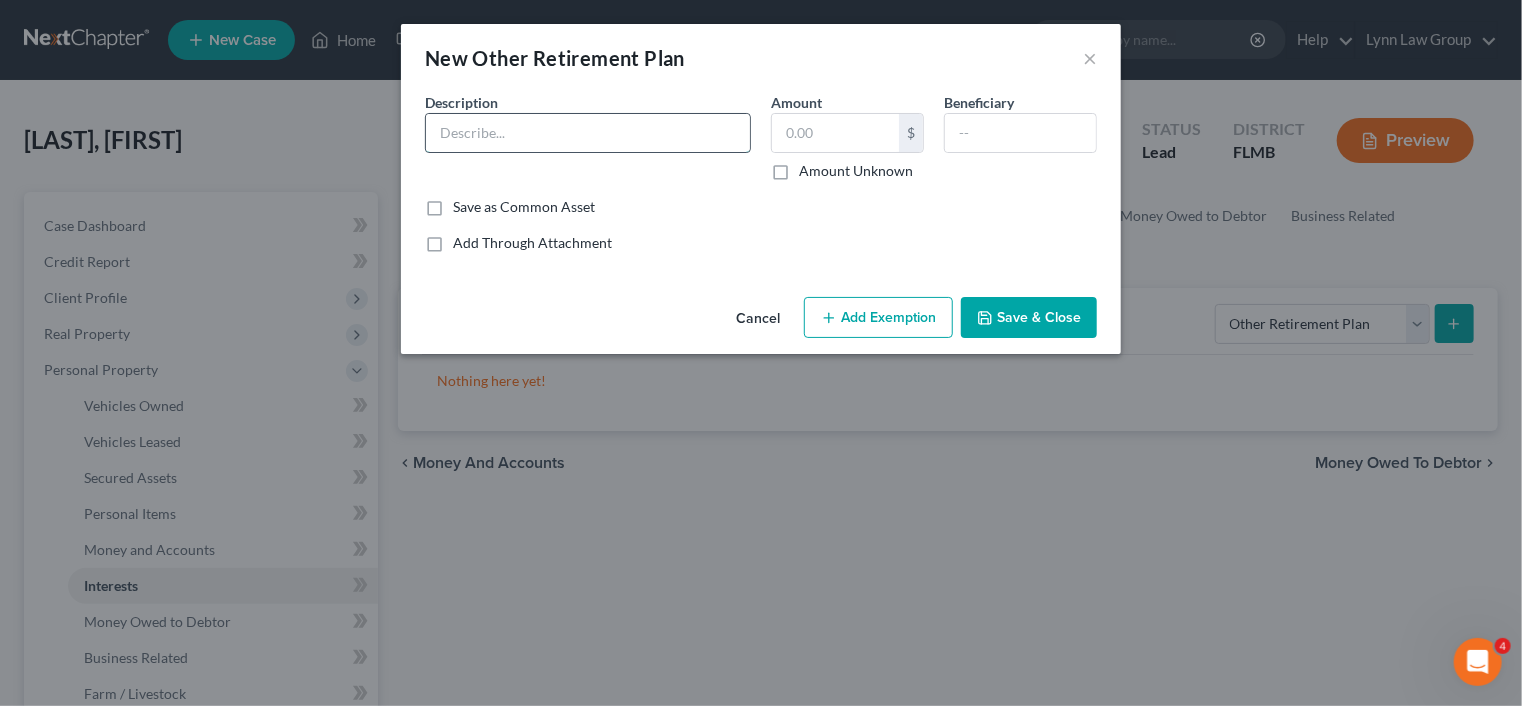 click at bounding box center (588, 133) 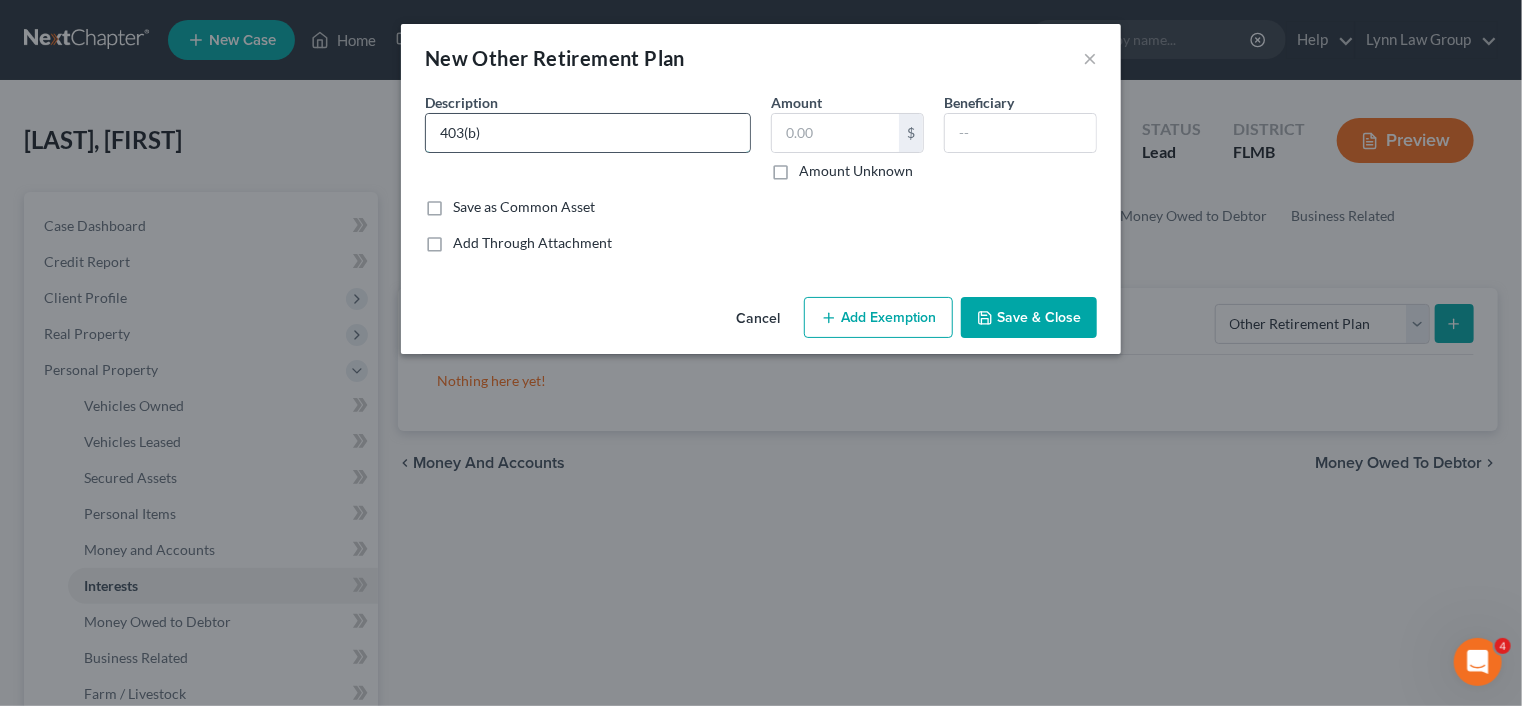 type on "403(b)" 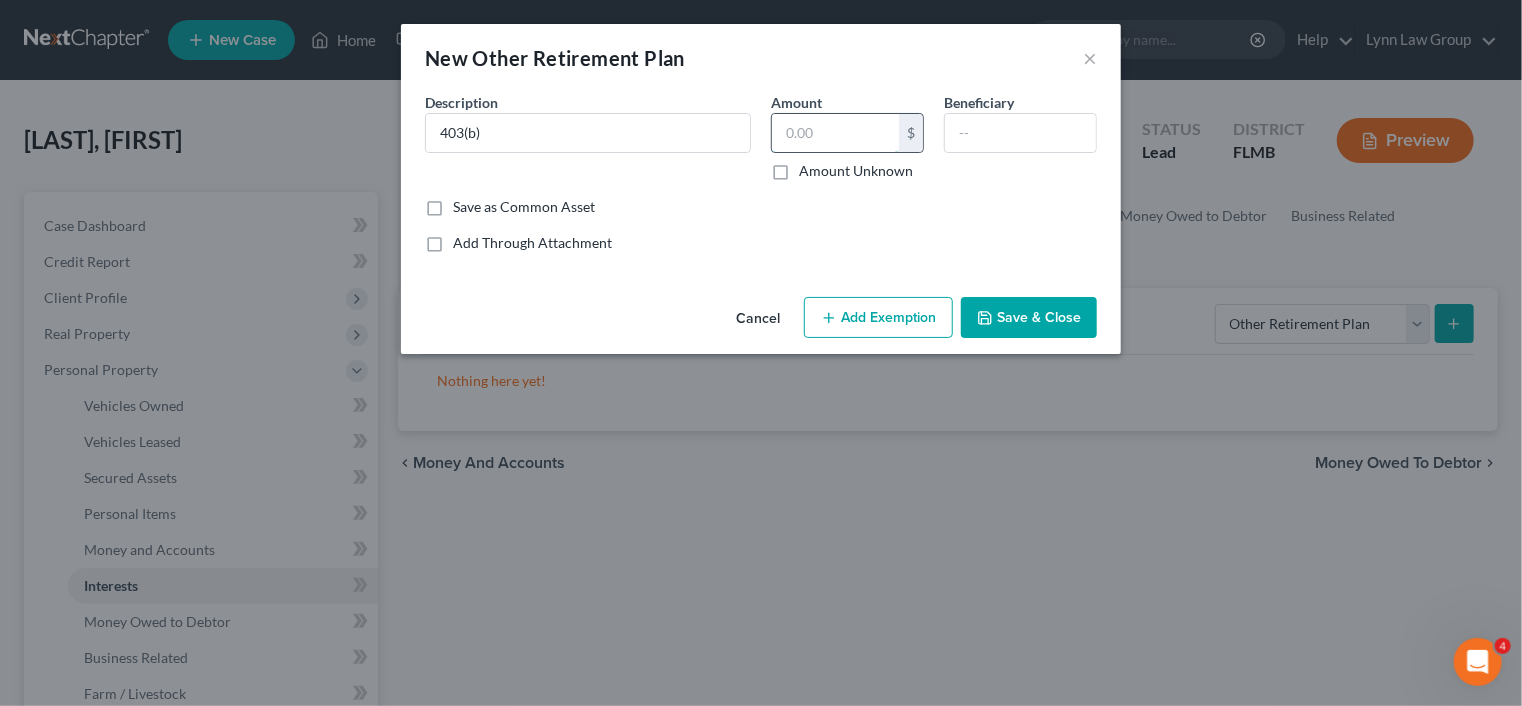 click at bounding box center [835, 133] 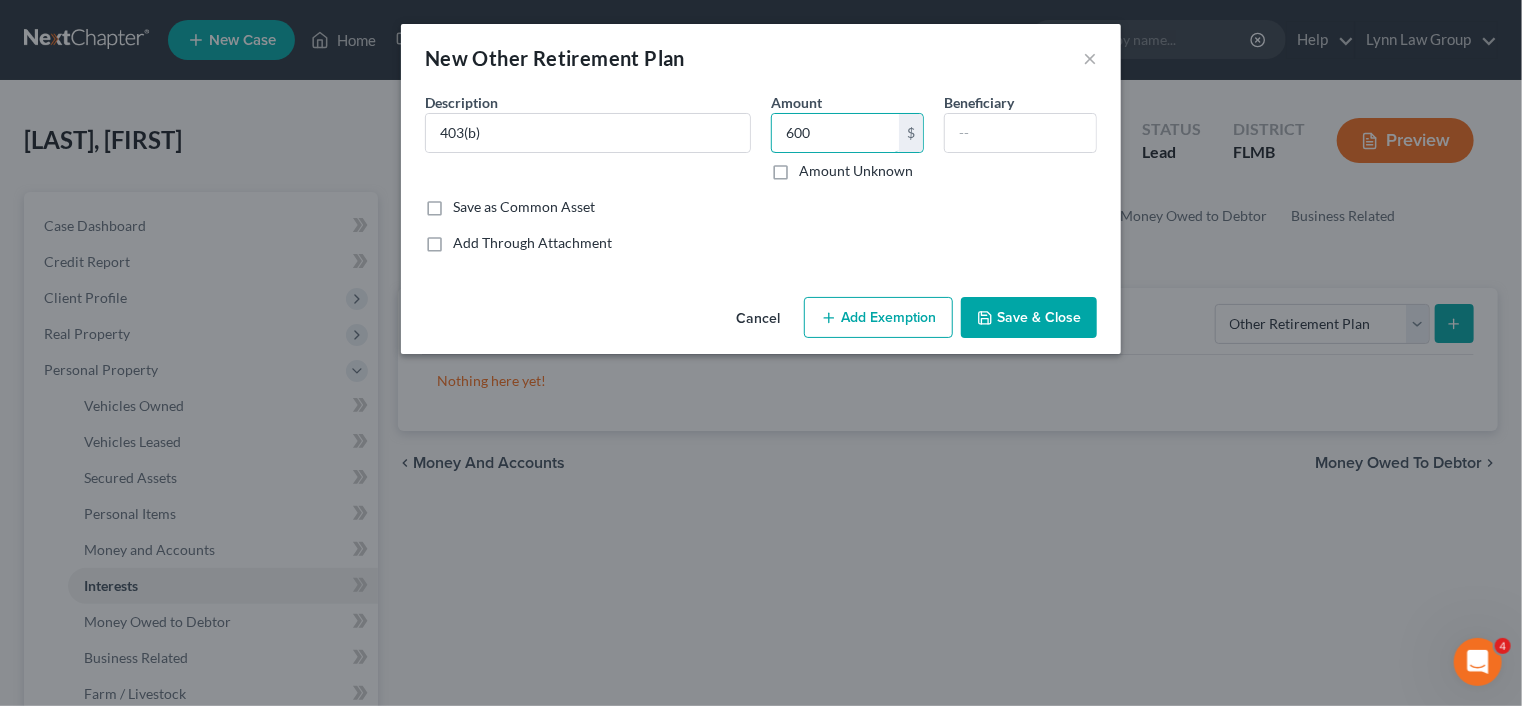 type on "600" 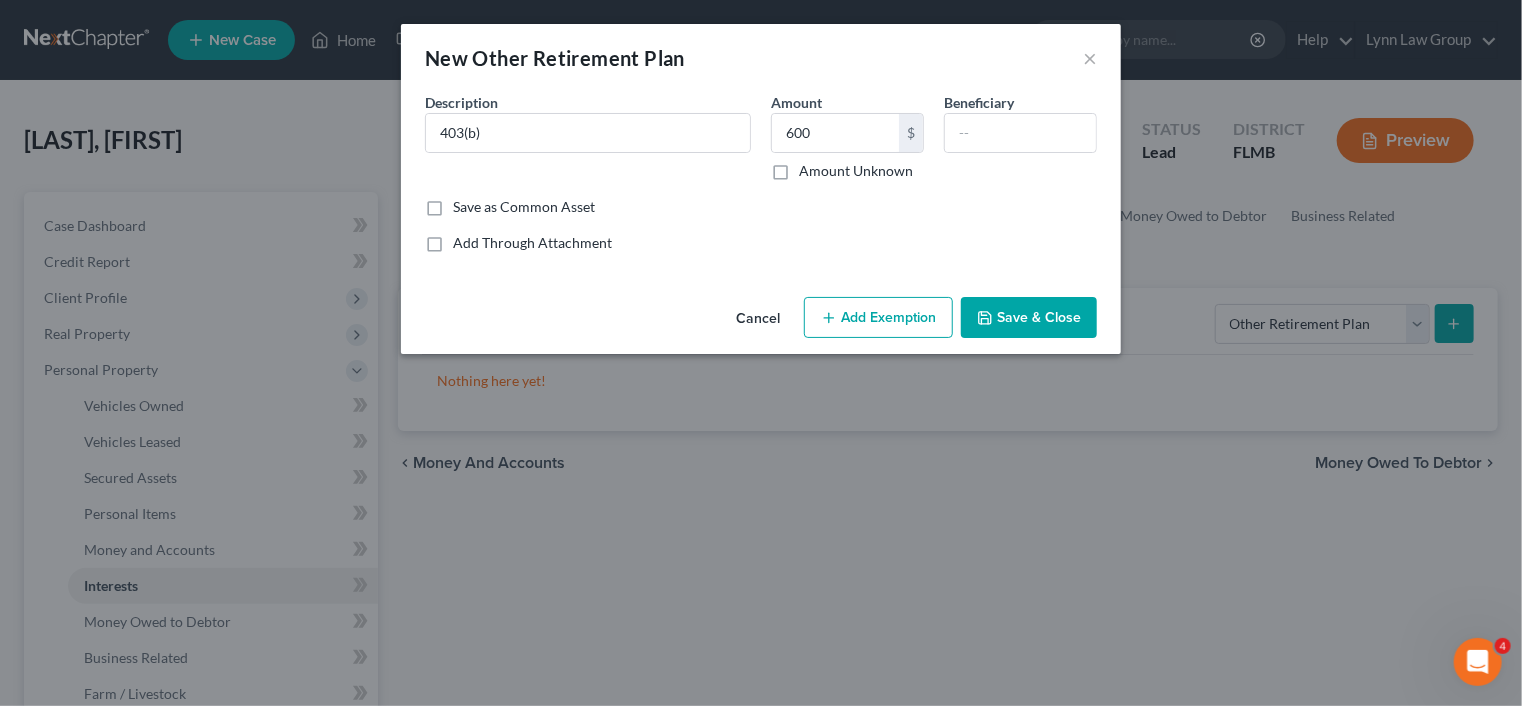click on "Add Exemption" at bounding box center (878, 318) 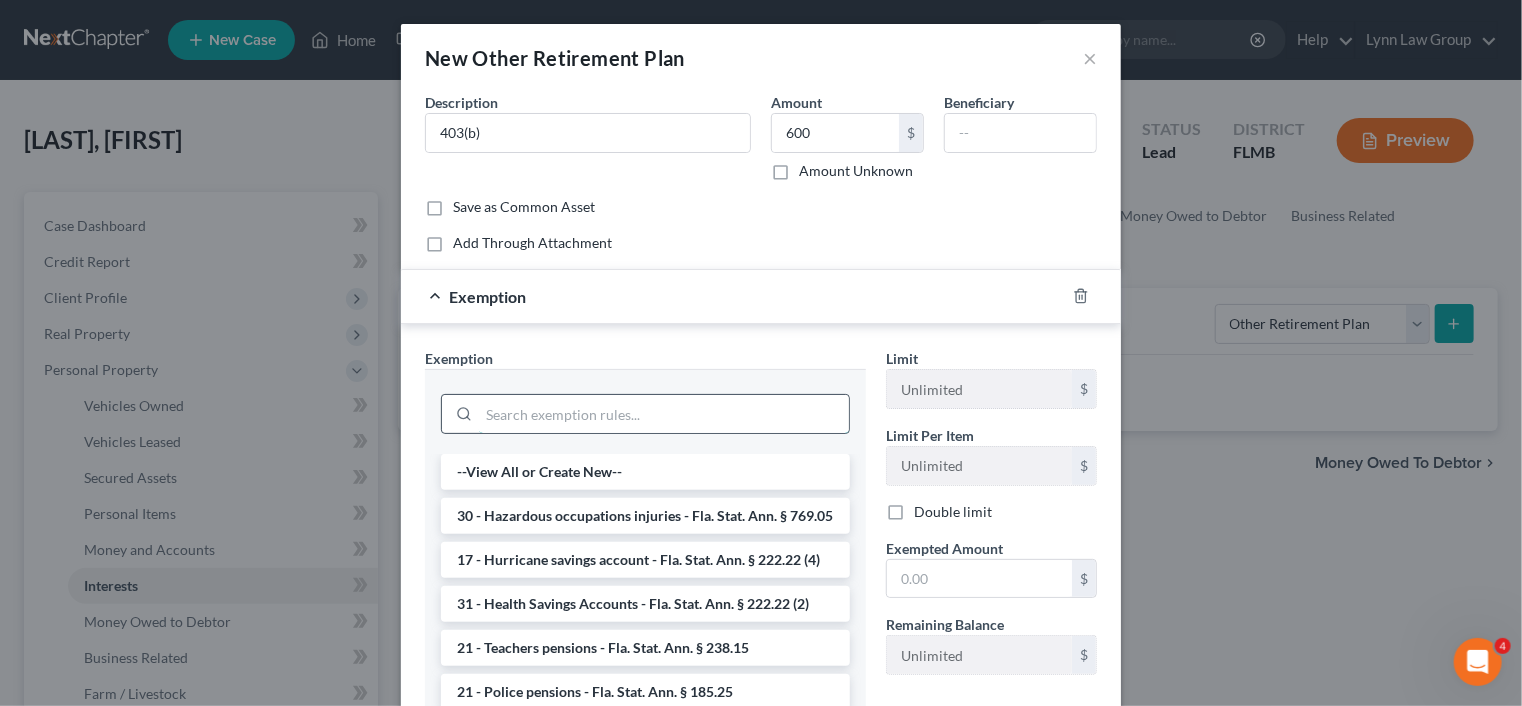 click at bounding box center [664, 414] 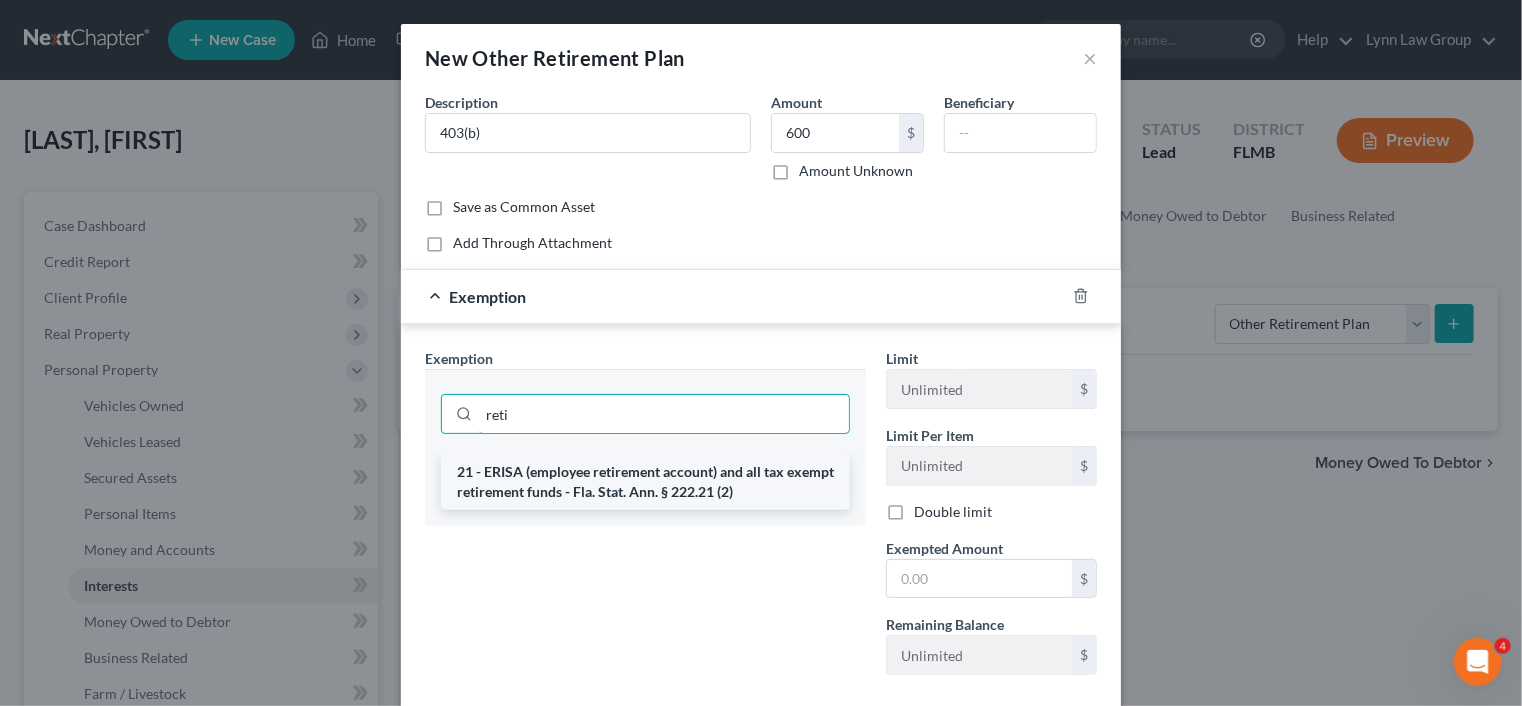 type on "reti" 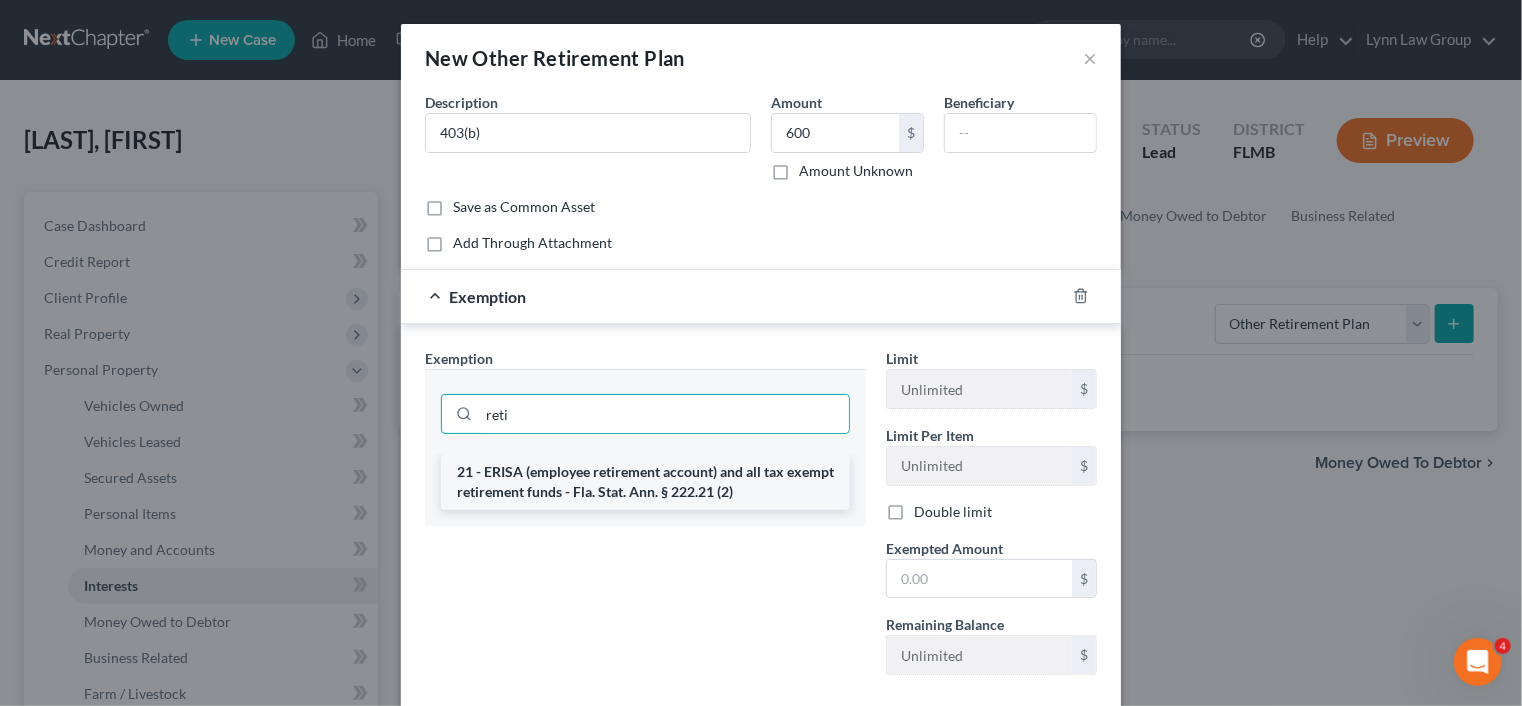 click on "21 - ERISA (employee retirement account) and all tax exempt retirement funds - Fla. Stat. Ann. § 222.21 (2)" at bounding box center (645, 482) 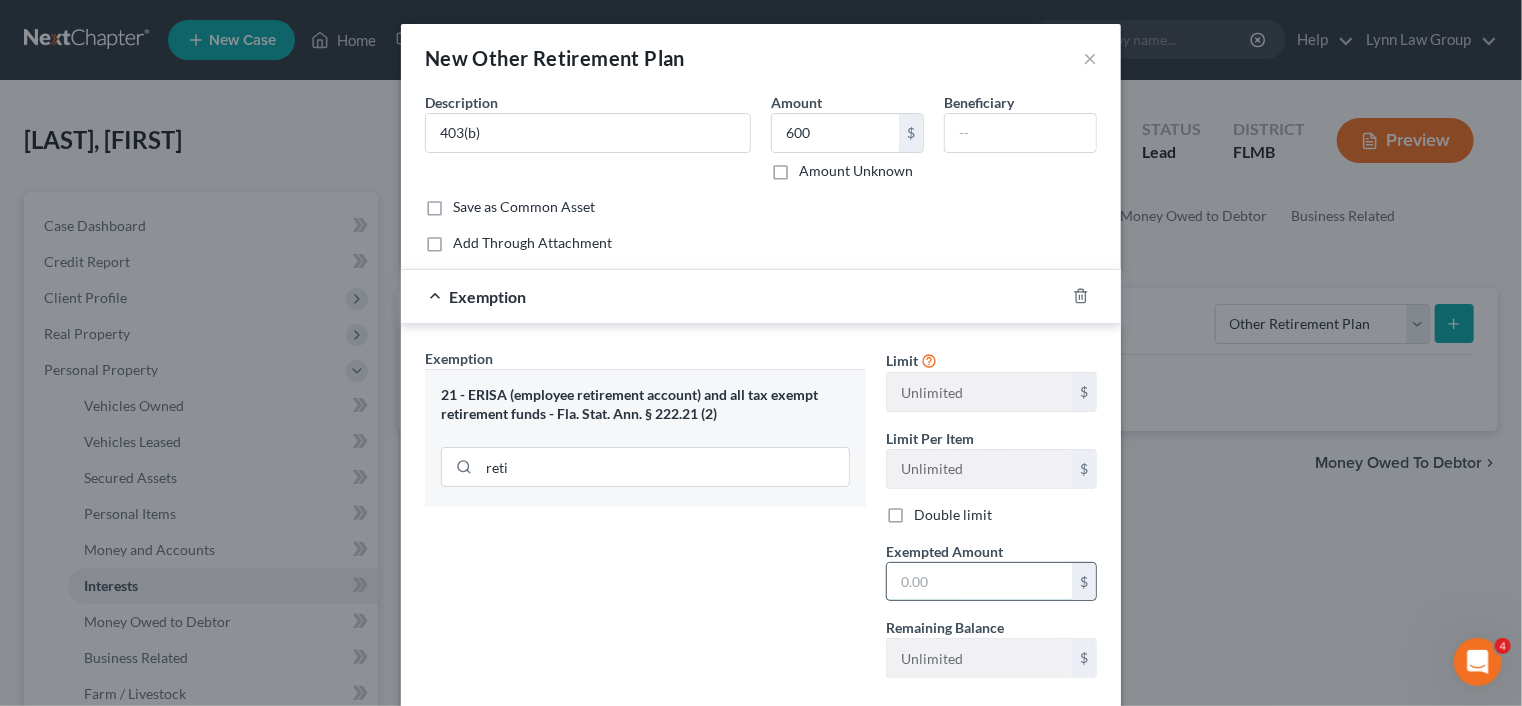 click at bounding box center [979, 582] 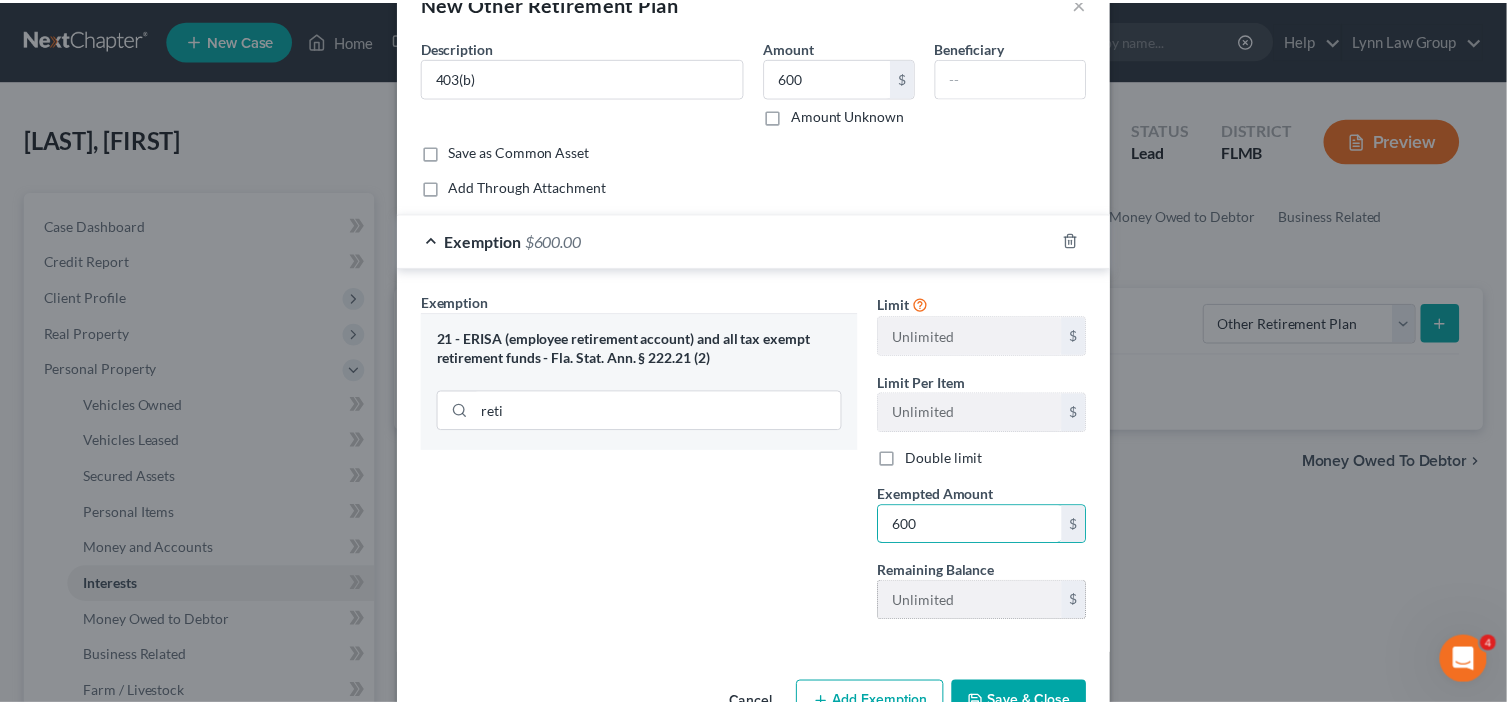 scroll, scrollTop: 112, scrollLeft: 0, axis: vertical 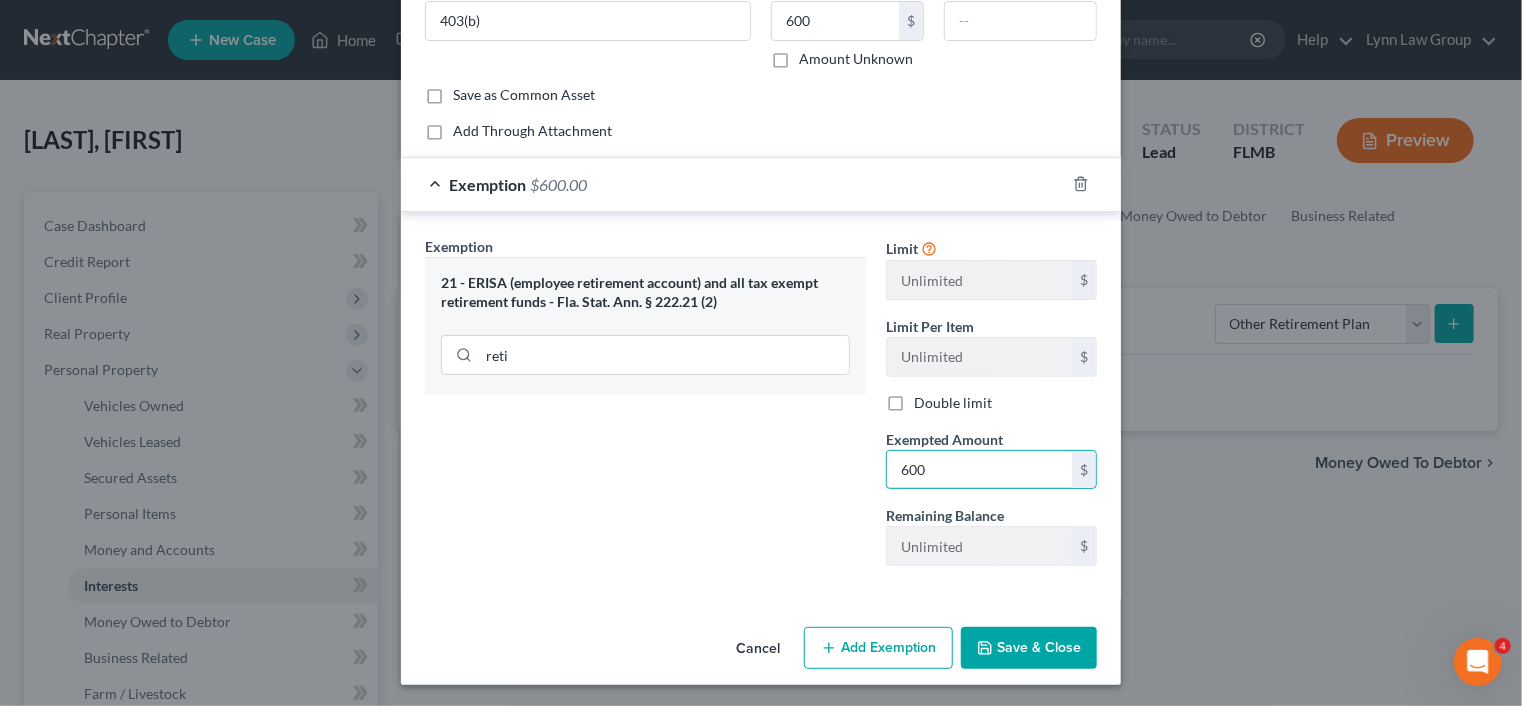 type on "600" 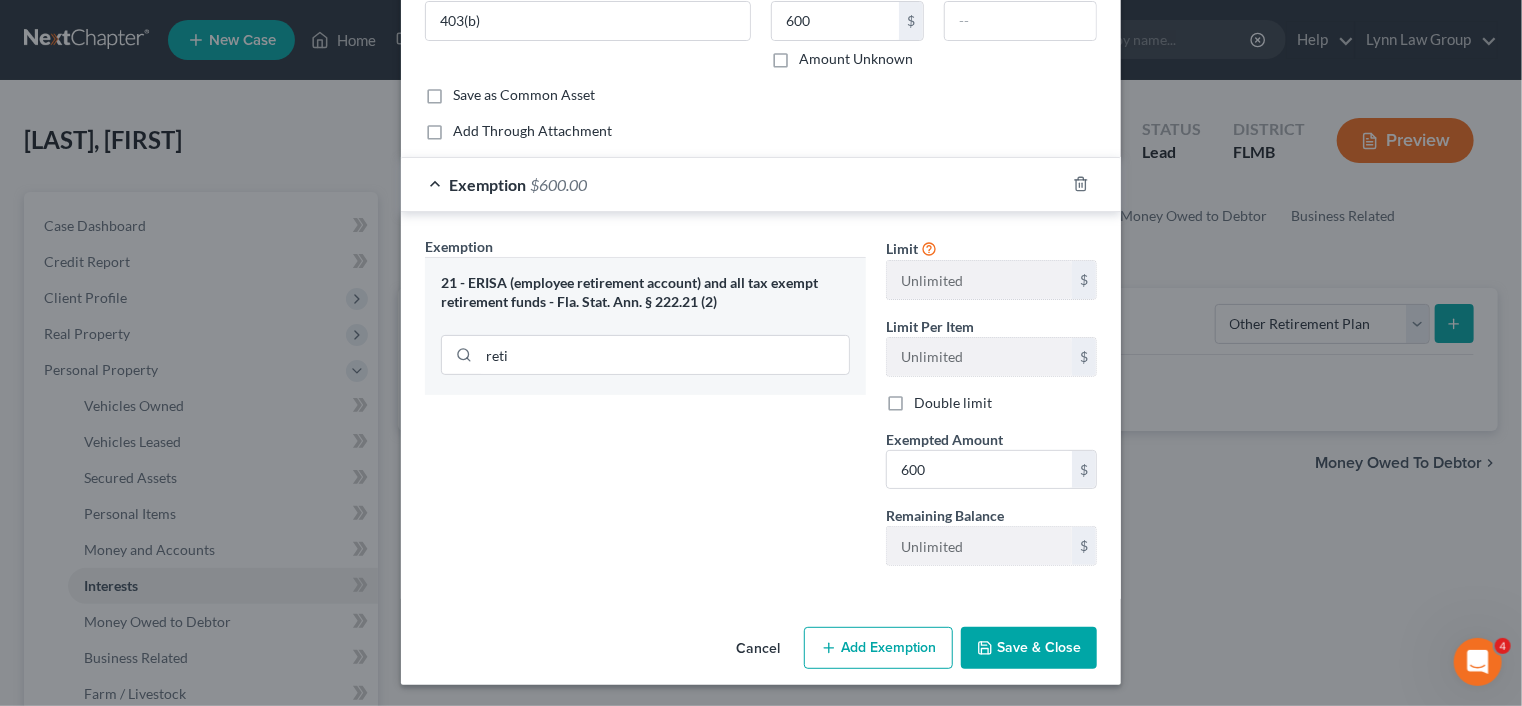 click on "Save & Close" at bounding box center [1029, 648] 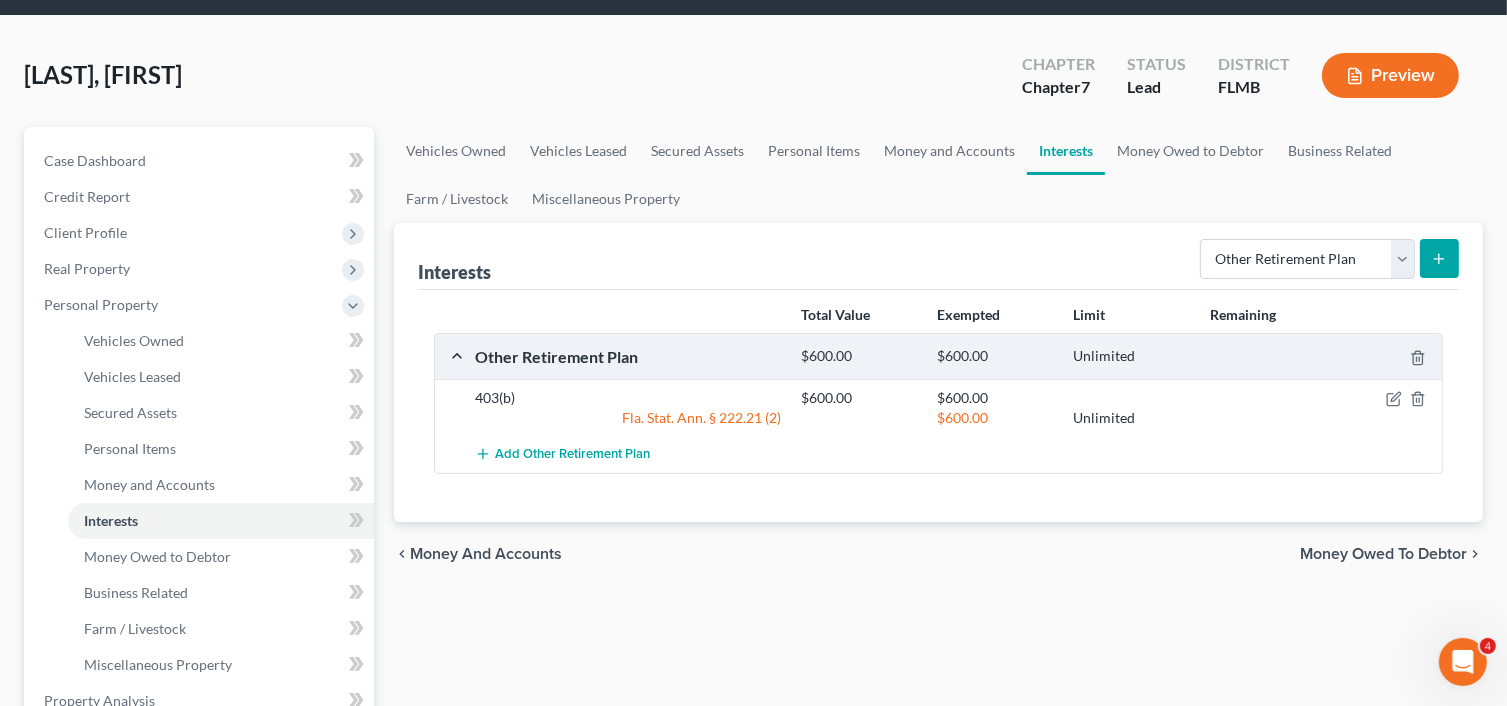 scroll, scrollTop: 100, scrollLeft: 0, axis: vertical 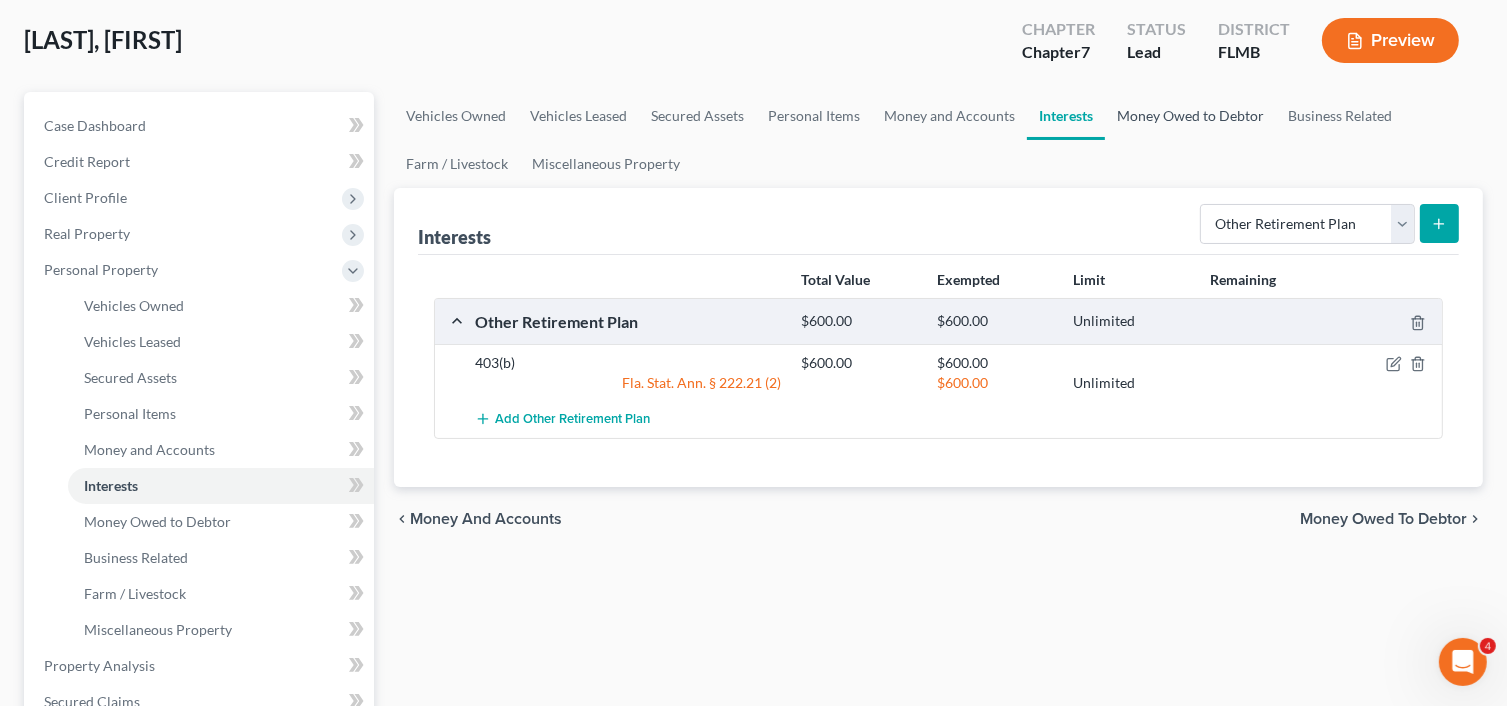 click on "Money Owed to Debtor" at bounding box center (1190, 116) 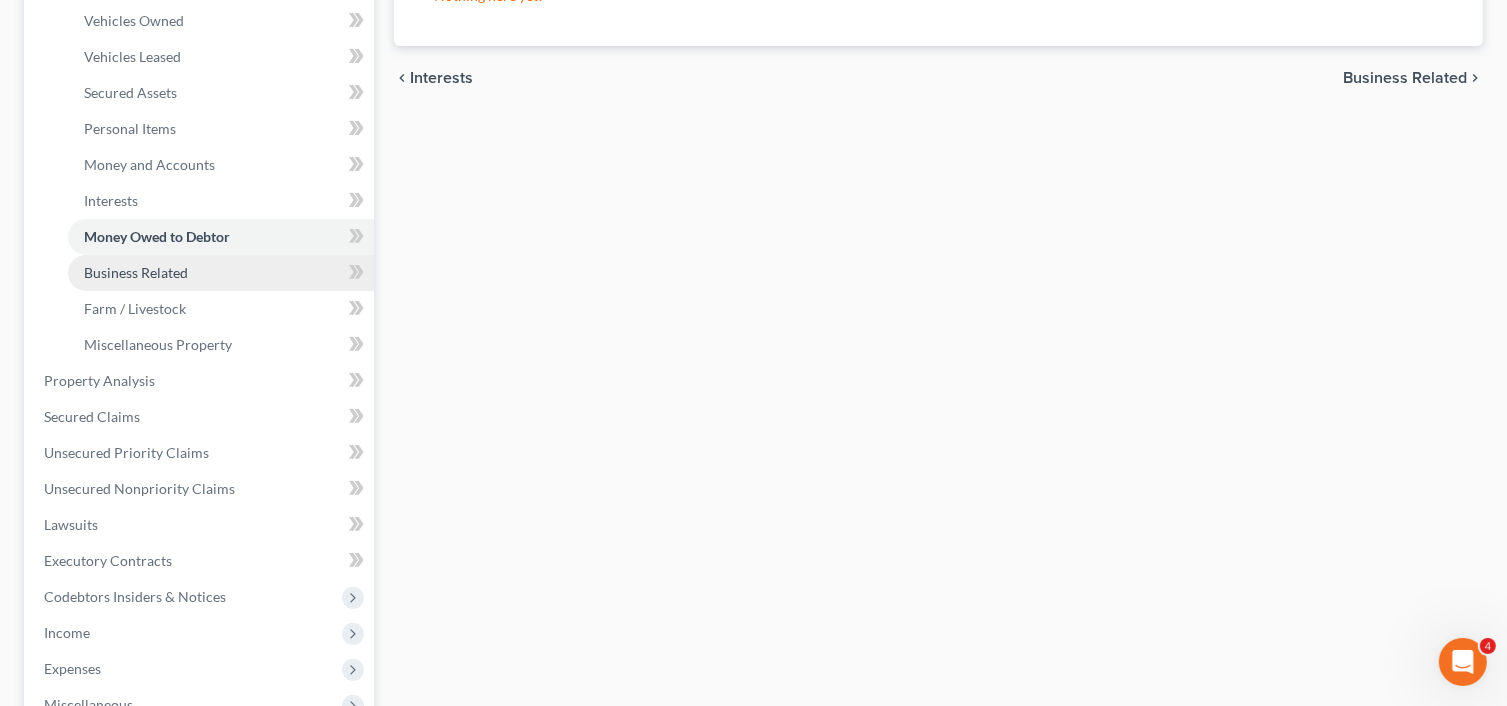 scroll, scrollTop: 400, scrollLeft: 0, axis: vertical 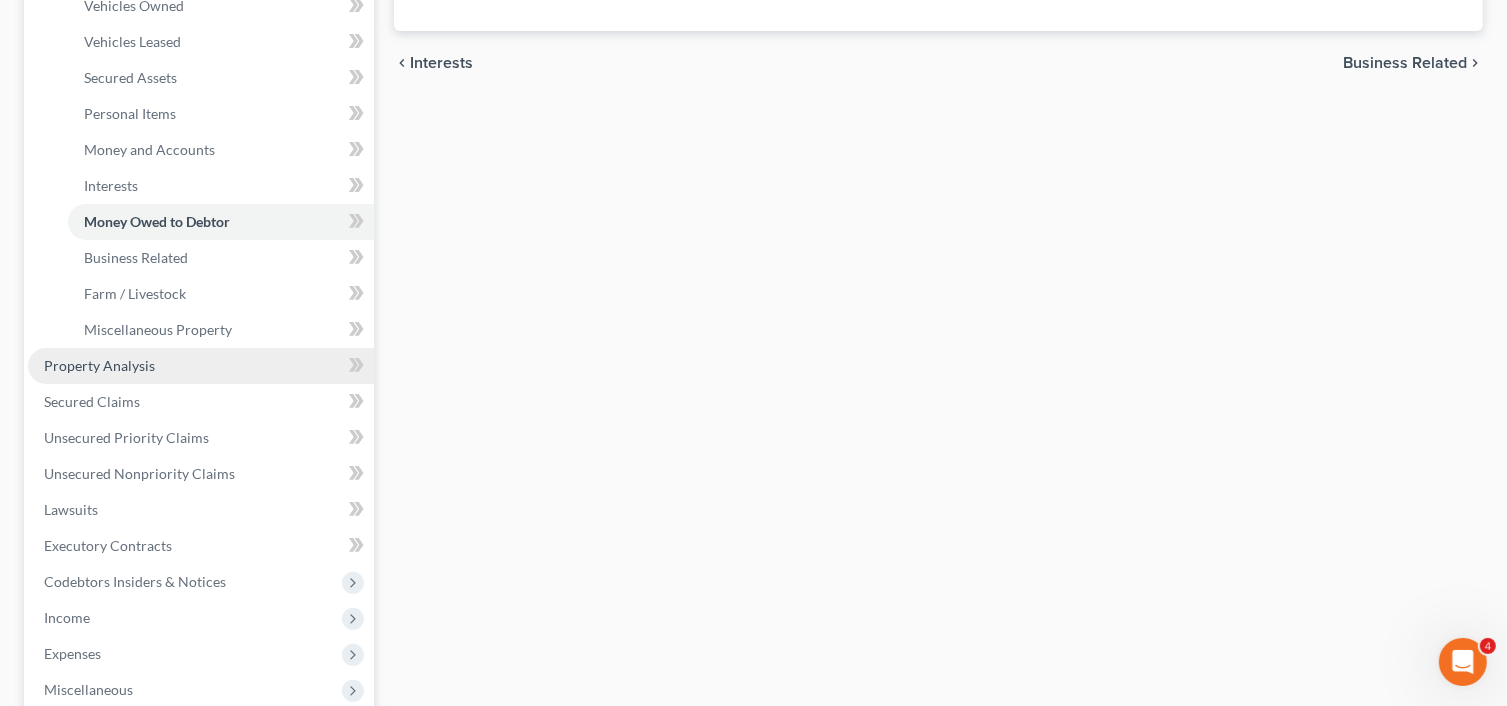 click on "Property Analysis" at bounding box center [201, 366] 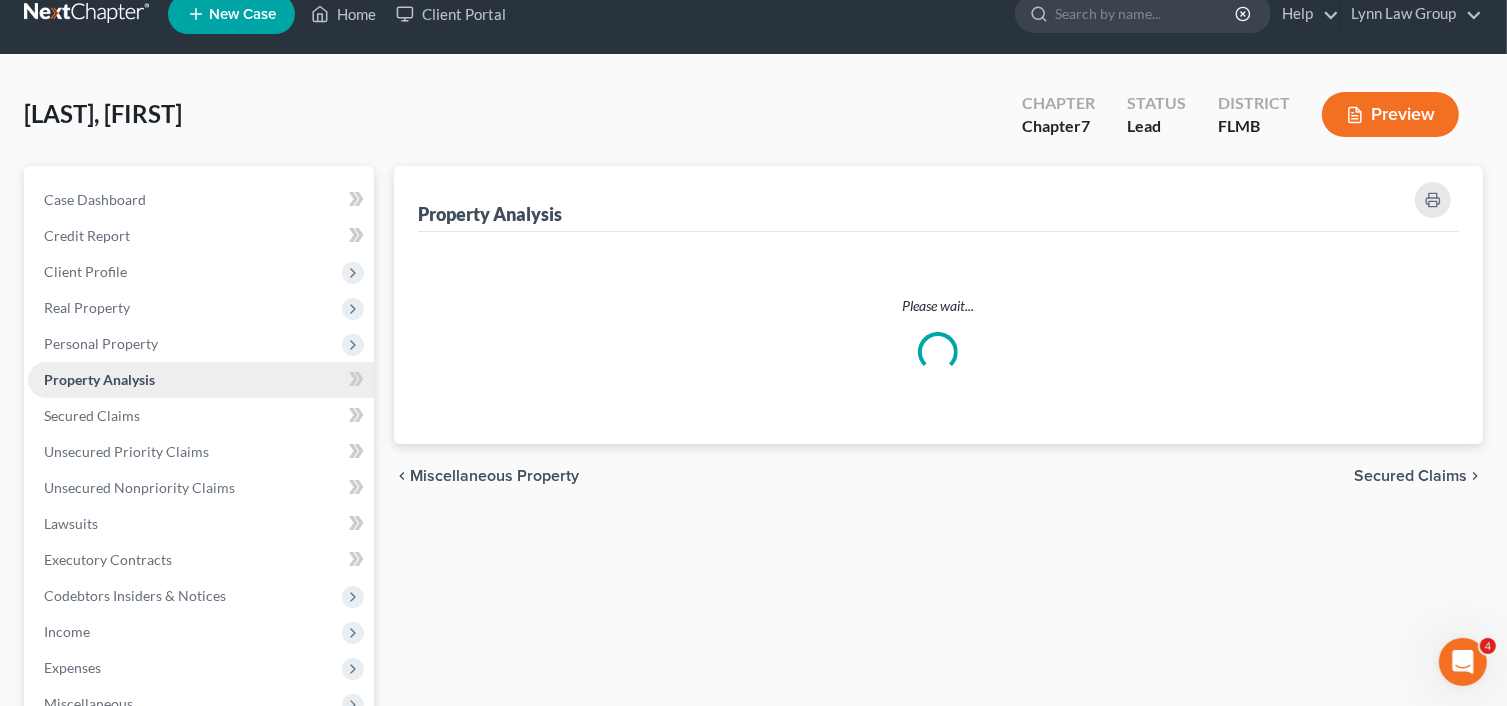 scroll, scrollTop: 0, scrollLeft: 0, axis: both 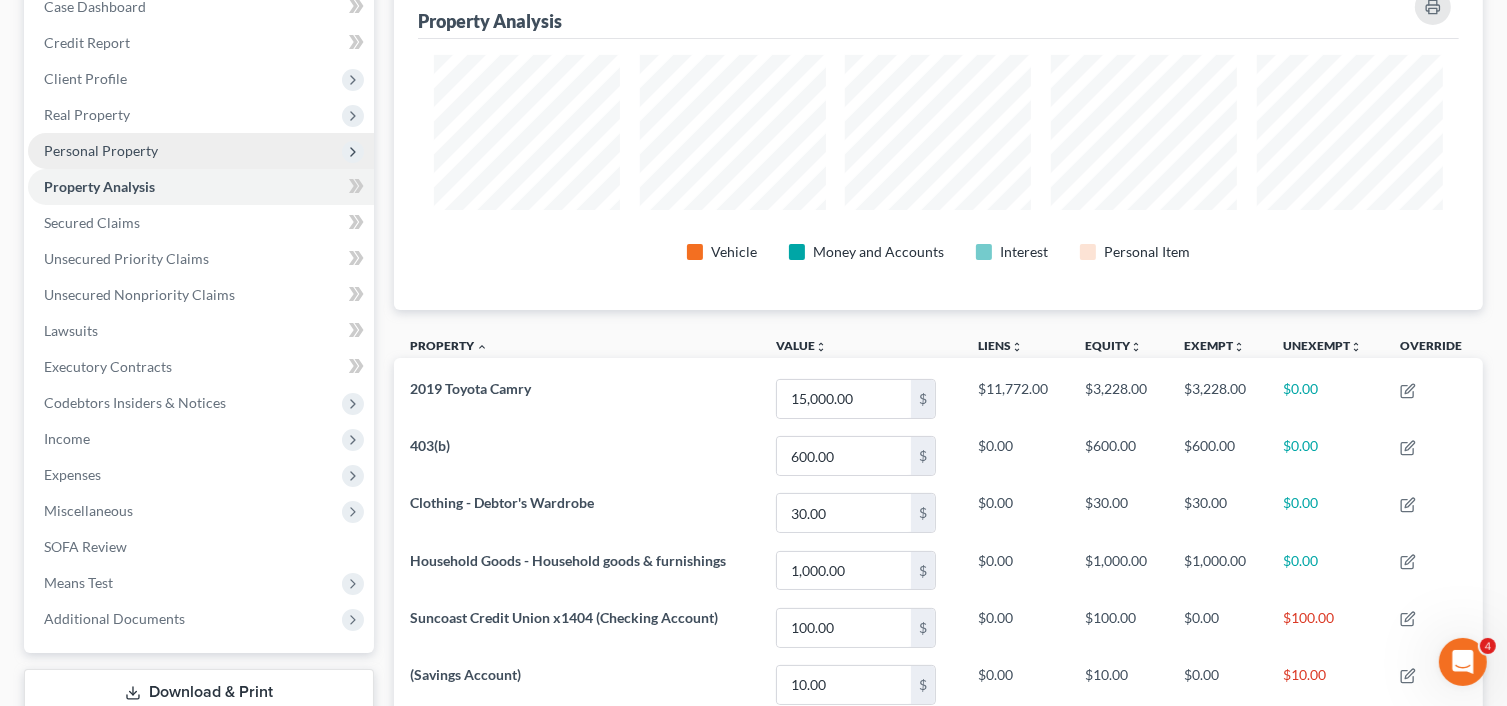 click on "Personal Property" at bounding box center (201, 151) 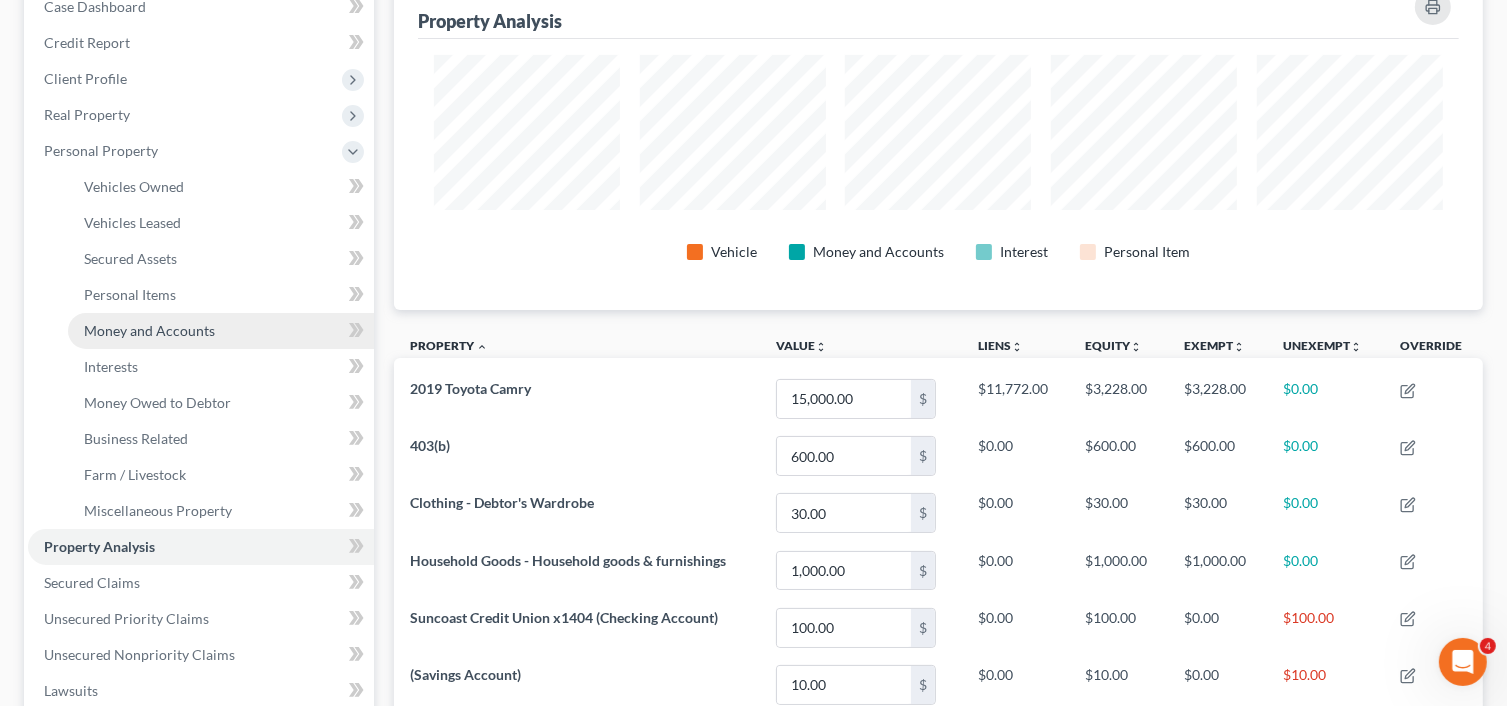 click on "Money and Accounts" at bounding box center [221, 331] 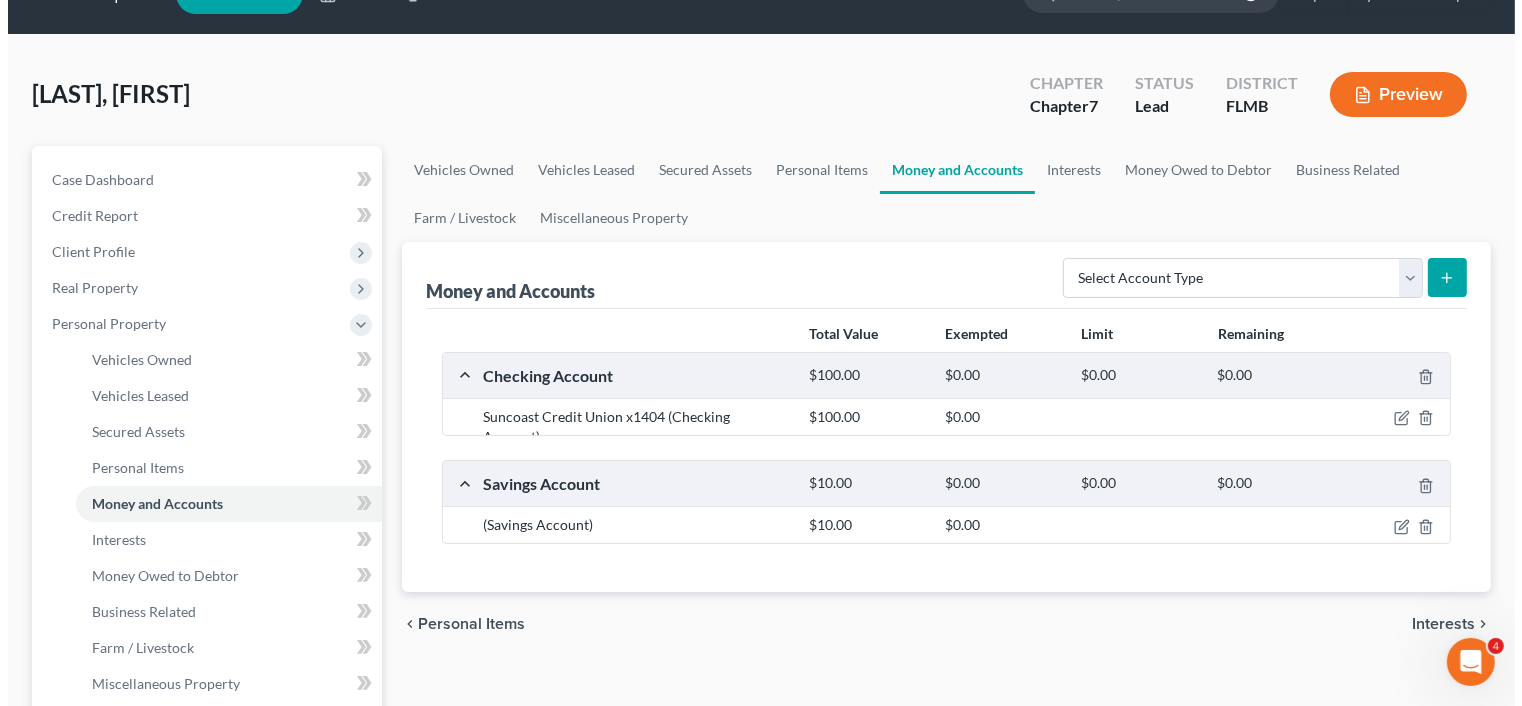 scroll, scrollTop: 0, scrollLeft: 0, axis: both 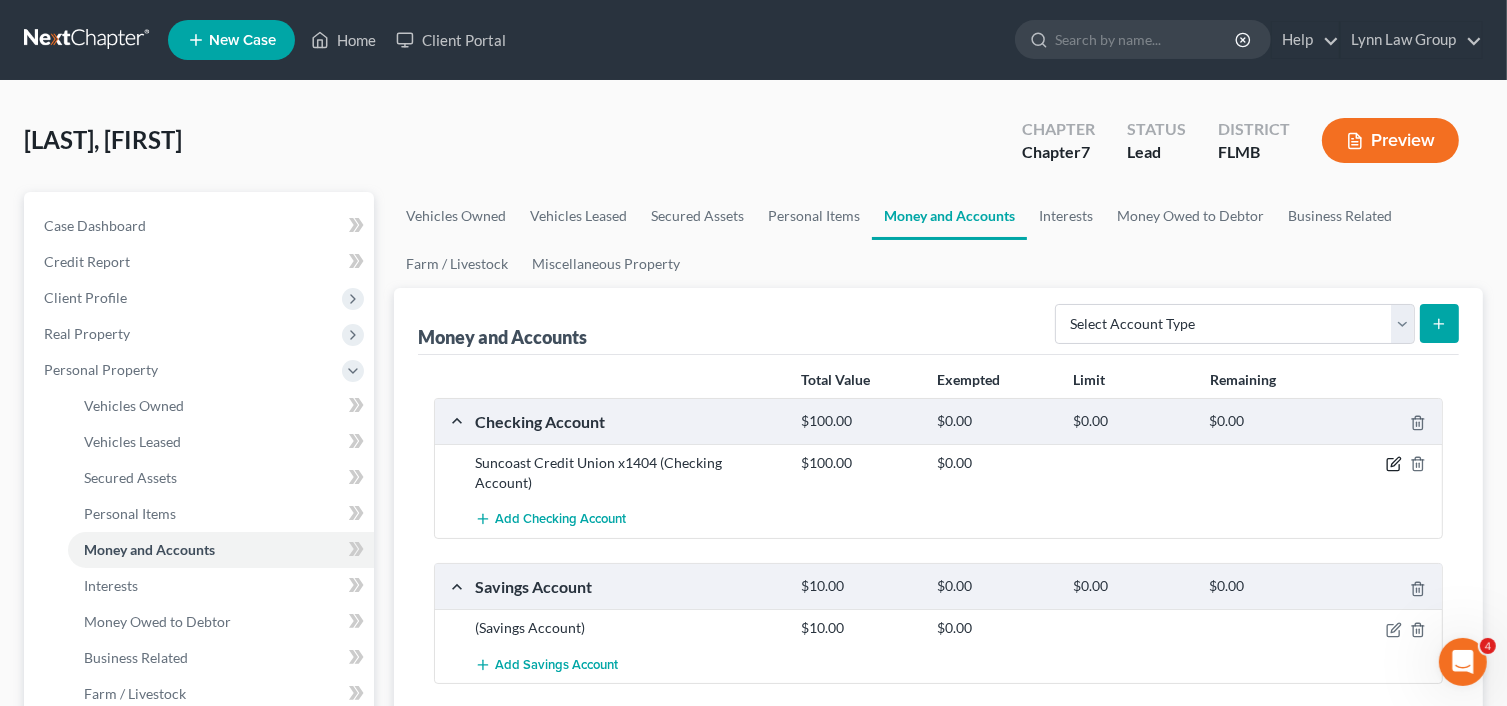 click 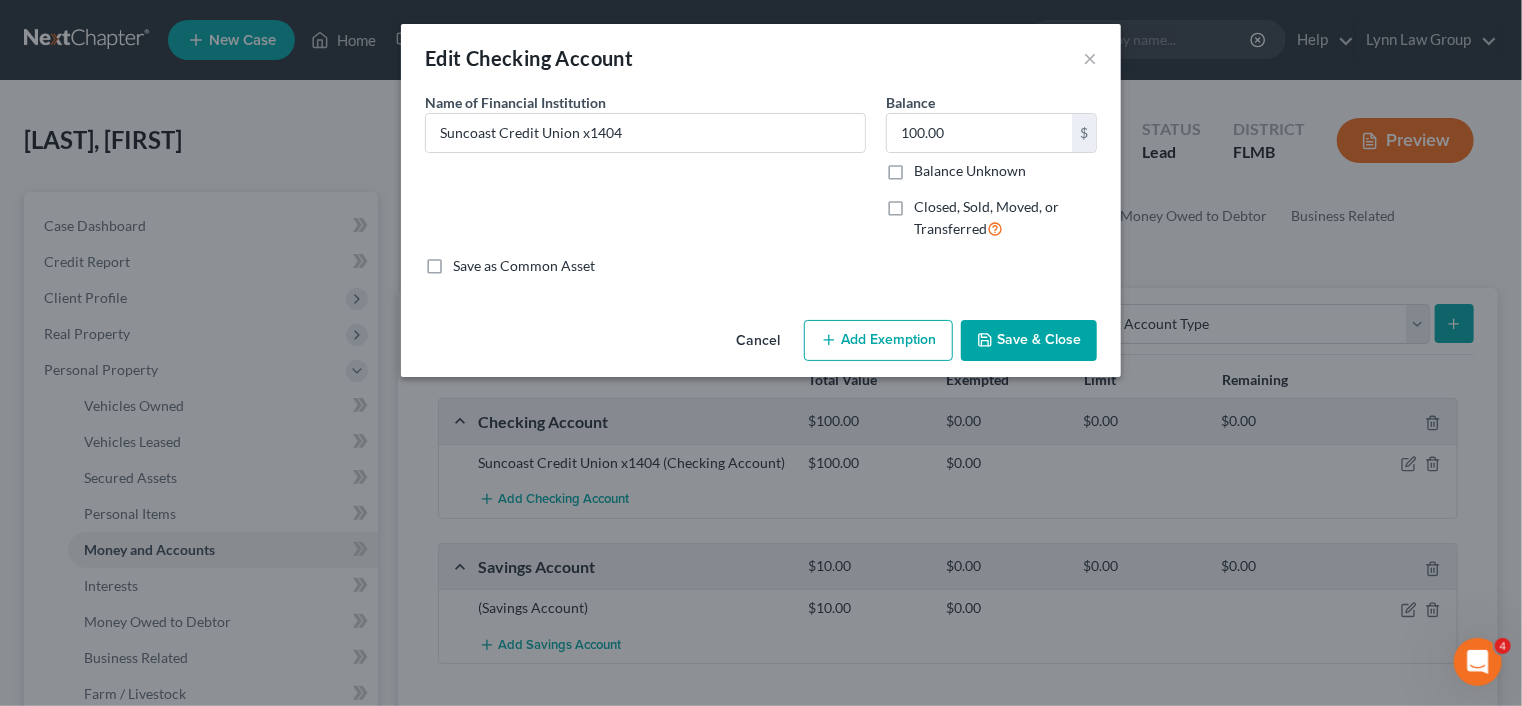 click on "Add Exemption" at bounding box center (878, 341) 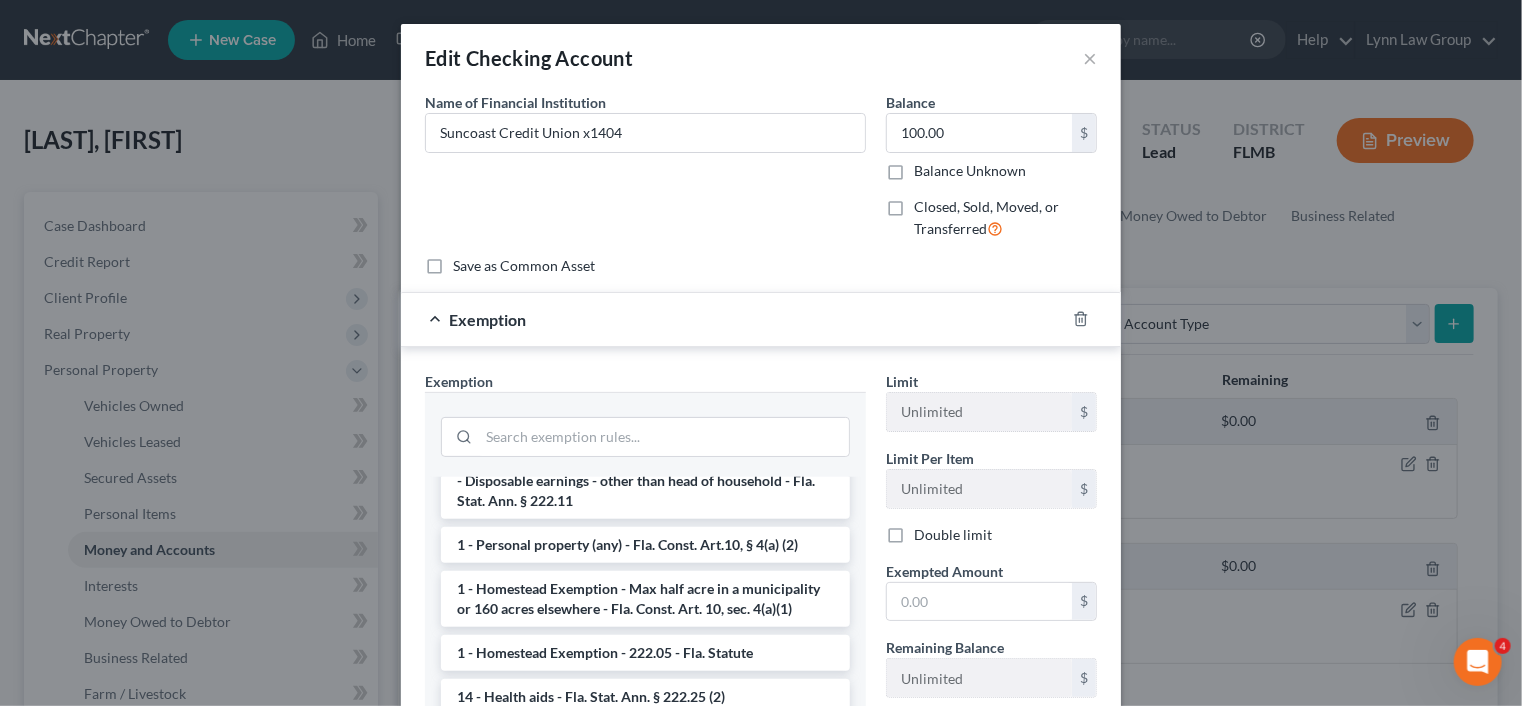 scroll, scrollTop: 200, scrollLeft: 0, axis: vertical 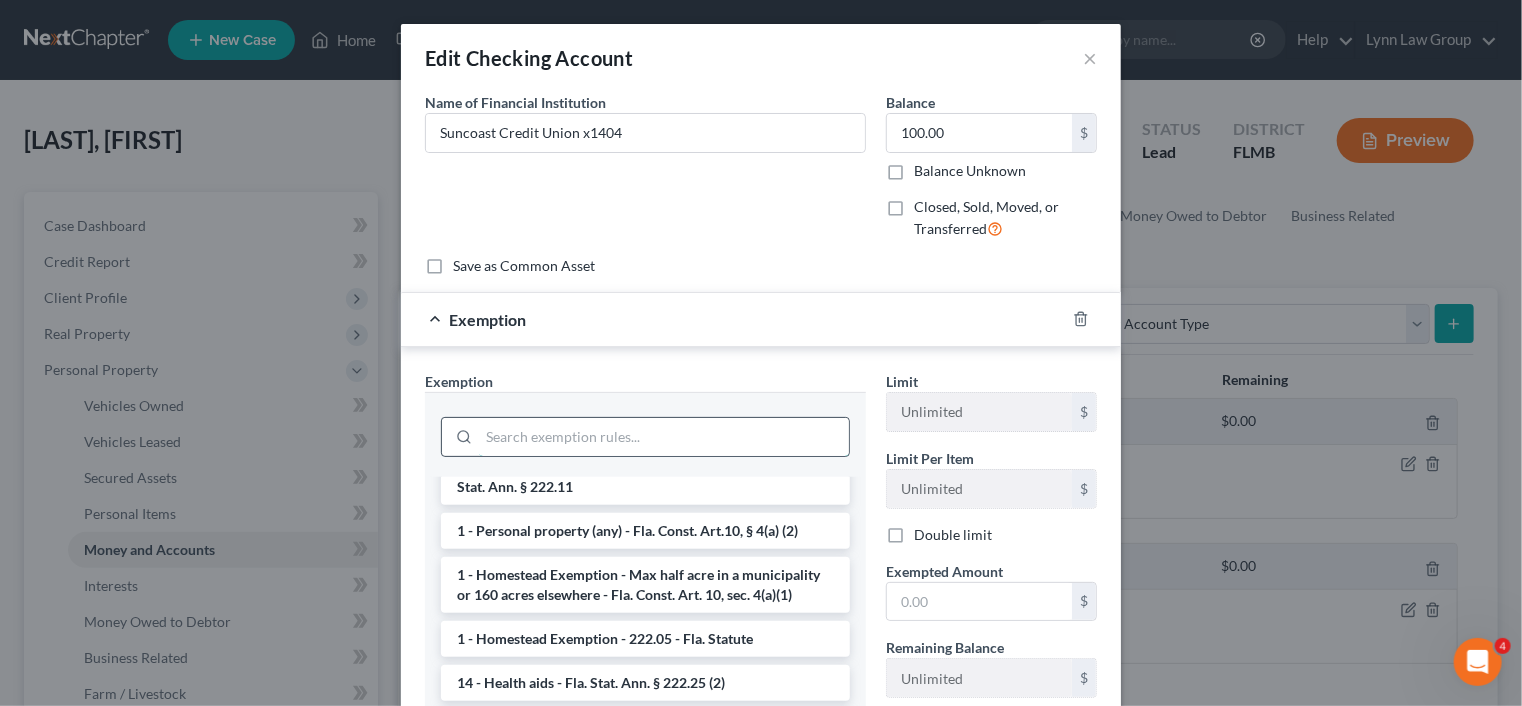click at bounding box center [664, 437] 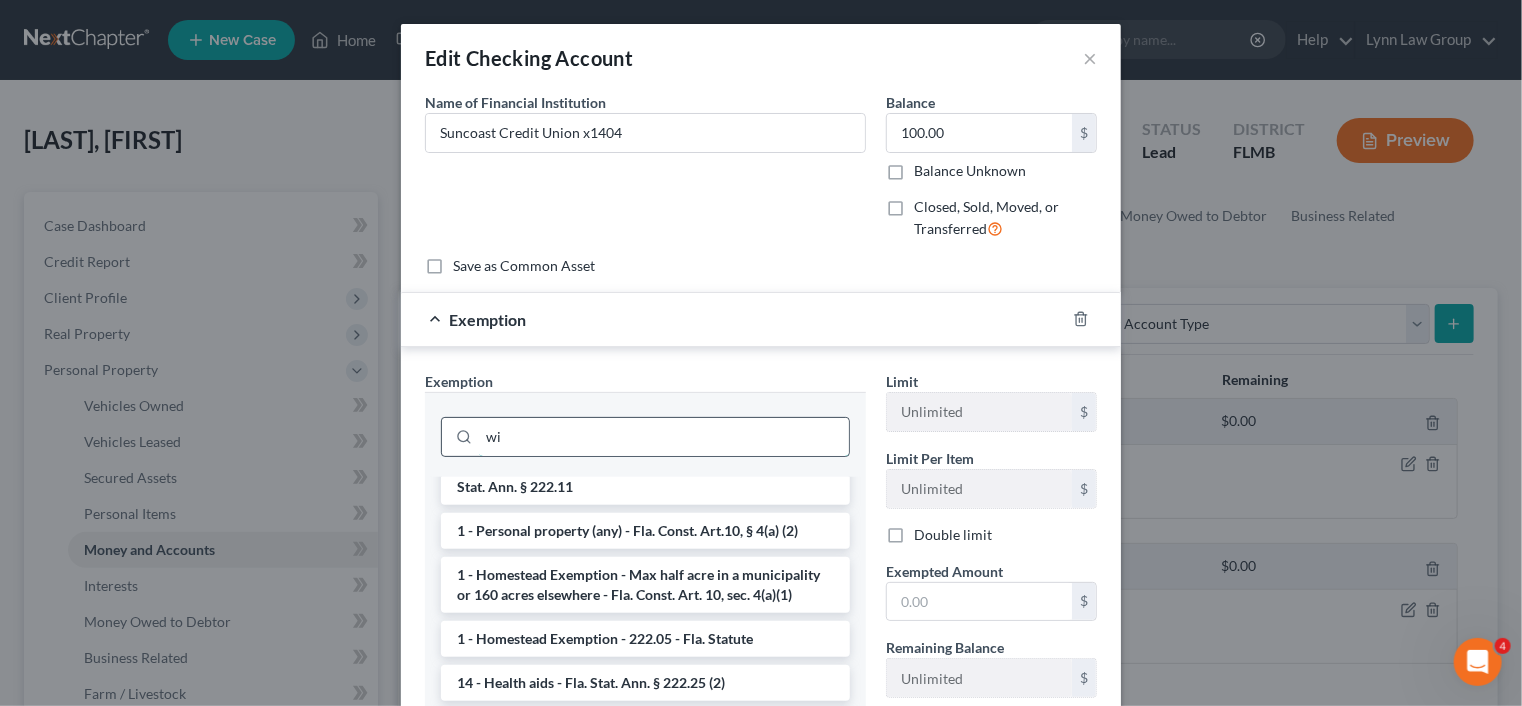scroll, scrollTop: 0, scrollLeft: 0, axis: both 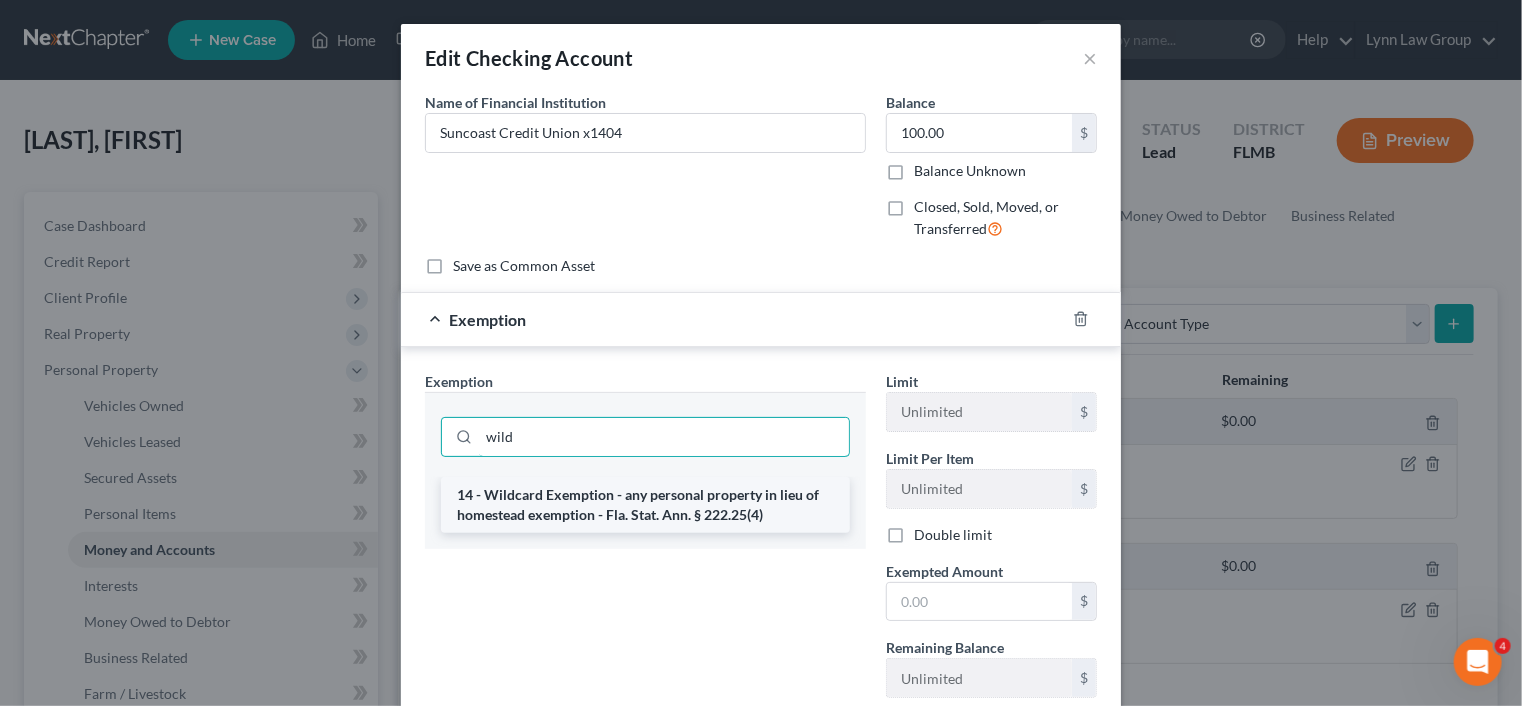 type on "wild" 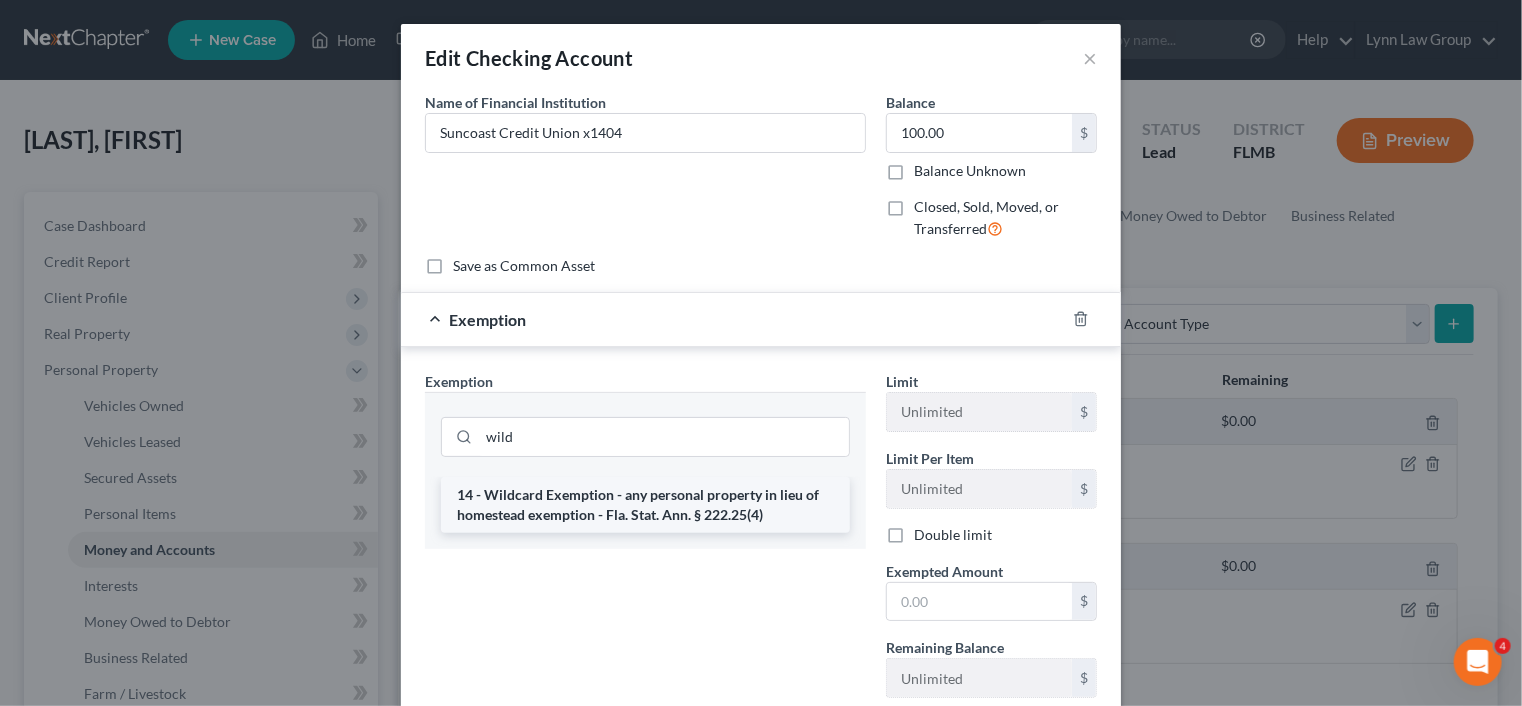click on "14 - Wildcard Exemption - any personal property in lieu of homestead exemption - Fla. Stat. Ann. § 222.25(4)" at bounding box center [645, 505] 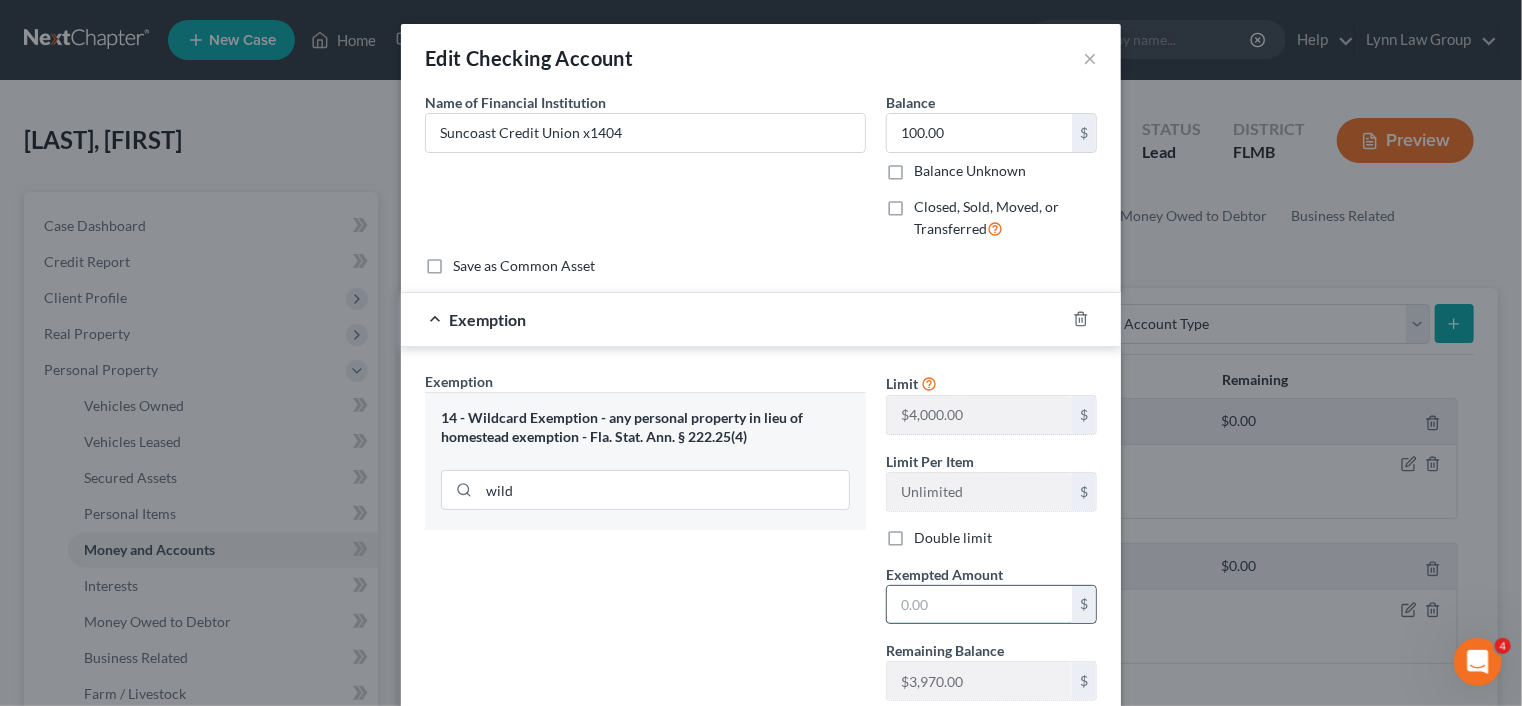 click at bounding box center (979, 605) 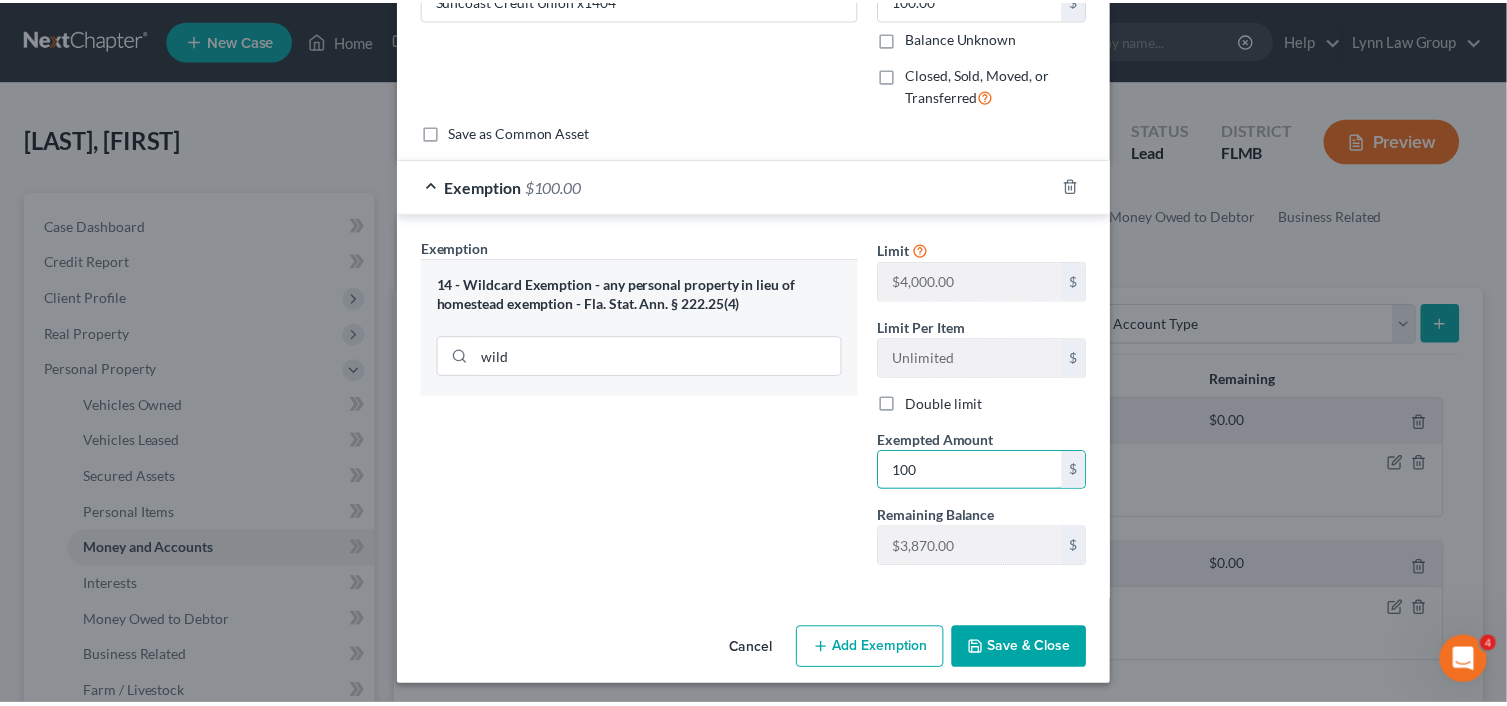 scroll, scrollTop: 135, scrollLeft: 0, axis: vertical 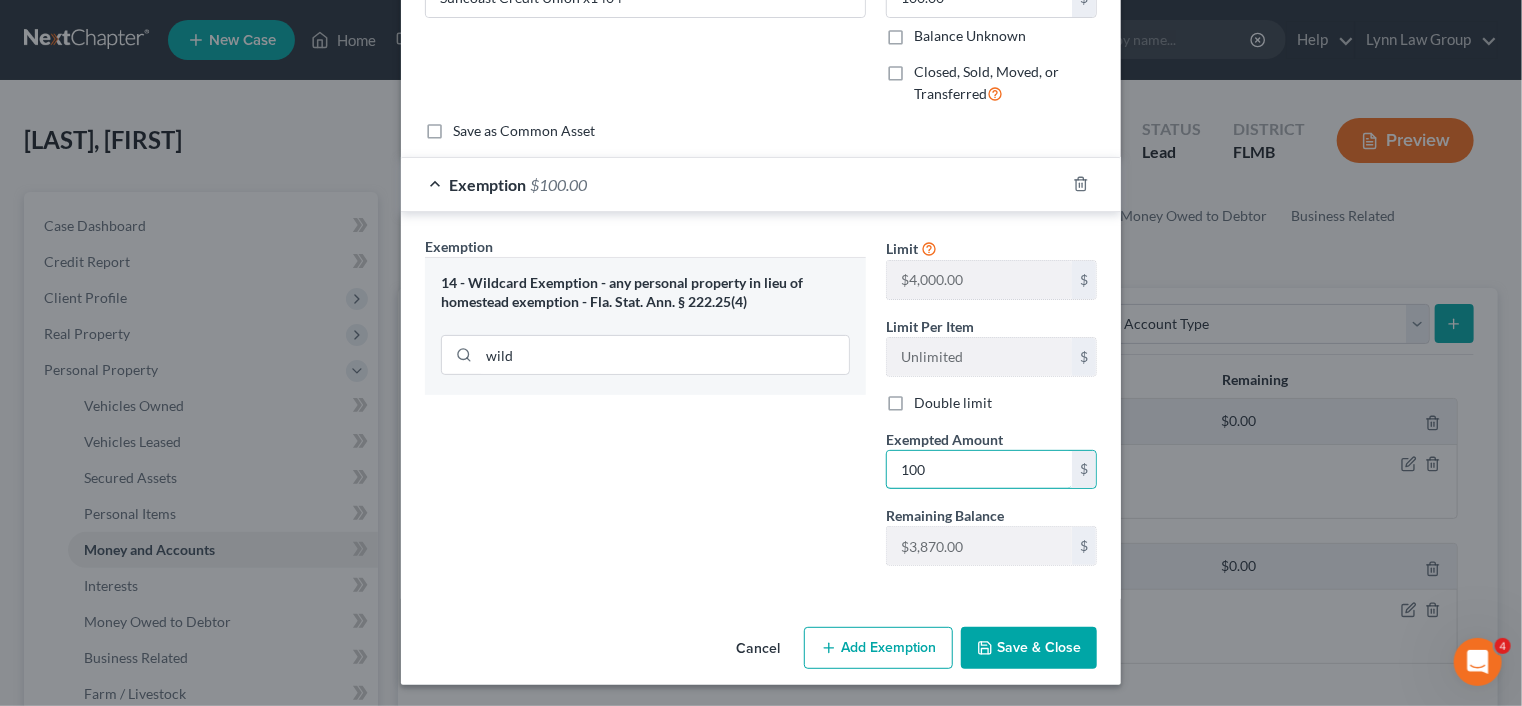 type on "100" 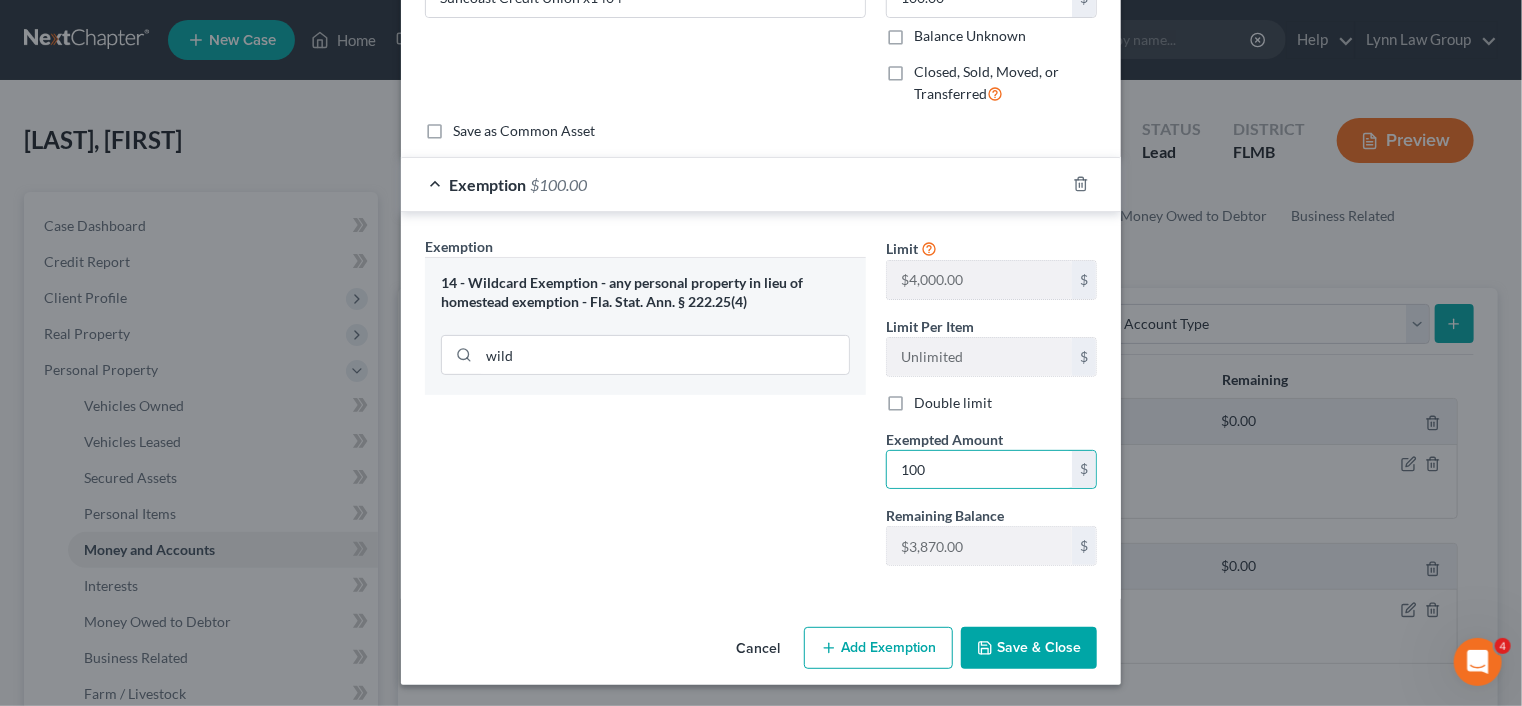 click on "Save & Close" at bounding box center (1029, 648) 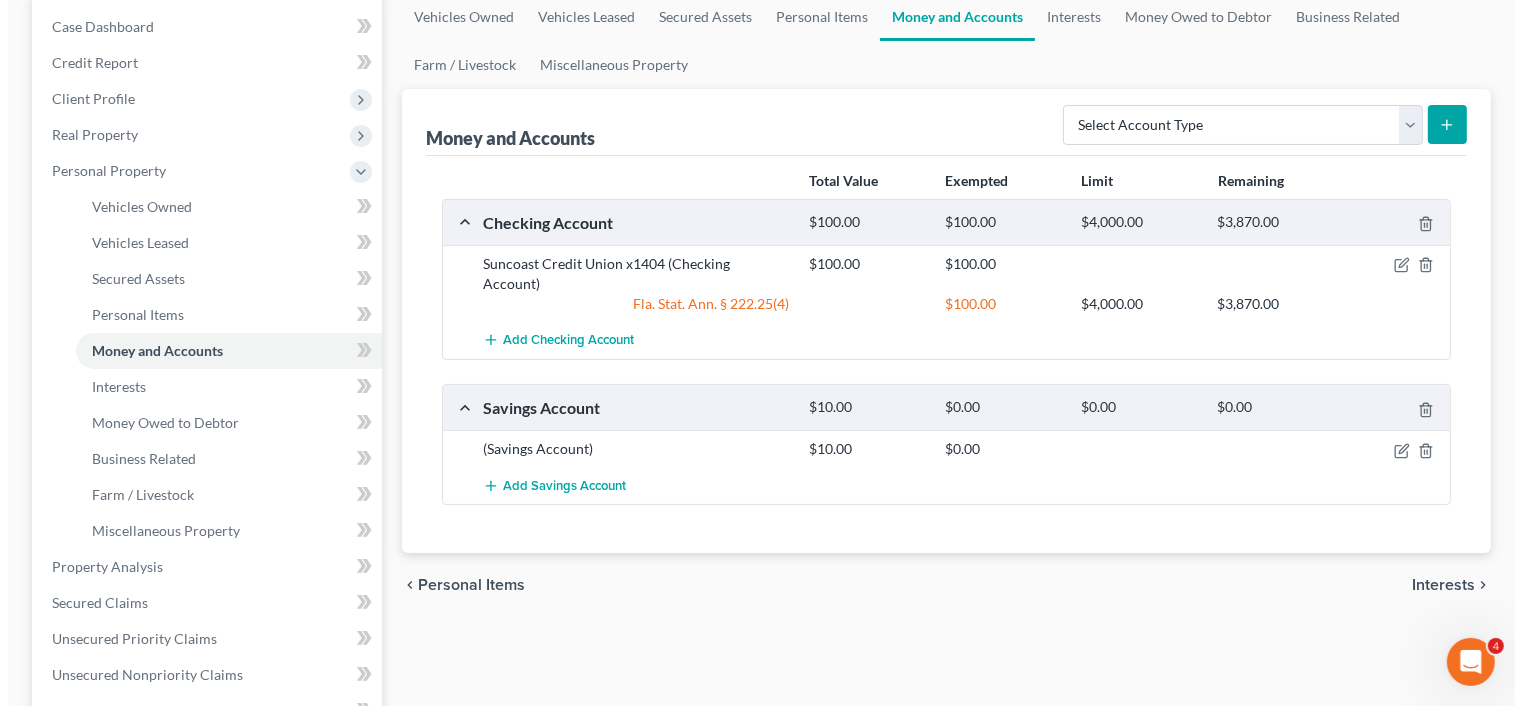 scroll, scrollTop: 200, scrollLeft: 0, axis: vertical 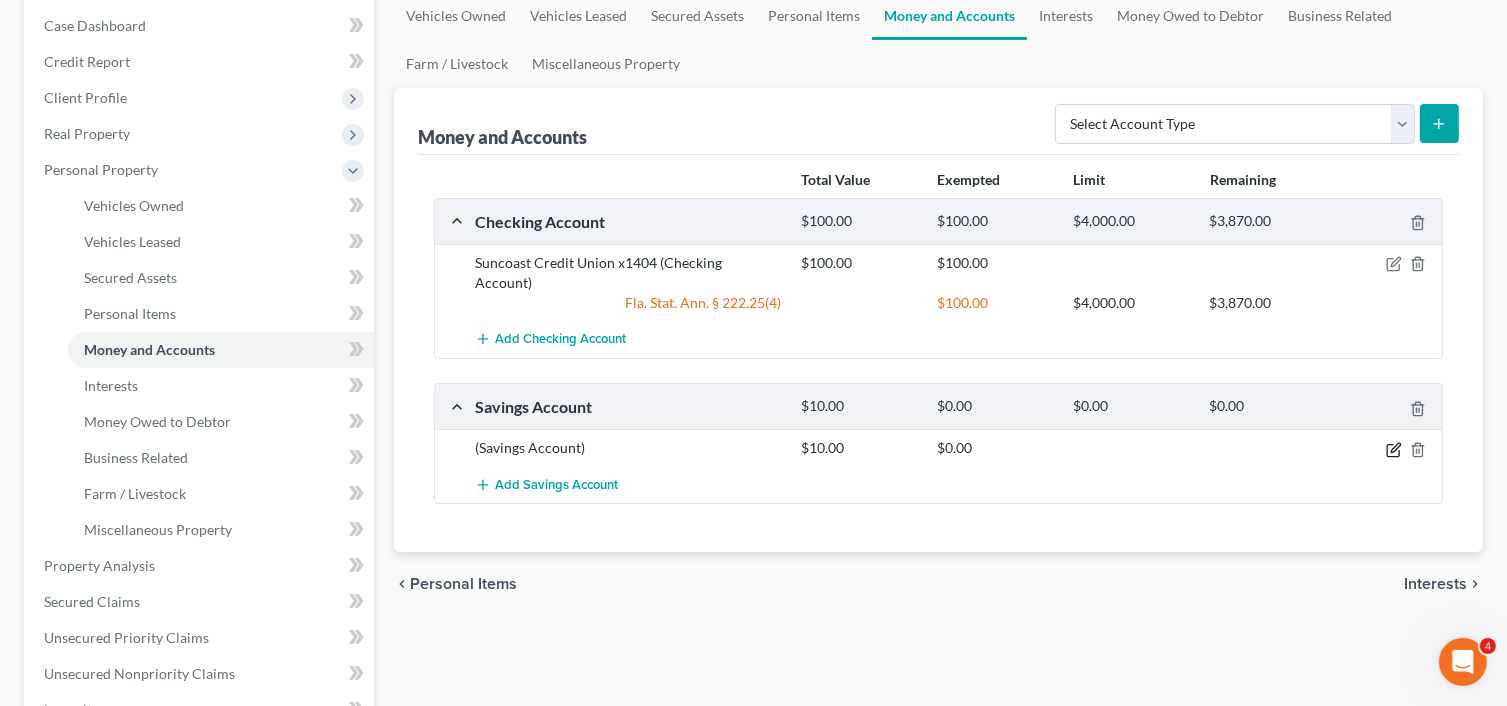 click 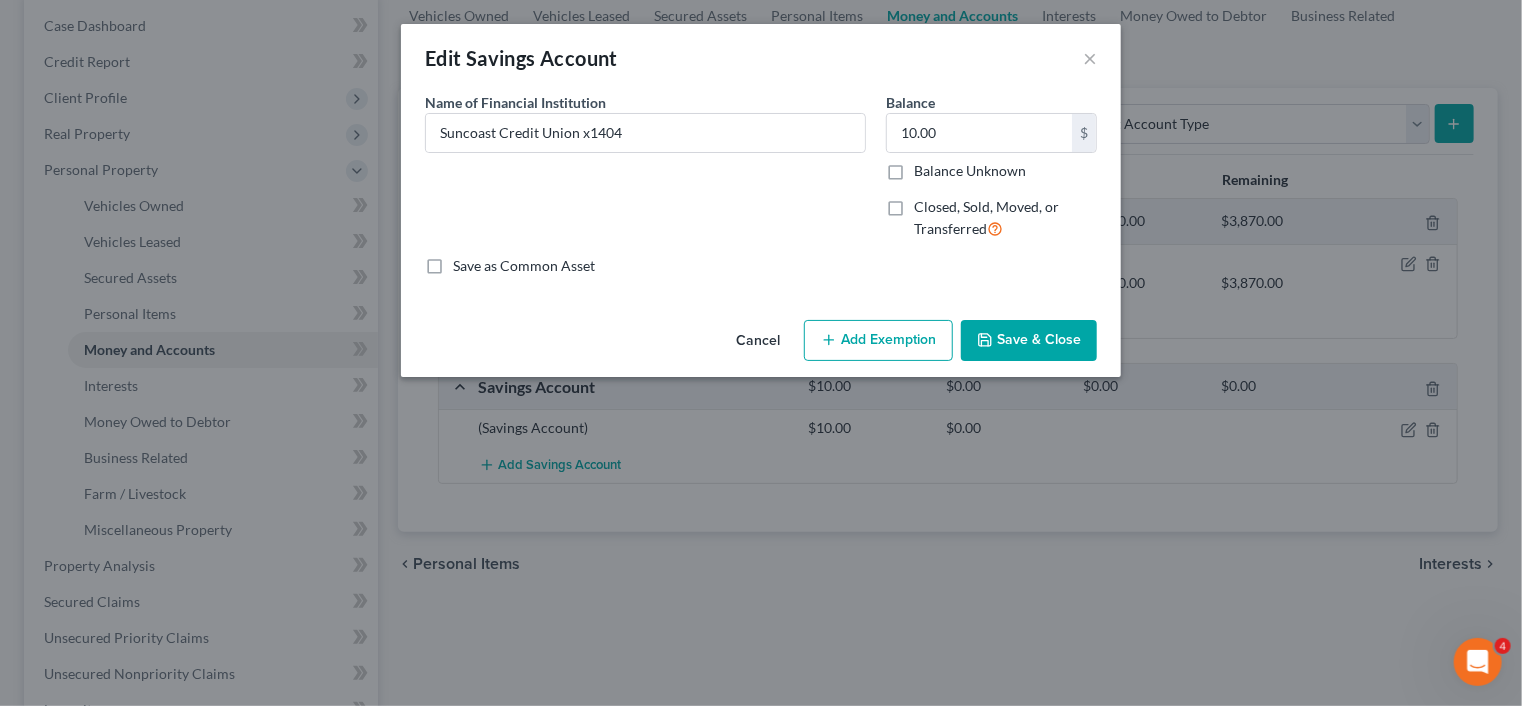 click on "Add Exemption" at bounding box center [878, 341] 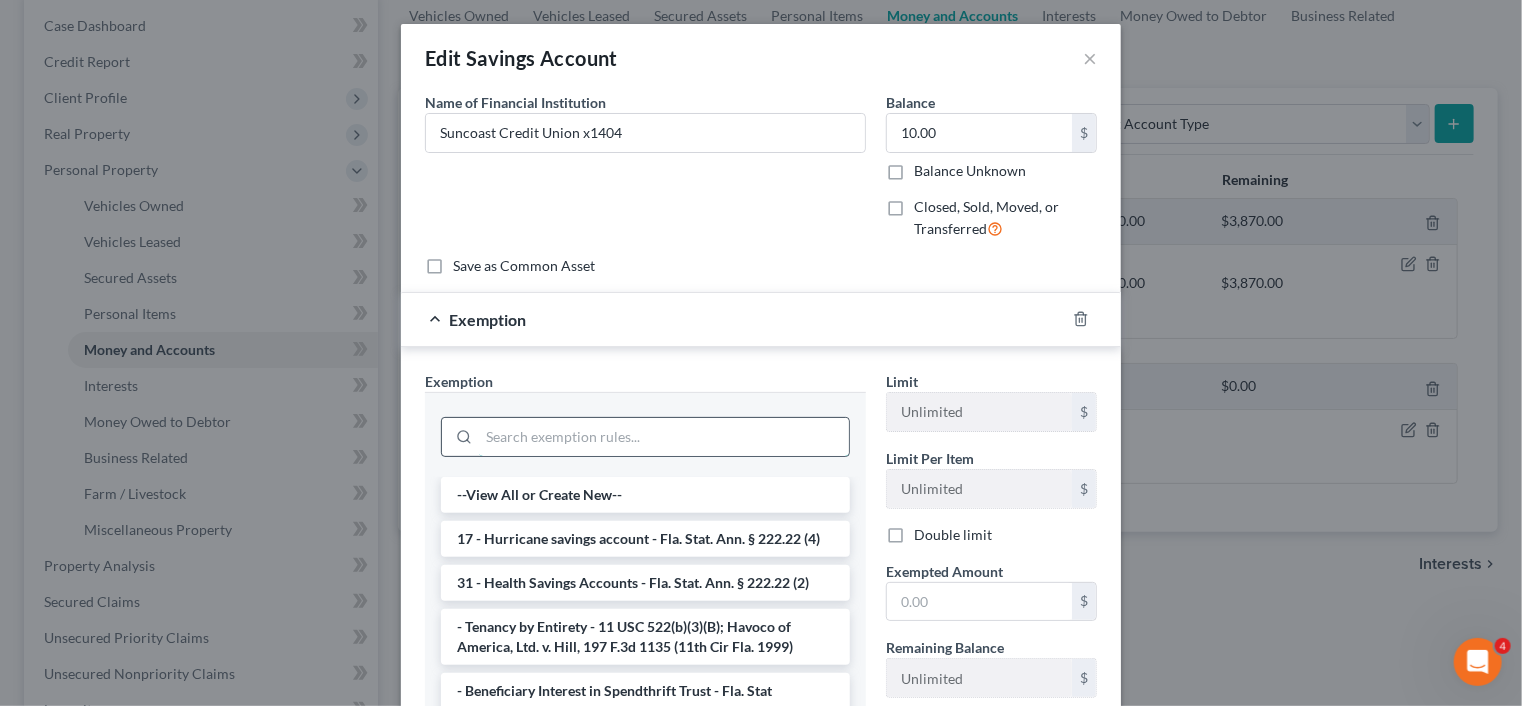 click at bounding box center (664, 437) 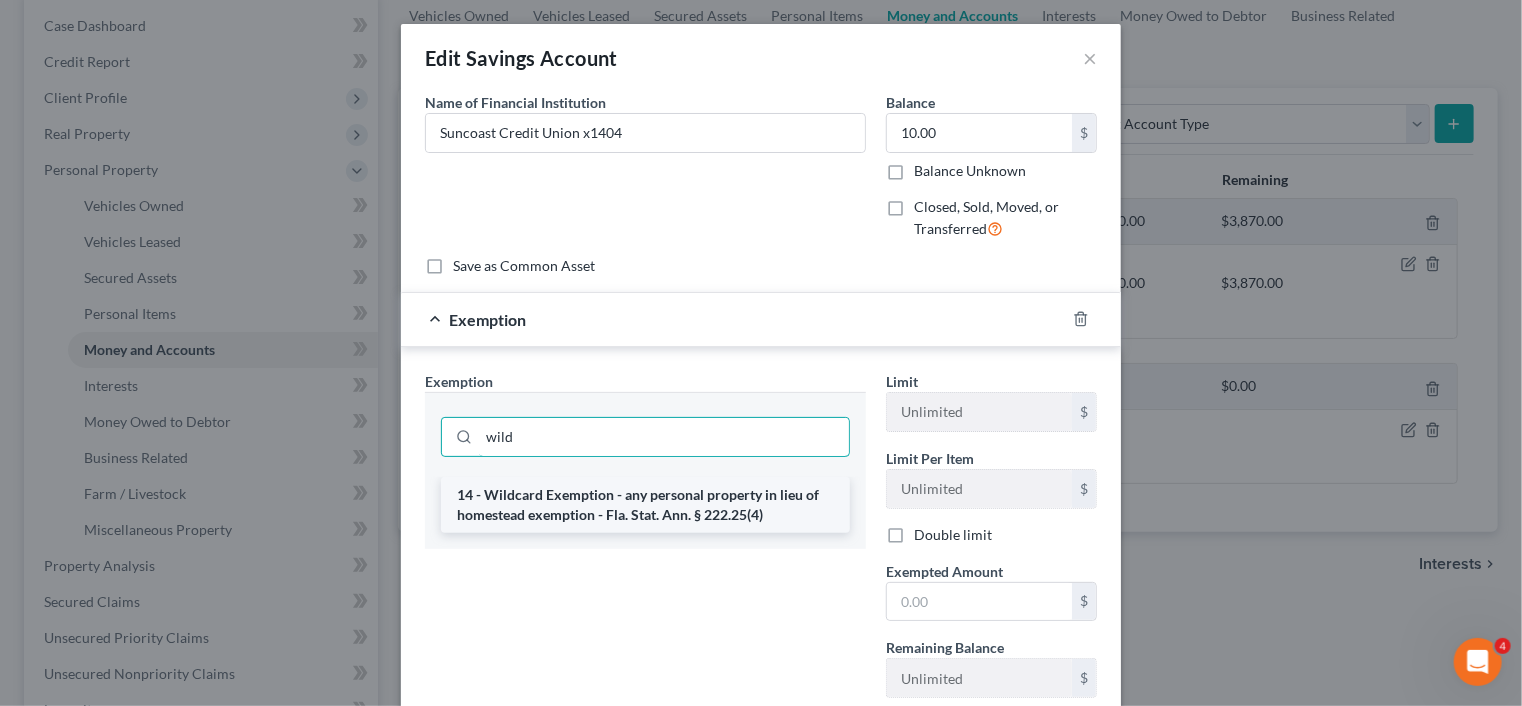 type on "wild" 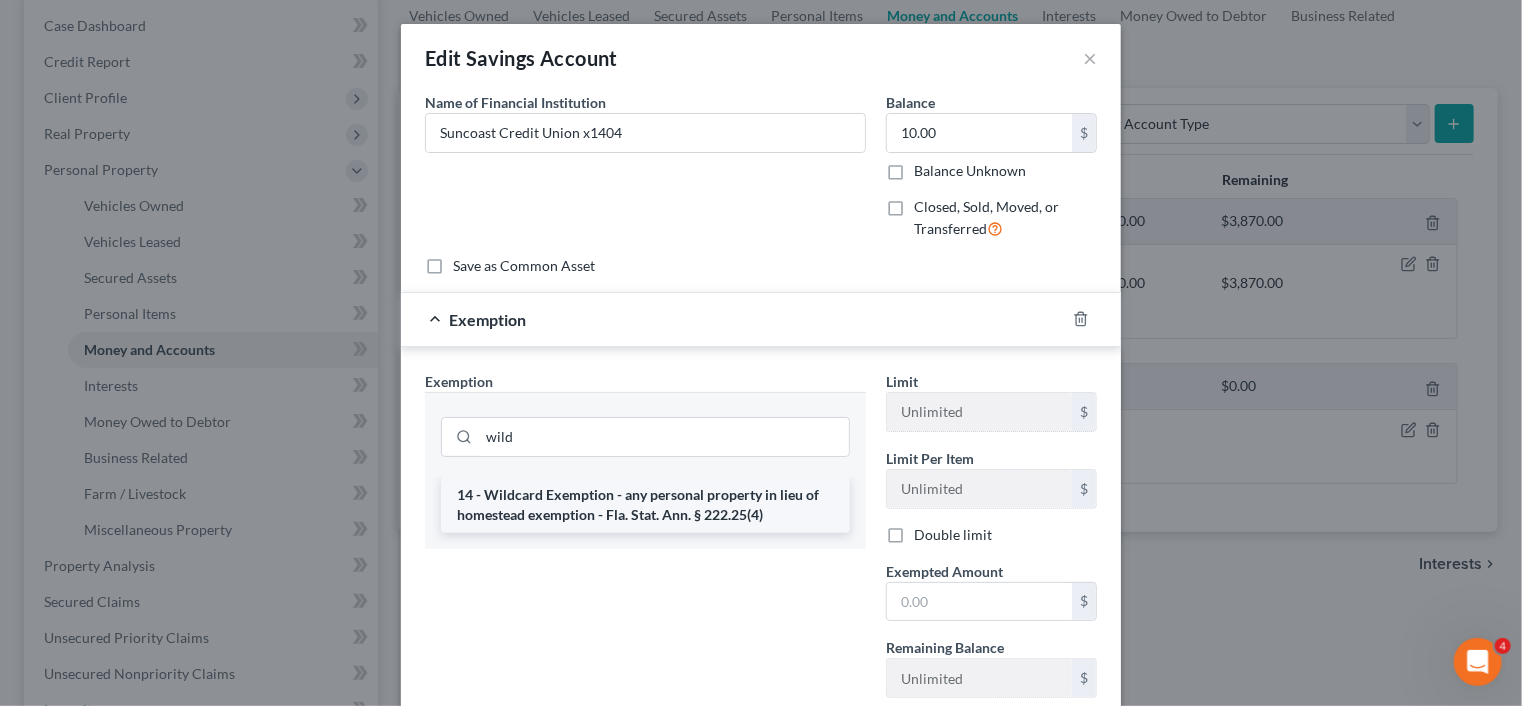 click on "14 - Wildcard Exemption - any personal property in lieu of homestead exemption - Fla. Stat. Ann. § 222.25(4)" at bounding box center (645, 505) 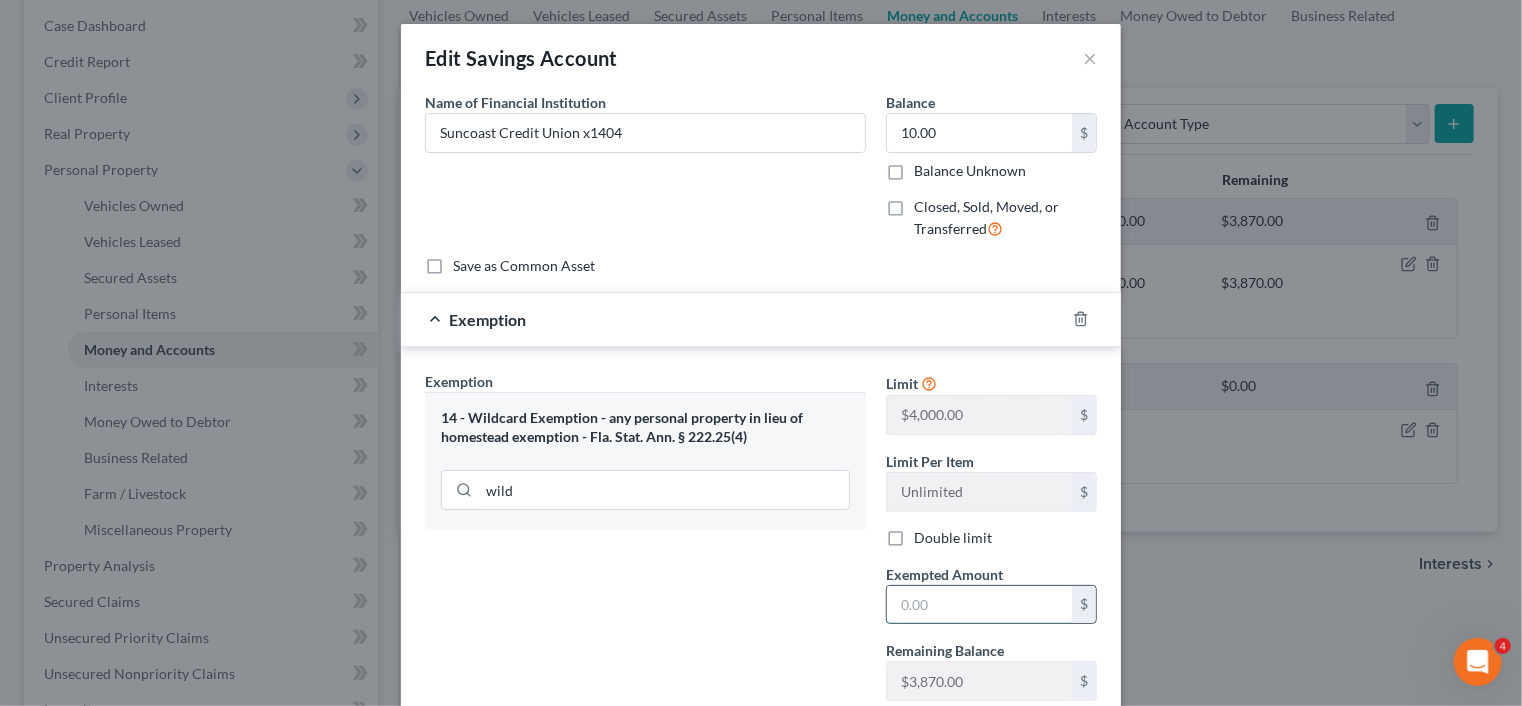 click at bounding box center (979, 605) 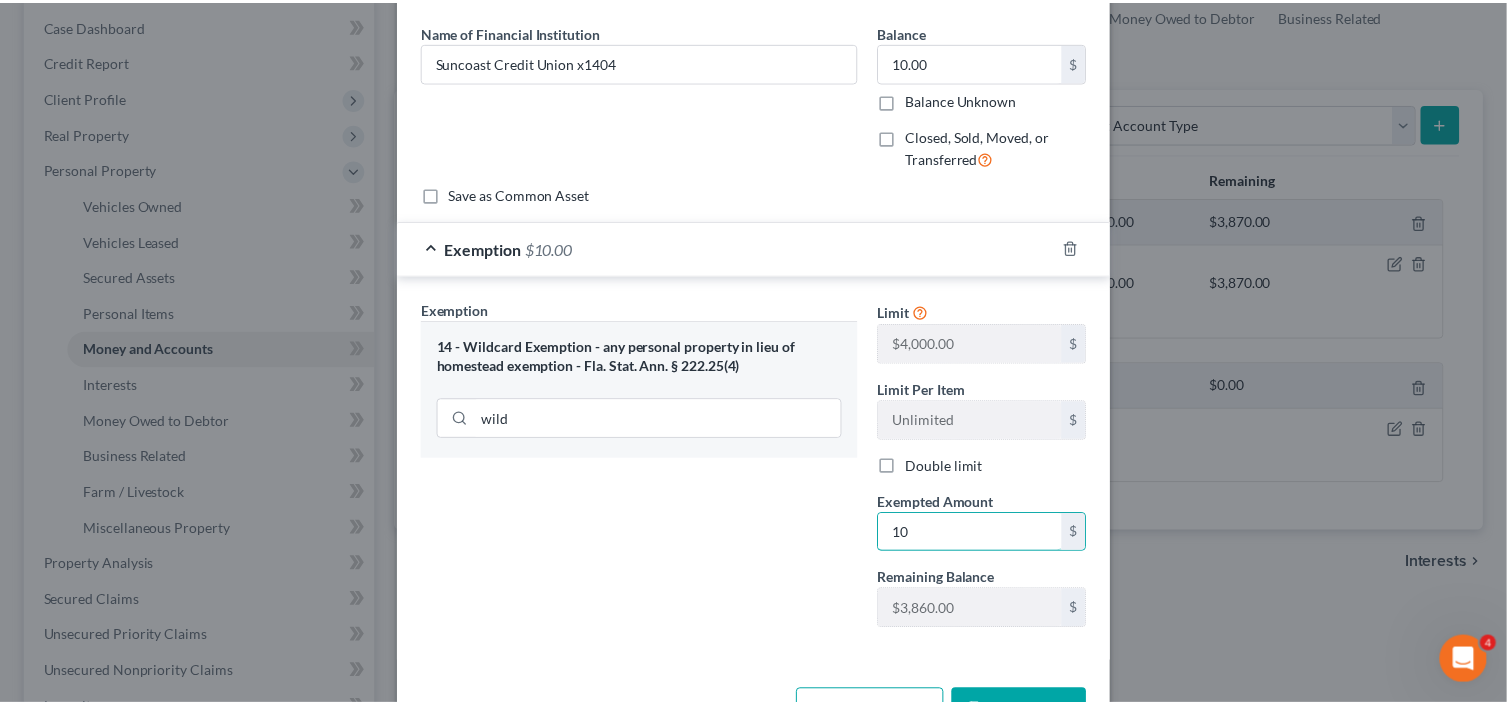 scroll, scrollTop: 135, scrollLeft: 0, axis: vertical 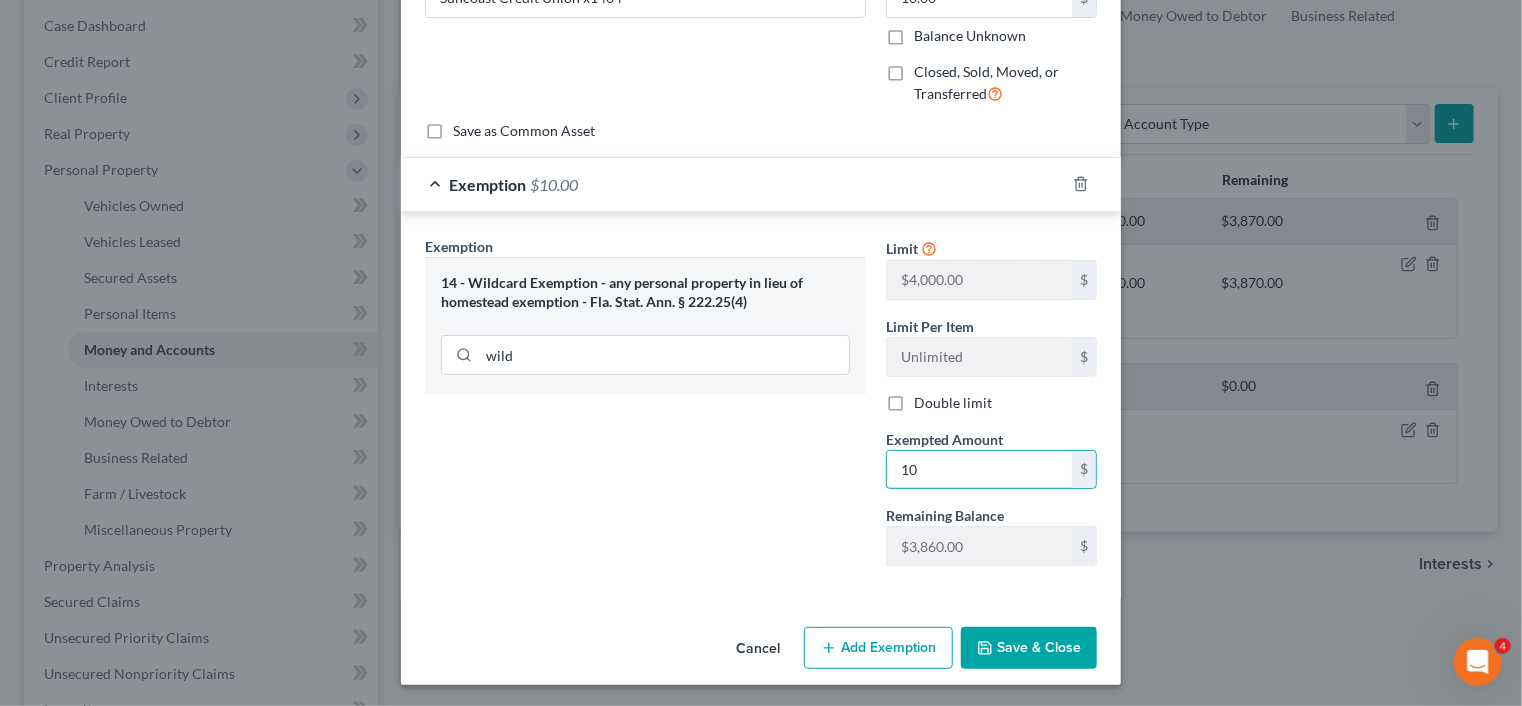 type on "10" 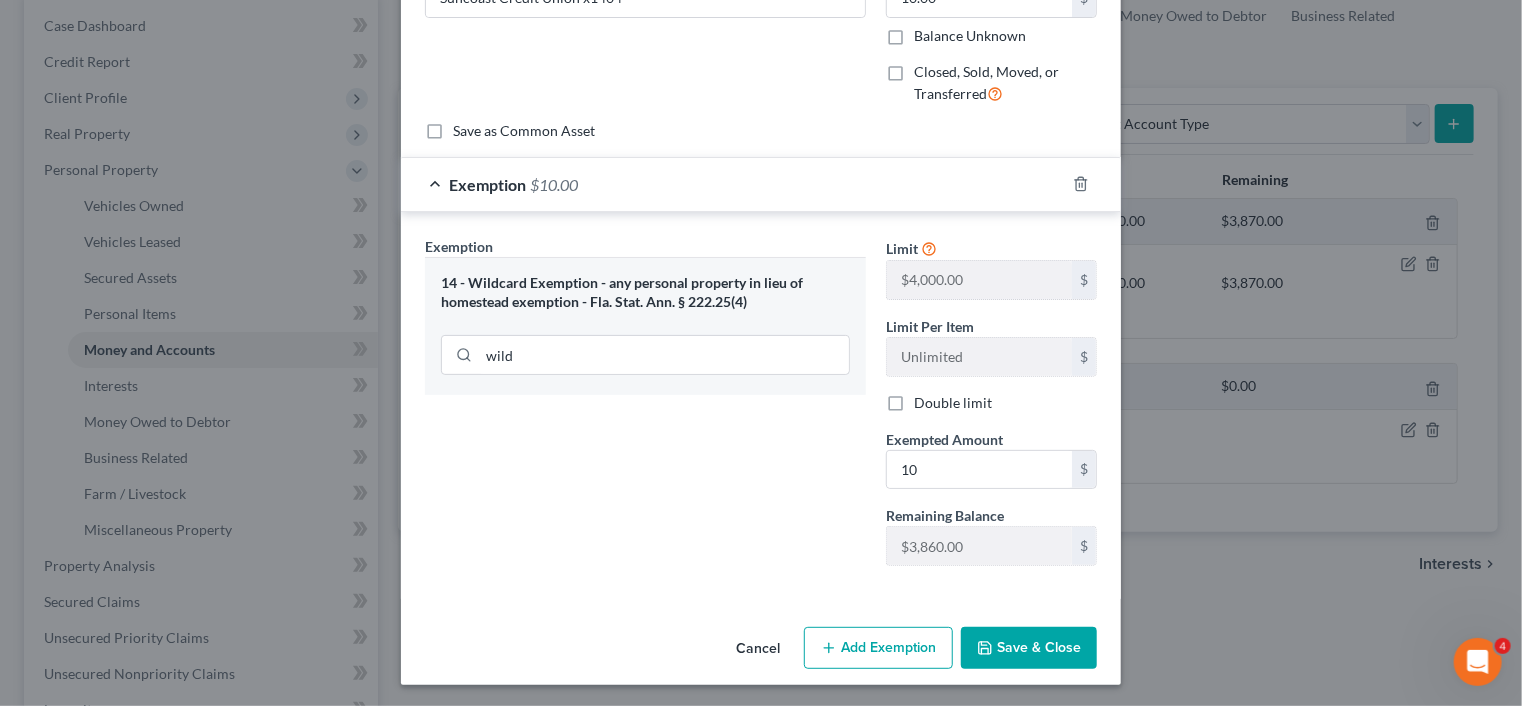 click on "Save & Close" at bounding box center [1029, 648] 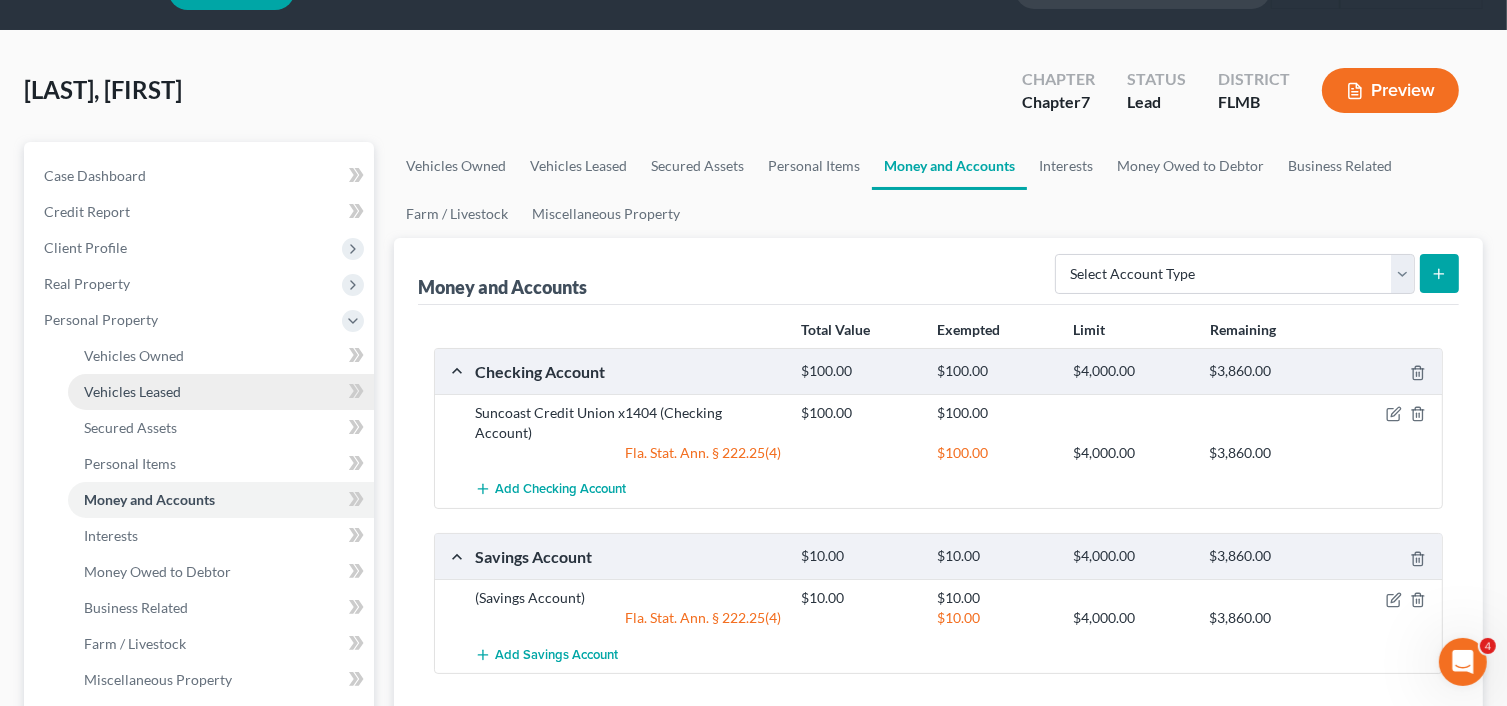 scroll, scrollTop: 200, scrollLeft: 0, axis: vertical 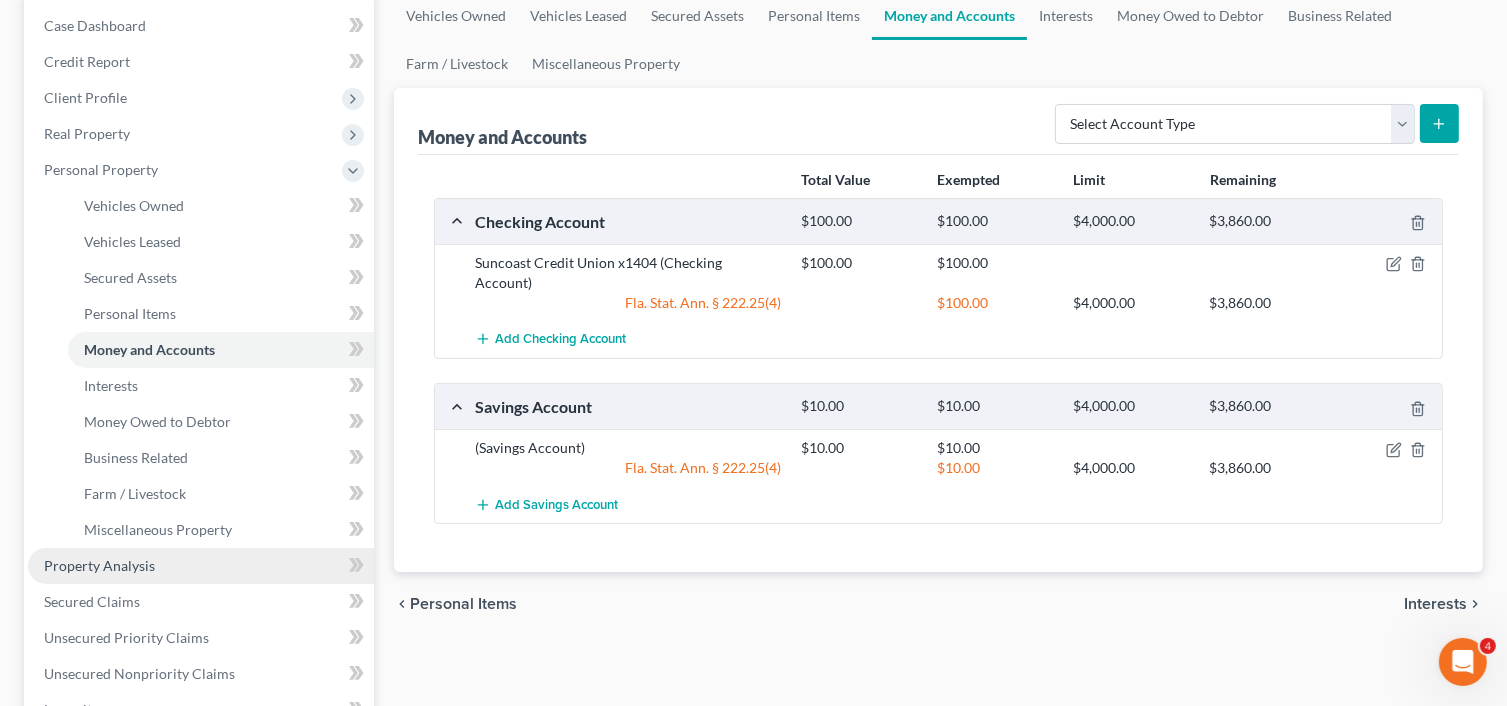 click on "Property Analysis" at bounding box center (201, 566) 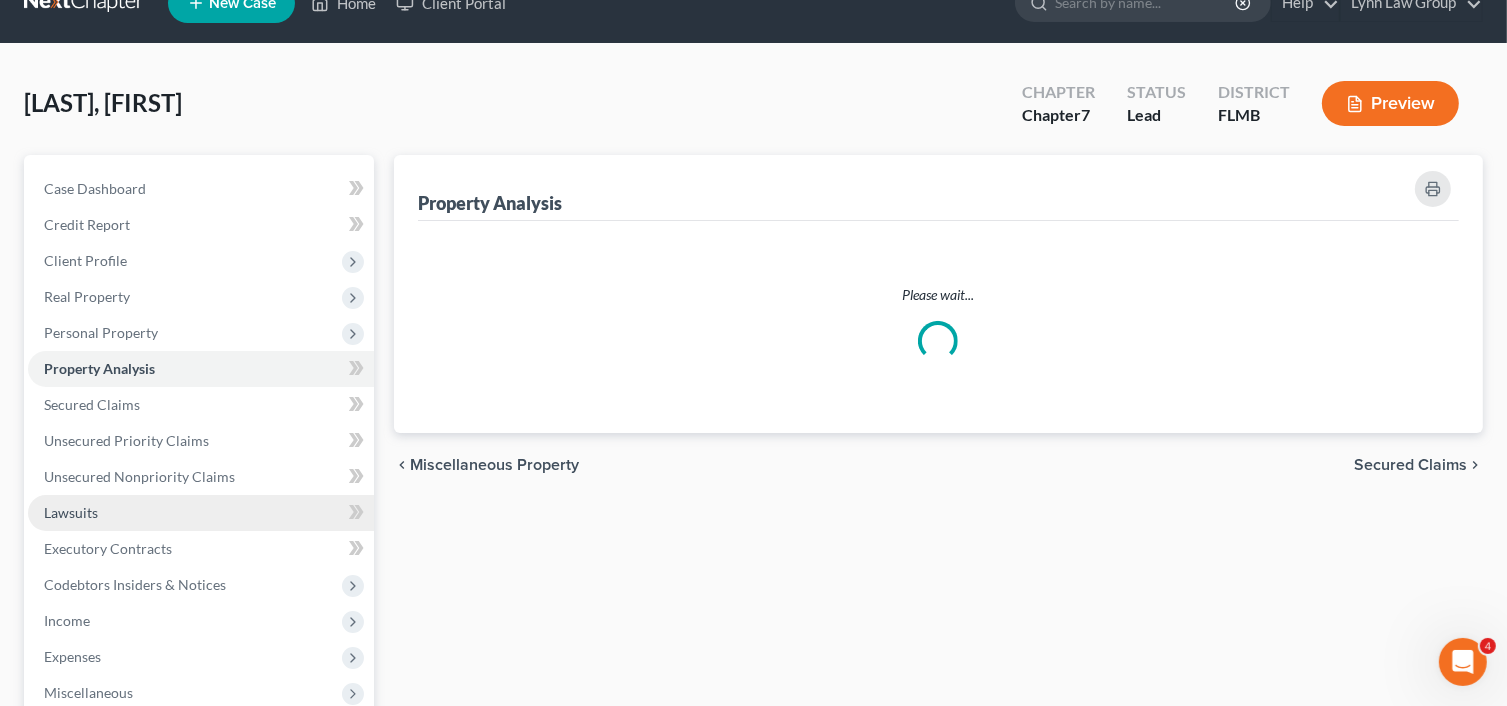 scroll, scrollTop: 0, scrollLeft: 0, axis: both 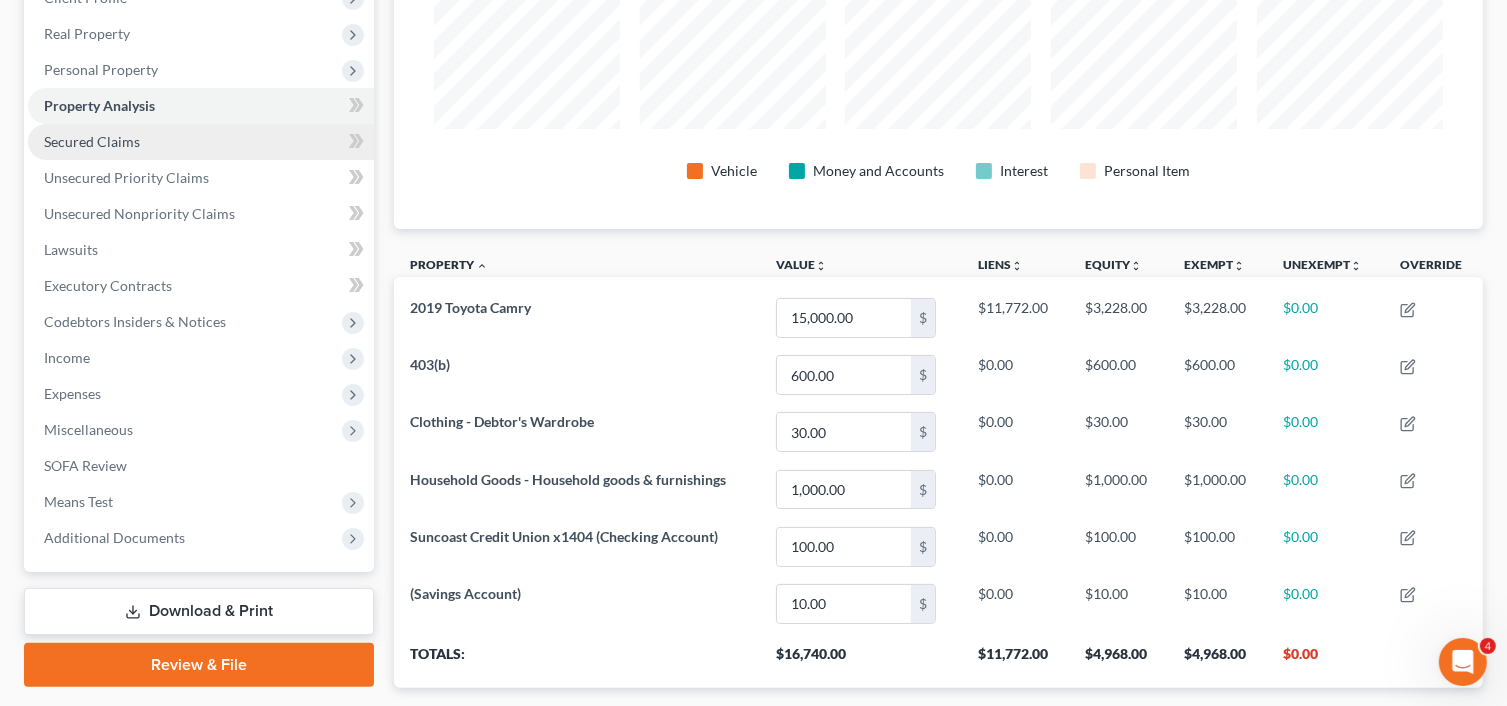 click on "Secured Claims" at bounding box center (201, 142) 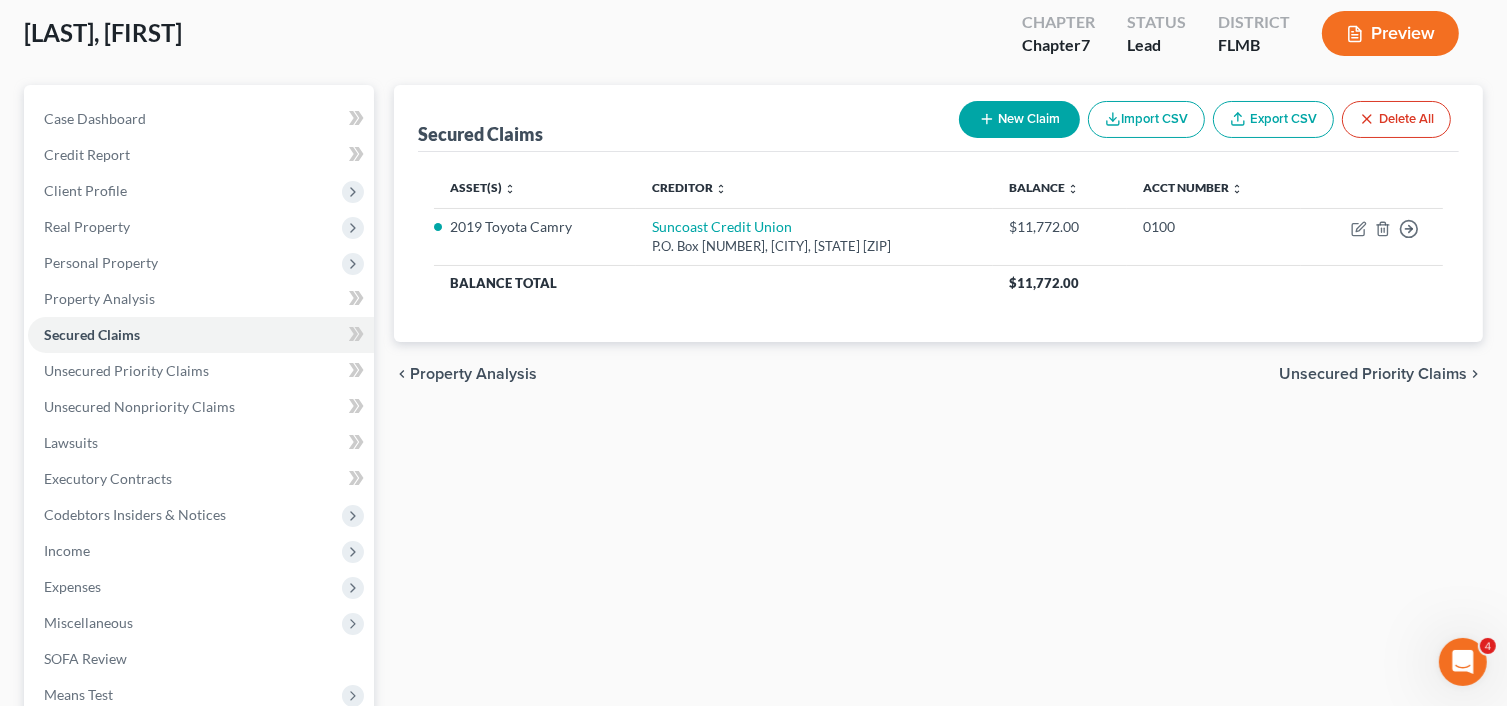 scroll, scrollTop: 200, scrollLeft: 0, axis: vertical 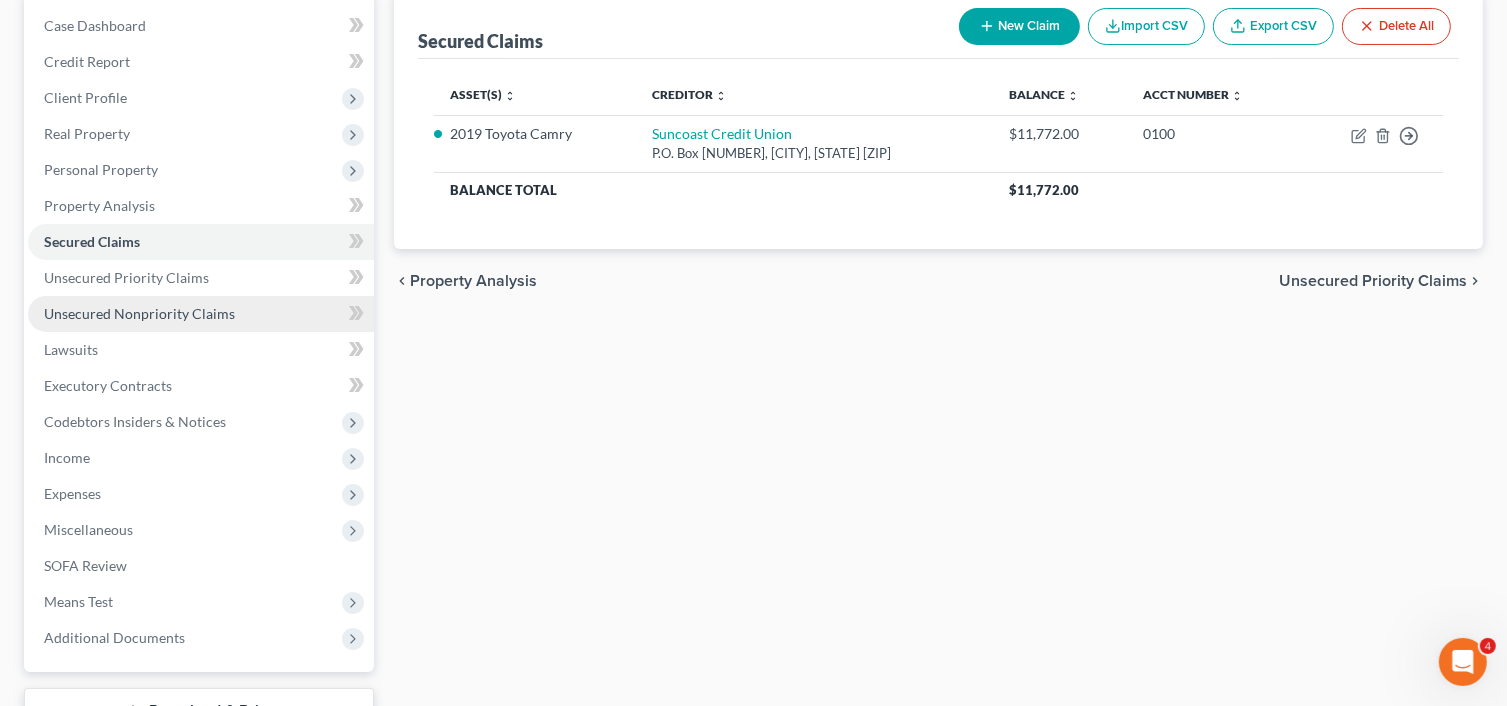 click on "Unsecured Nonpriority Claims" at bounding box center [139, 313] 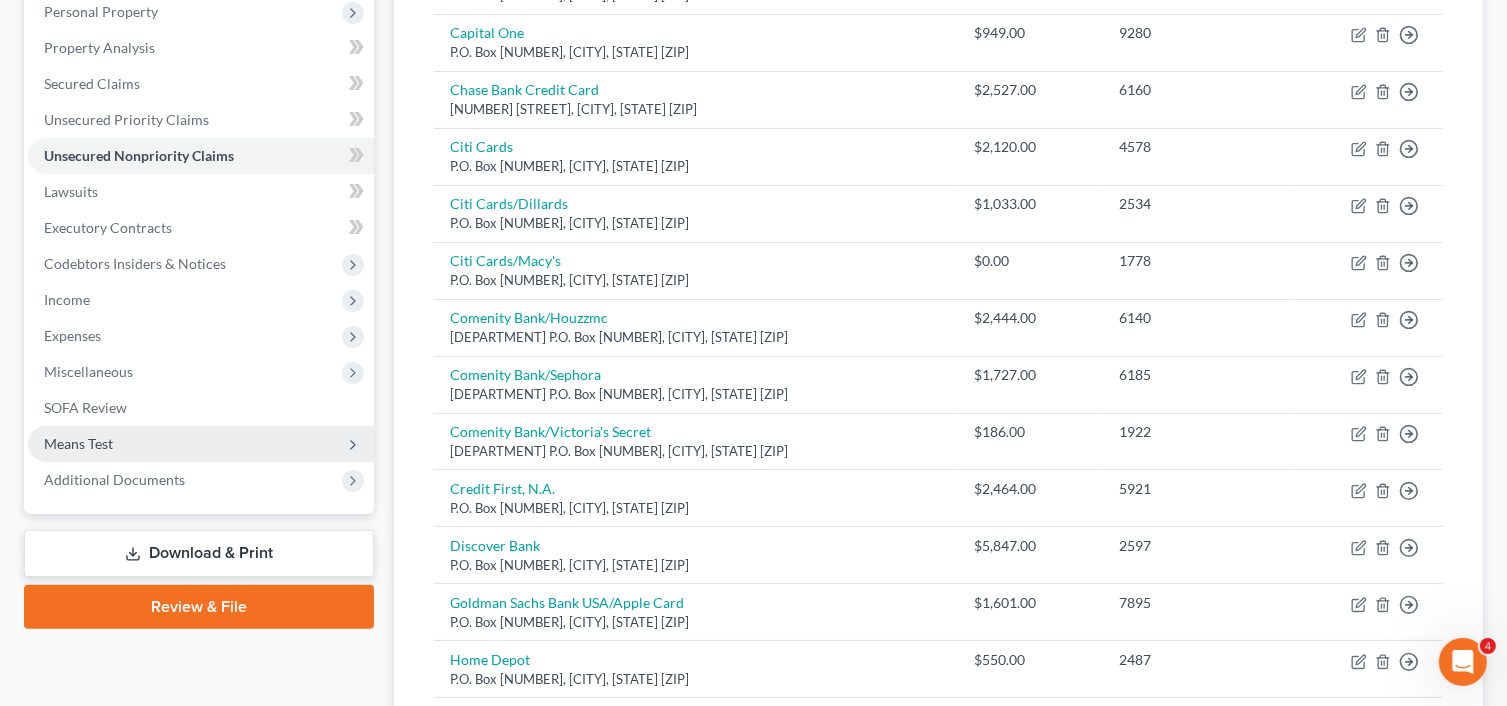 scroll, scrollTop: 260, scrollLeft: 0, axis: vertical 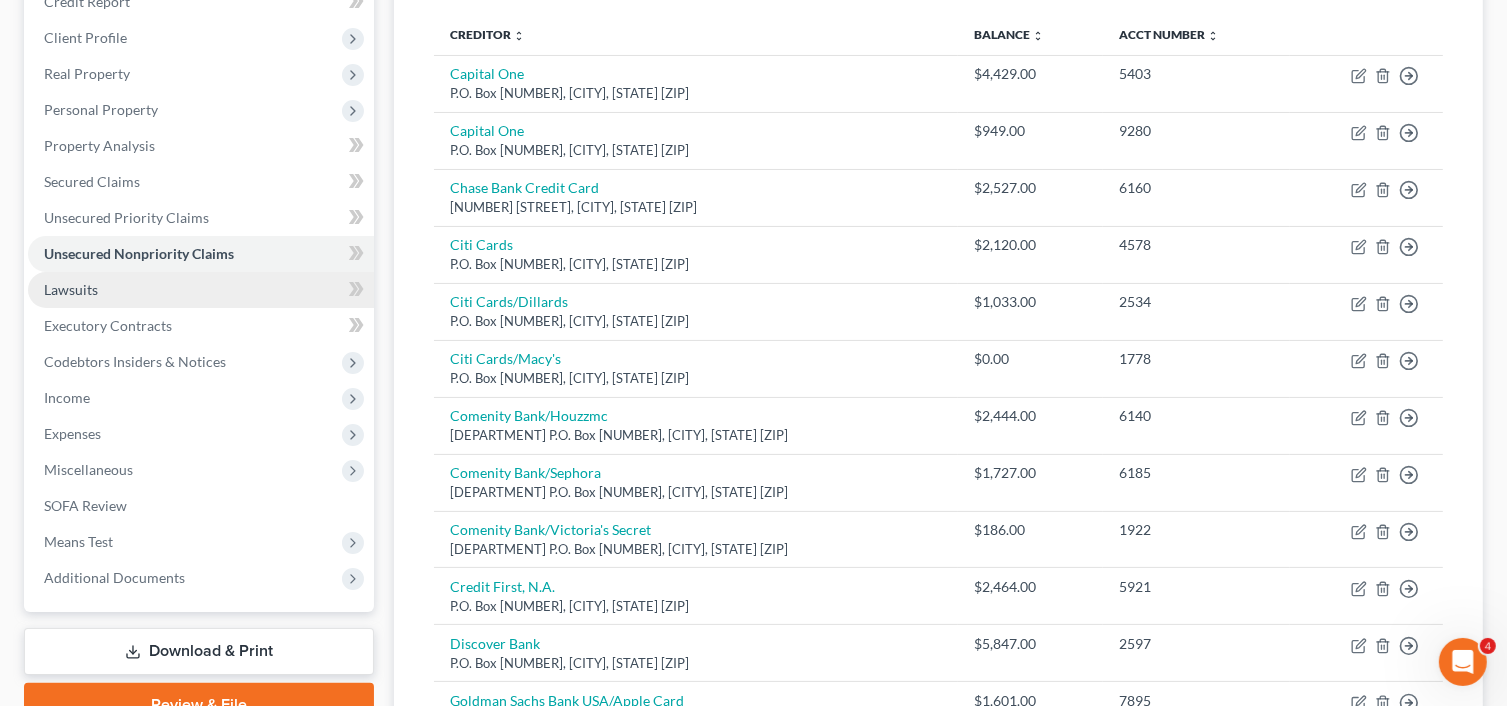 click on "Lawsuits" at bounding box center [201, 290] 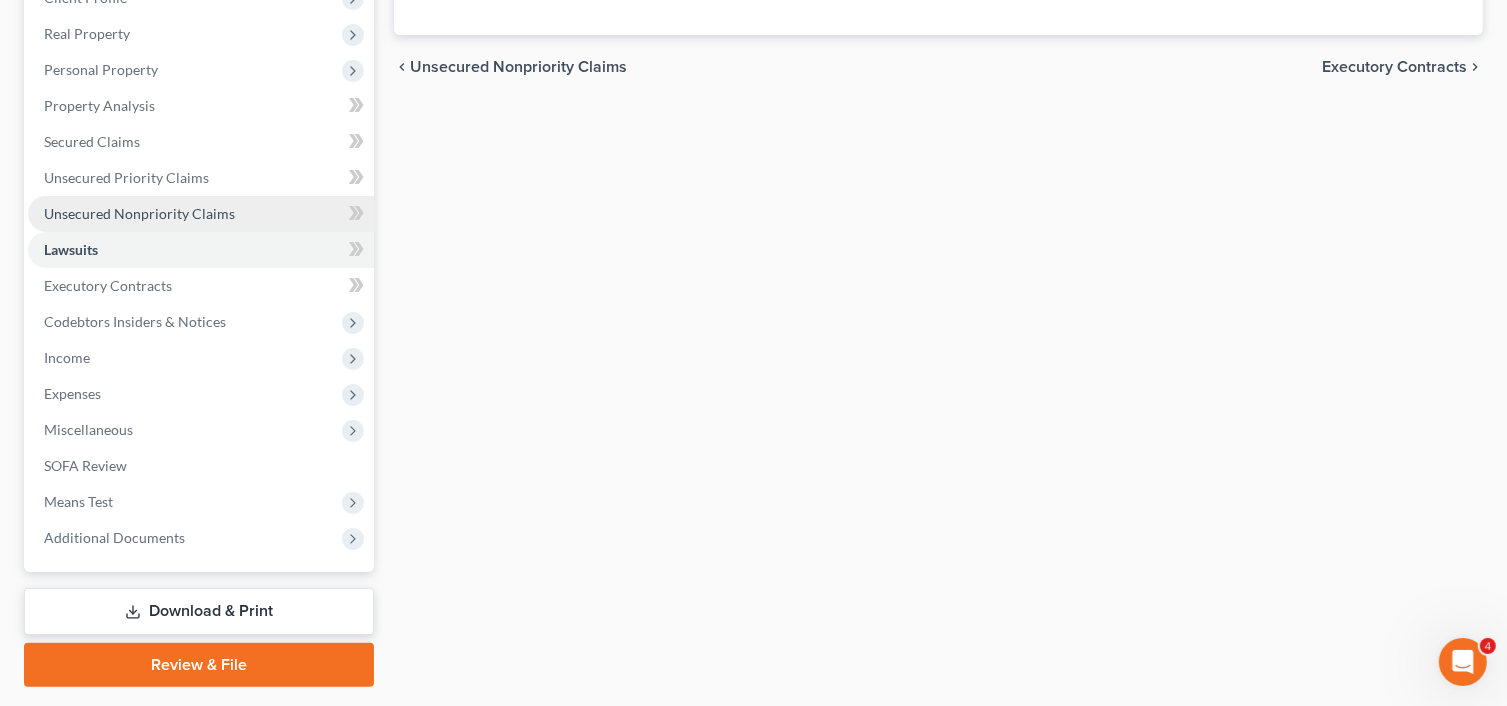 click on "Unsecured Nonpriority Claims" at bounding box center (139, 213) 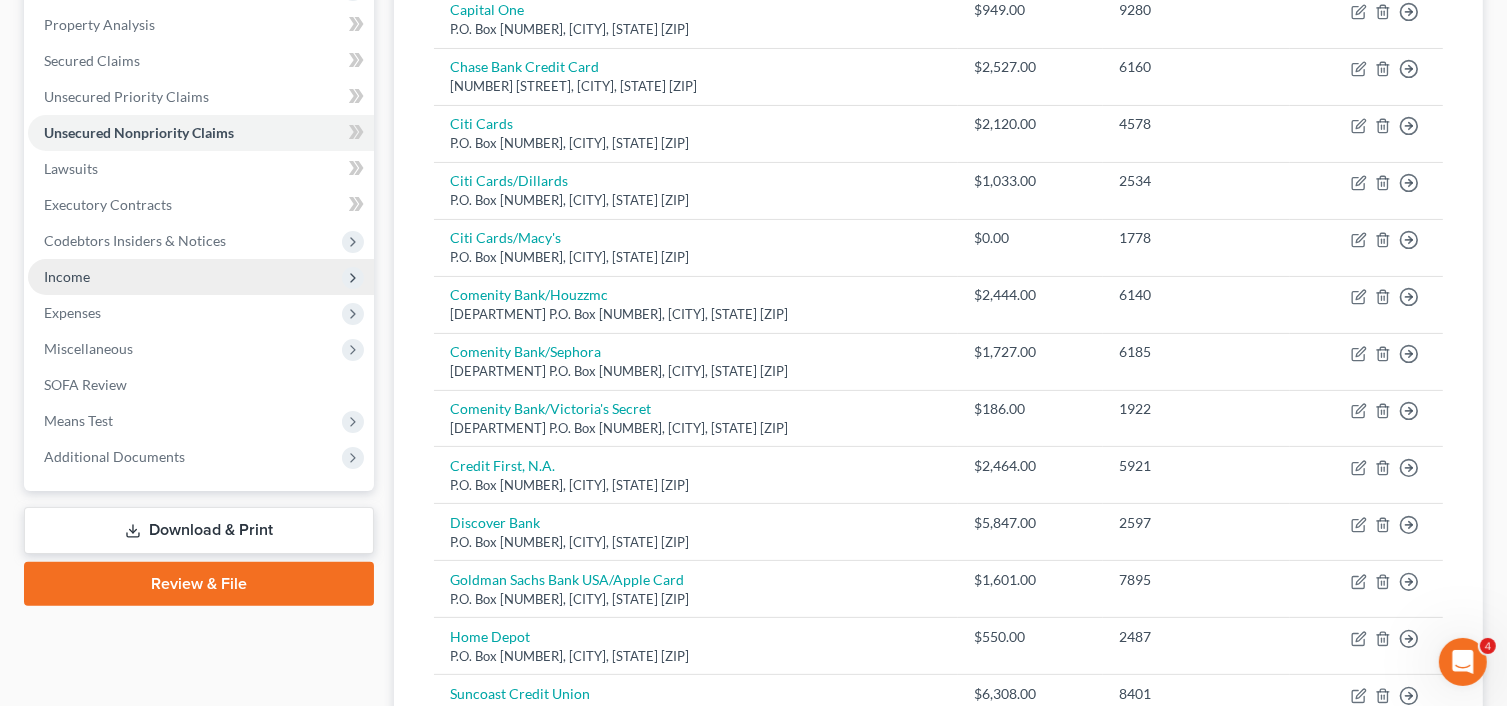 scroll, scrollTop: 360, scrollLeft: 0, axis: vertical 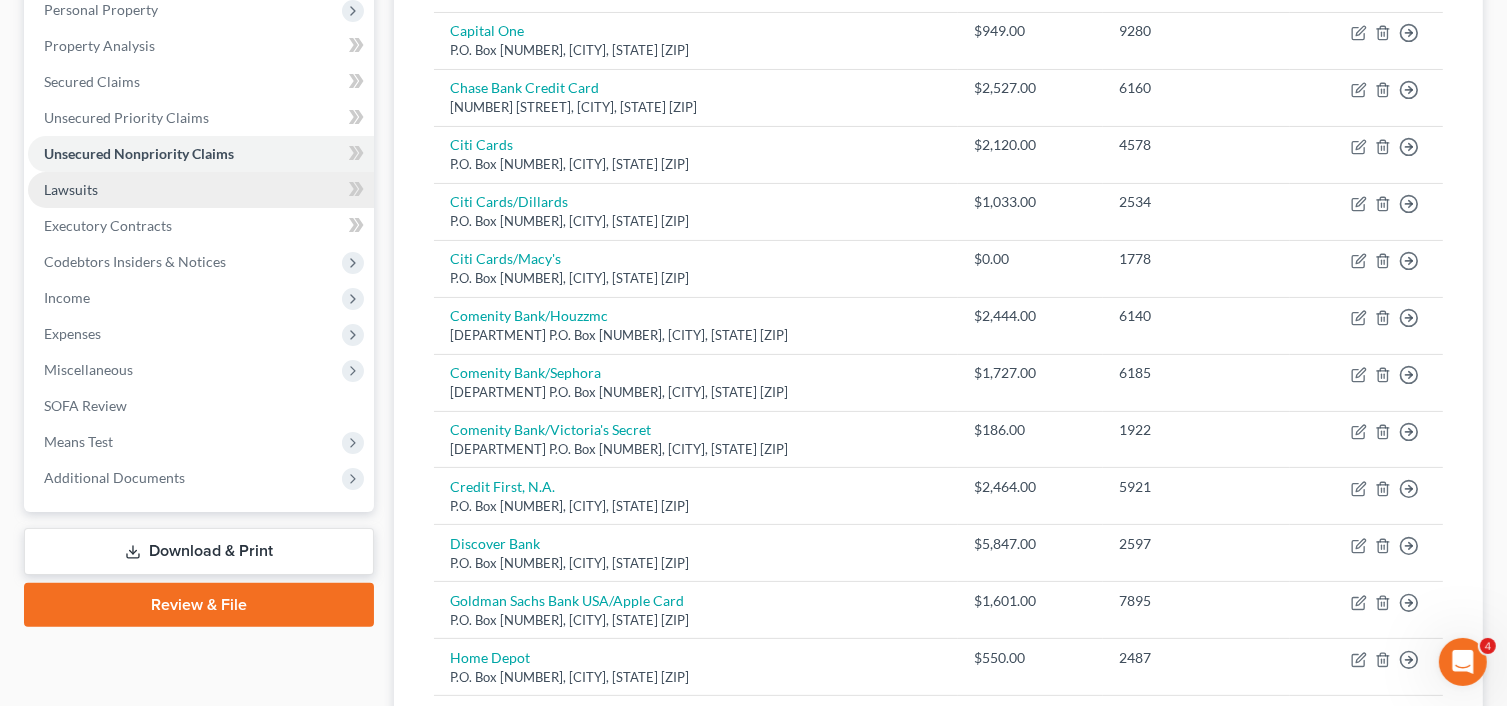 click on "Lawsuits" at bounding box center (201, 190) 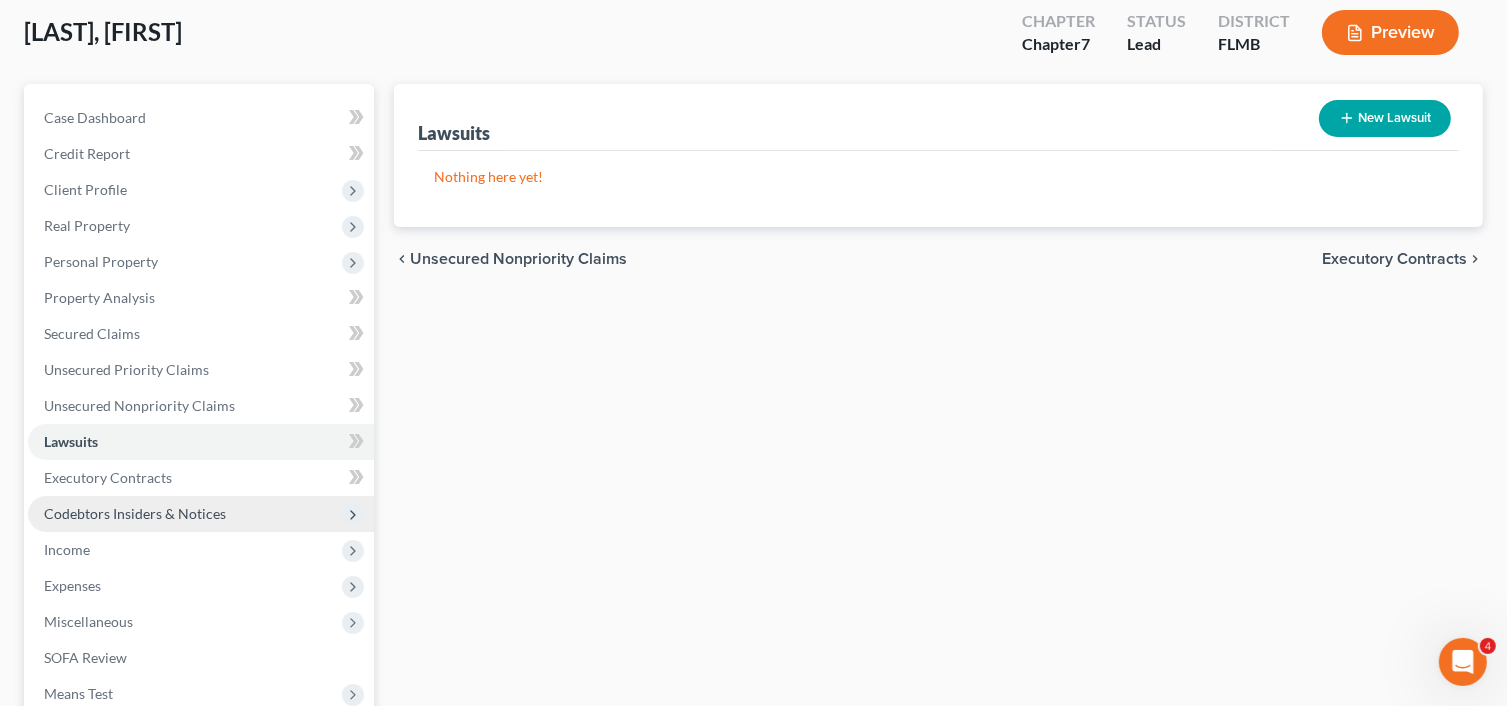 scroll, scrollTop: 300, scrollLeft: 0, axis: vertical 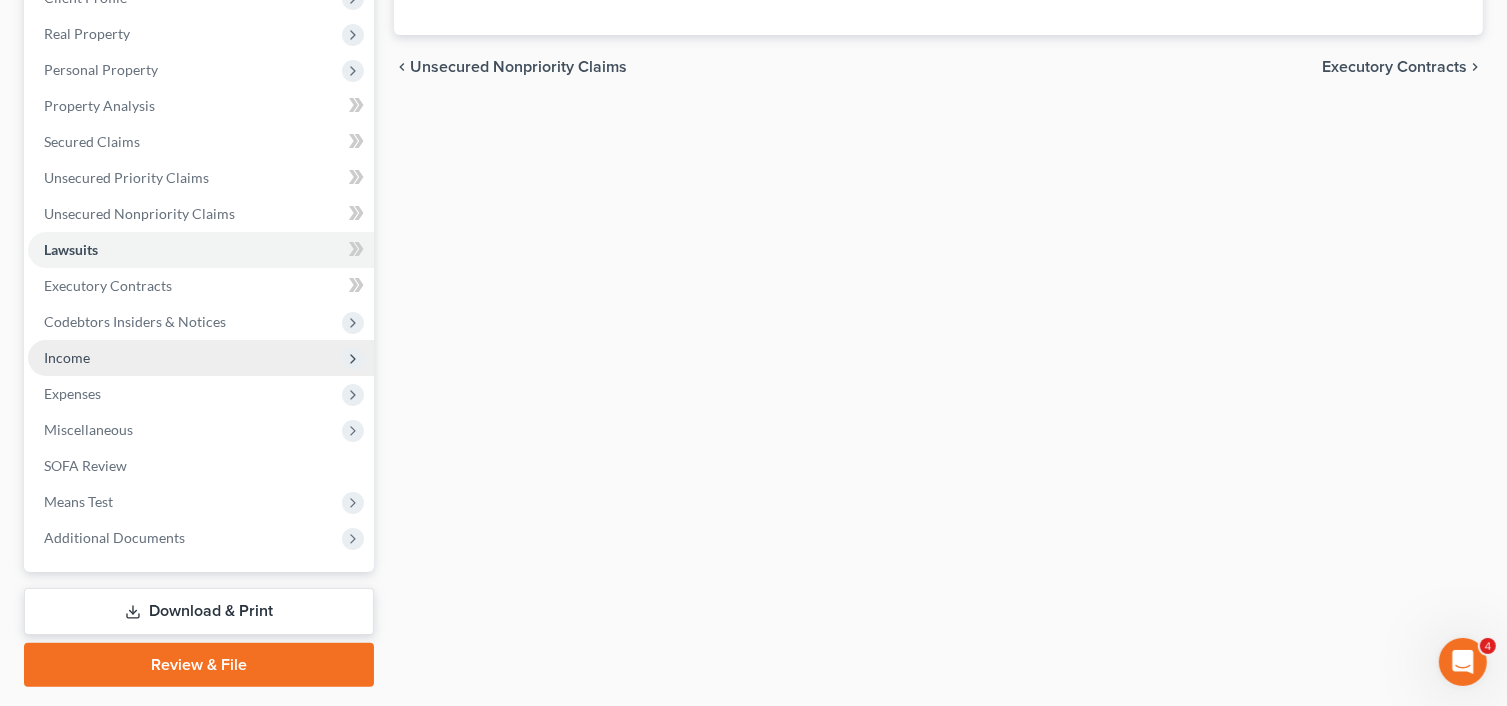 click on "Income" at bounding box center (201, 358) 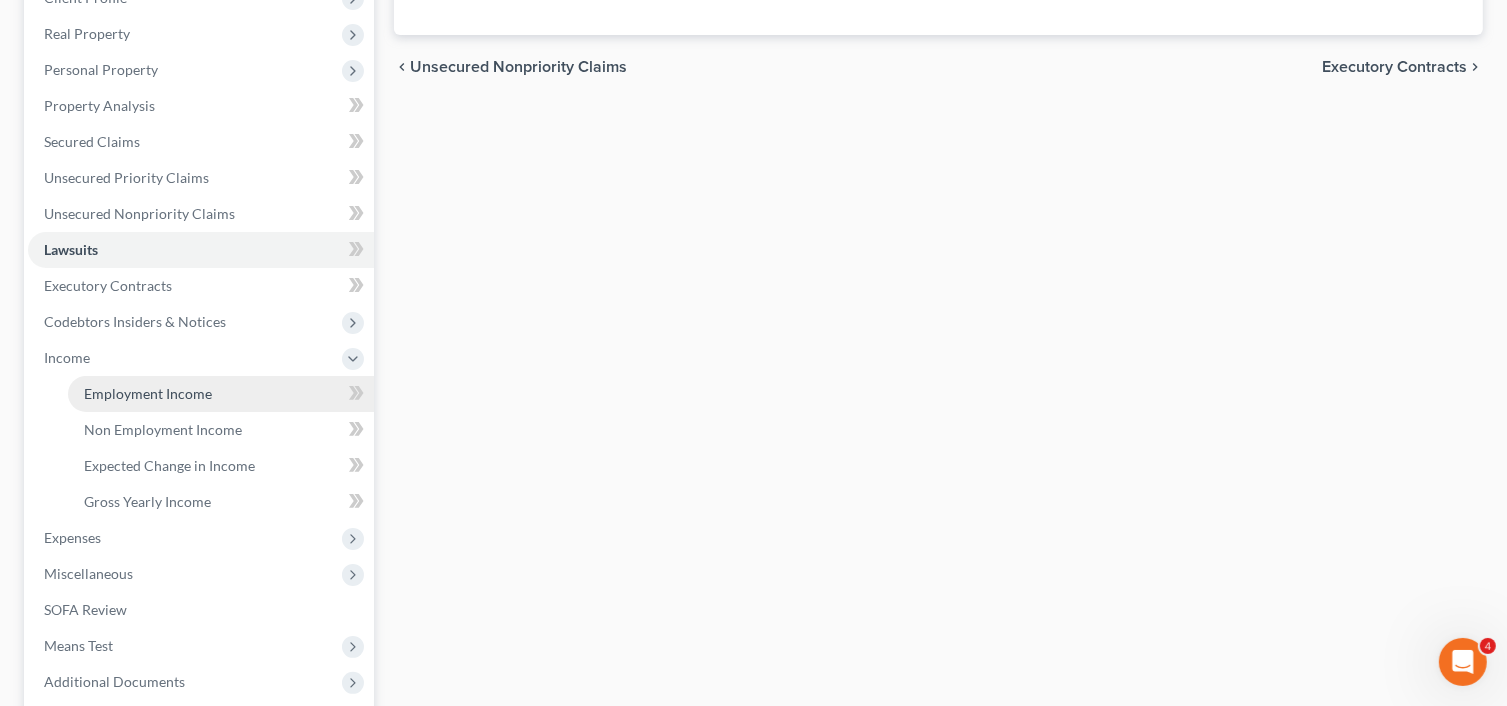 click on "Employment Income" at bounding box center [221, 394] 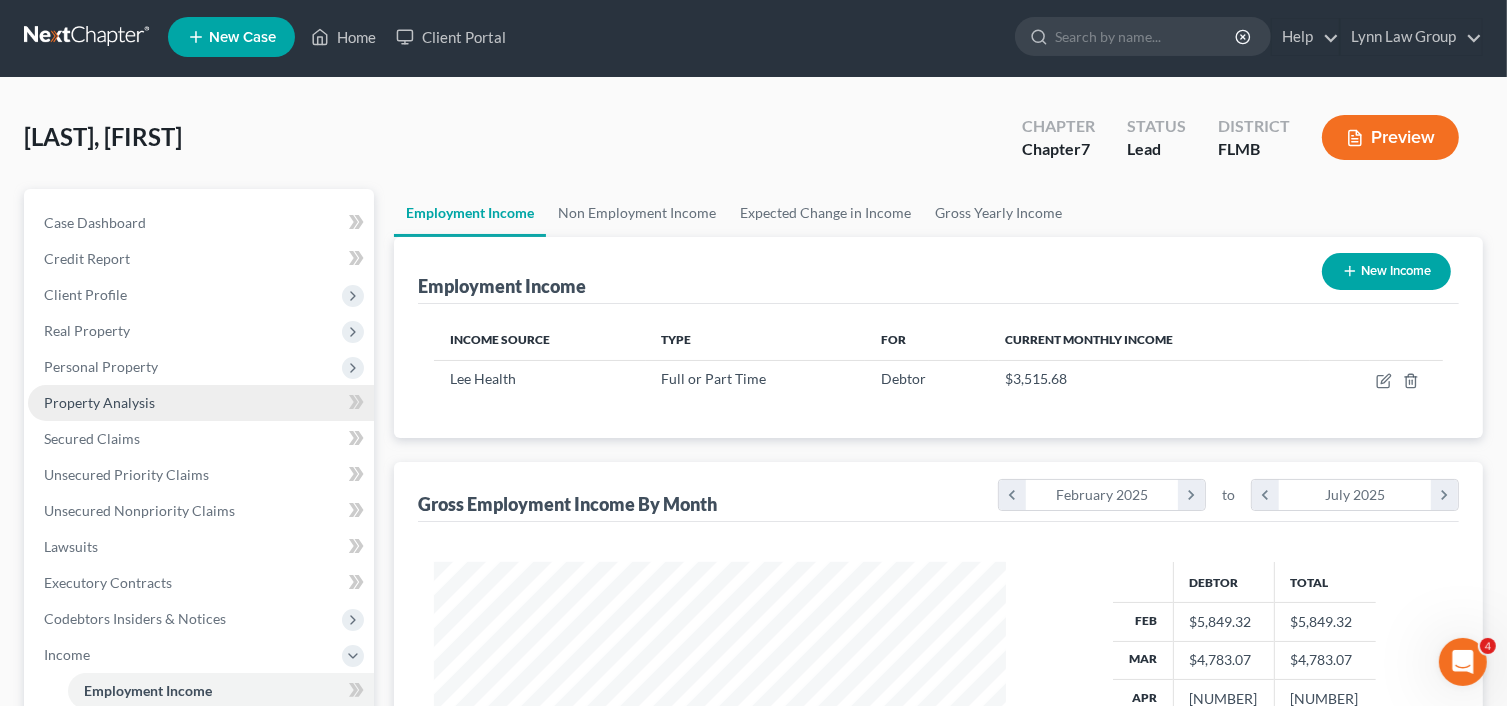 scroll, scrollTop: 0, scrollLeft: 0, axis: both 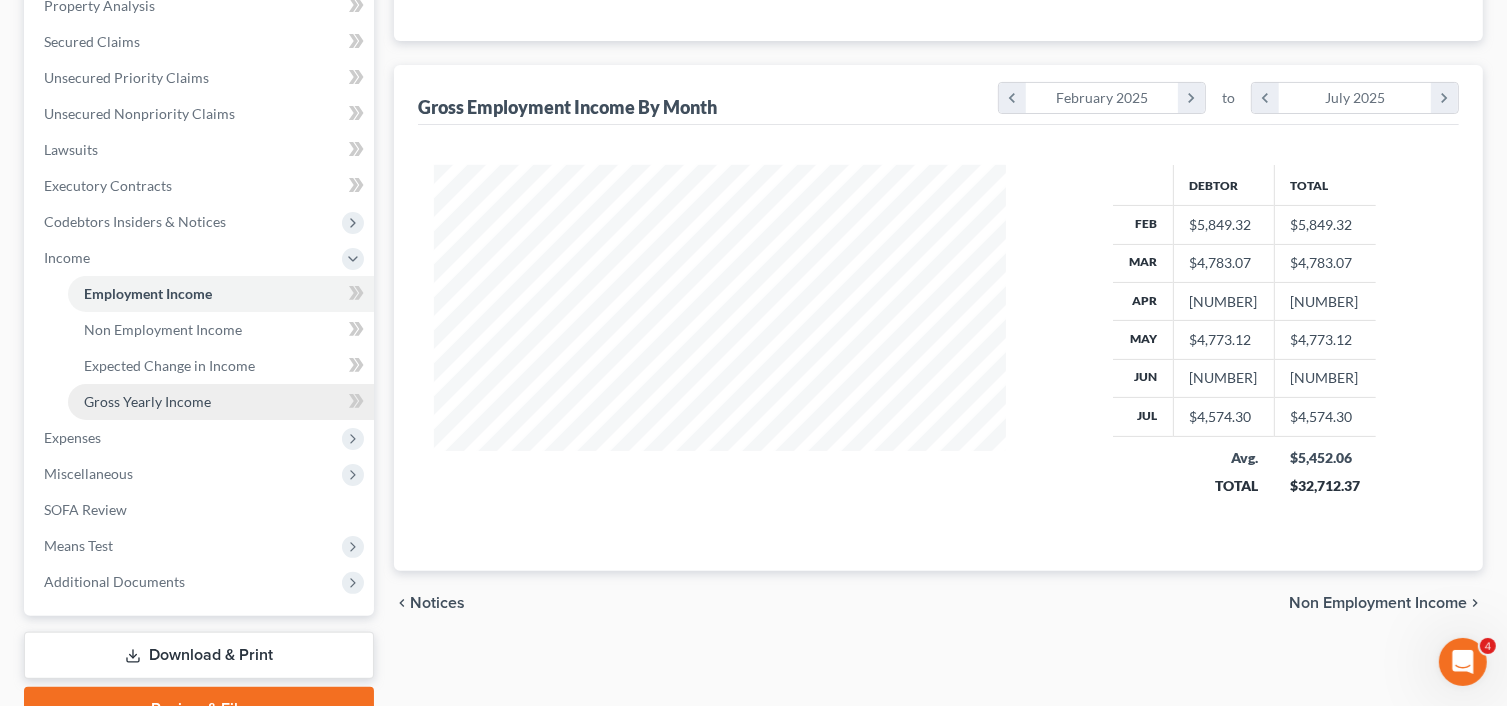 click on "Gross Yearly Income" at bounding box center (221, 402) 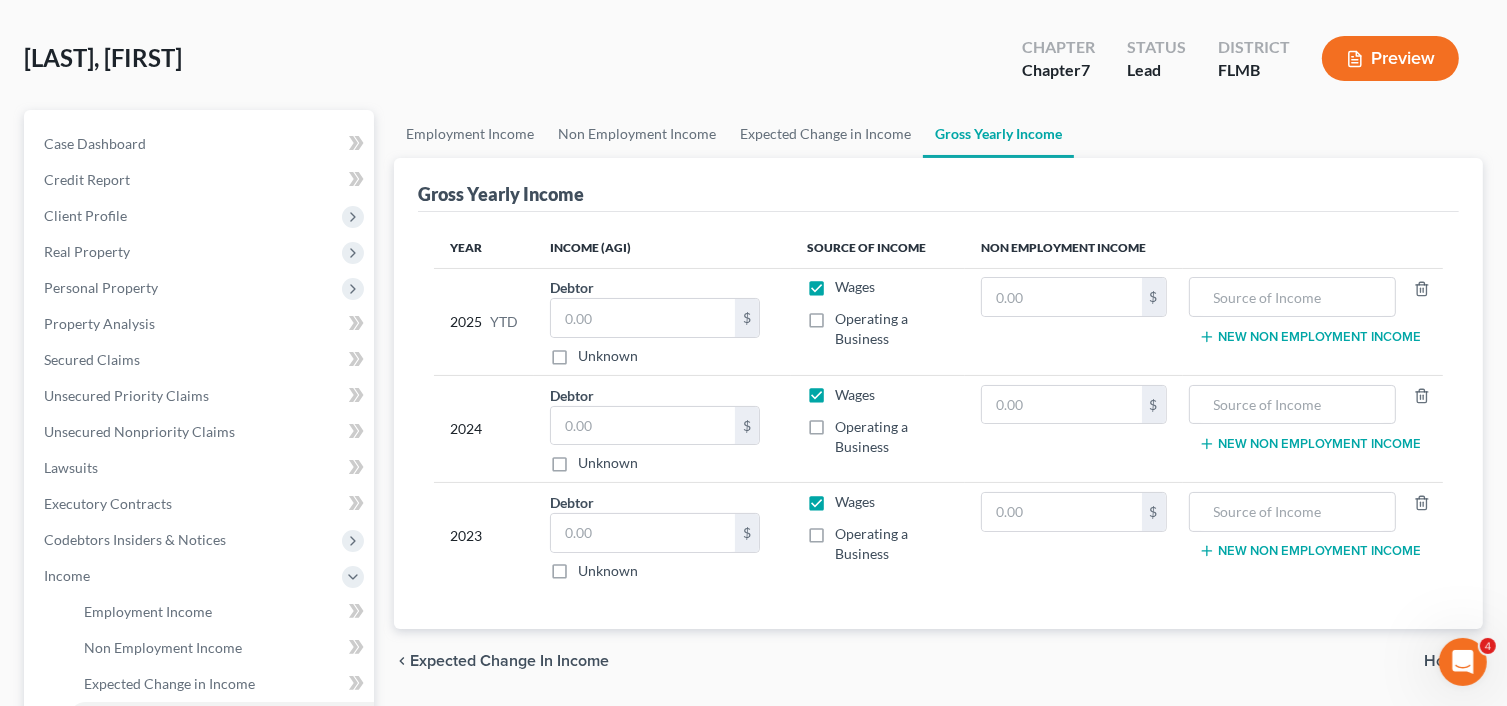 scroll, scrollTop: 200, scrollLeft: 0, axis: vertical 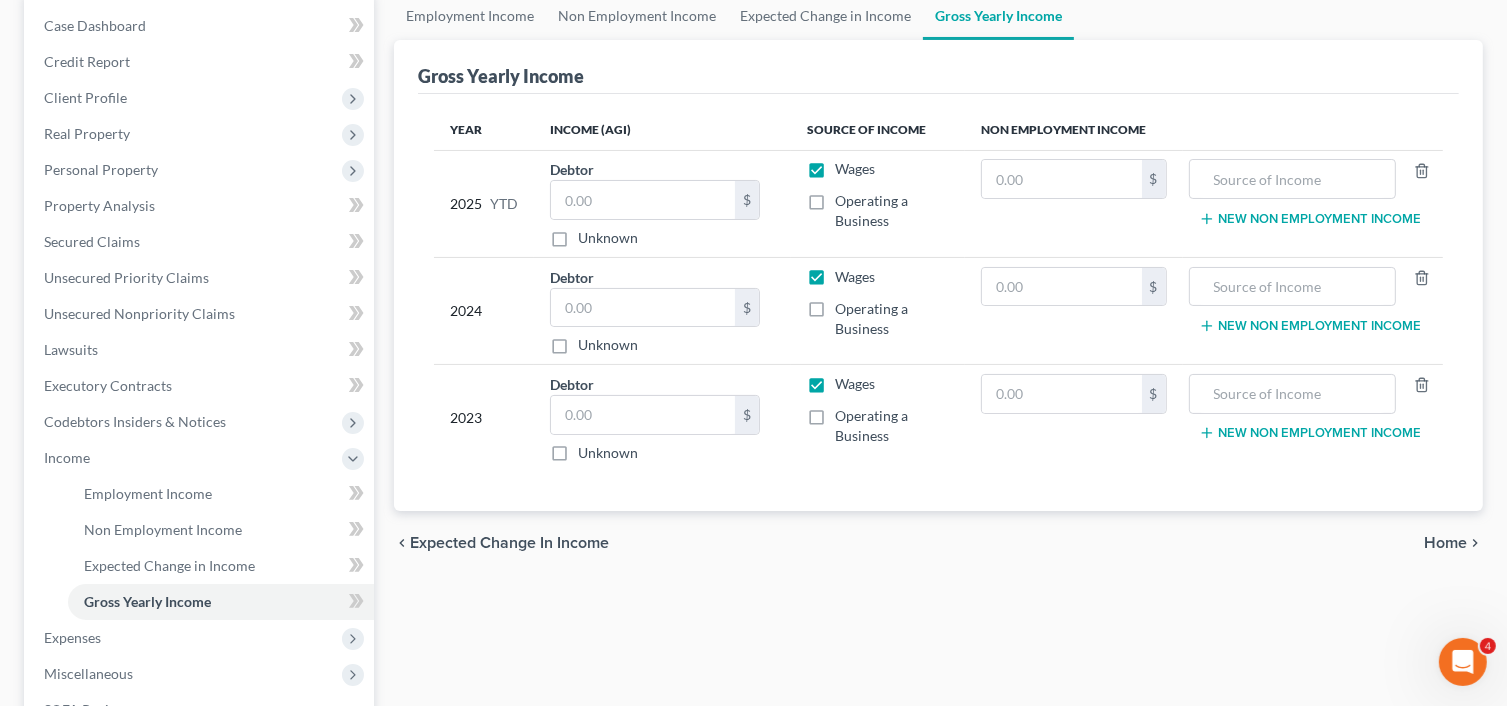 click on "Gross Yearly Income
Year Income (AGI) Source of Income Non Employment Income 2025  YTD Debtor
$
Unknown
Balance Undetermined
$
Unknown
Wages Operating a Business $ New Non Employment Income 2024 Debtor
$
Unknown
Balance Undetermined
$
Unknown
Wages Operating a Business $ New Non Employment Income 2023 Debtor
$
Unknown
Balance Undetermined
$
Unknown
Wages Operating a Business $ New Non Employment Income" at bounding box center (938, 276) 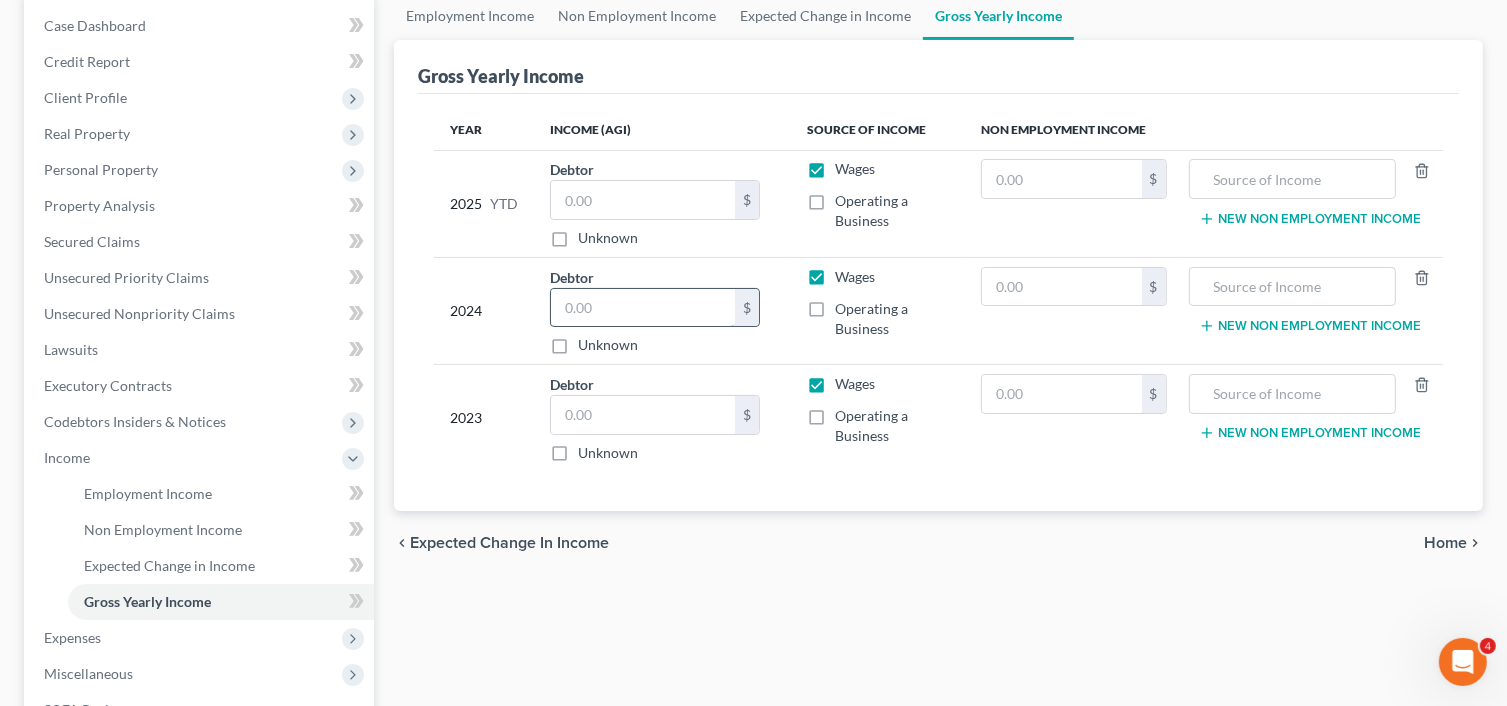 click at bounding box center (643, 308) 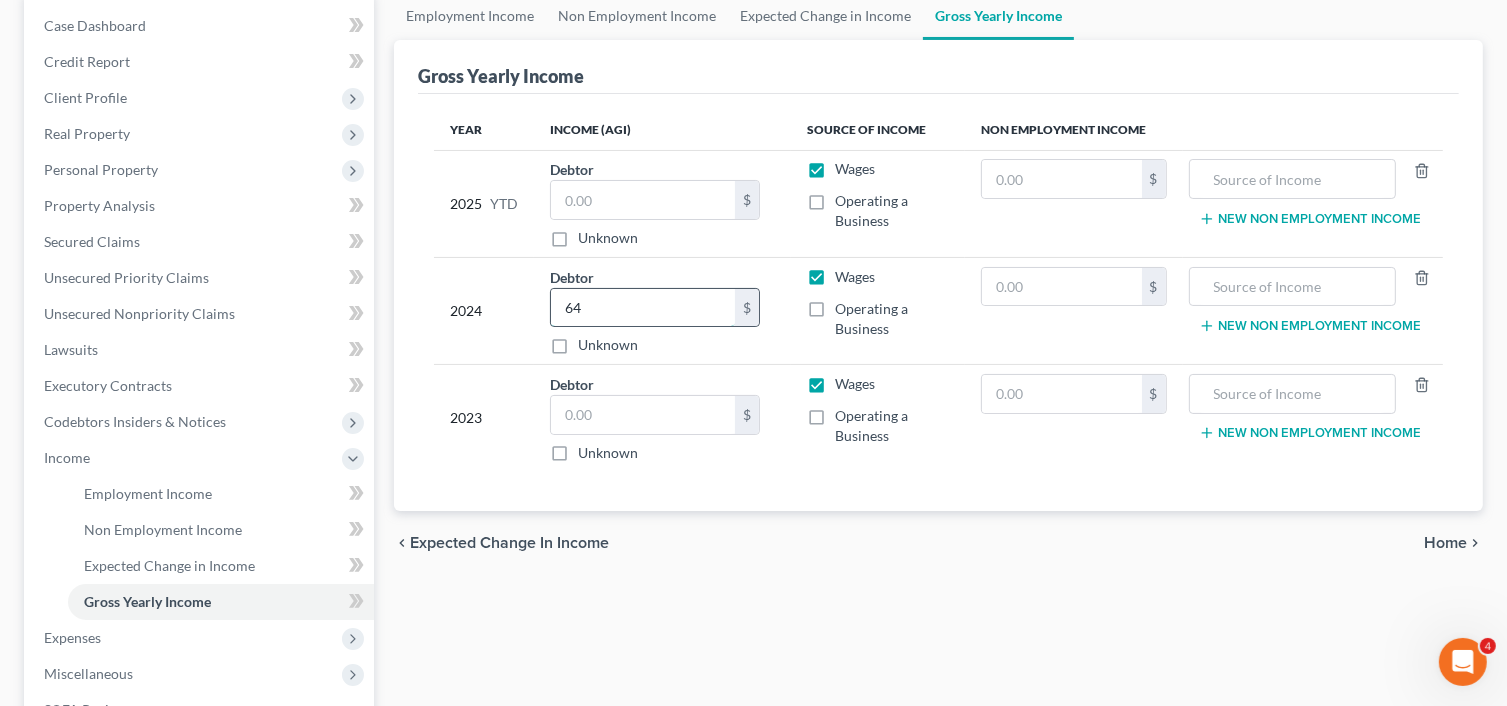 click on "64" at bounding box center (643, 308) 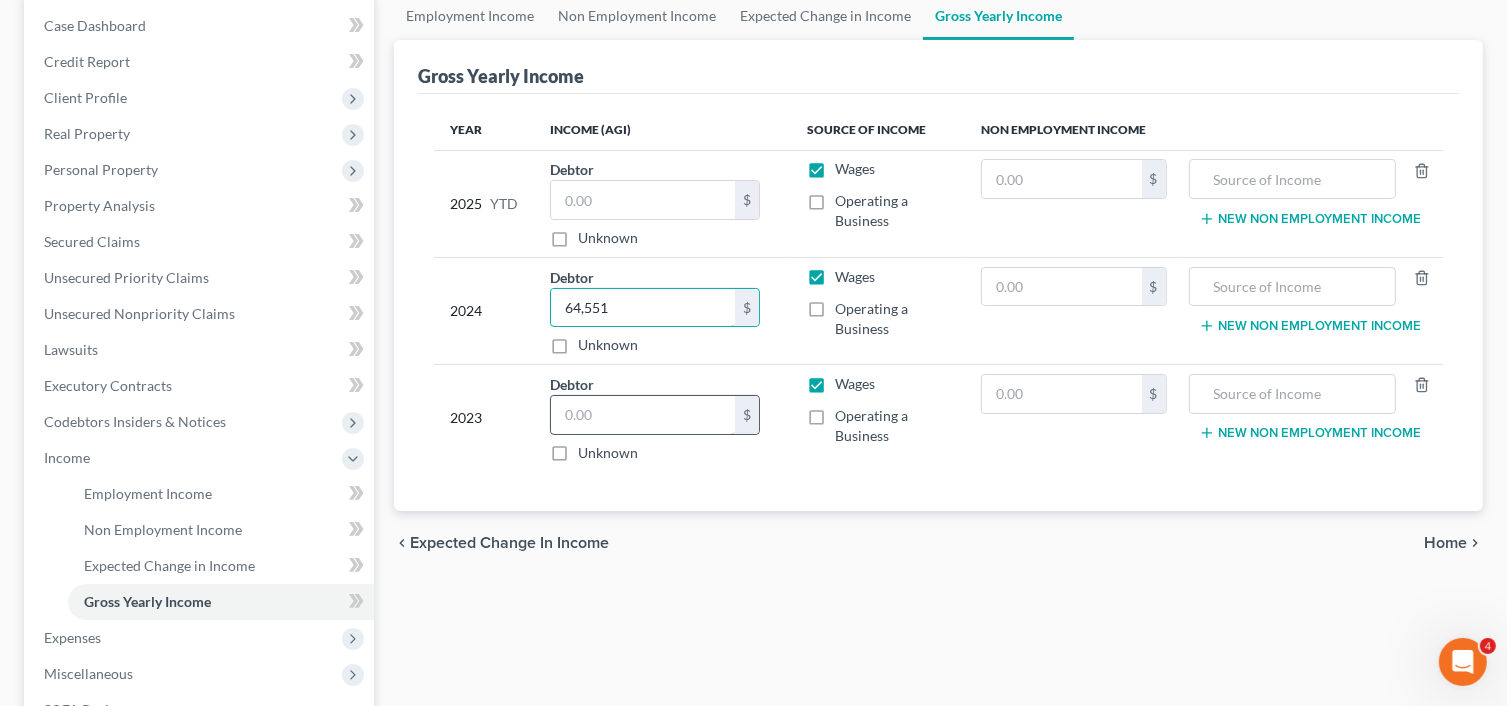 type on "64,551" 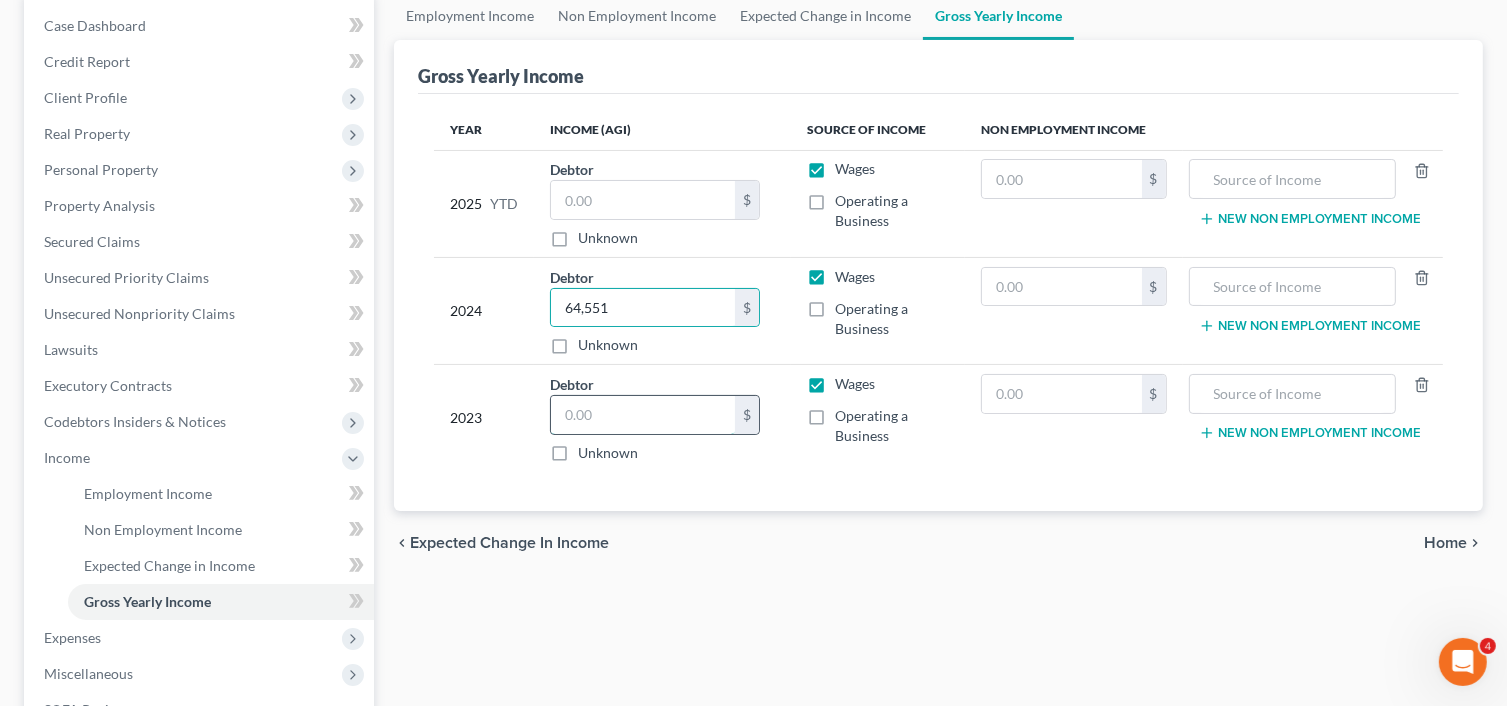click at bounding box center (643, 415) 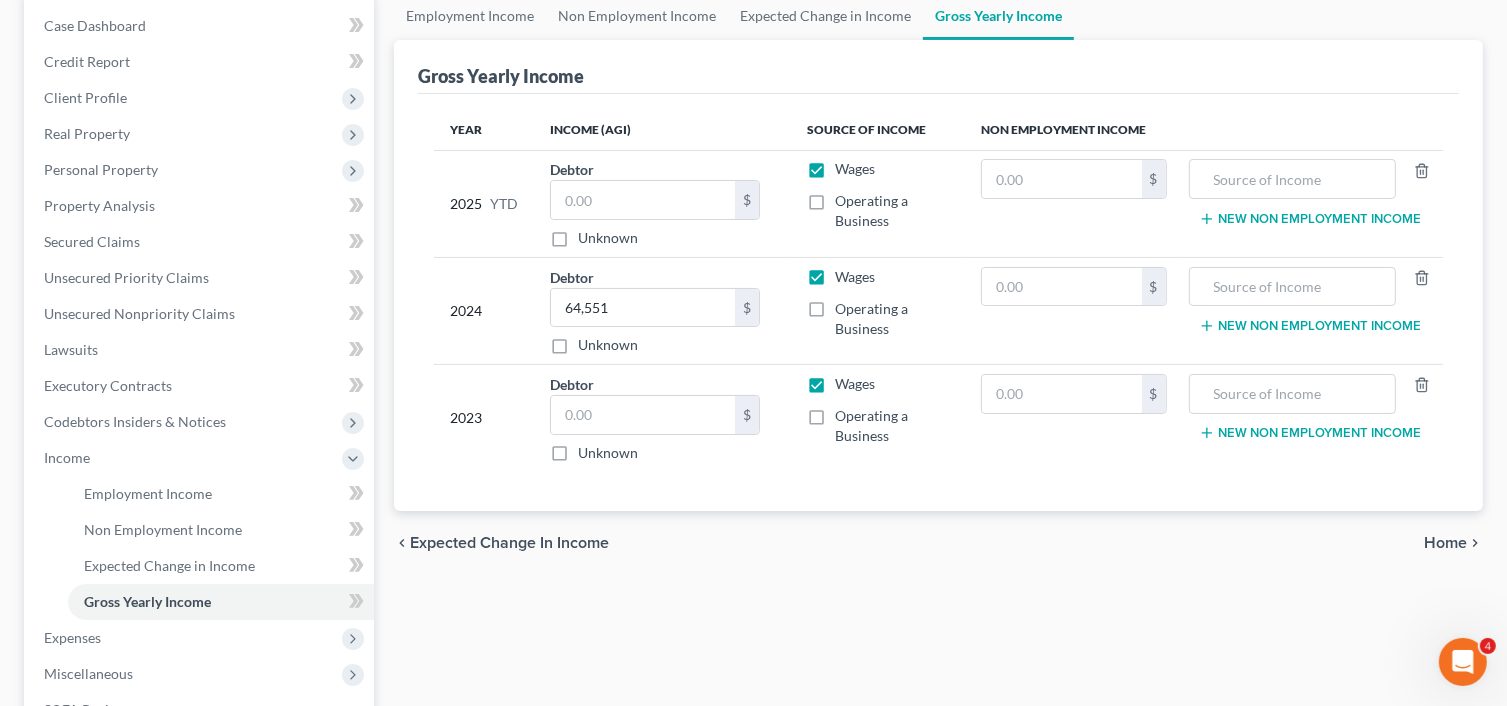click on "Gross Yearly Income
Year Income (AGI) Source of Income Non Employment Income 2025  YTD Debtor
$
Unknown
Balance Undetermined
$
Unknown
Wages Operating a Business $ New Non Employment Income 2024 Debtor
[NUMBER] $
Unknown
Balance Undetermined
[NUMBER] $
Unknown
Wages Operating a Business $ New Non Employment Income 2023 Debtor
$
Unknown
Balance Undetermined
$
Unknown
Wages Operating a Business $ New Non Employment Income" at bounding box center [938, 276] 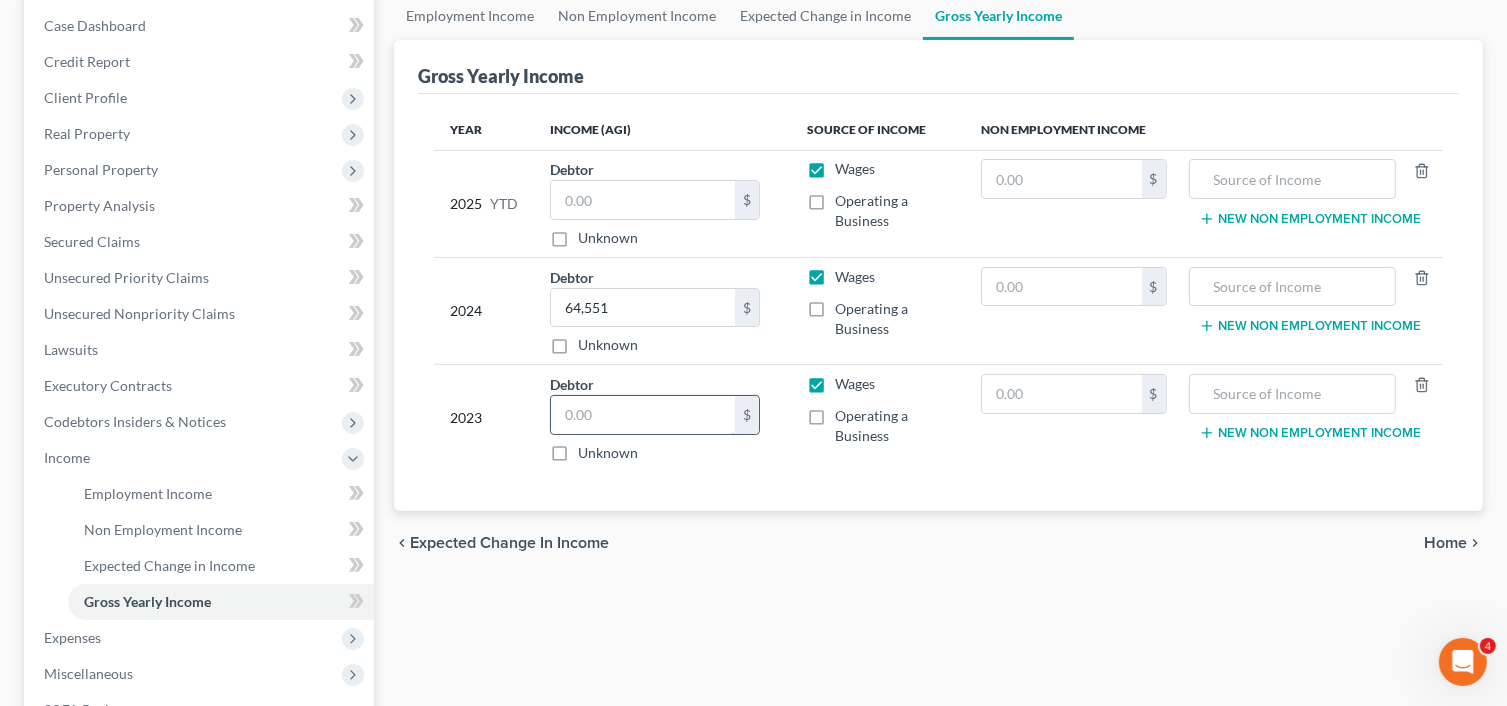click at bounding box center (643, 415) 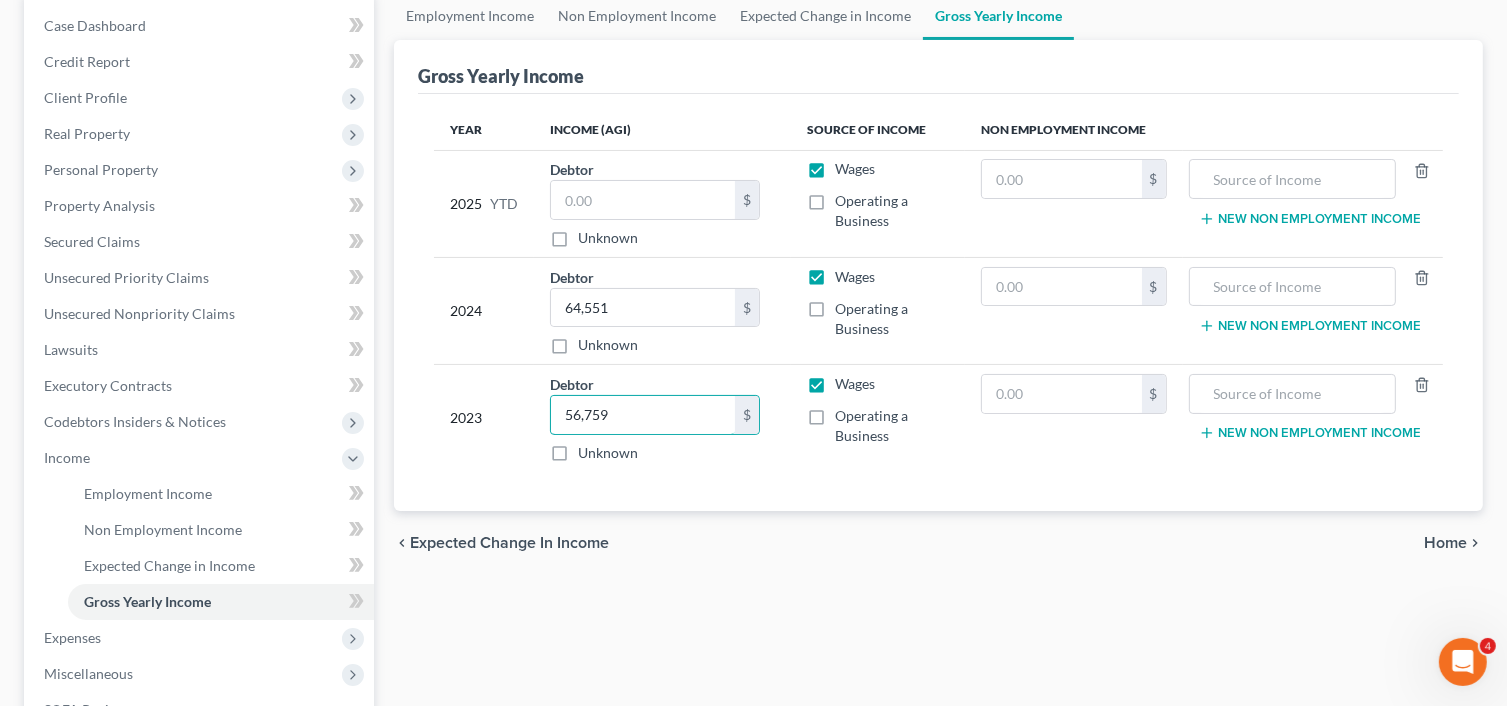 type on "56,759" 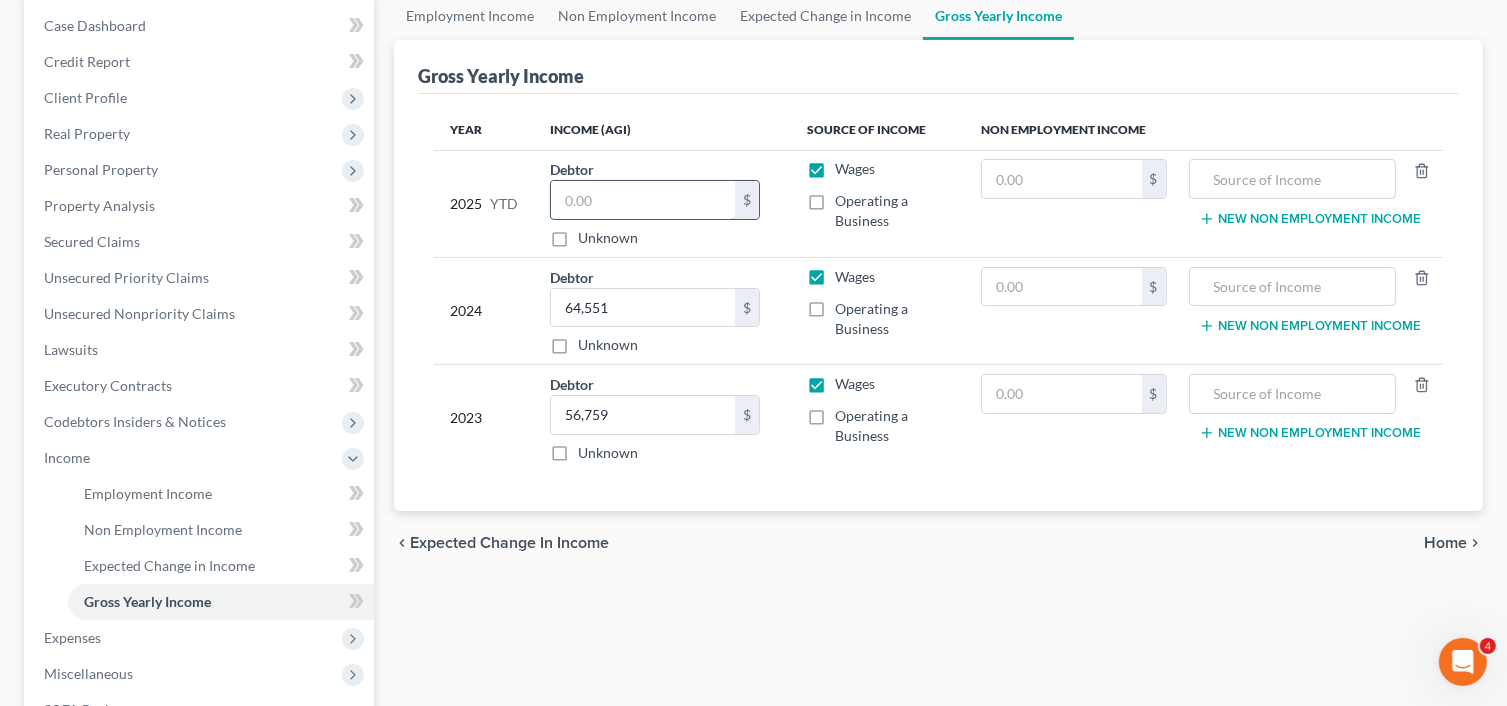 click at bounding box center (643, 200) 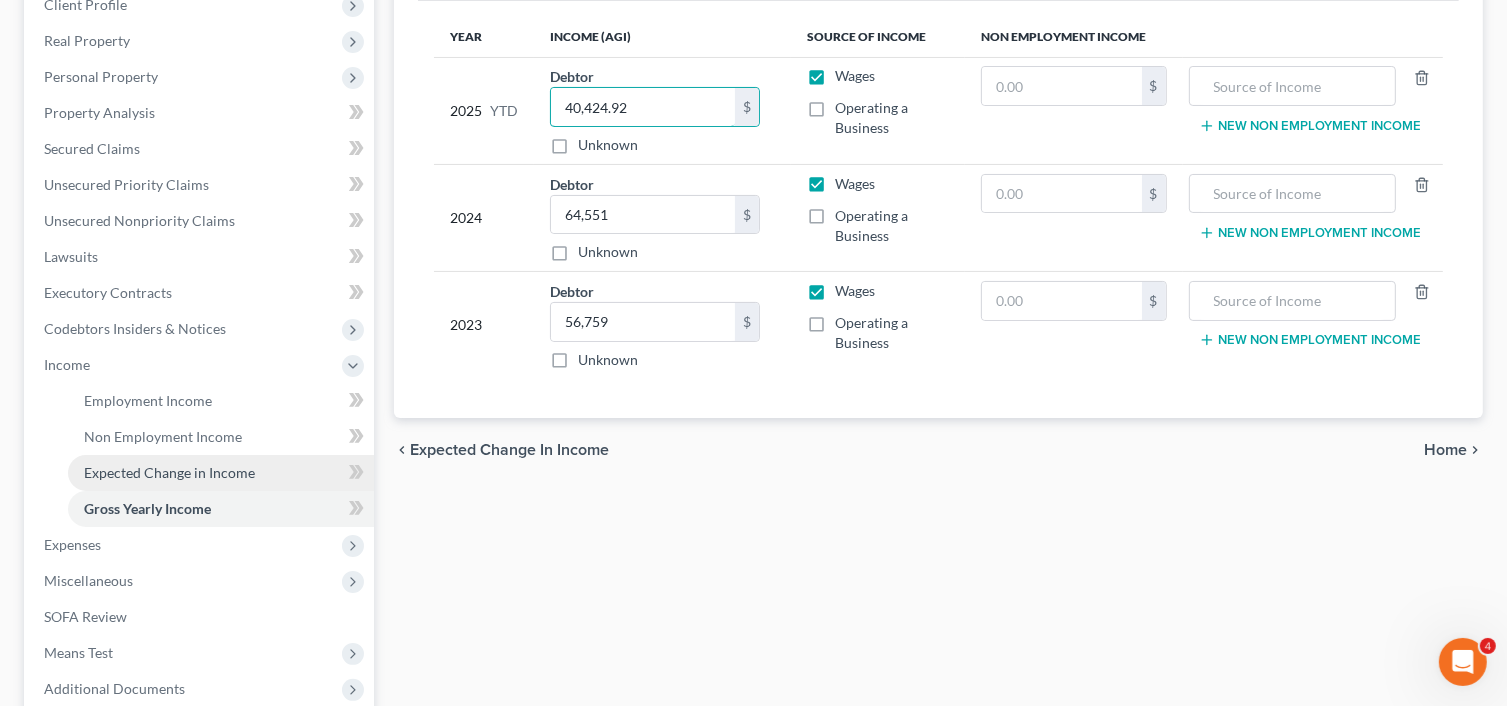 scroll, scrollTop: 400, scrollLeft: 0, axis: vertical 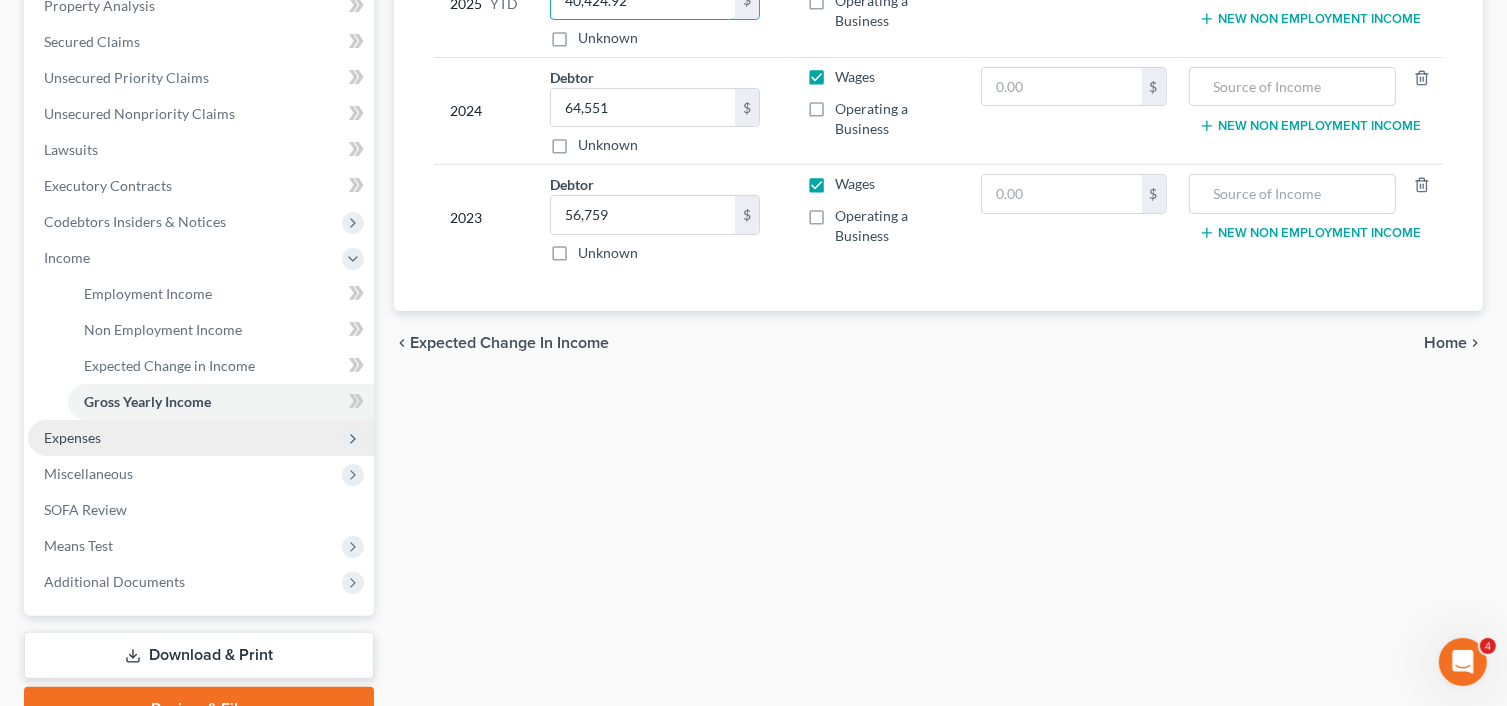 type on "40,424.92" 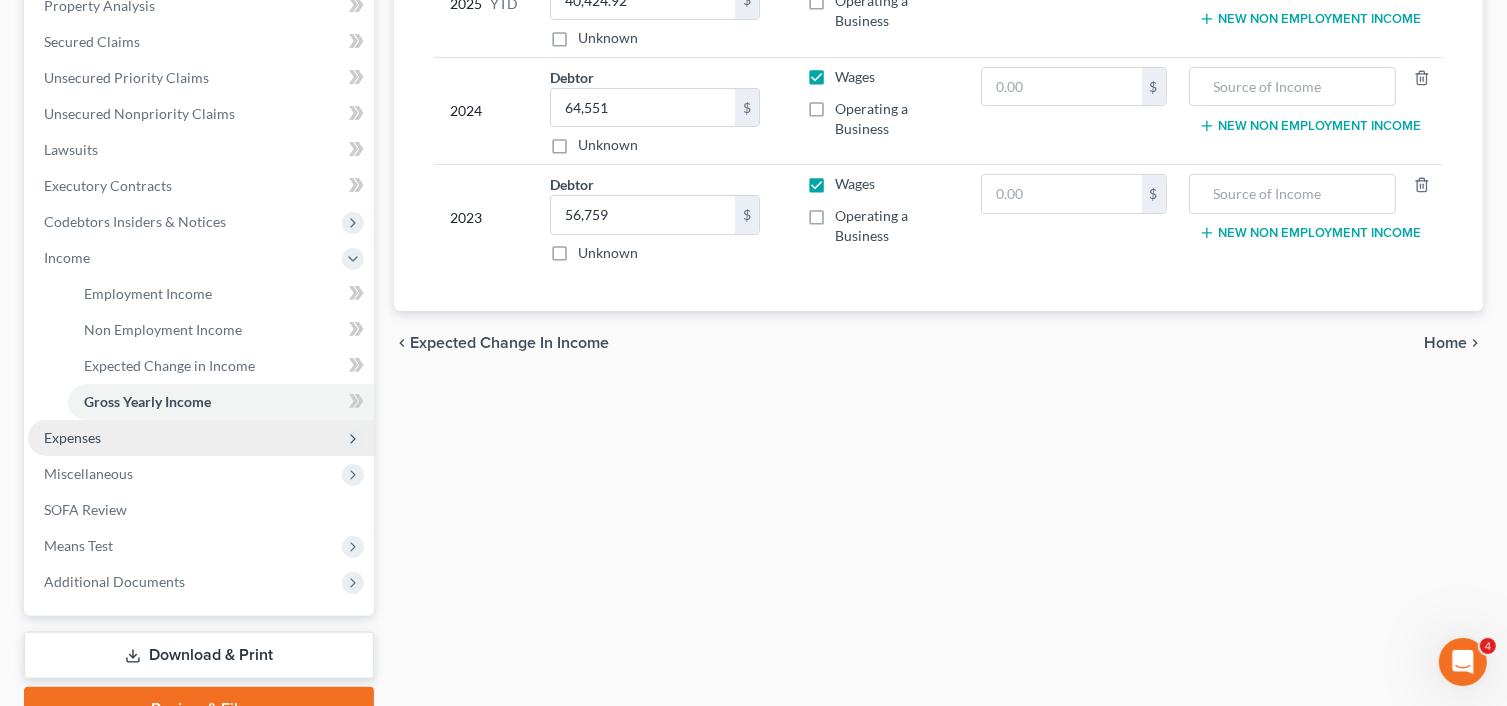 click on "Expenses" at bounding box center [201, 438] 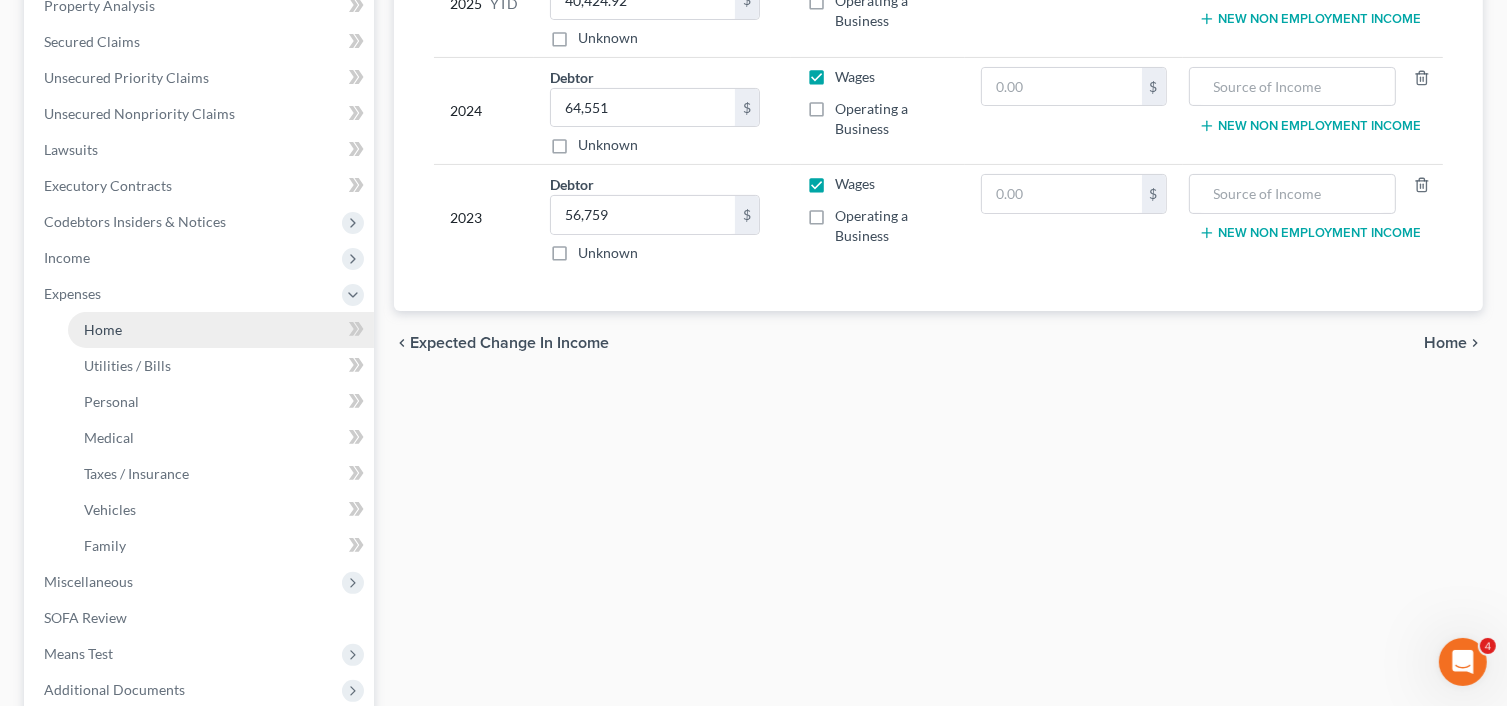 click on "Home" at bounding box center (221, 330) 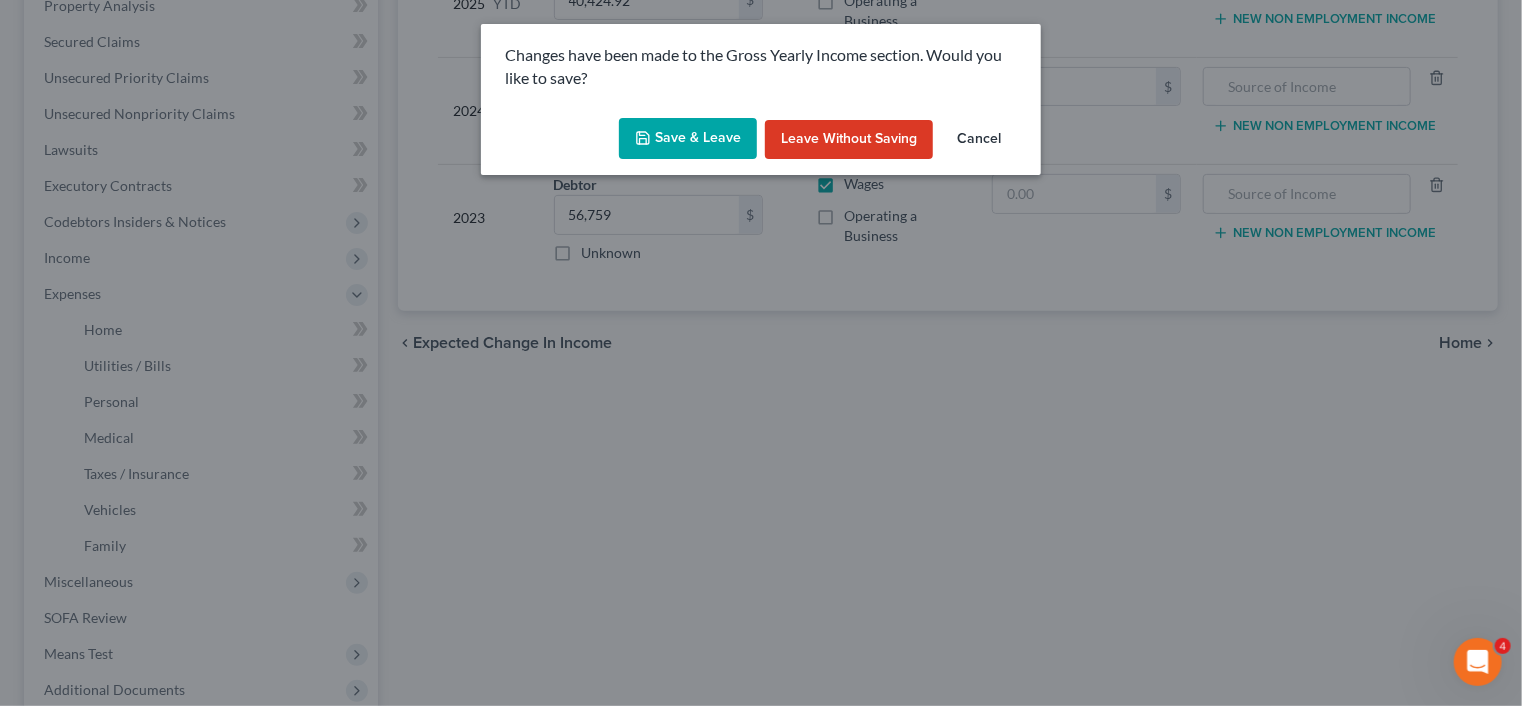 click on "Save & Leave" at bounding box center [688, 139] 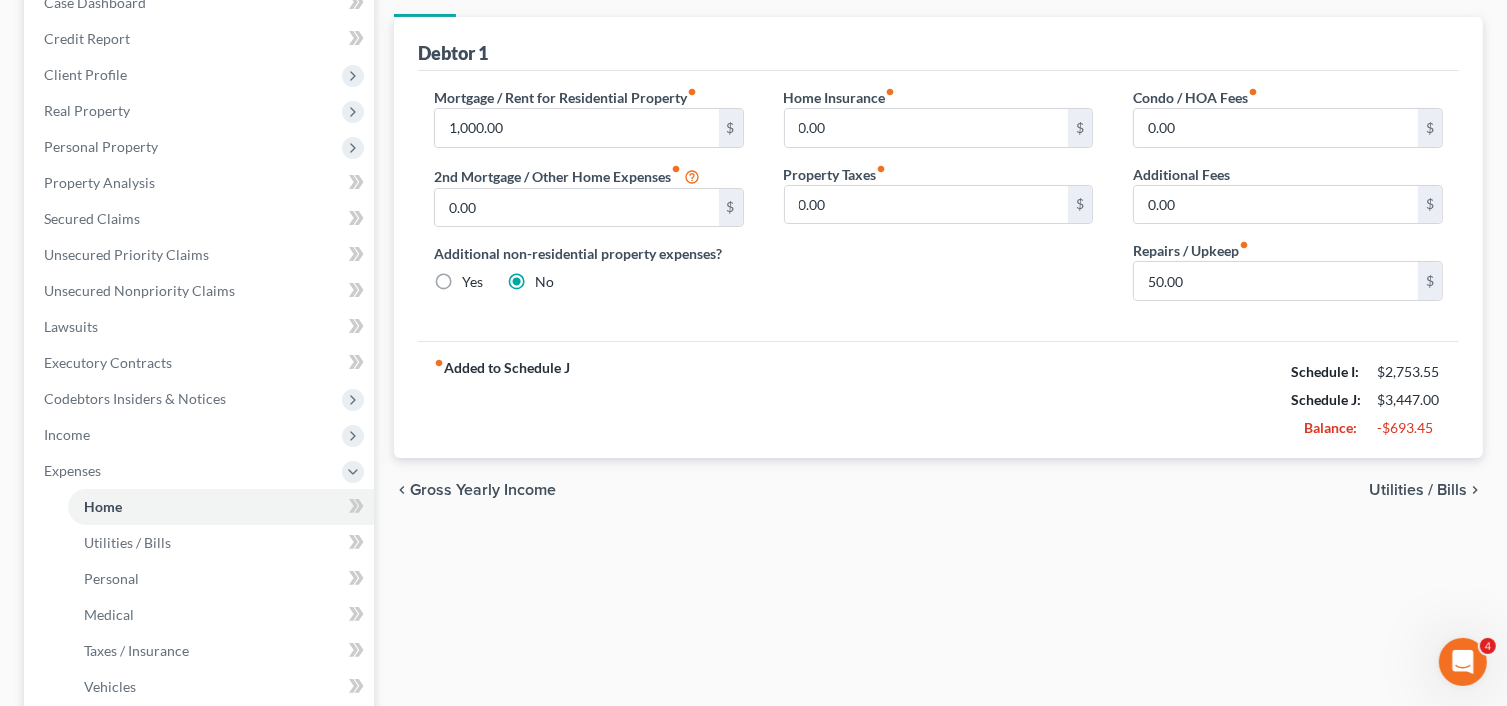 scroll, scrollTop: 100, scrollLeft: 0, axis: vertical 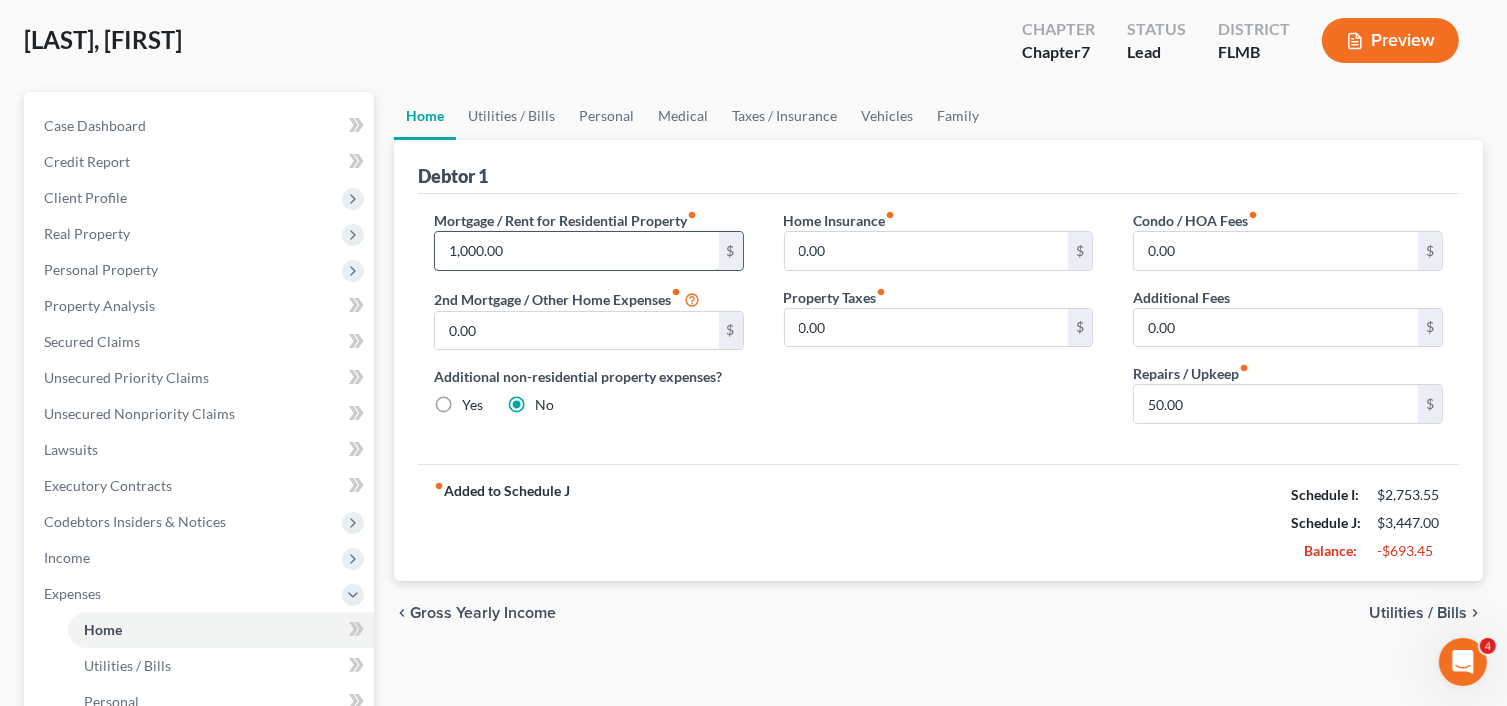click on "1,000.00" at bounding box center (577, 251) 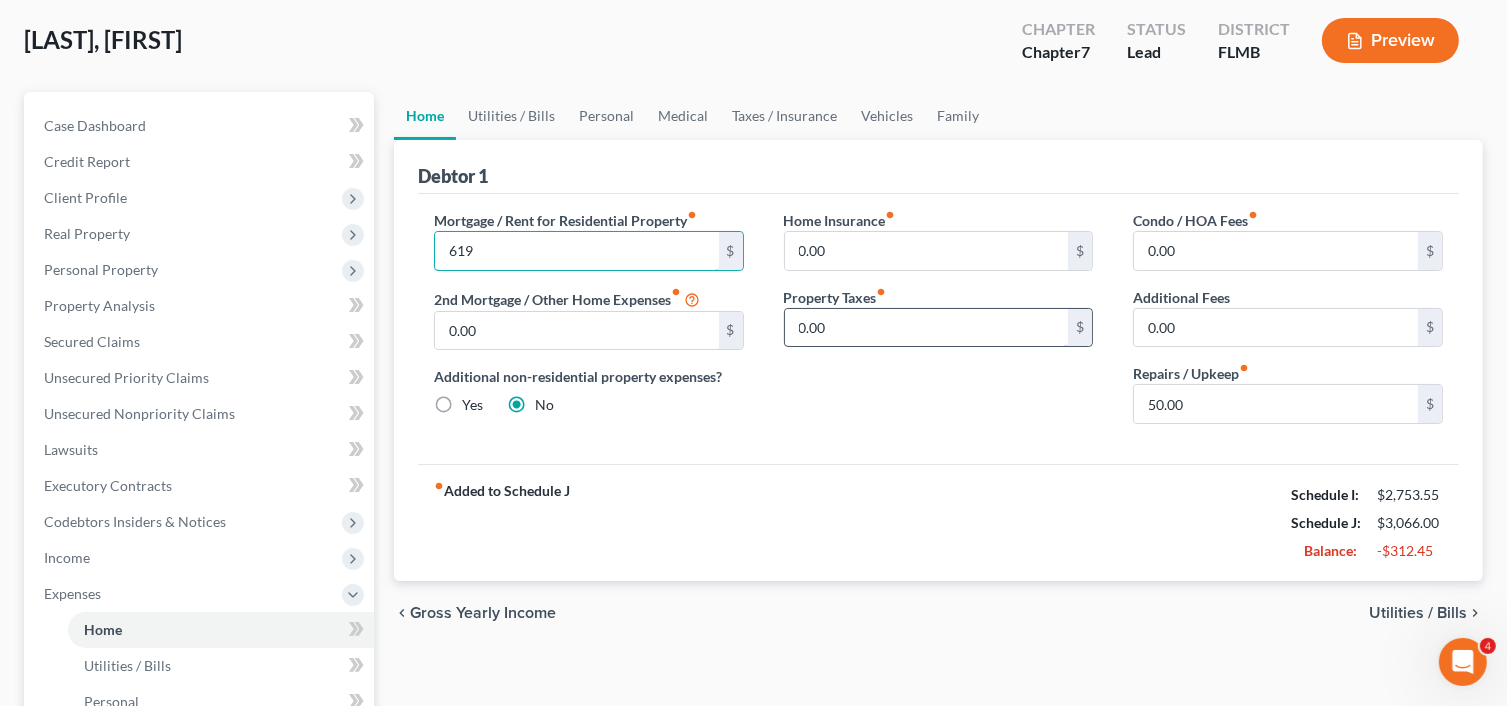 type on "619" 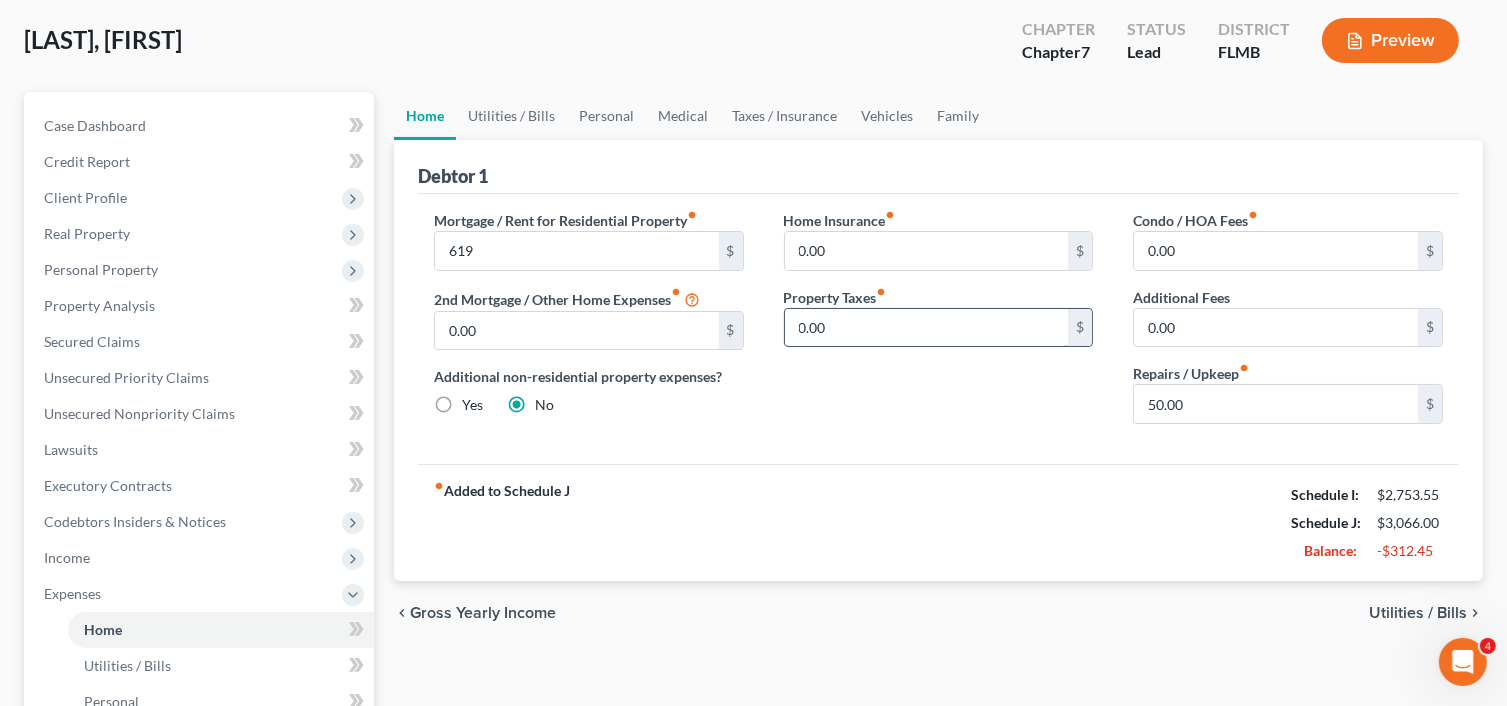 click on "0.00" at bounding box center (927, 328) 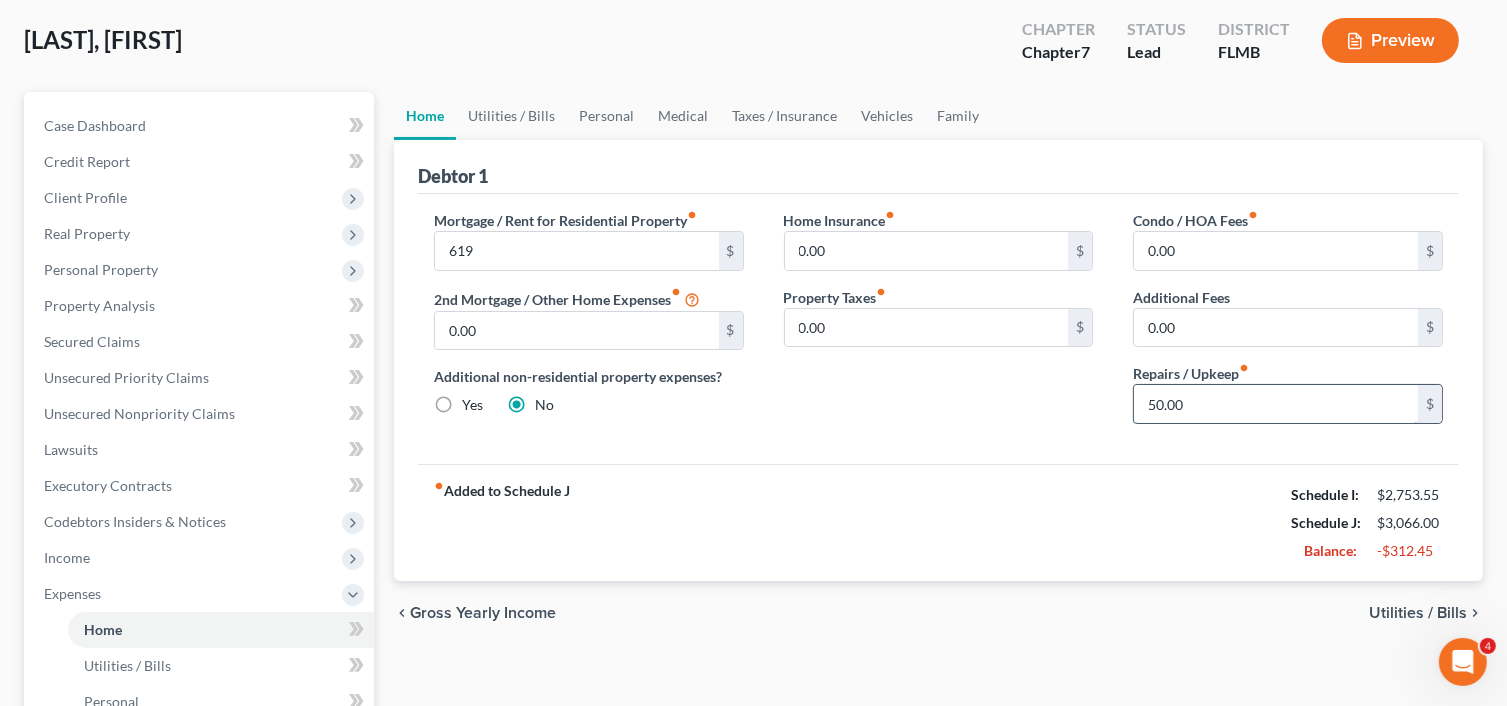 click on "50.00" at bounding box center [1276, 404] 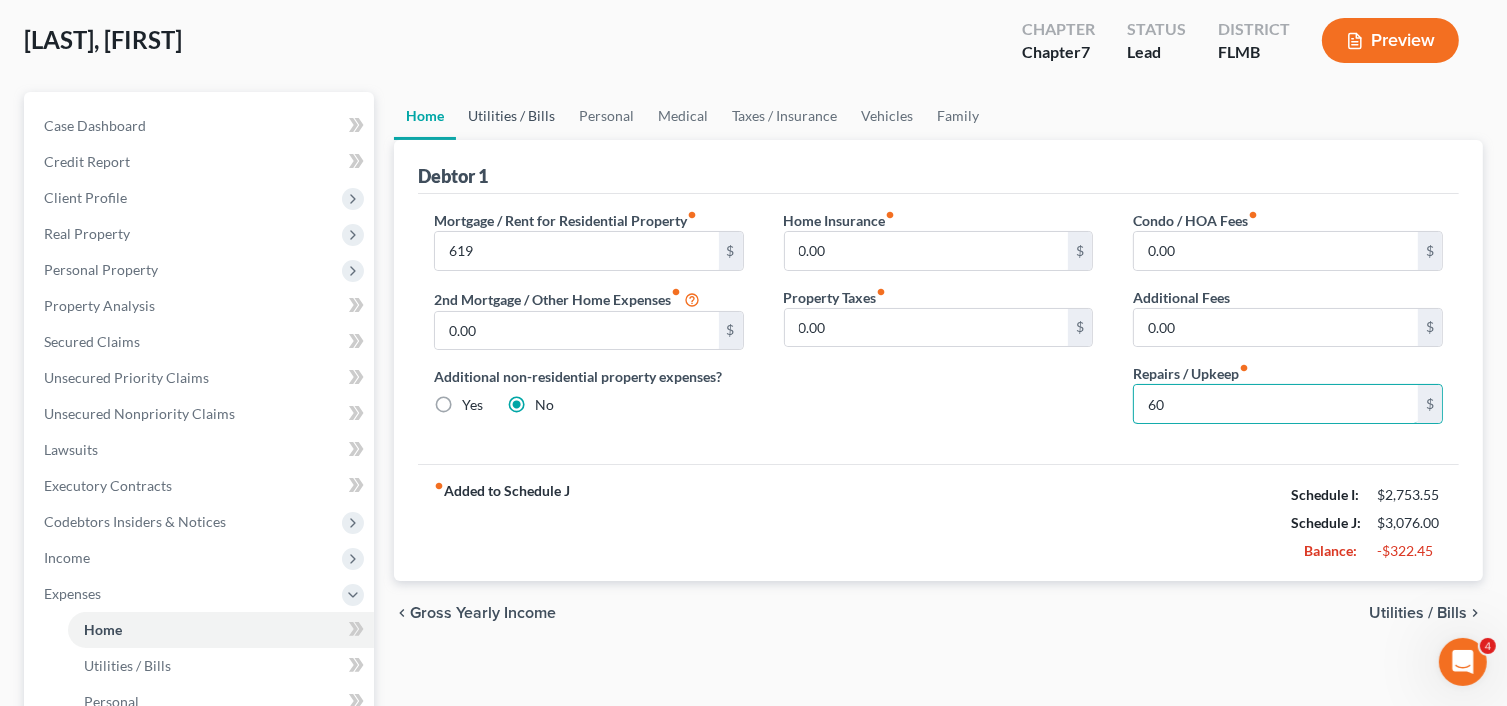 type on "60" 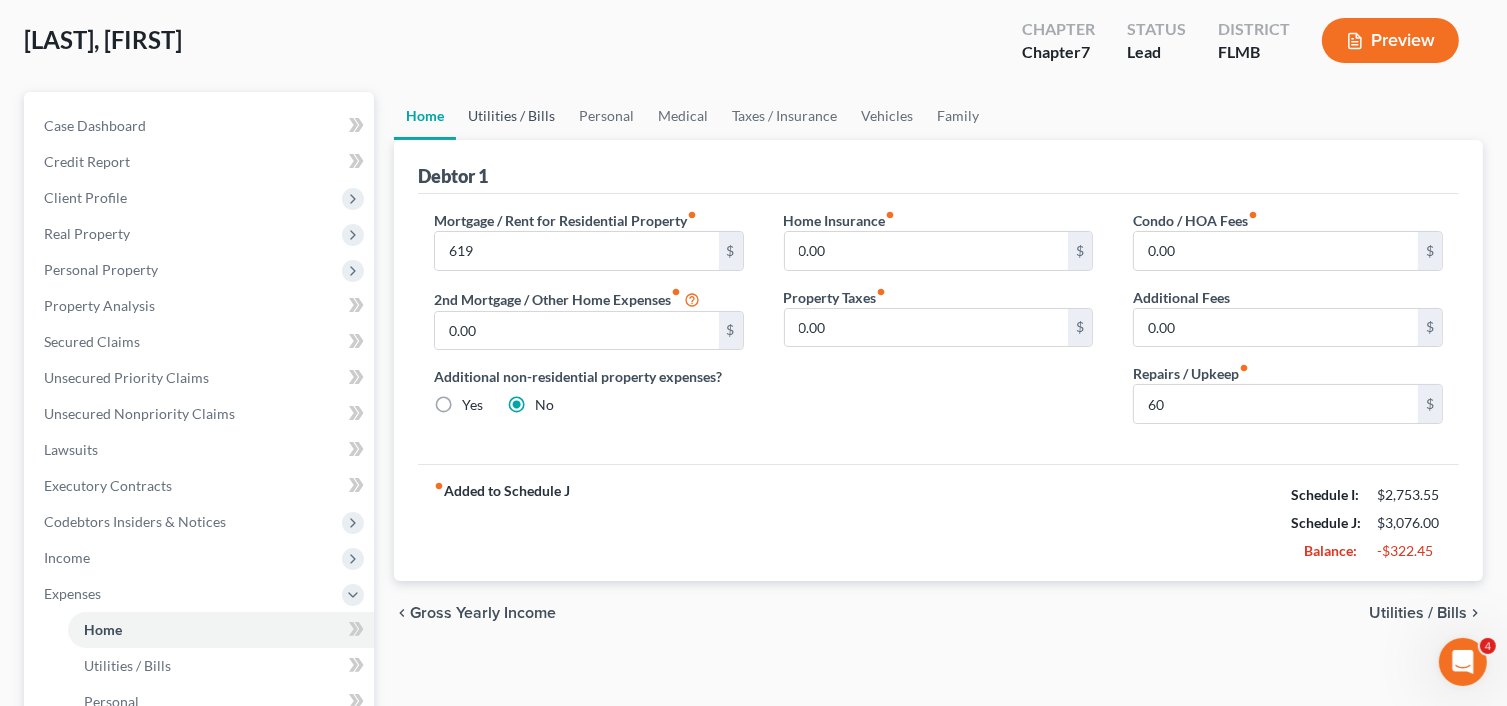 click on "Utilities / Bills" at bounding box center [511, 116] 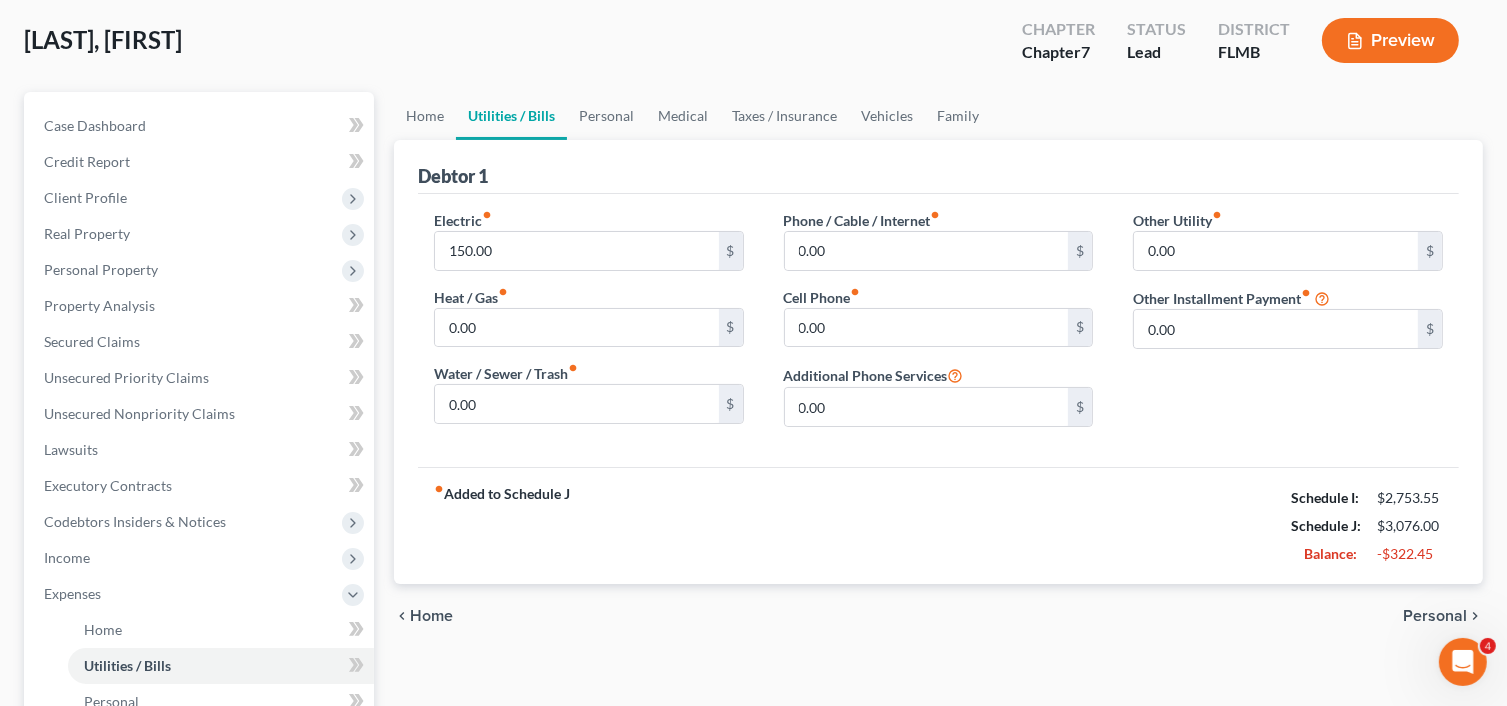 scroll, scrollTop: 0, scrollLeft: 0, axis: both 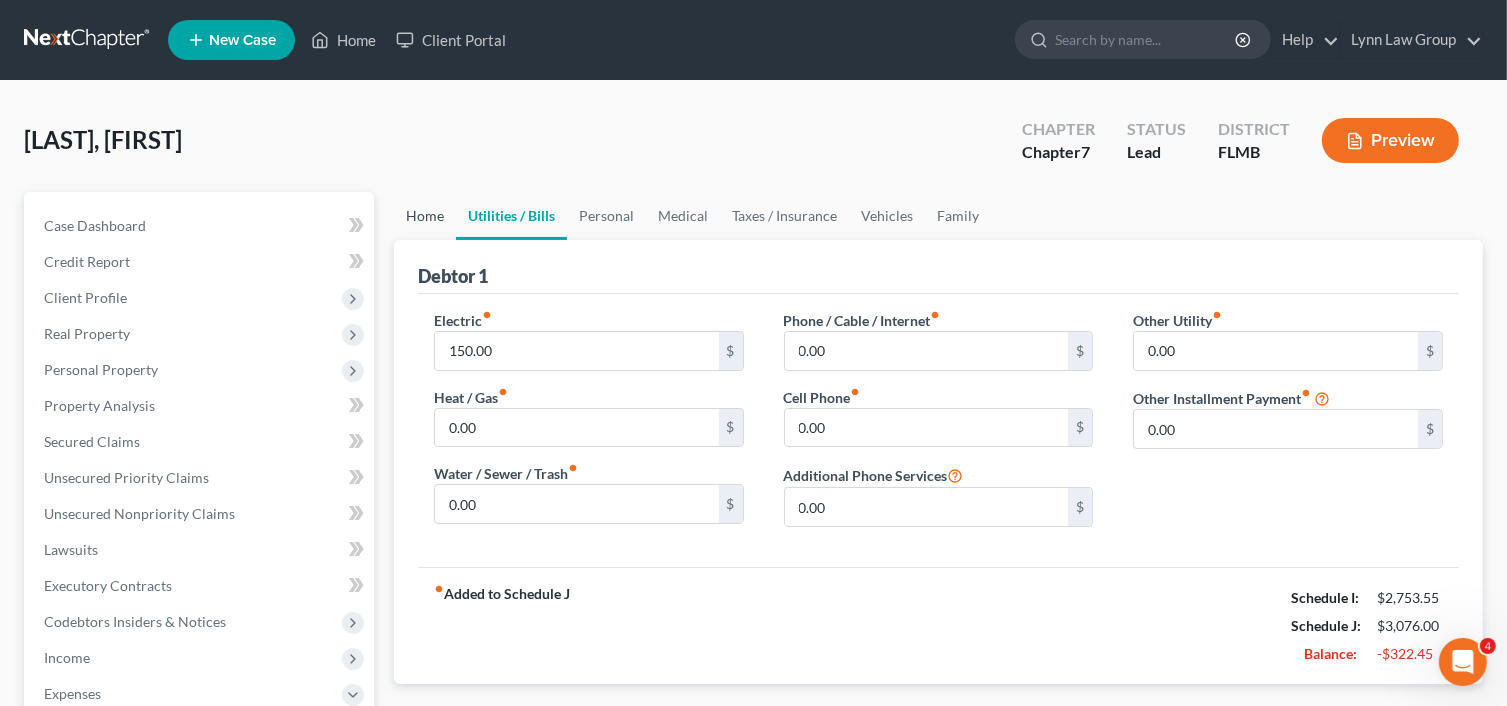 click on "Home" at bounding box center [425, 216] 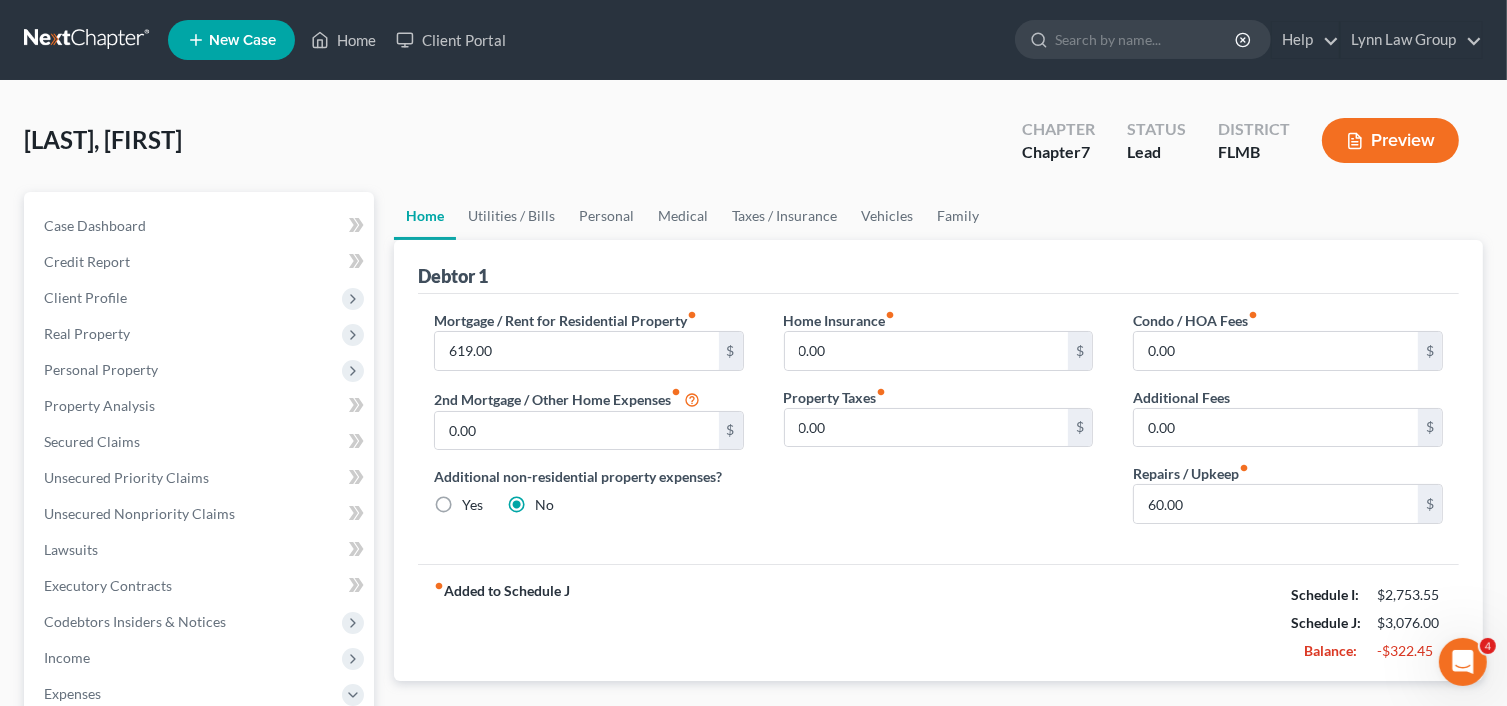 click on "Mortgage / Rent for Residential Property  fiber_manual_record 619.00 $" at bounding box center (589, 340) 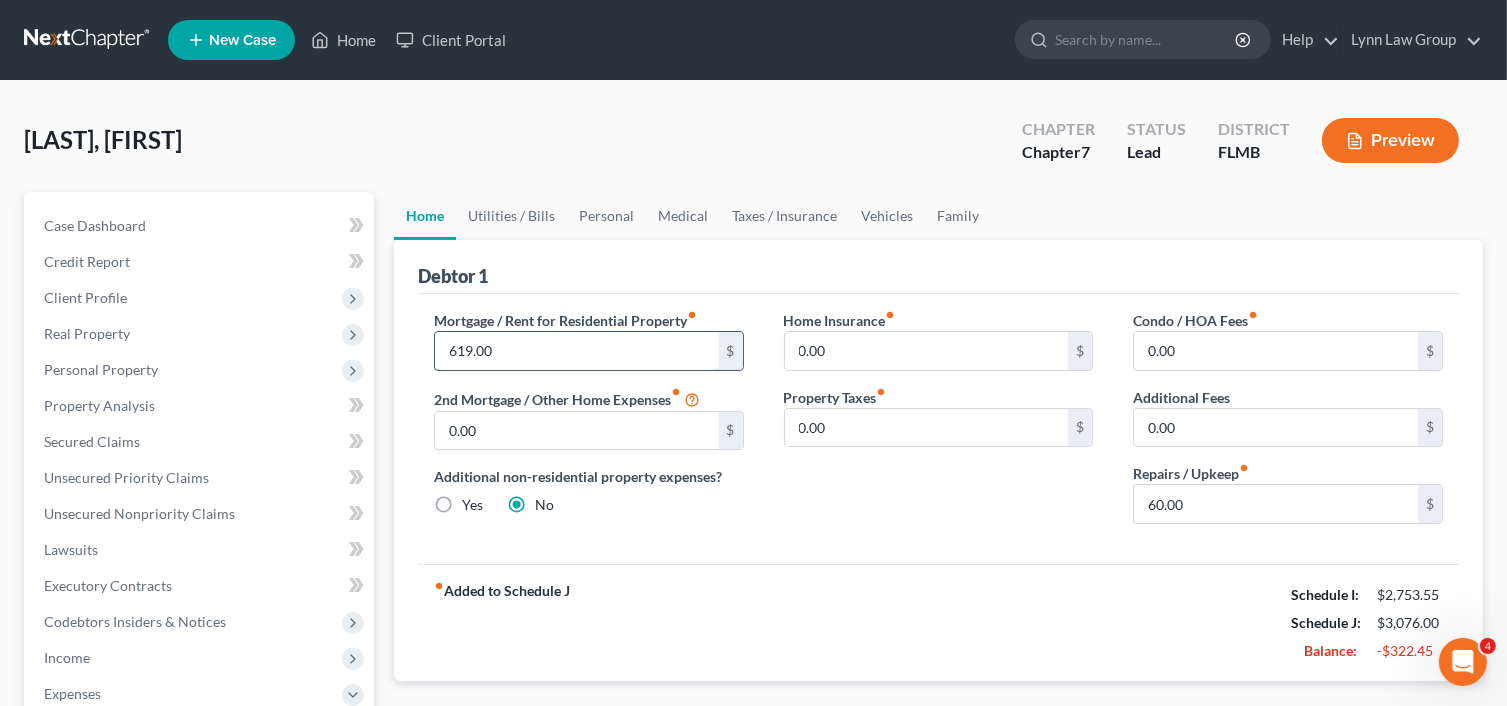 click on "619.00" at bounding box center [577, 351] 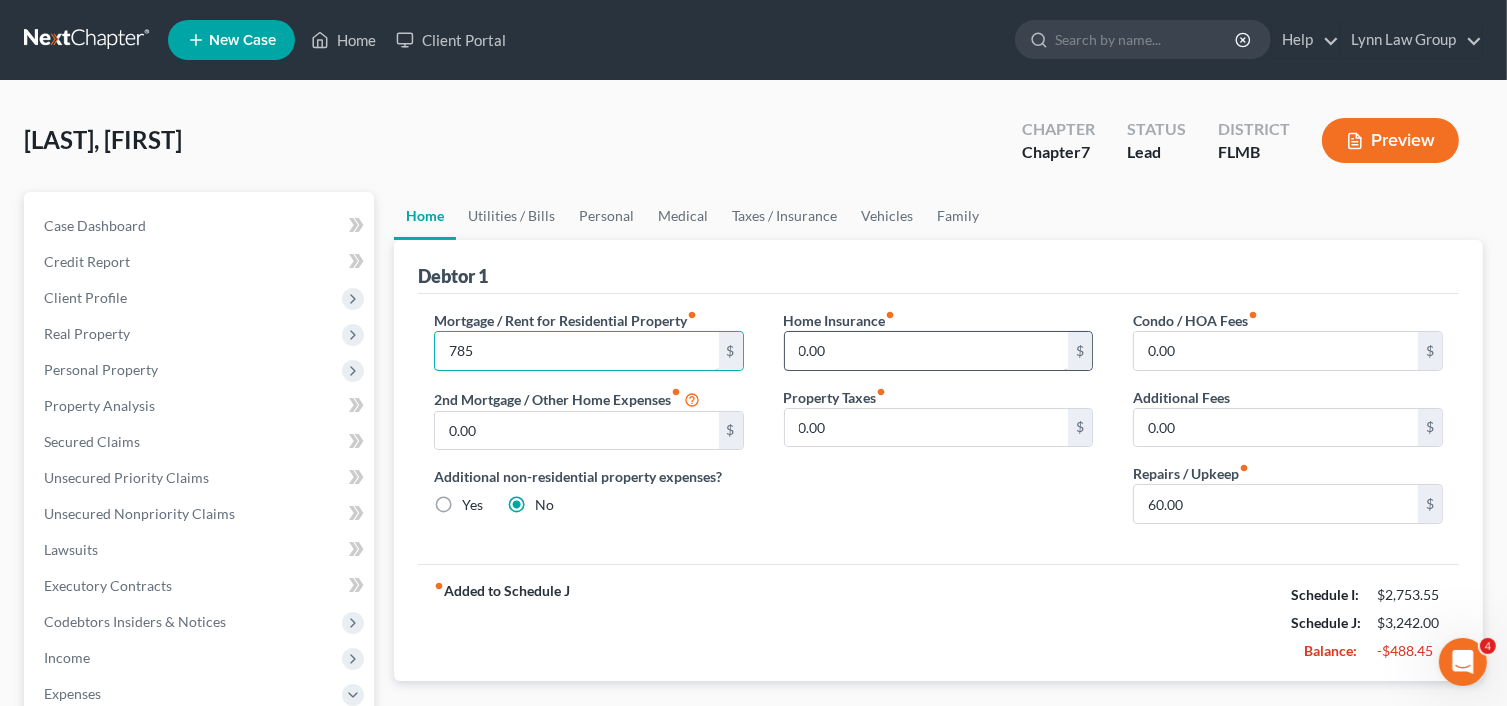 type on "785" 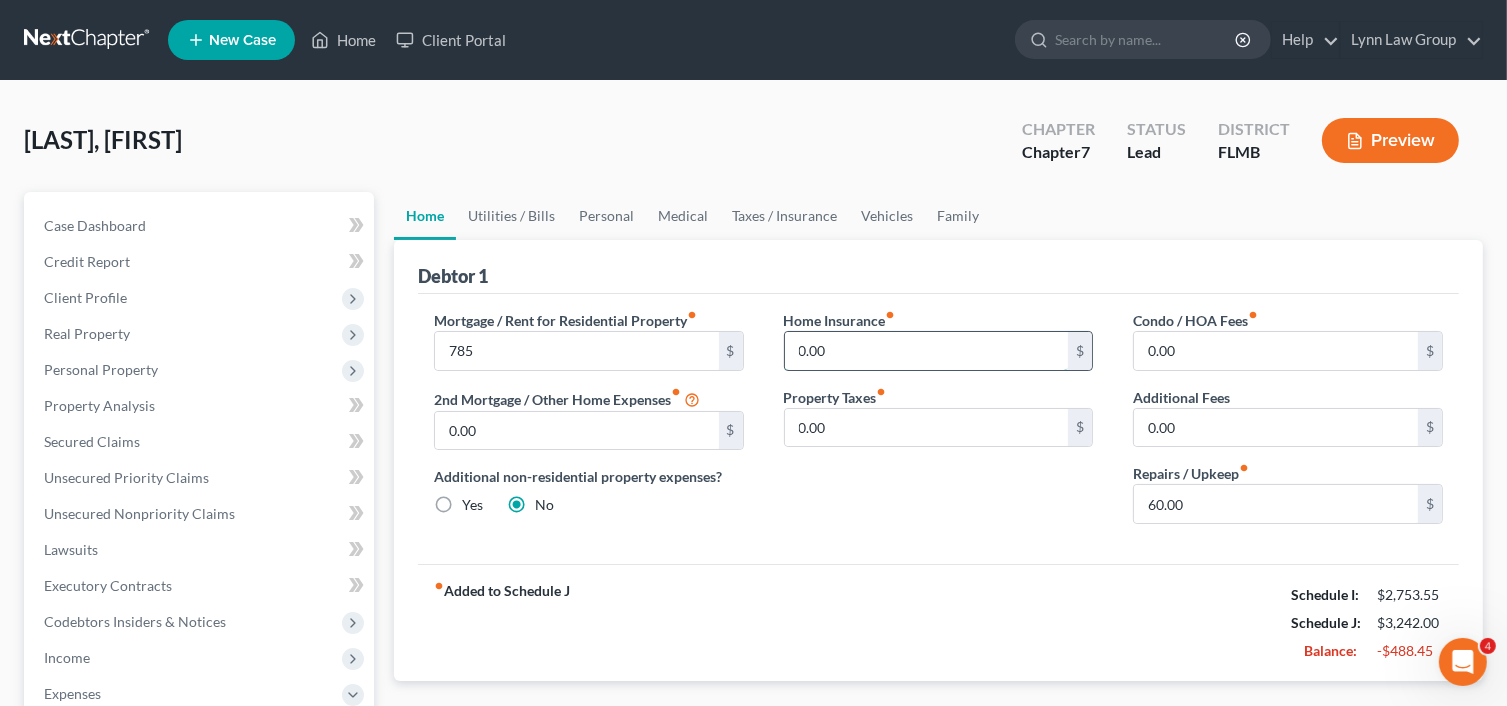 click on "0.00" at bounding box center [927, 351] 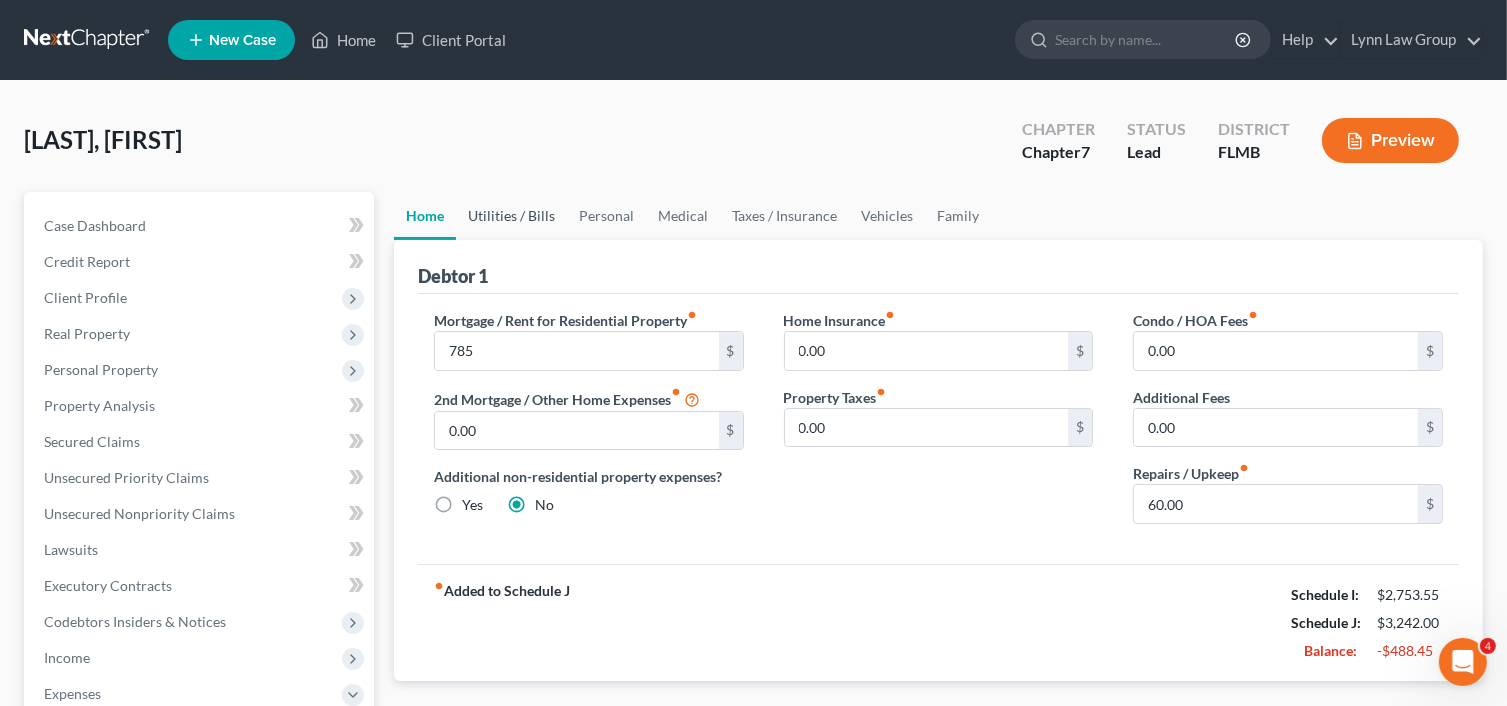 click on "Utilities / Bills" at bounding box center [511, 216] 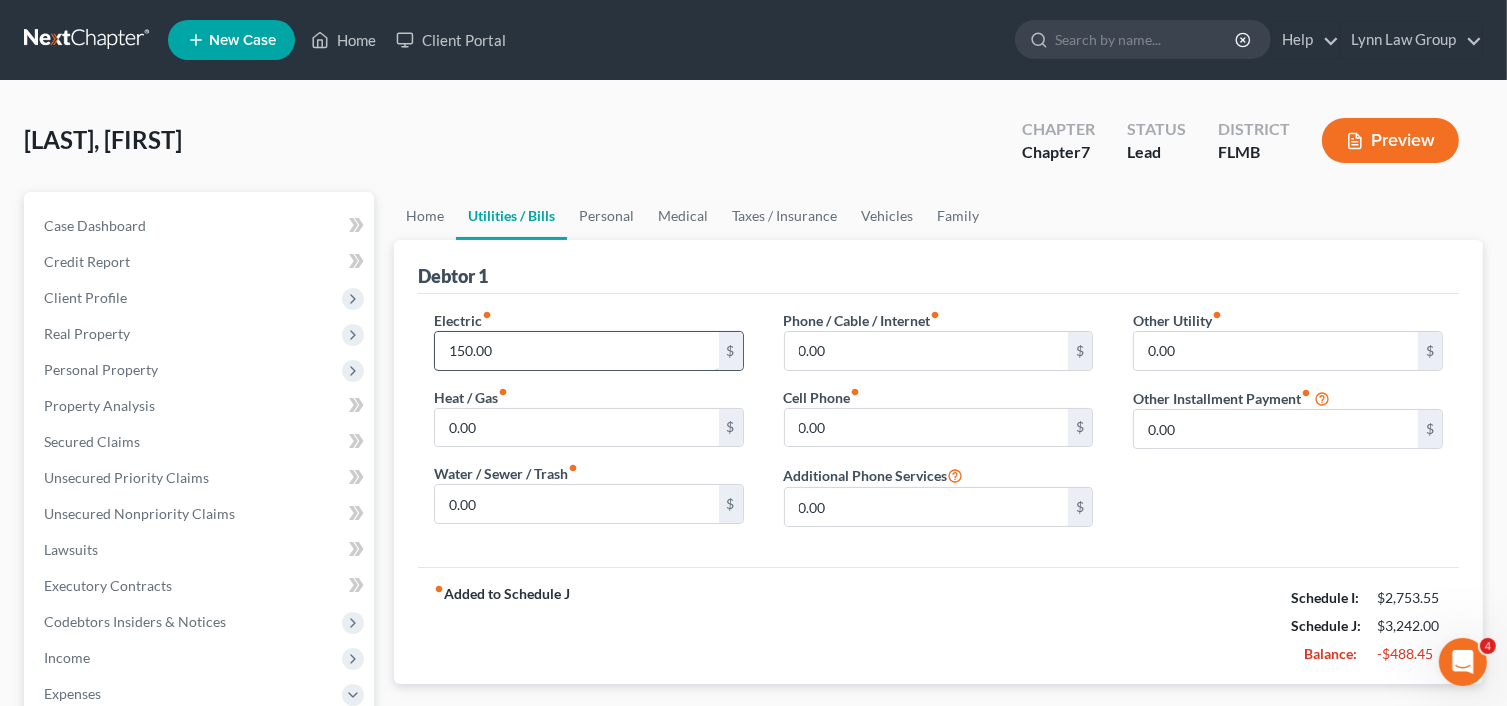 click on "150.00" at bounding box center [577, 351] 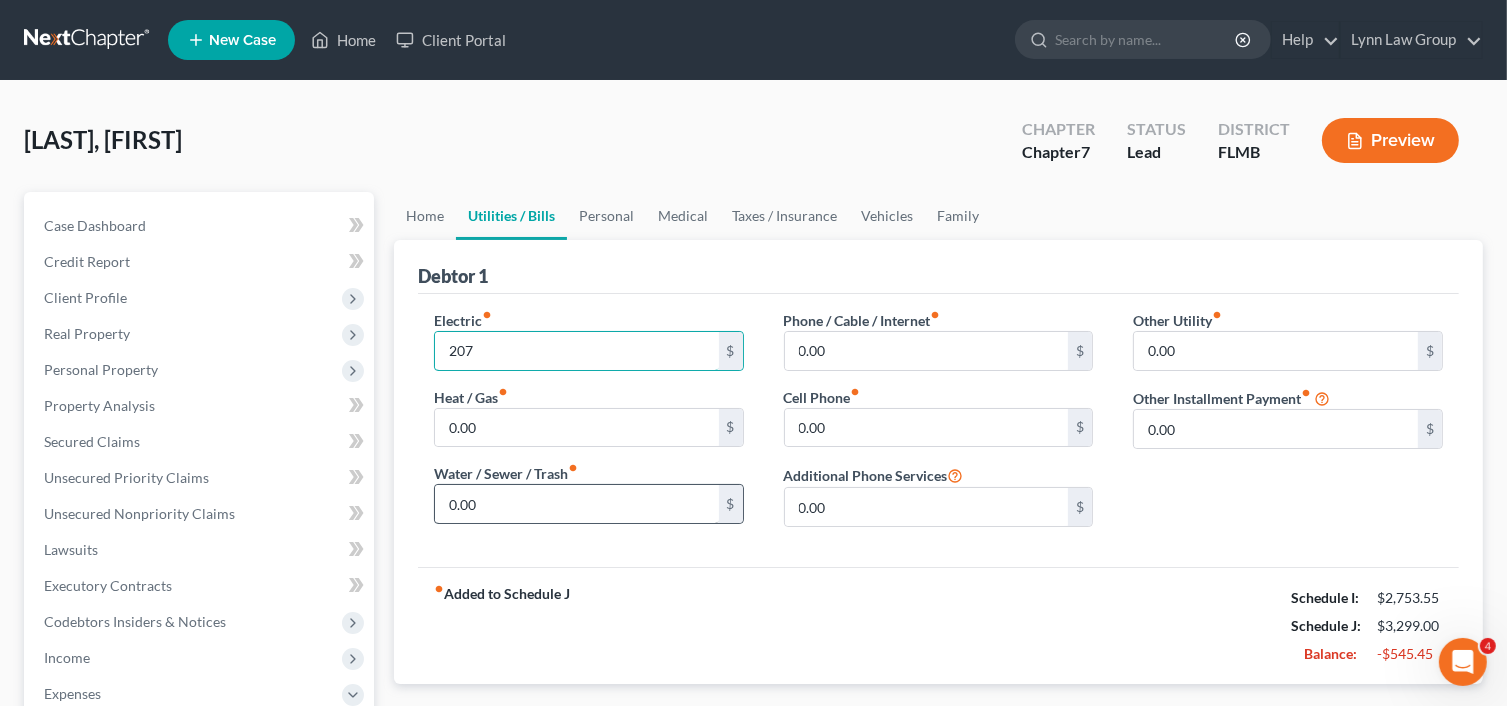 type on "207" 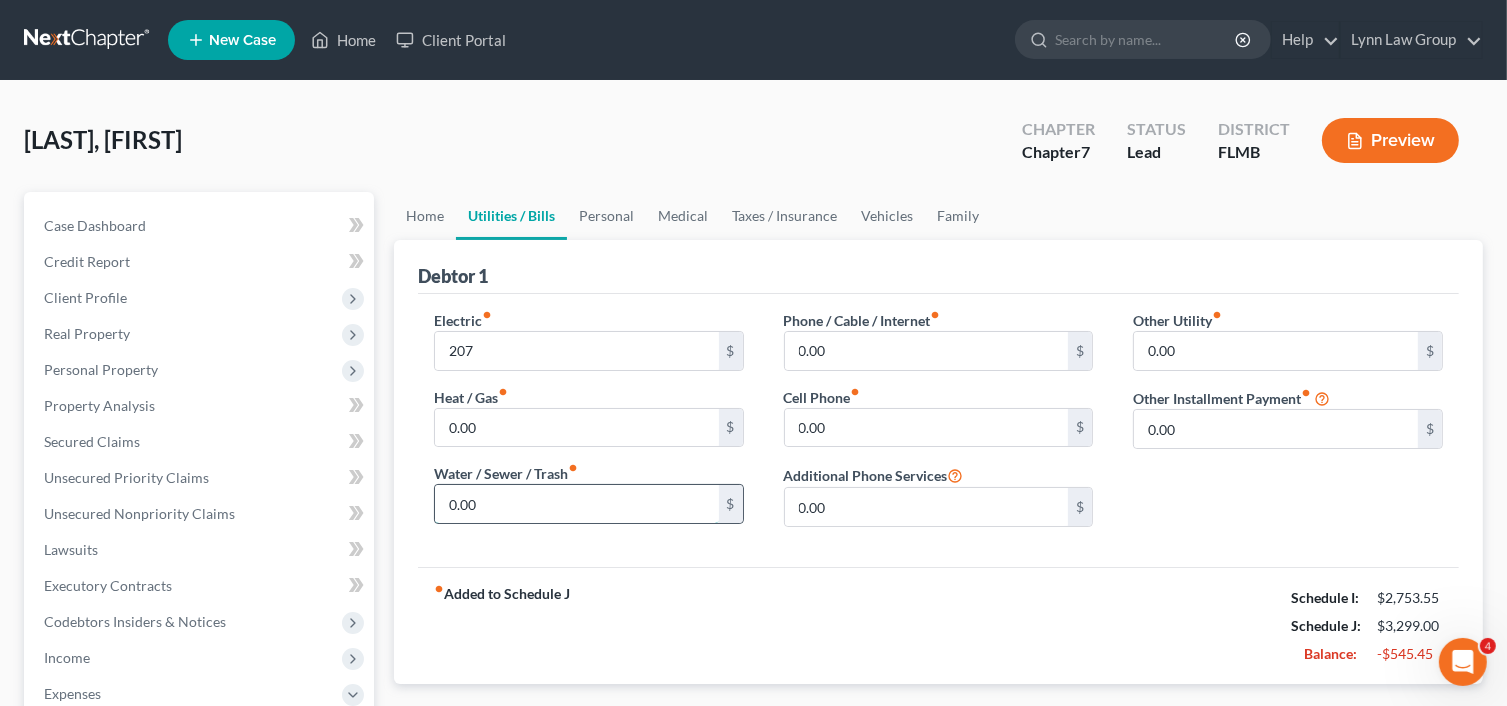 click on "0.00" at bounding box center [577, 504] 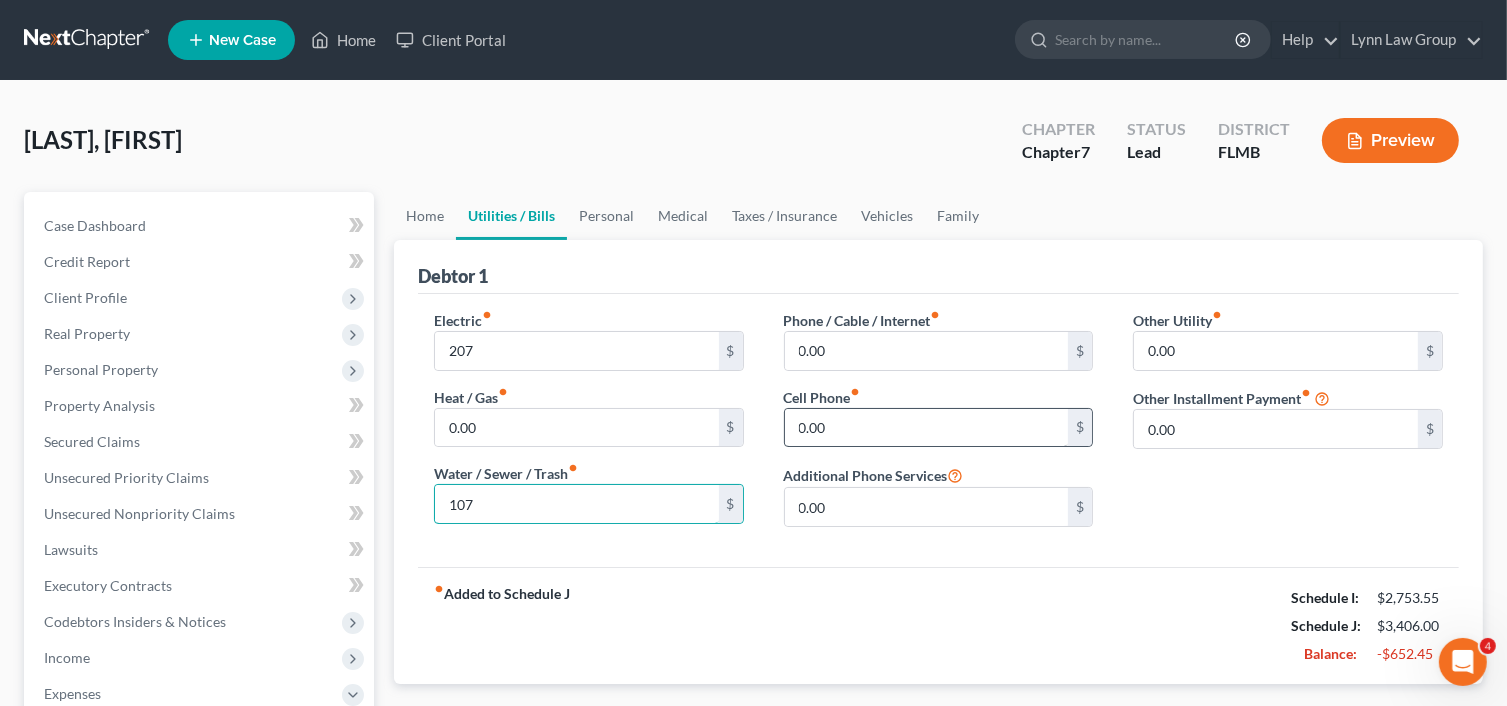 type on "107" 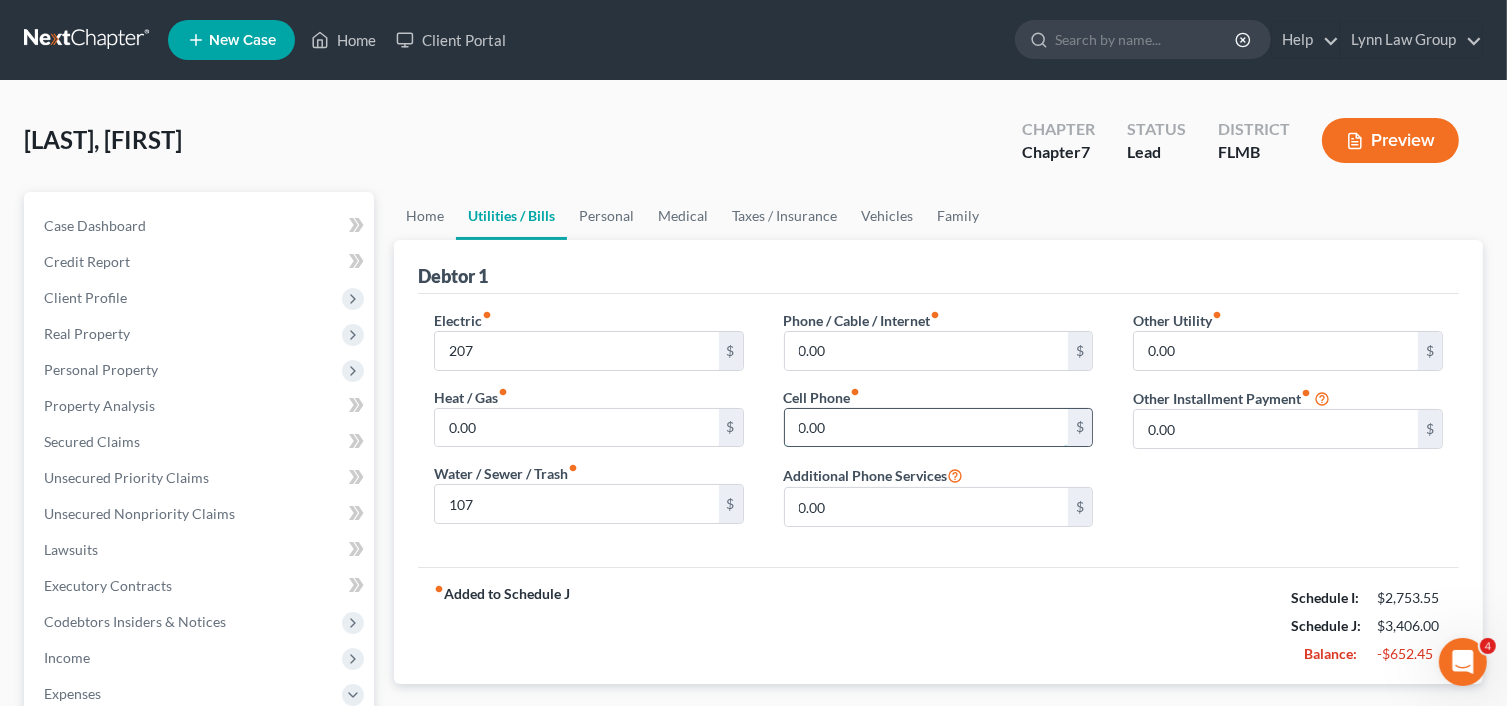 click on "0.00" at bounding box center (927, 428) 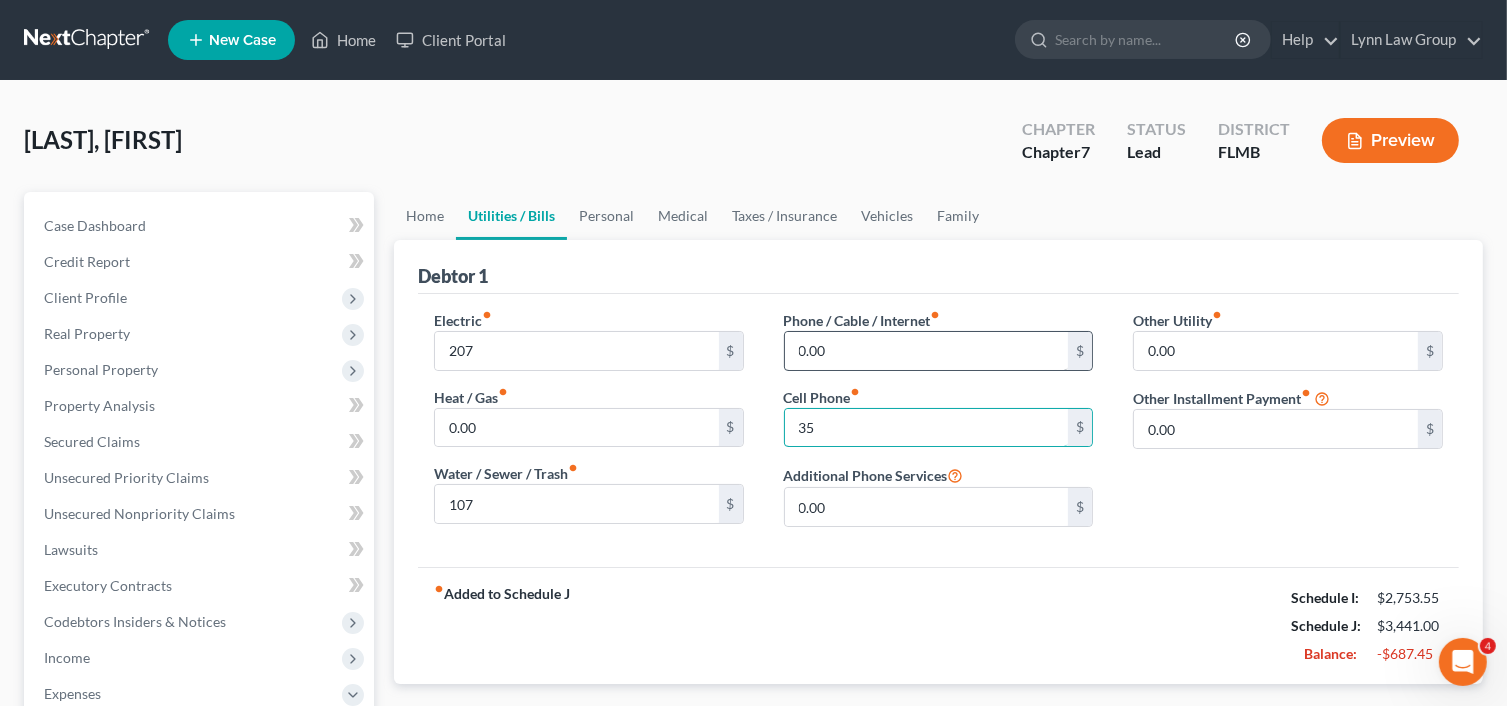 type on "35" 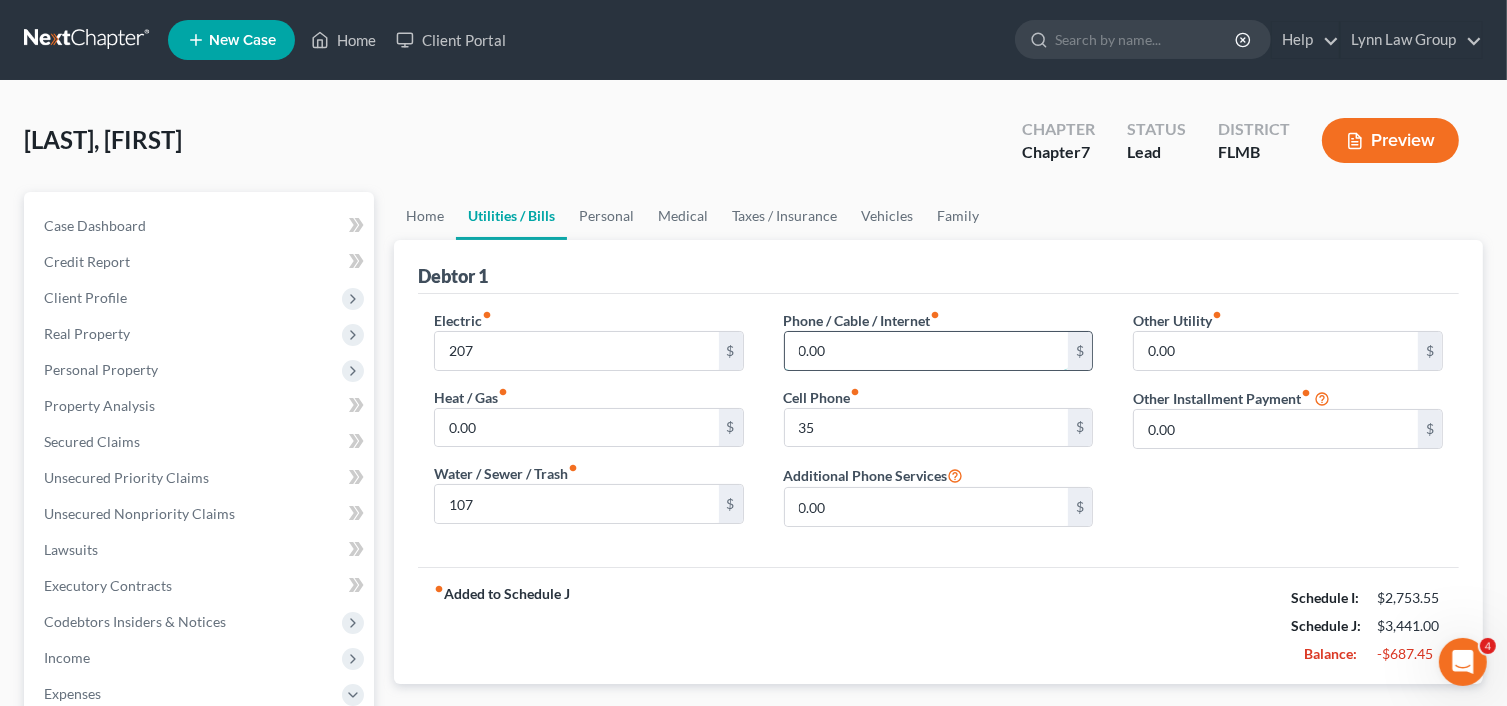 click on "0.00" at bounding box center (927, 351) 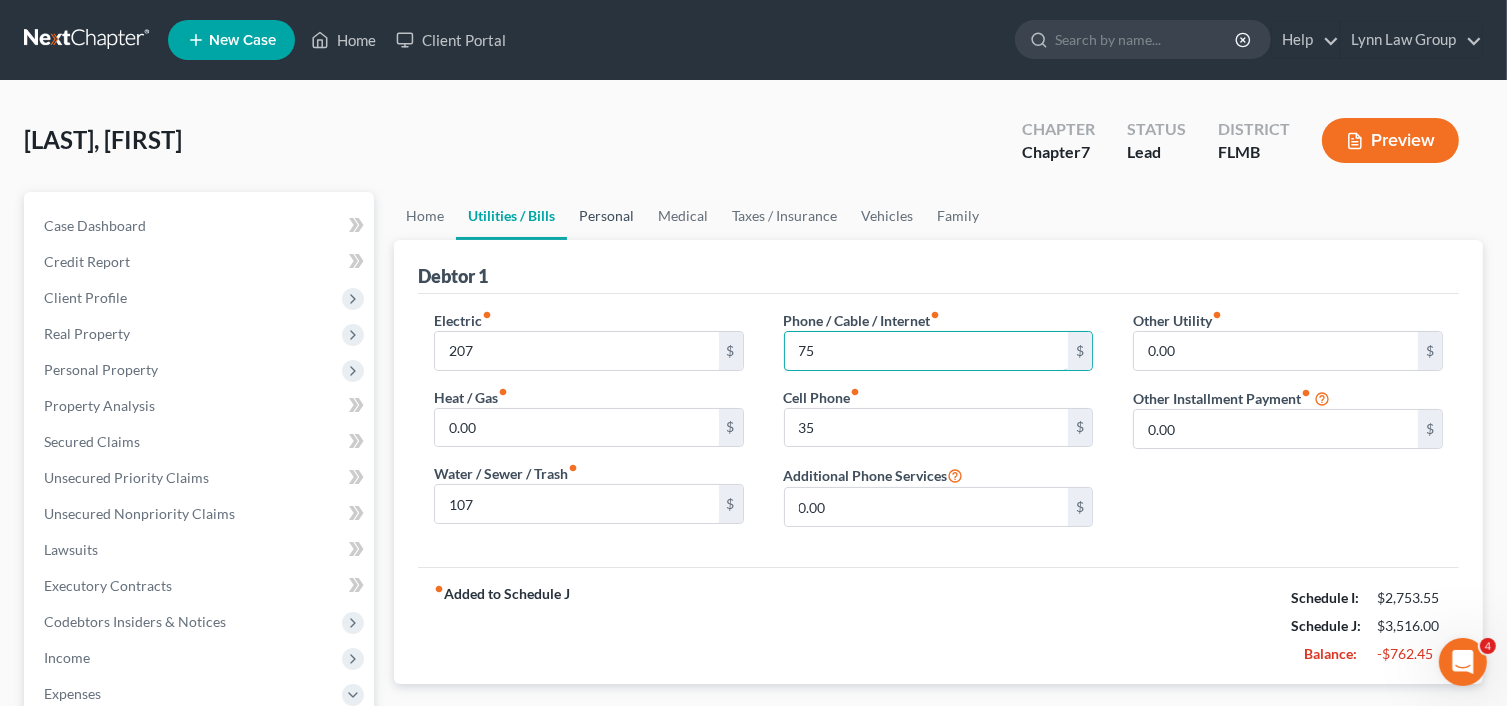 type on "75" 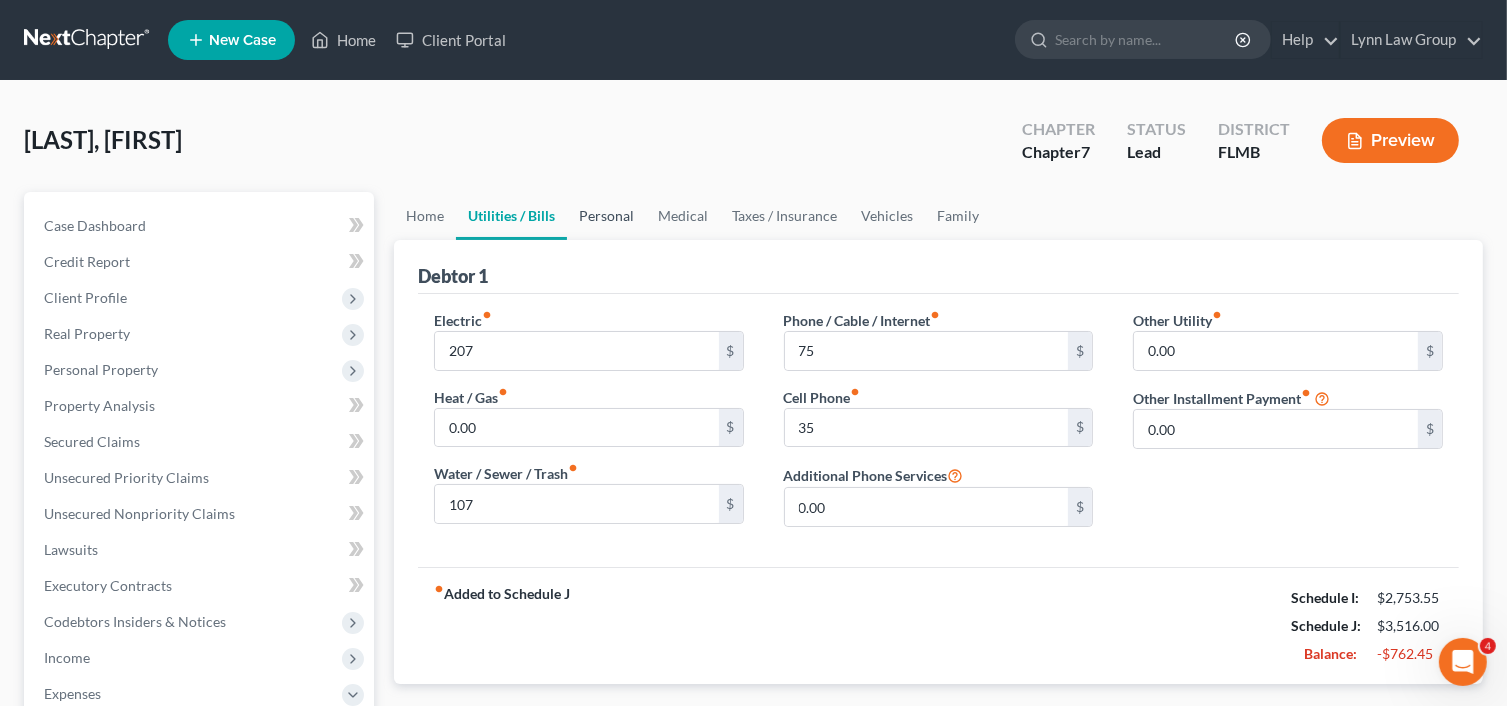 click on "Personal" at bounding box center (606, 216) 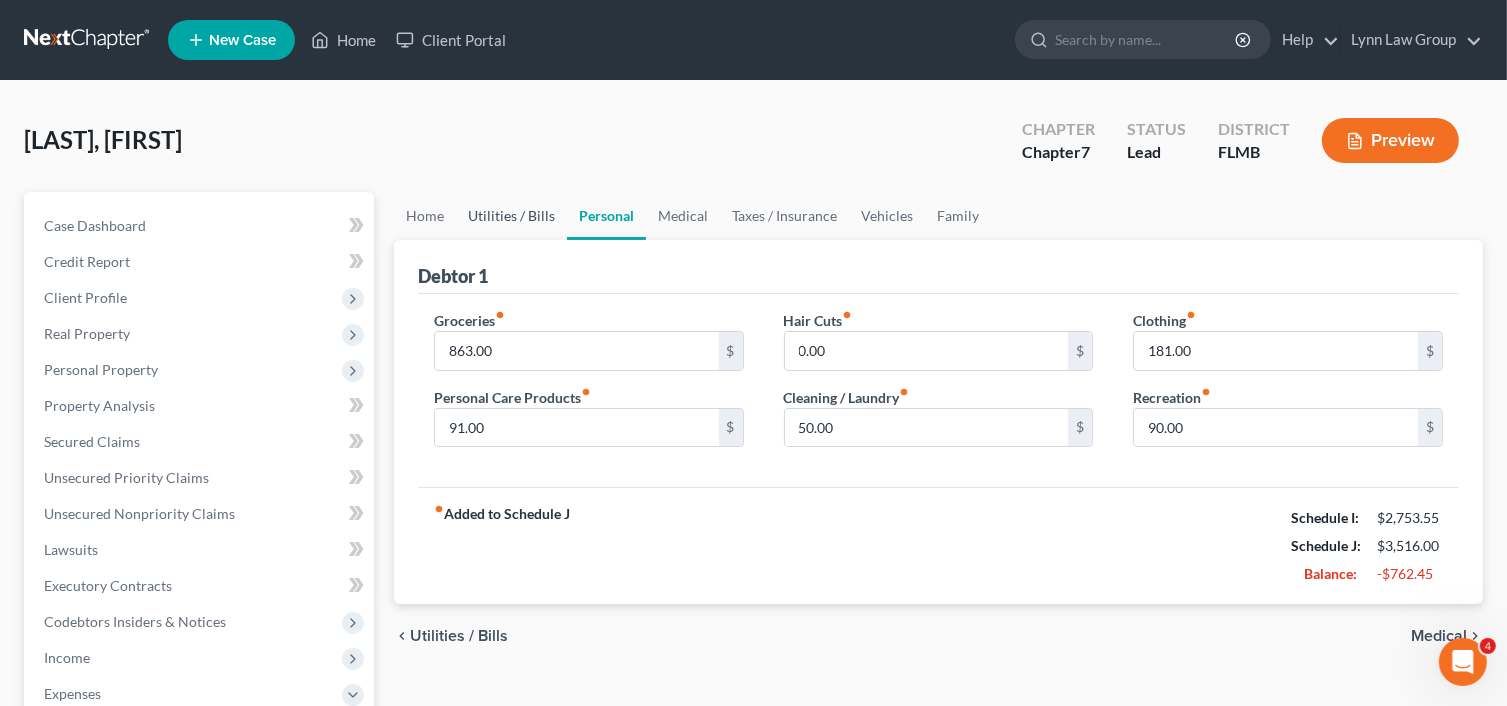 click on "Utilities / Bills" at bounding box center [511, 216] 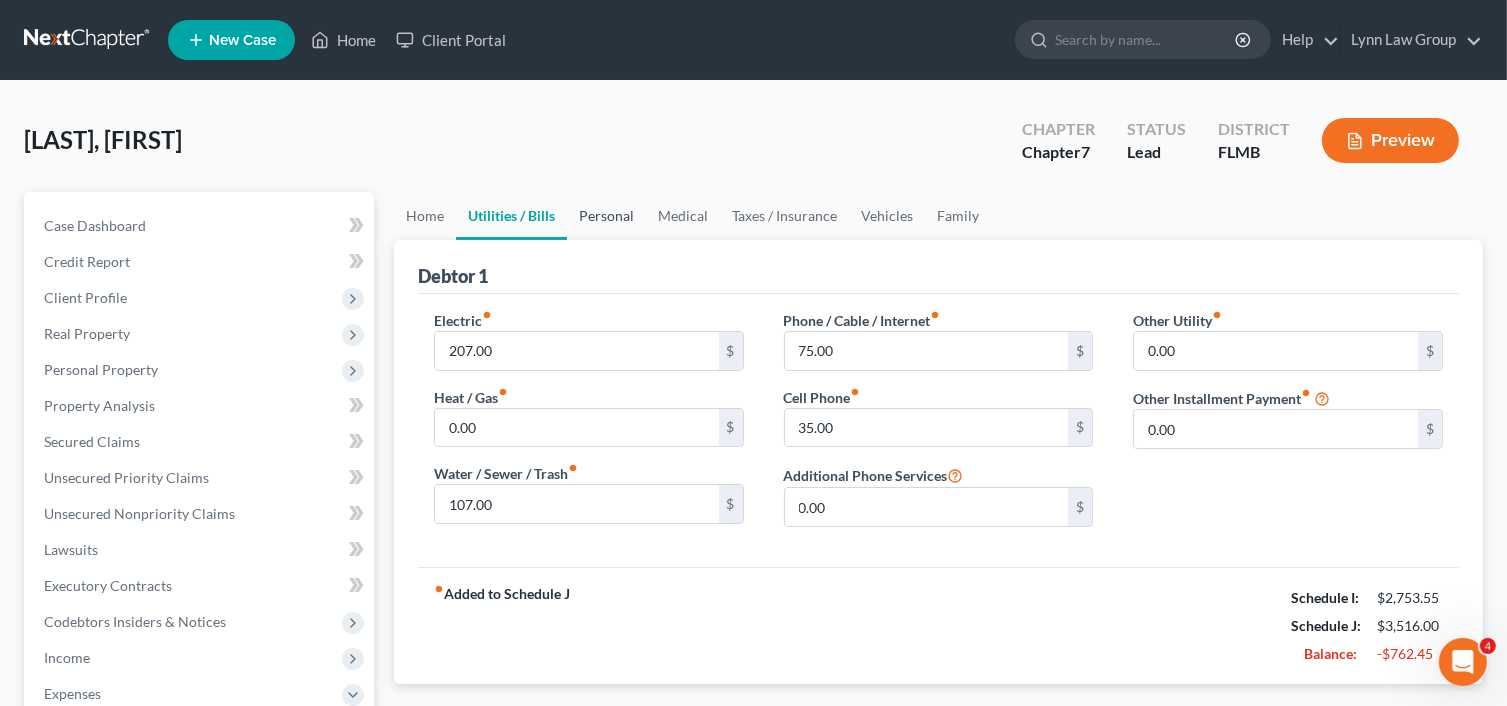 click on "Personal" at bounding box center [606, 216] 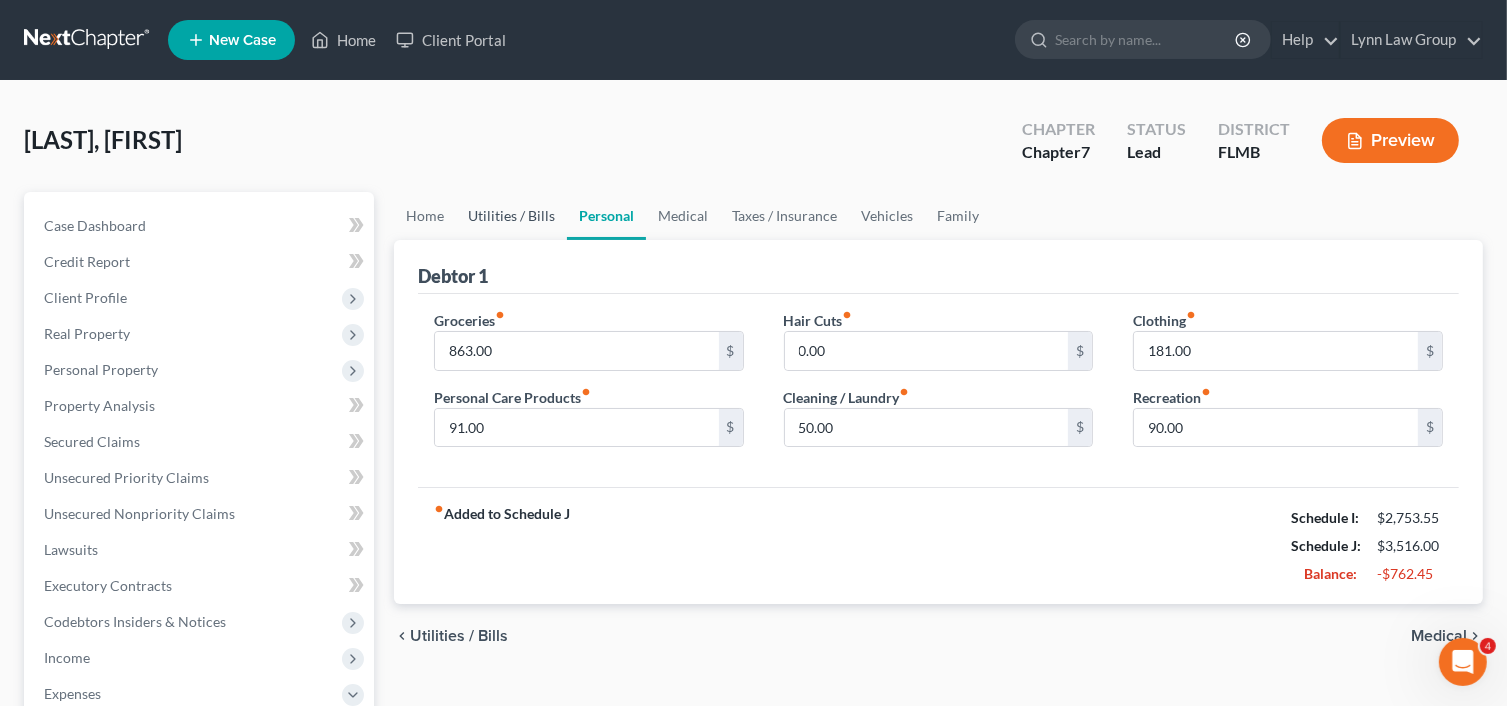 click on "Utilities / Bills" at bounding box center (511, 216) 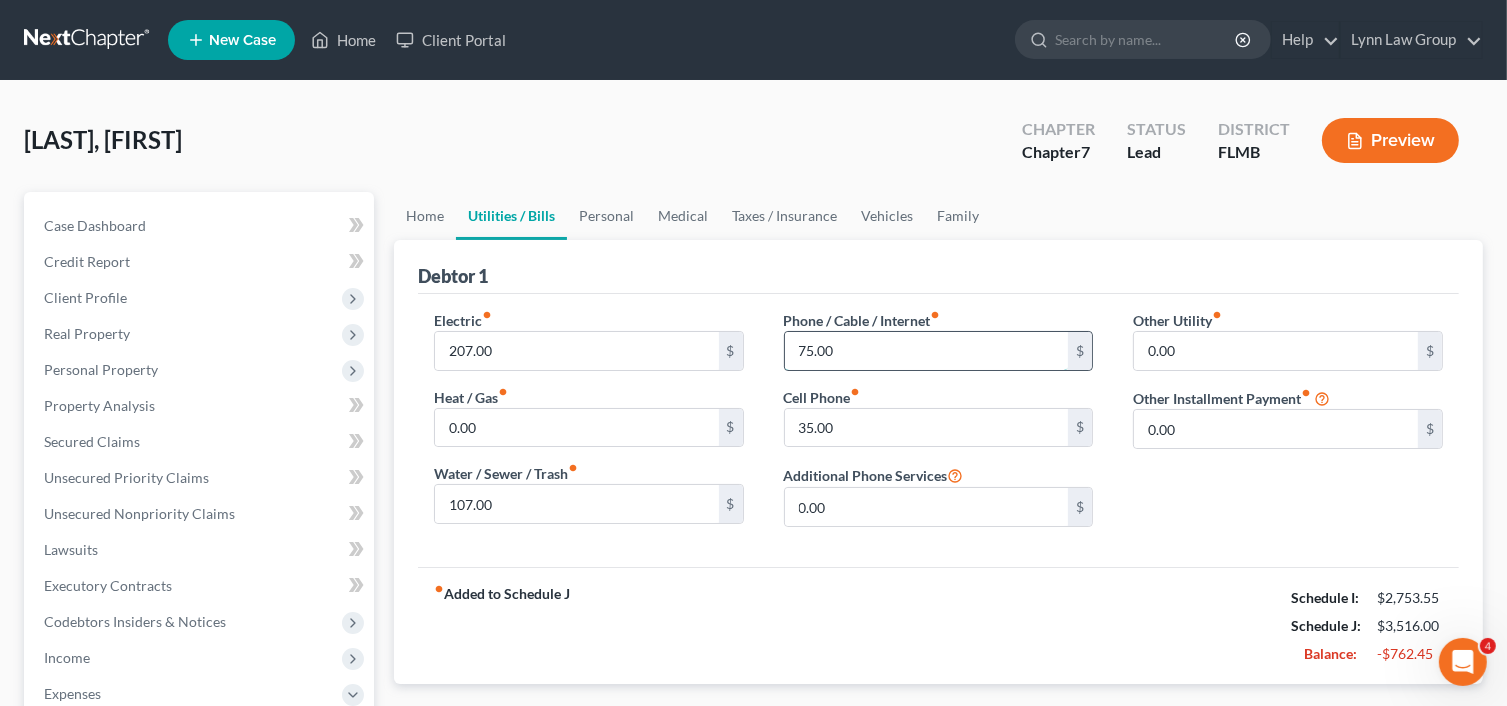 click on "75.00" at bounding box center (927, 351) 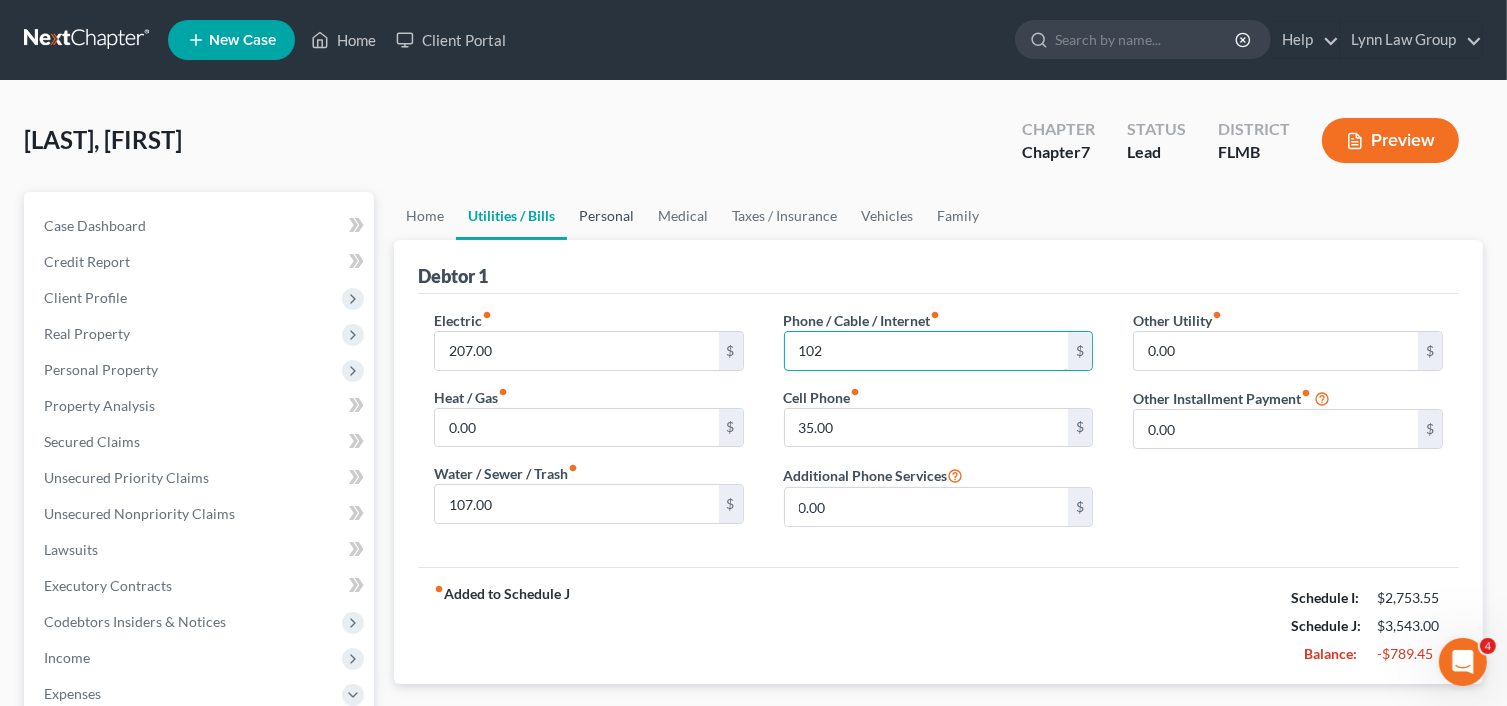 type on "102" 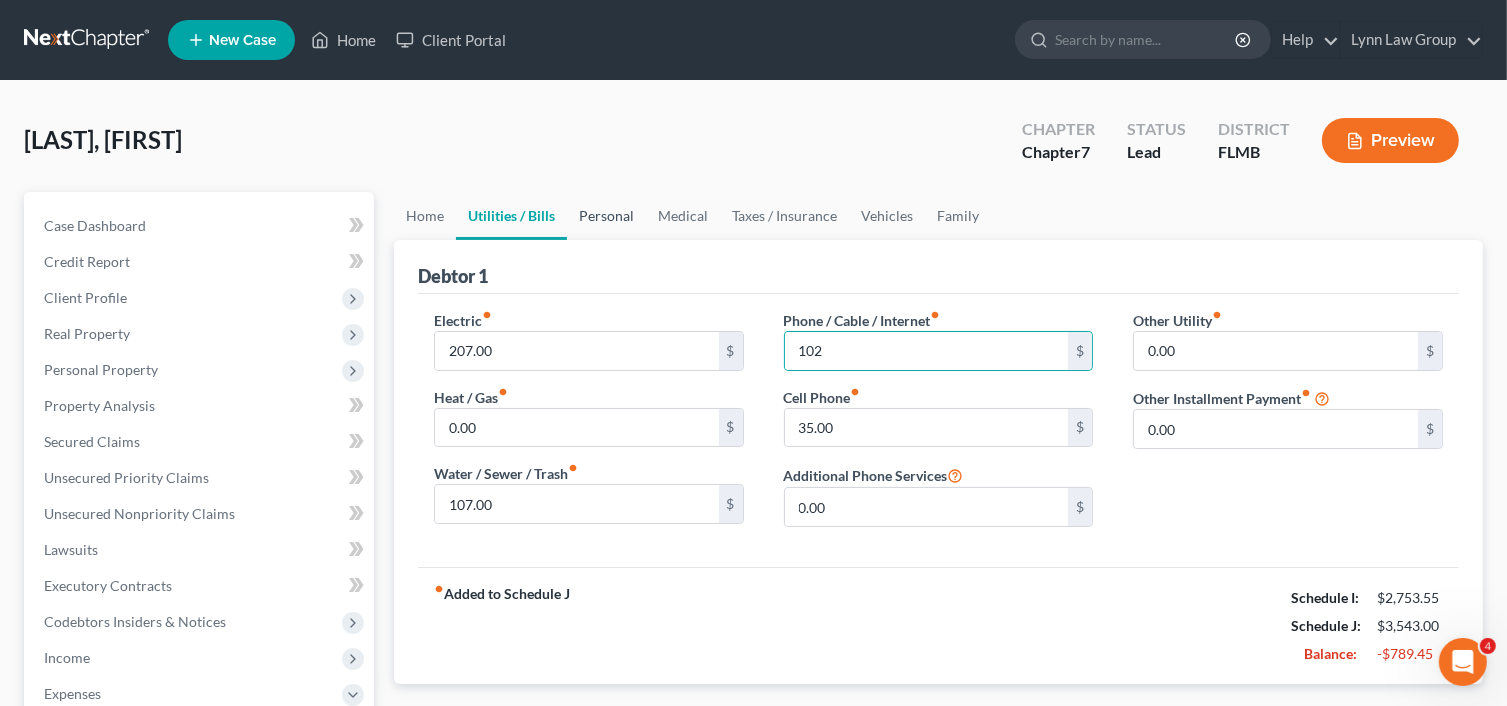 click on "Personal" at bounding box center (606, 216) 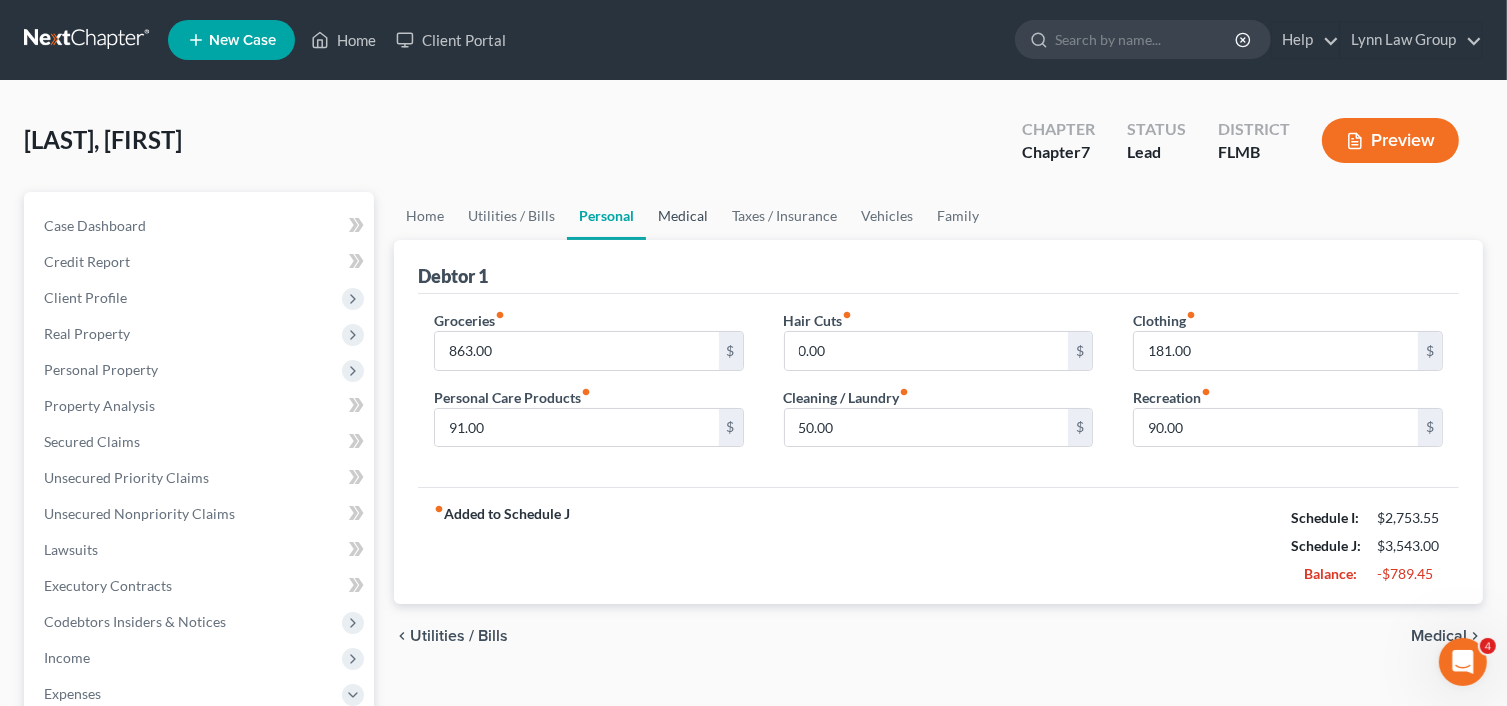 click on "Medical" at bounding box center (683, 216) 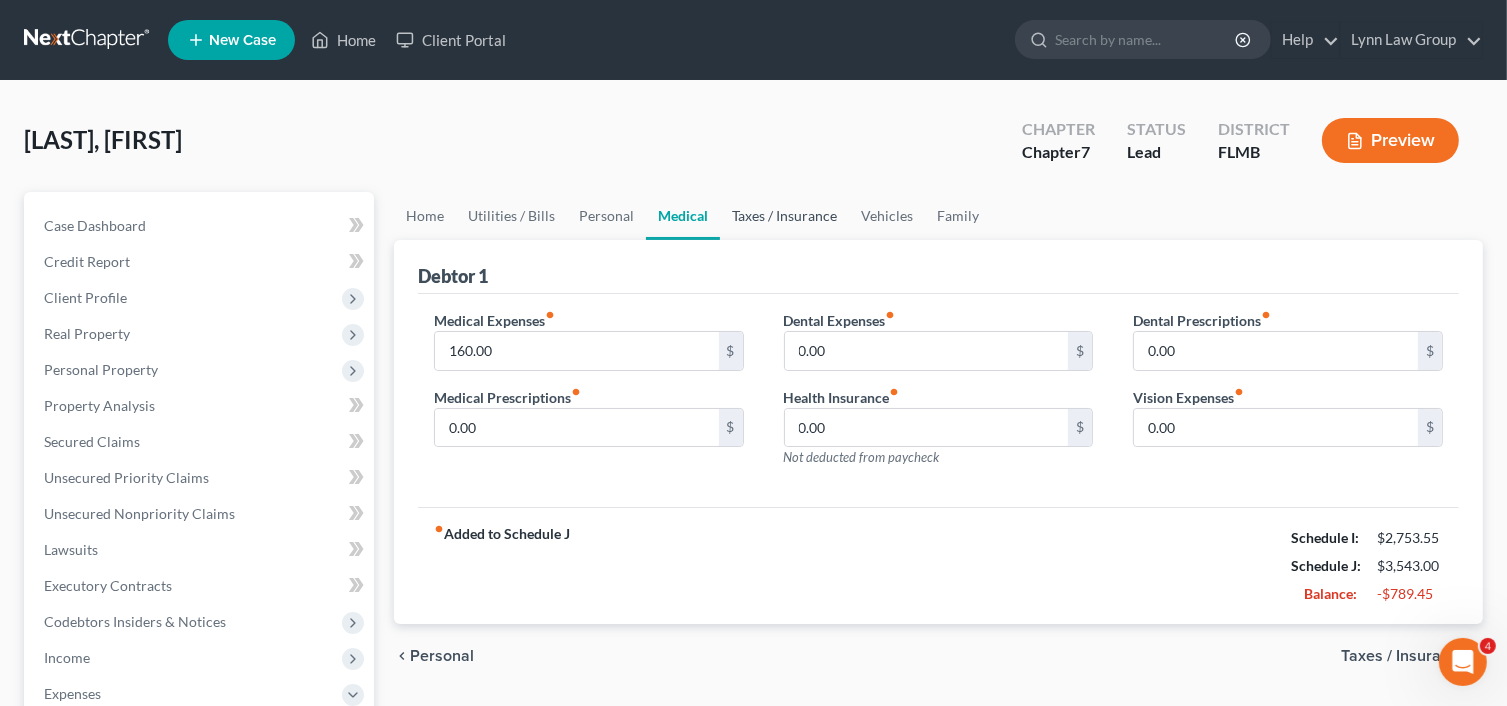 click on "Taxes / Insurance" at bounding box center [784, 216] 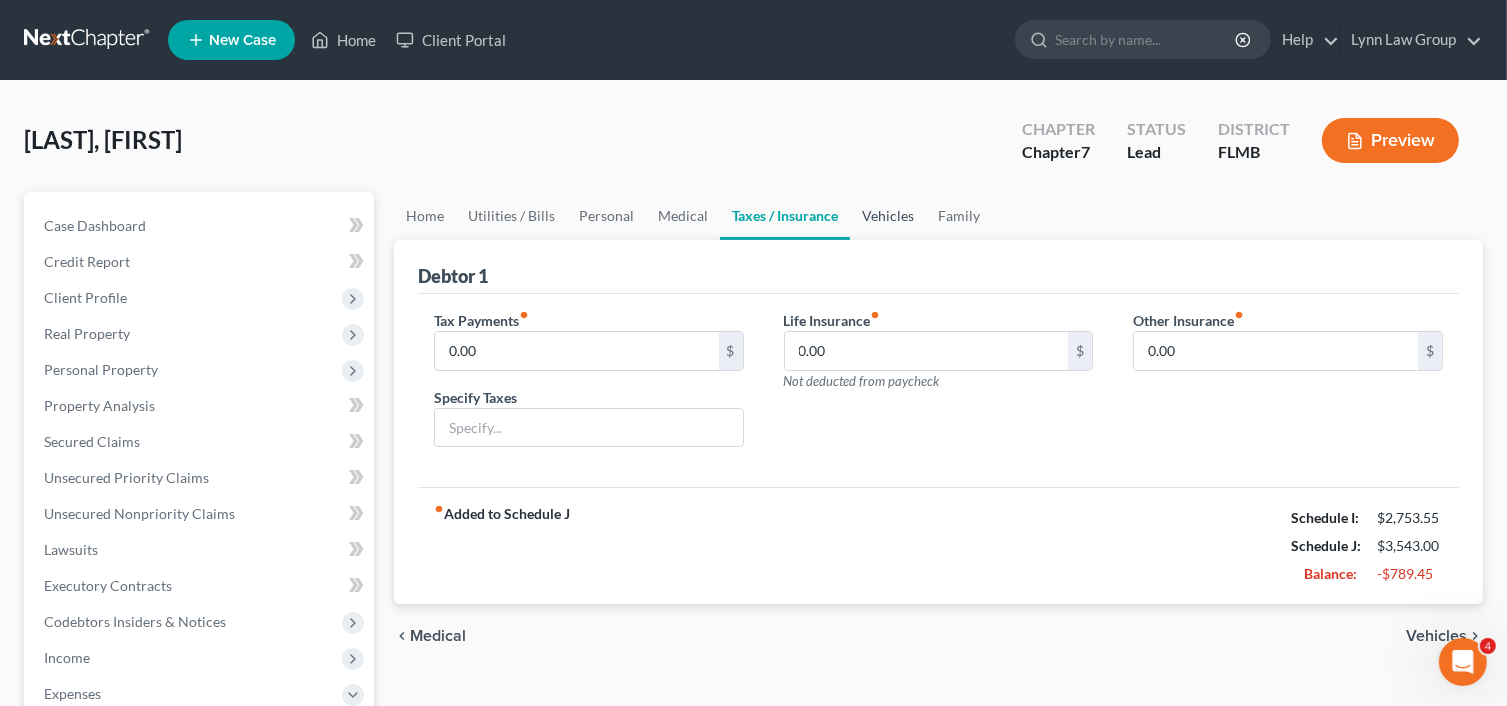 click on "Vehicles" at bounding box center (888, 216) 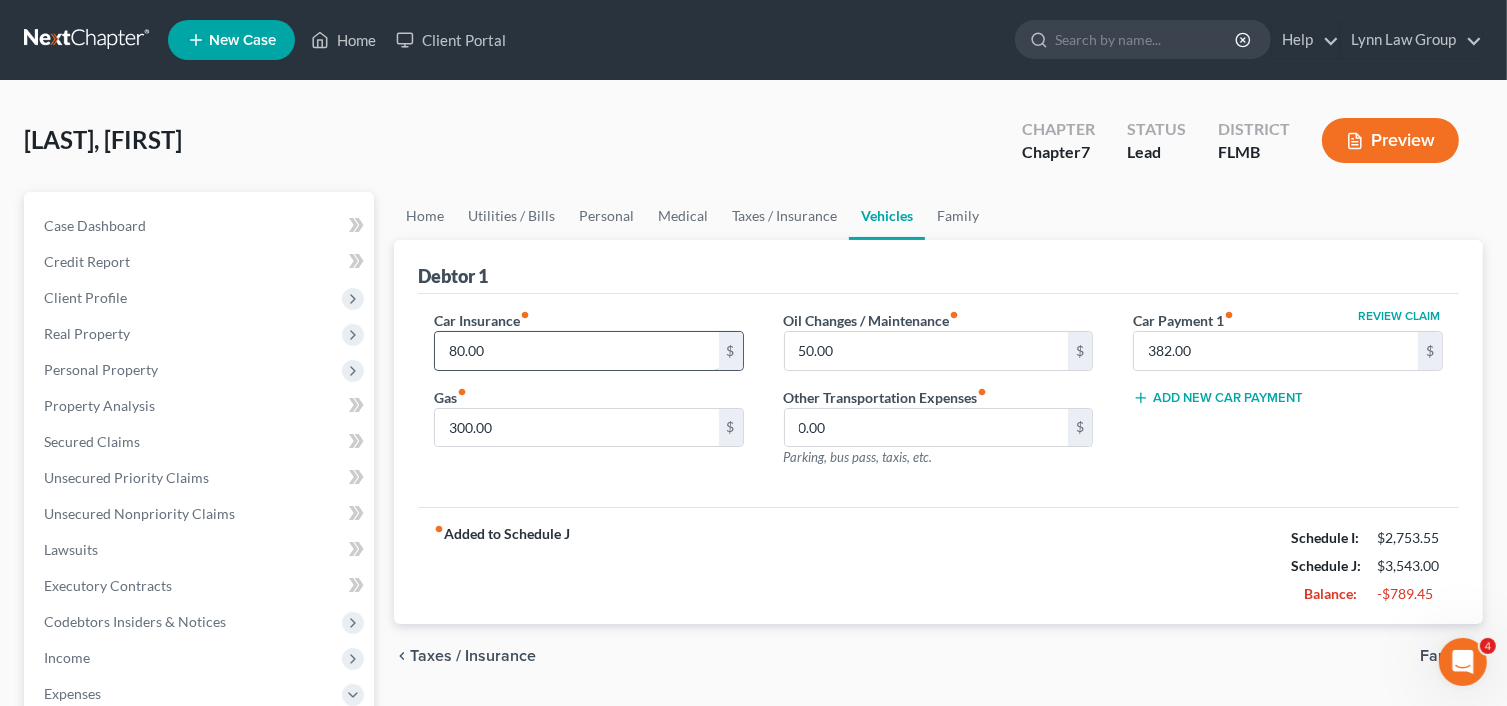 click on "80.00" at bounding box center [577, 351] 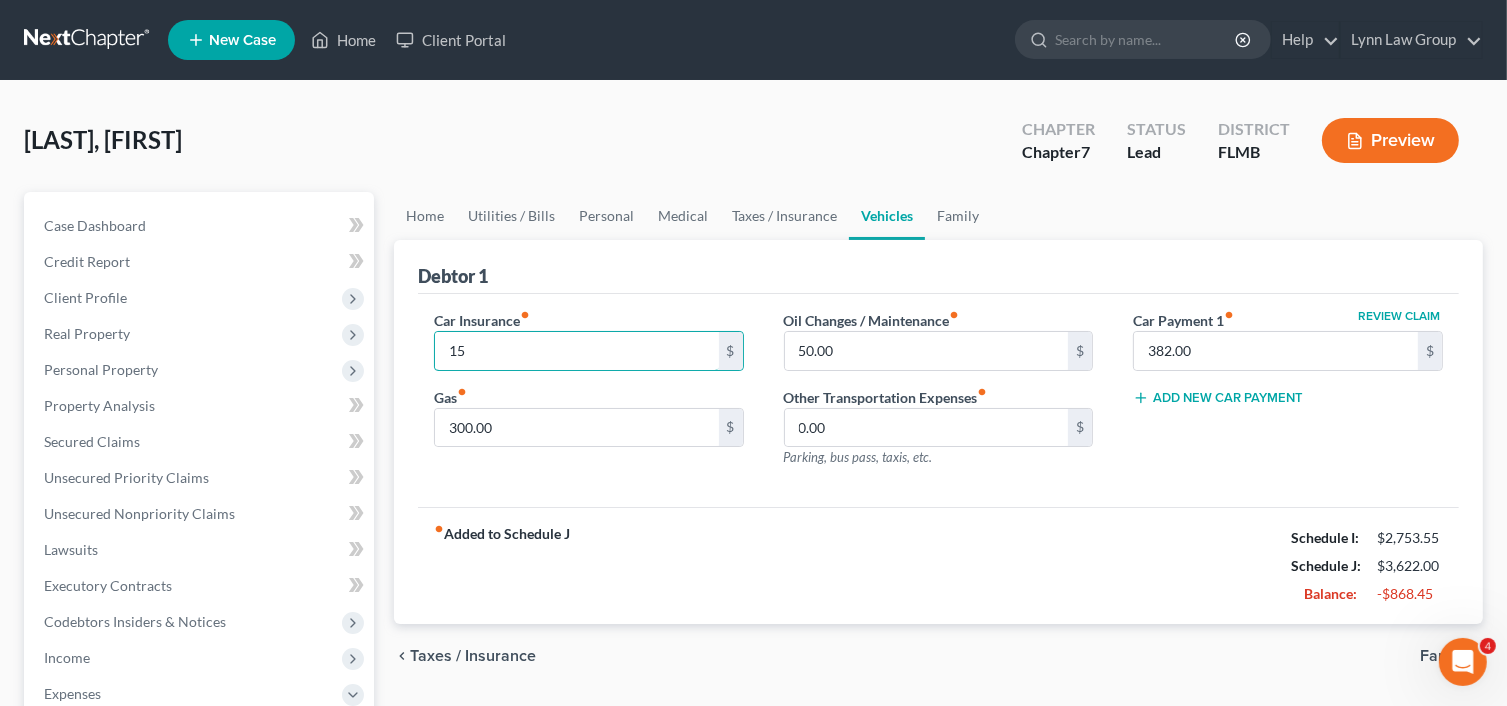 type on "1" 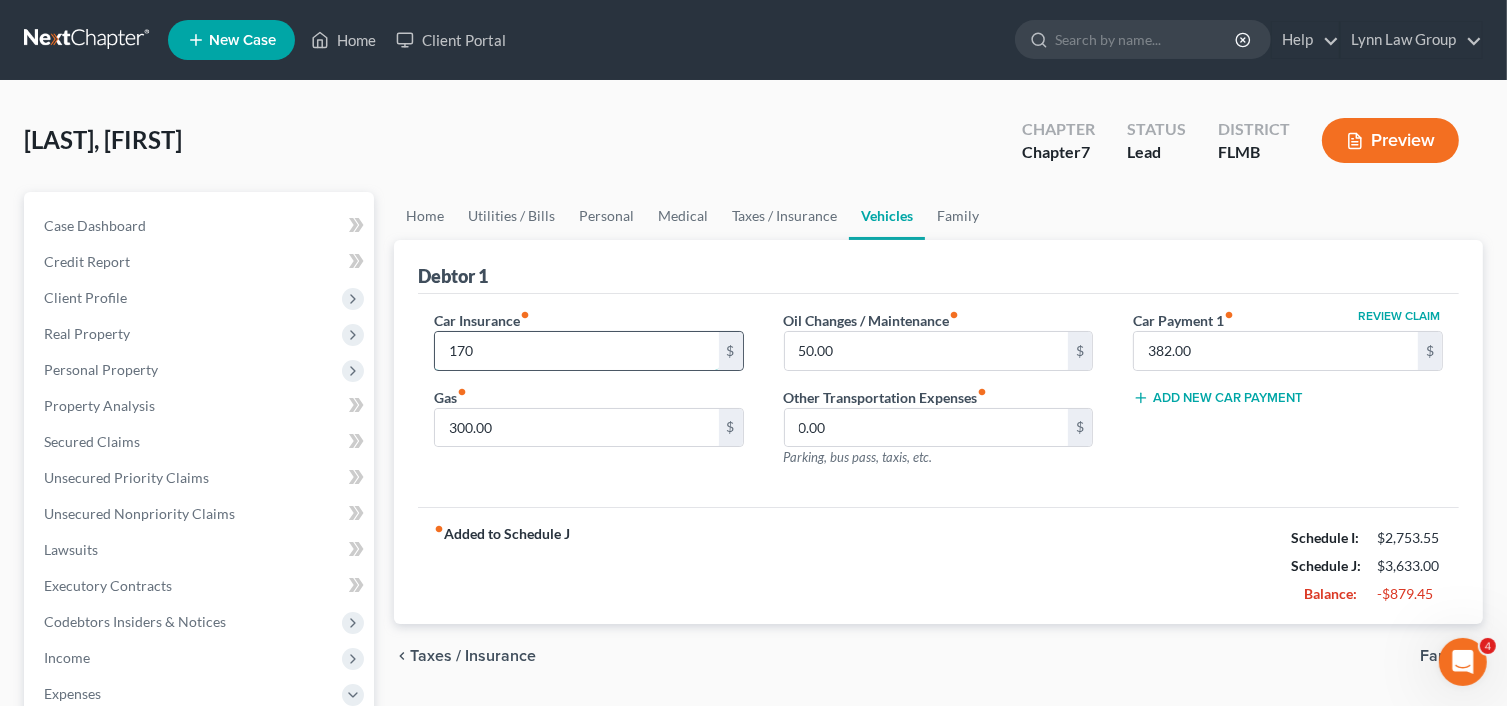 type on "170.00" 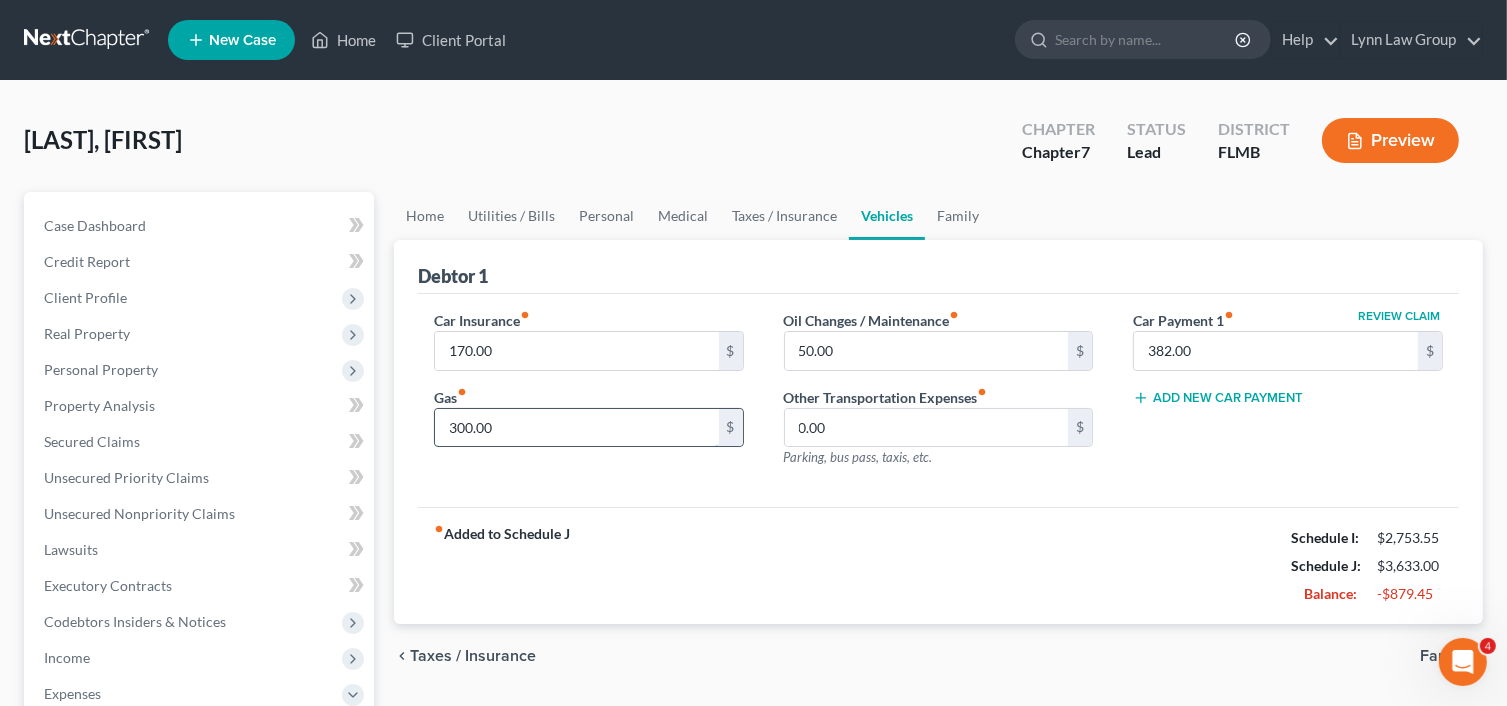 click on "300.00" at bounding box center (577, 428) 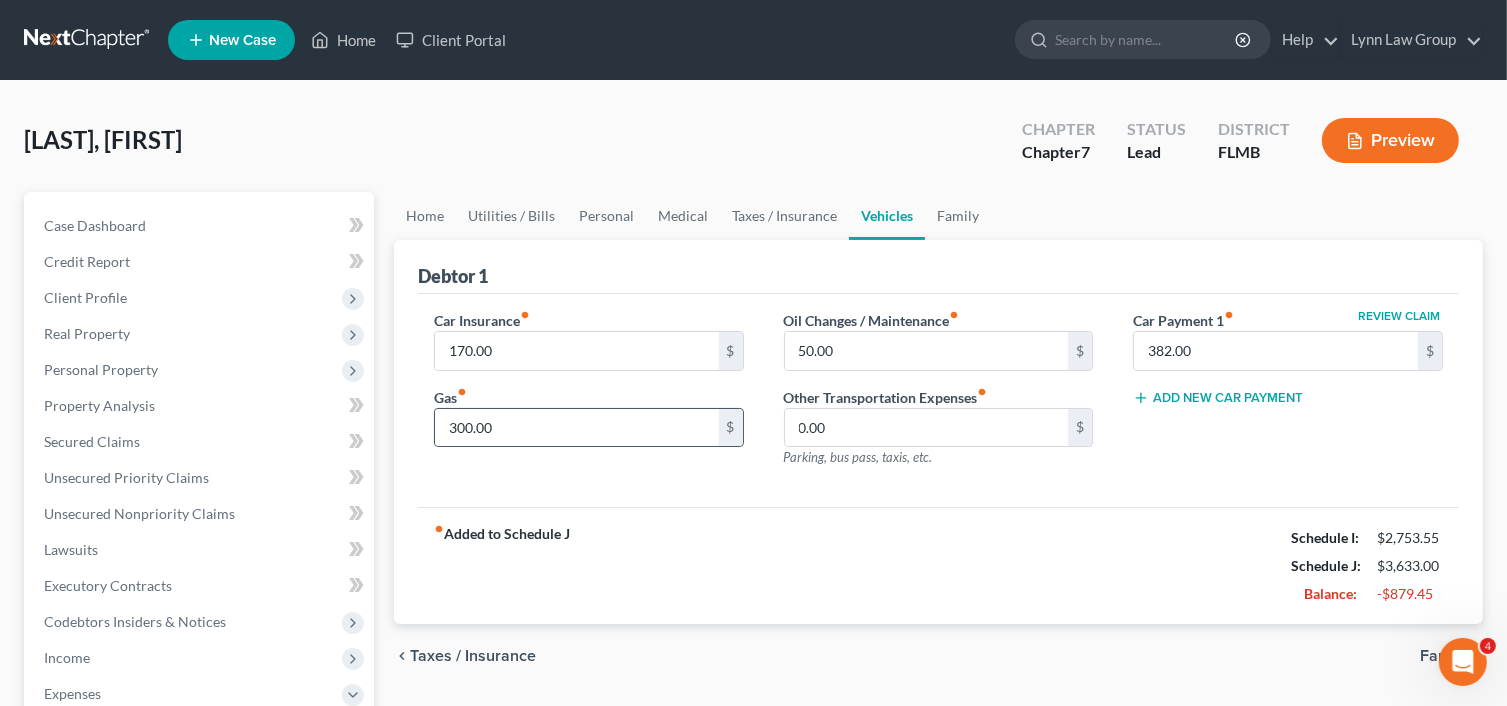 click on "300.00 $" at bounding box center [589, 428] 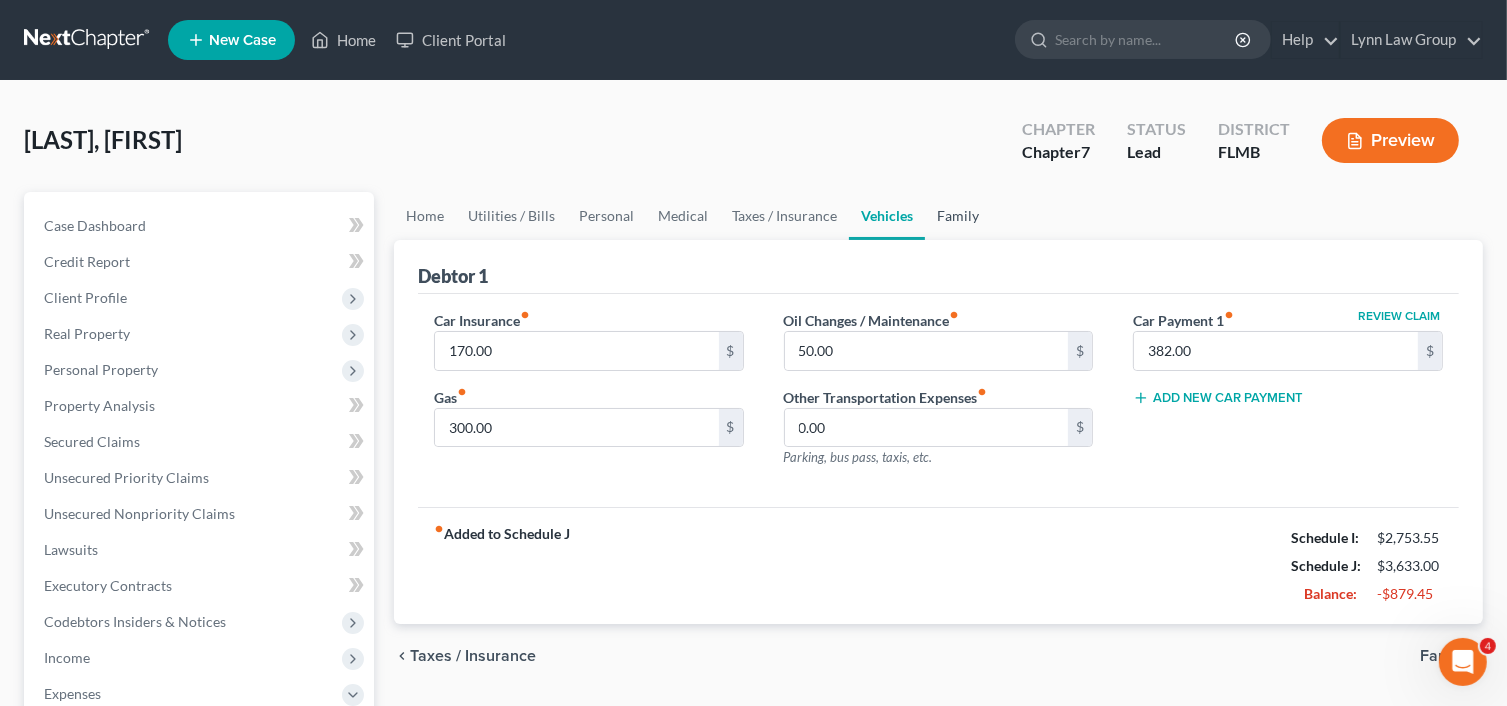 click on "Family" at bounding box center (958, 216) 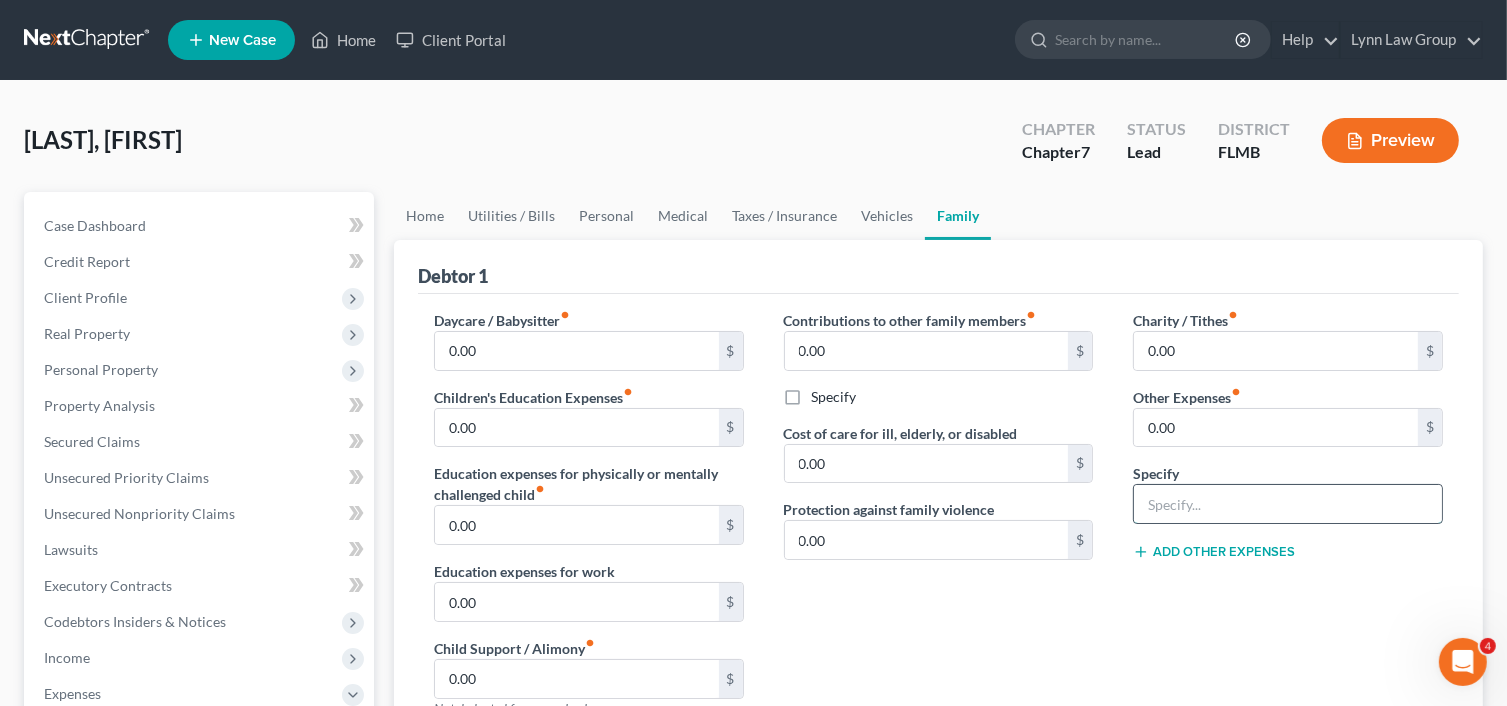 click at bounding box center (1288, 504) 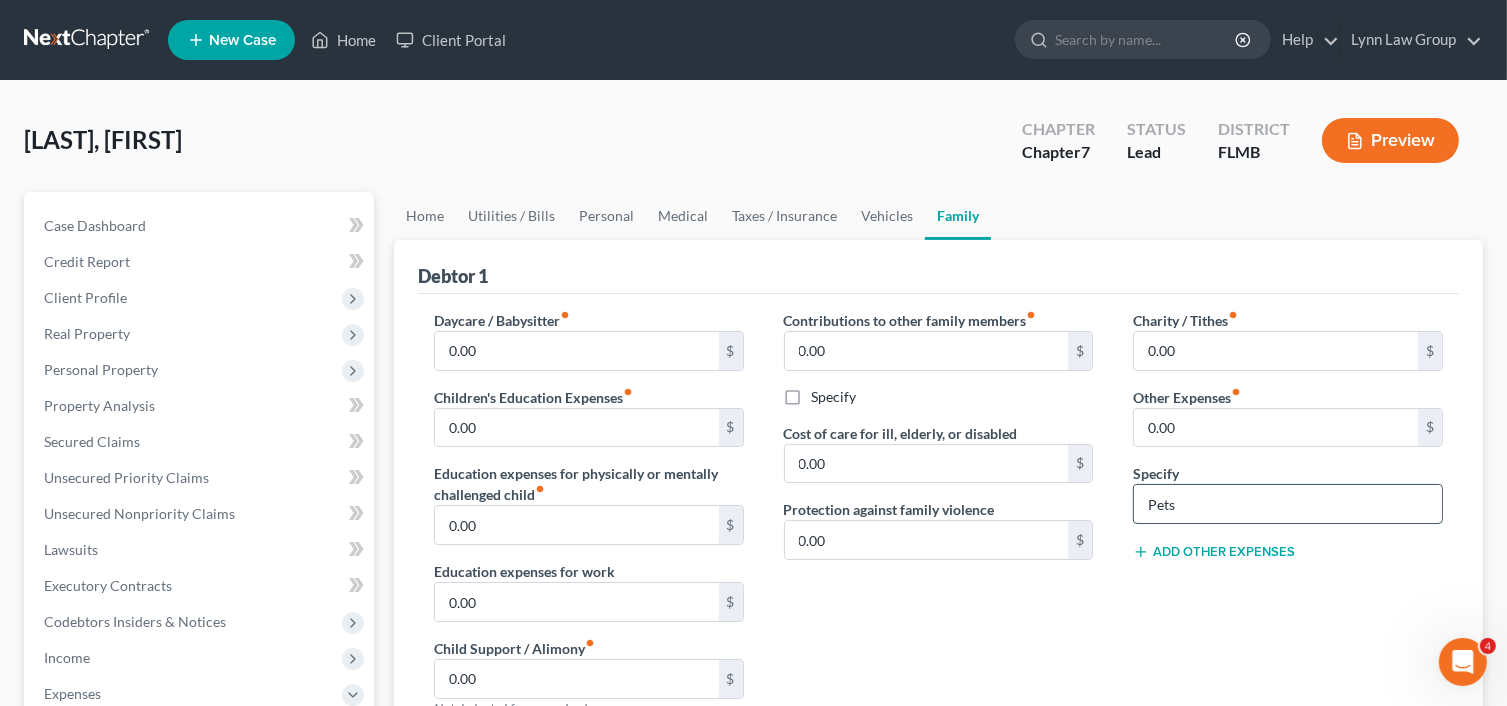 type on "Pets" 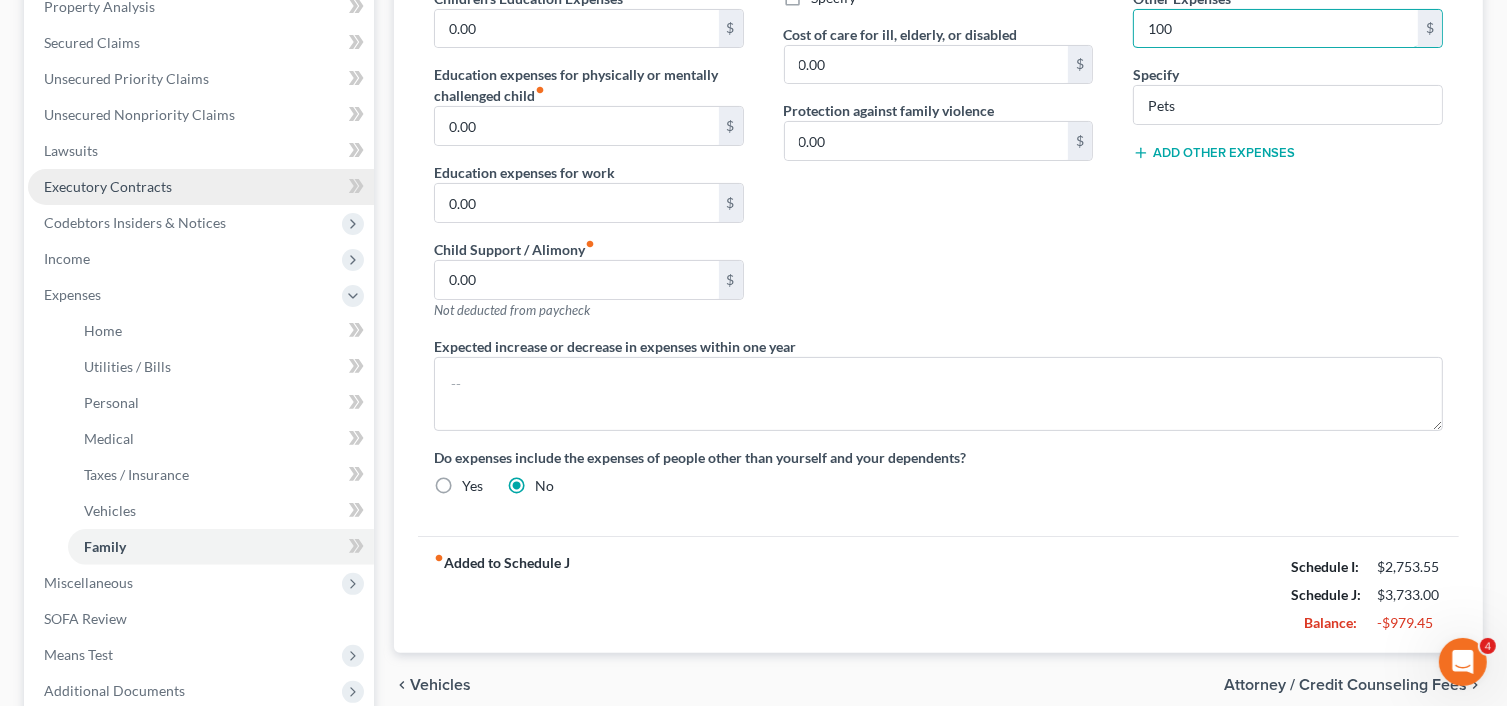 scroll, scrollTop: 400, scrollLeft: 0, axis: vertical 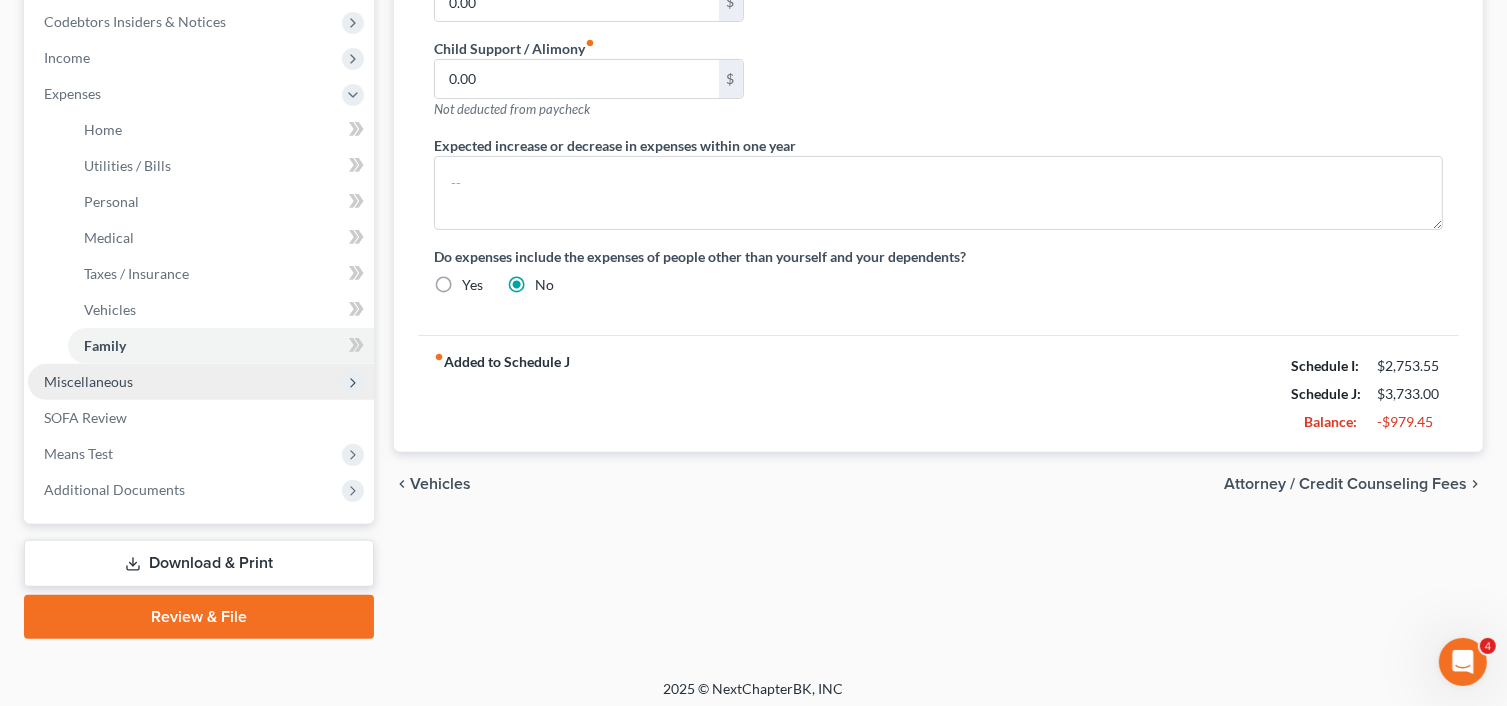click on "Miscellaneous" at bounding box center [201, 382] 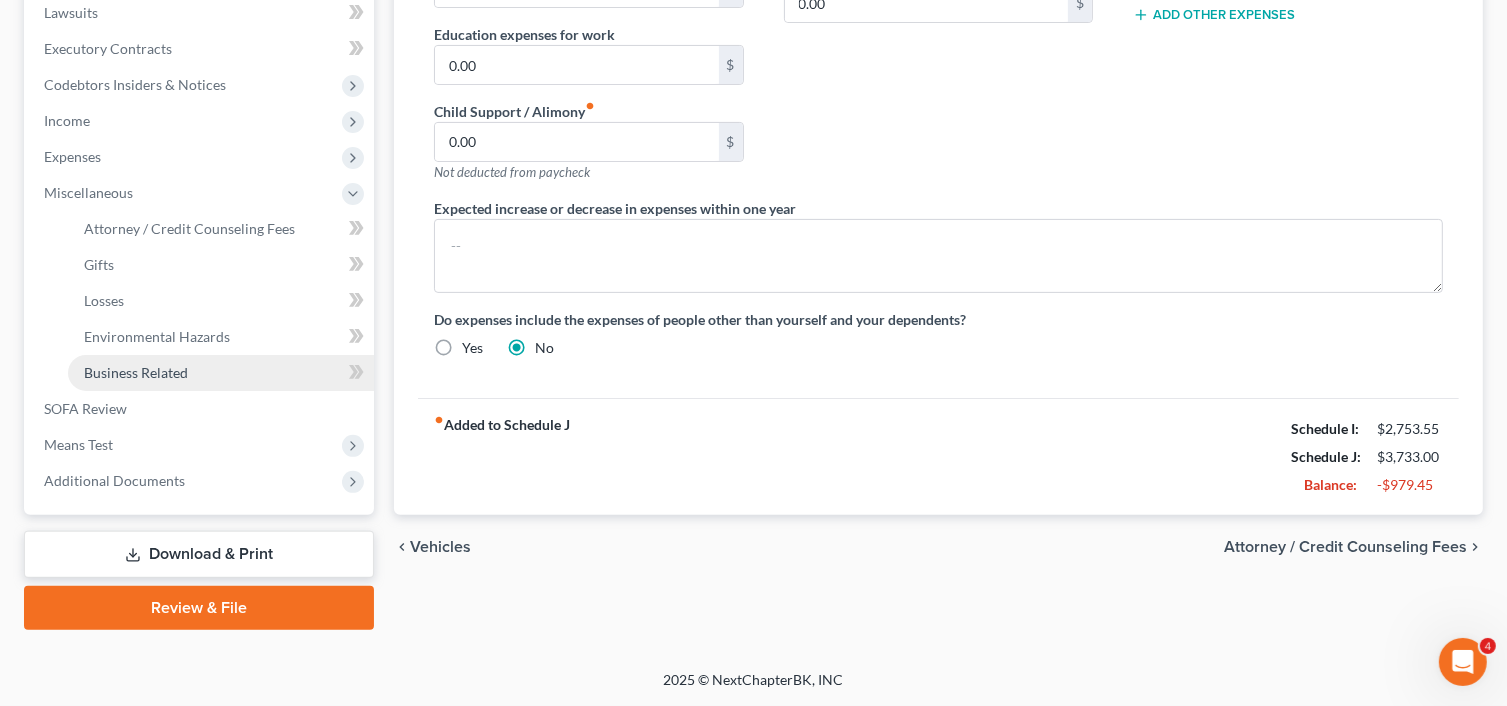 scroll, scrollTop: 535, scrollLeft: 0, axis: vertical 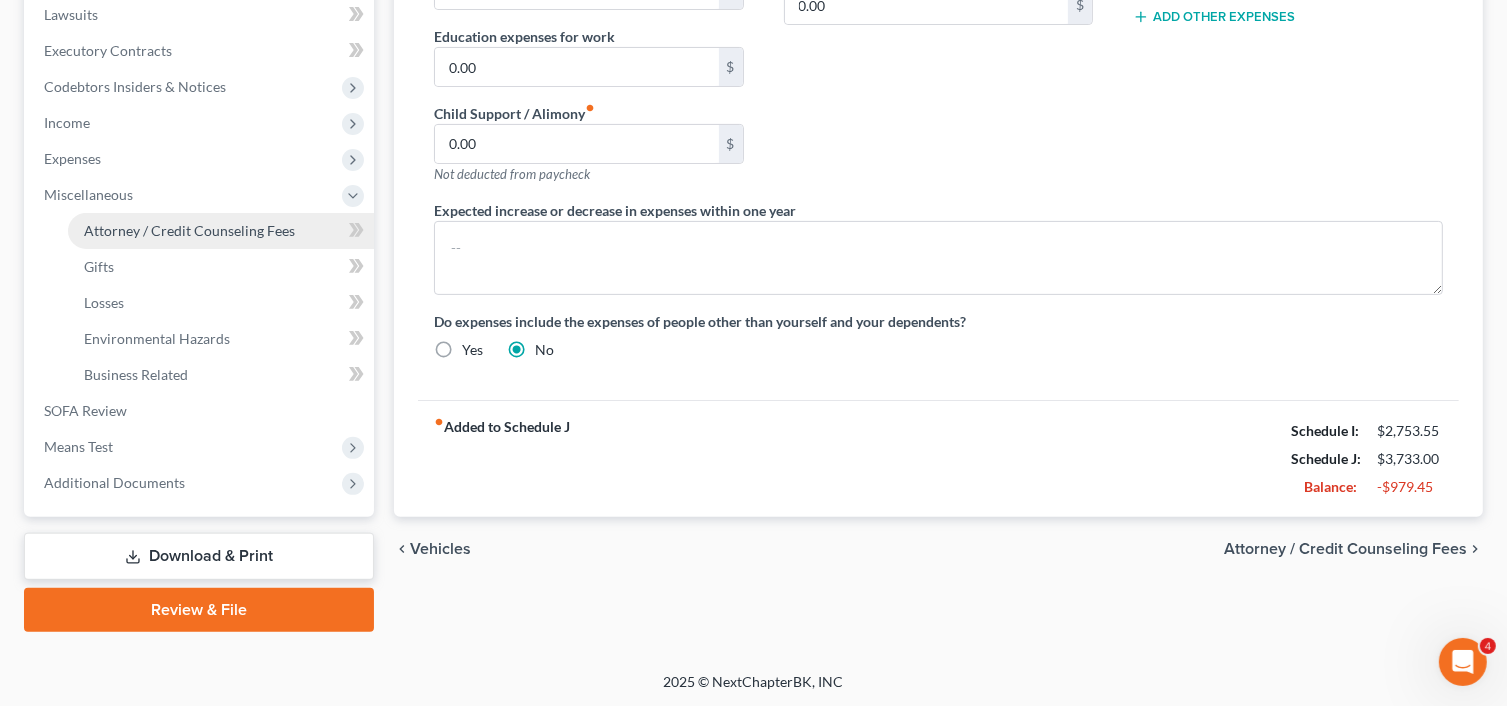 click on "Attorney / Credit Counseling Fees" at bounding box center [189, 230] 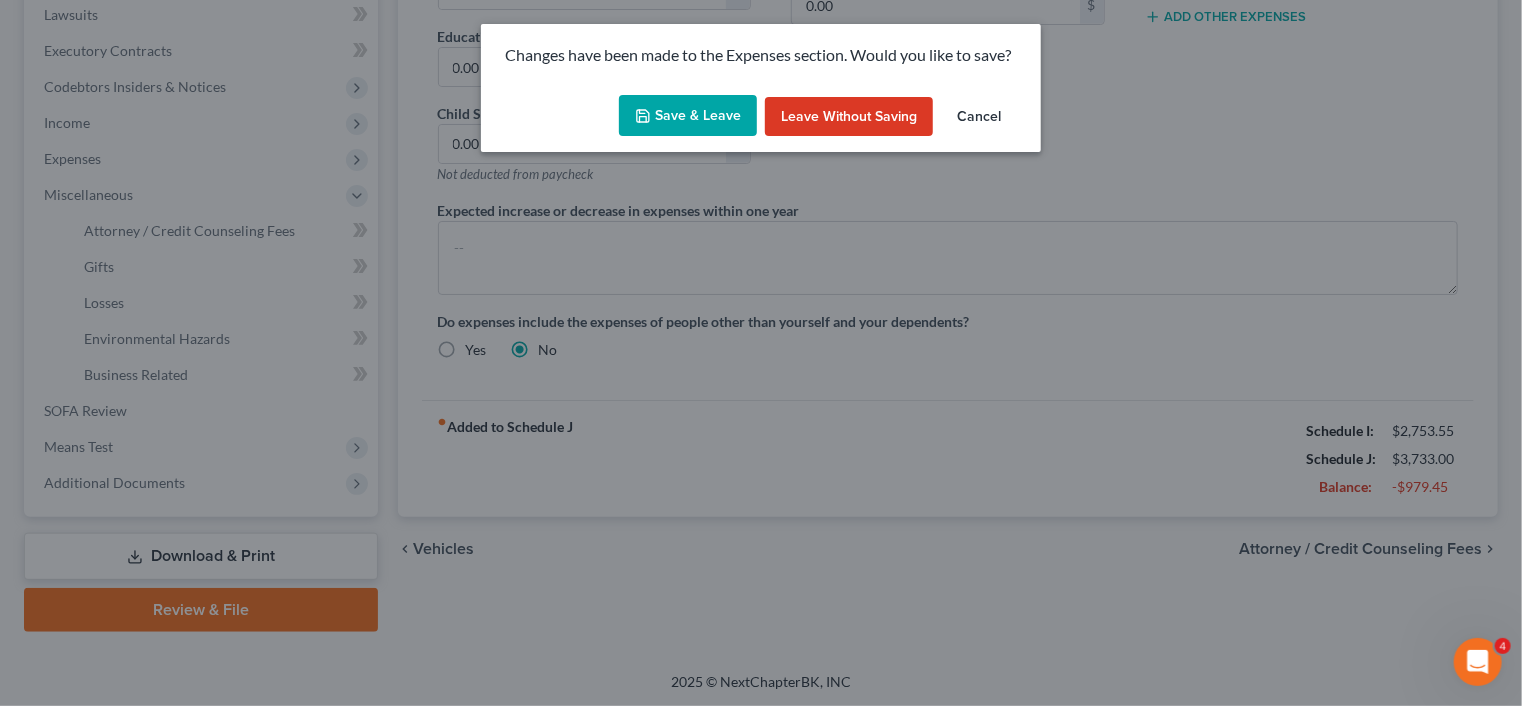 click on "Save & Leave" at bounding box center (688, 116) 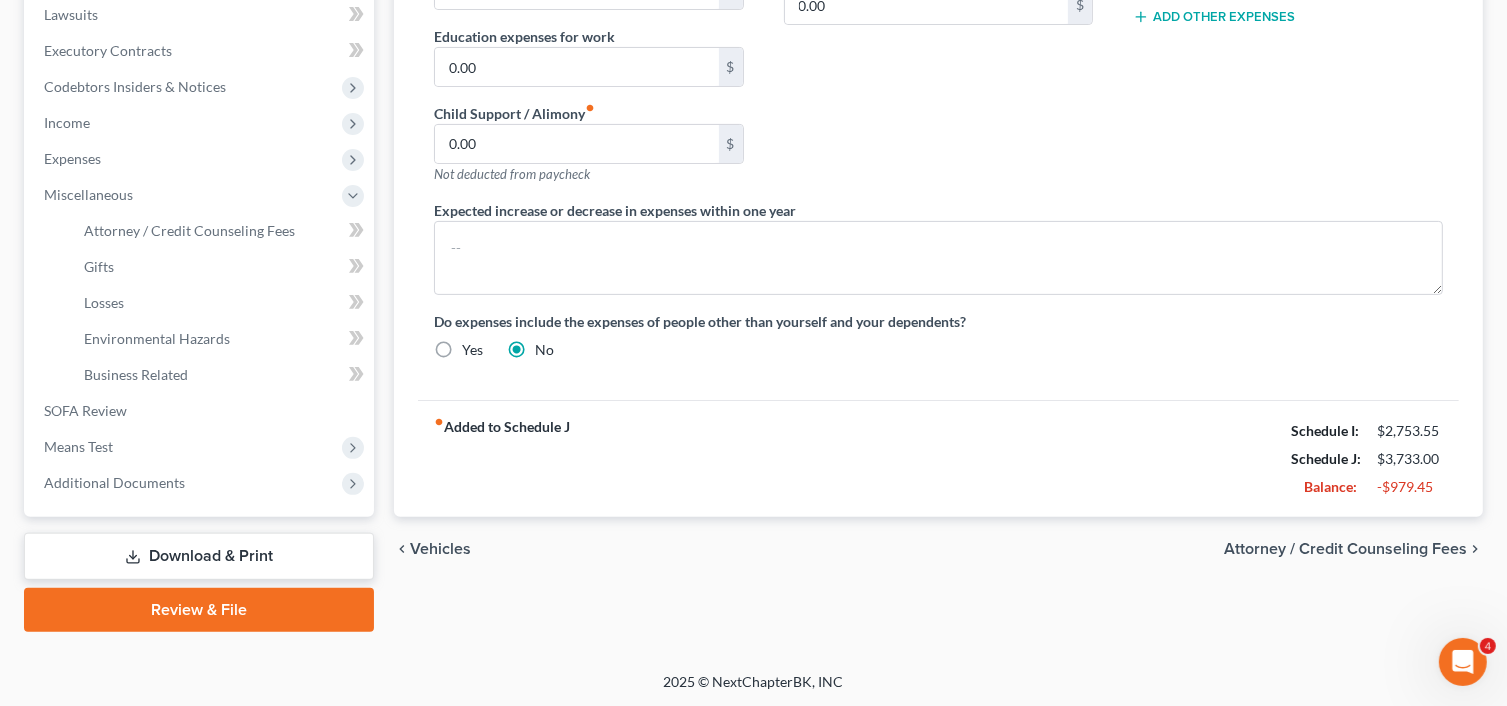 type on "100.00" 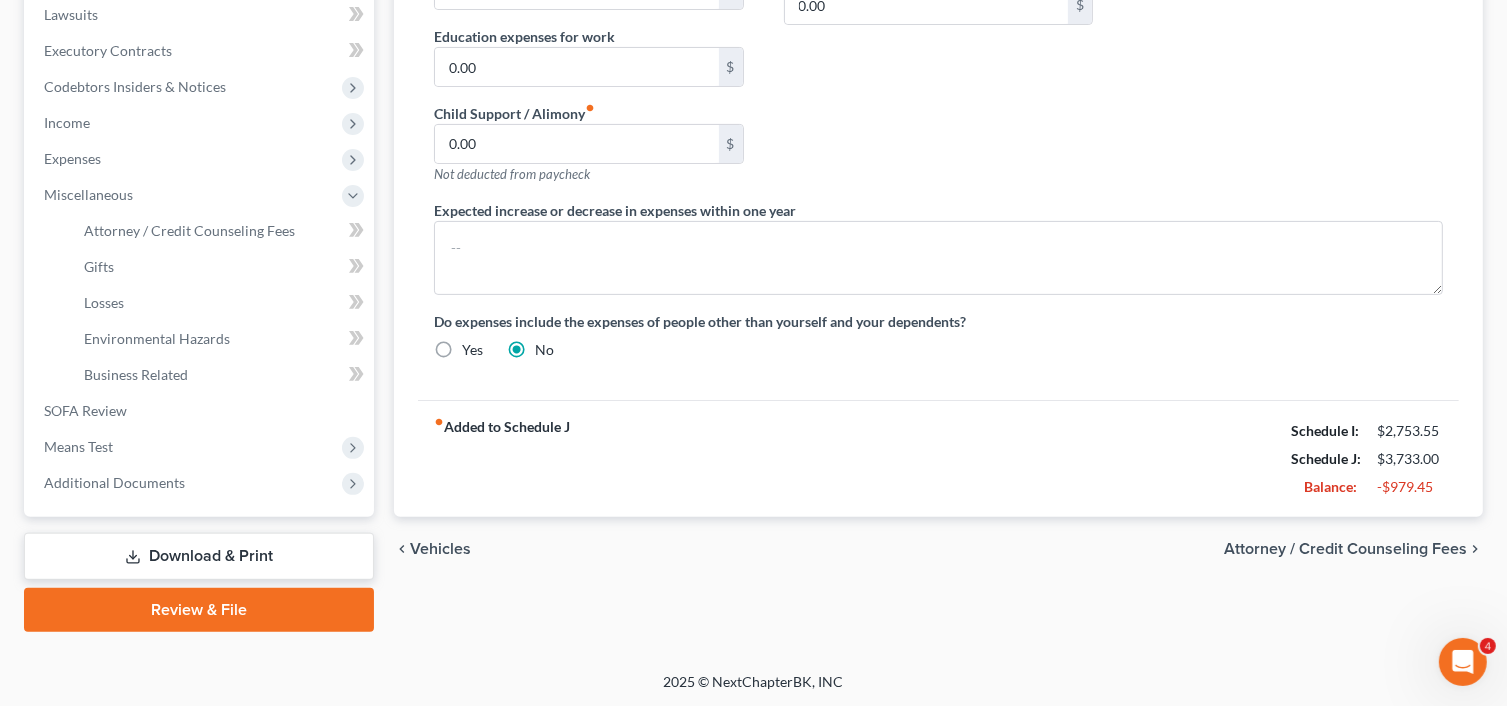select on "0" 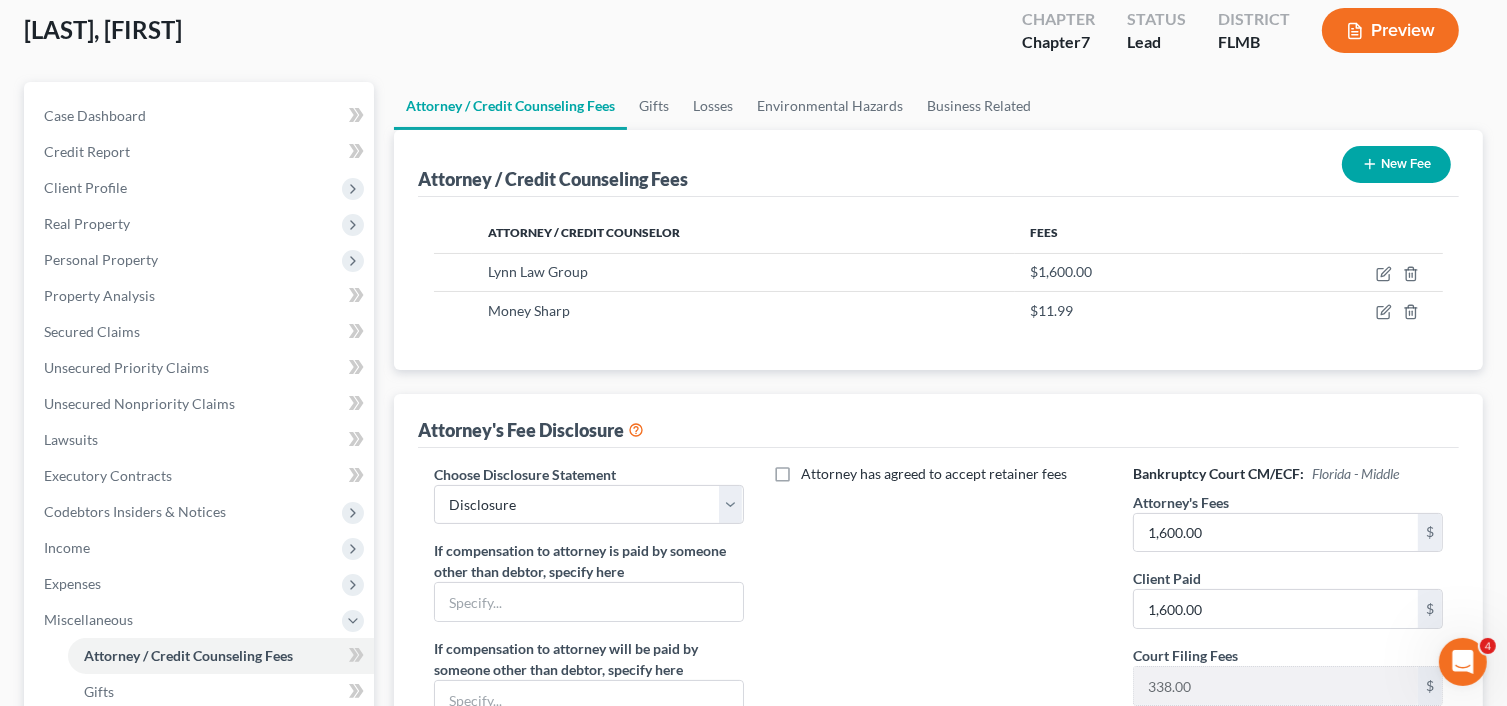 scroll, scrollTop: 300, scrollLeft: 0, axis: vertical 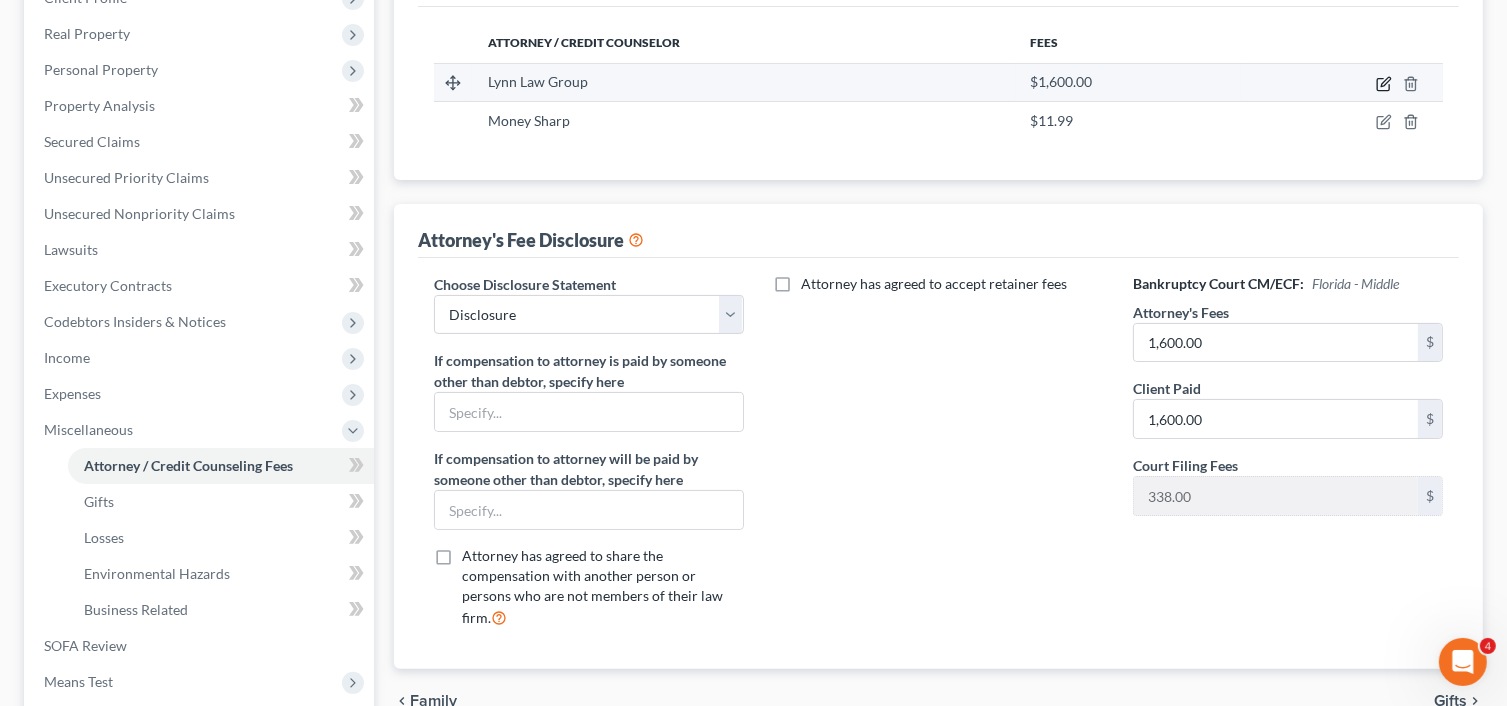 click 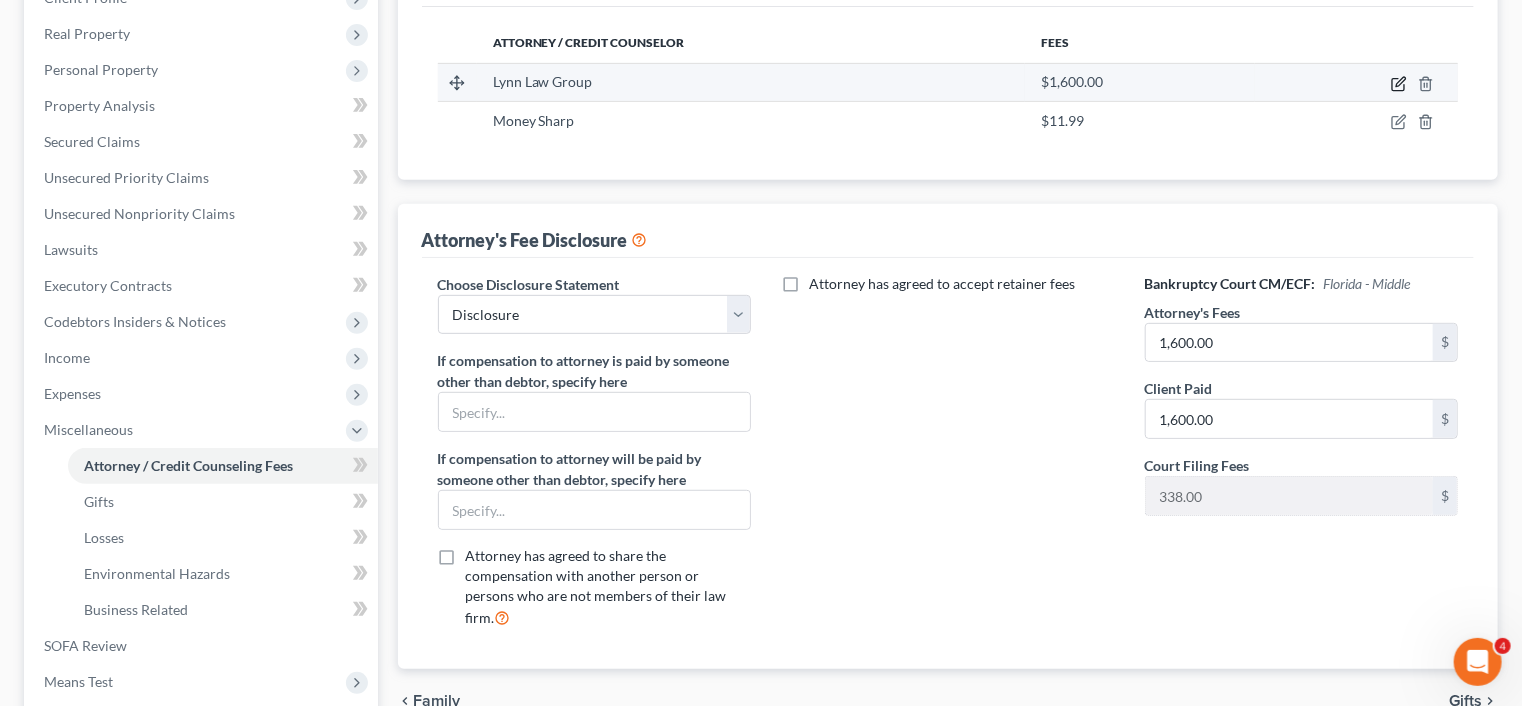 select on "9" 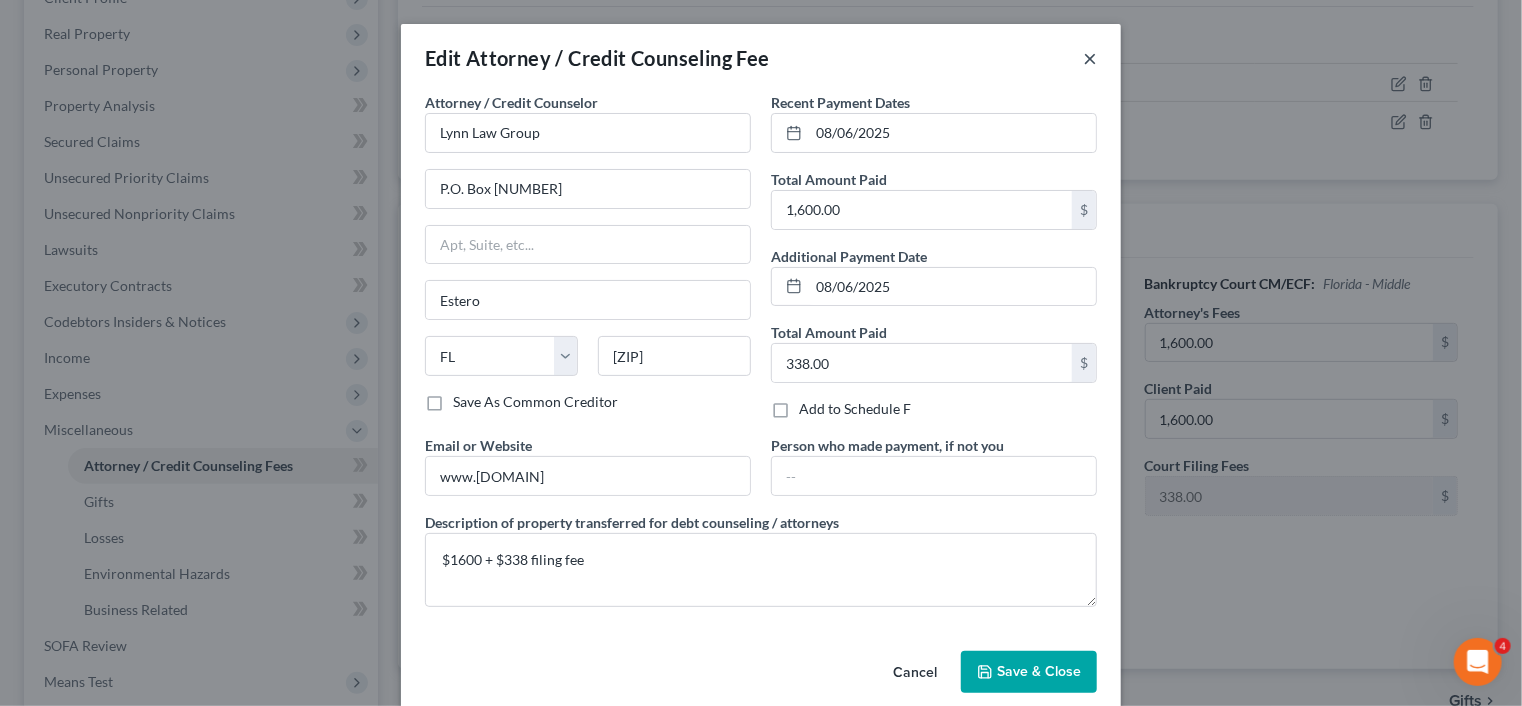 click on "×" at bounding box center (1090, 58) 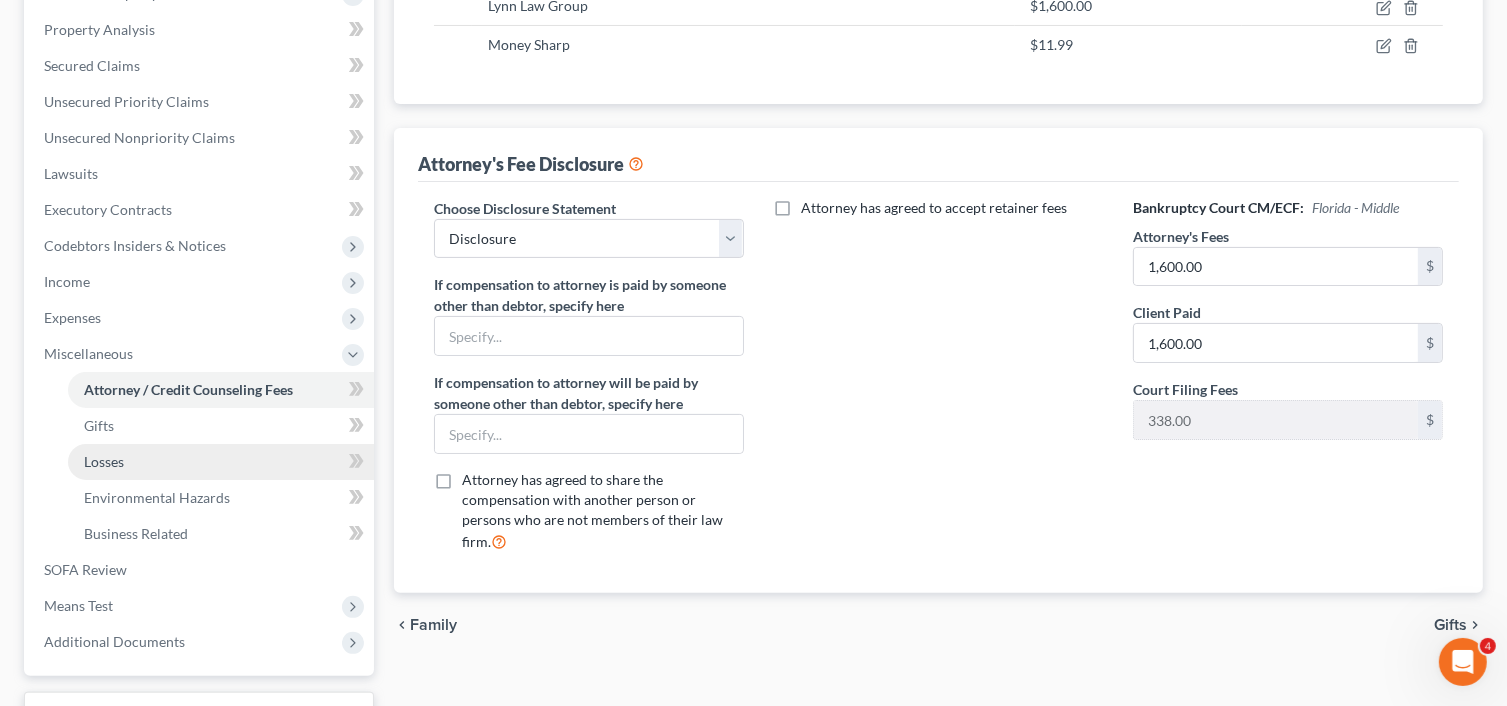 scroll, scrollTop: 500, scrollLeft: 0, axis: vertical 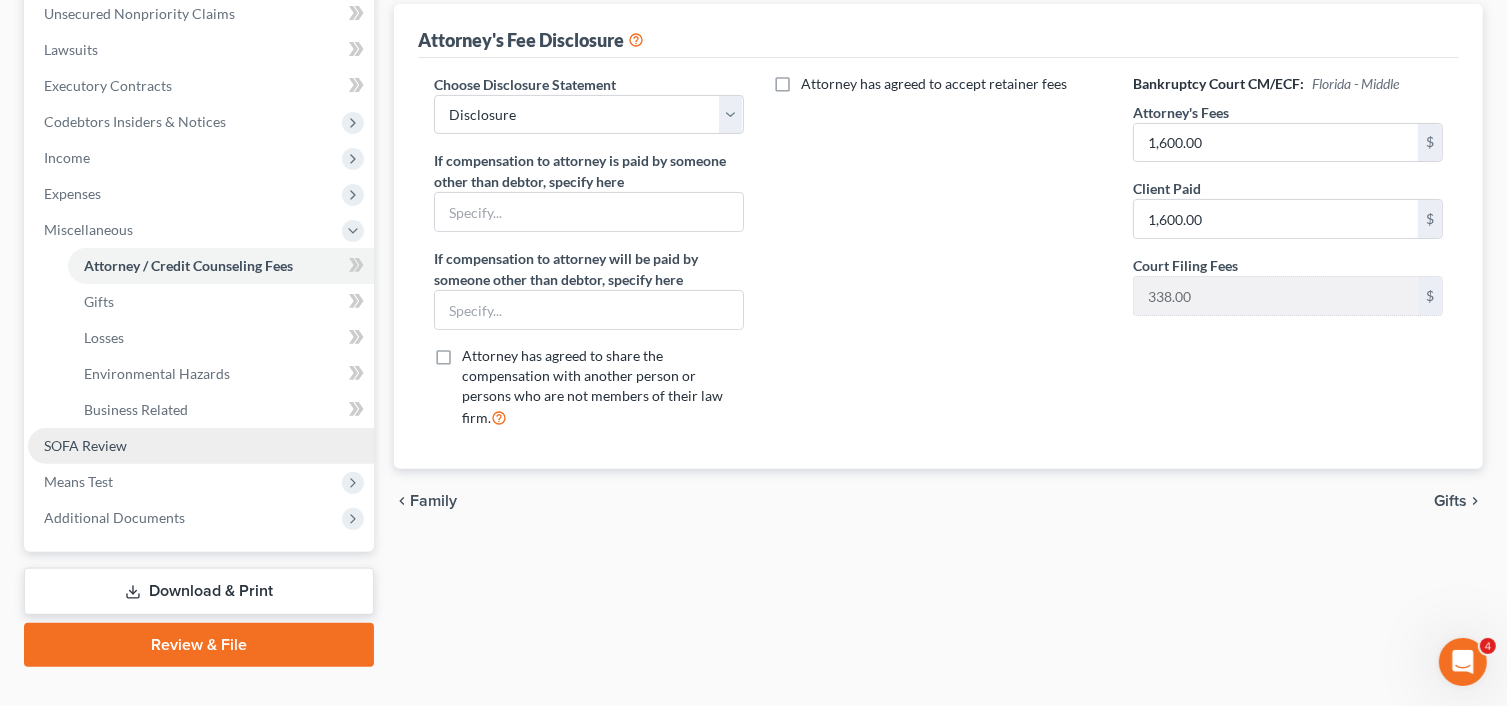 click on "SOFA Review" at bounding box center (85, 445) 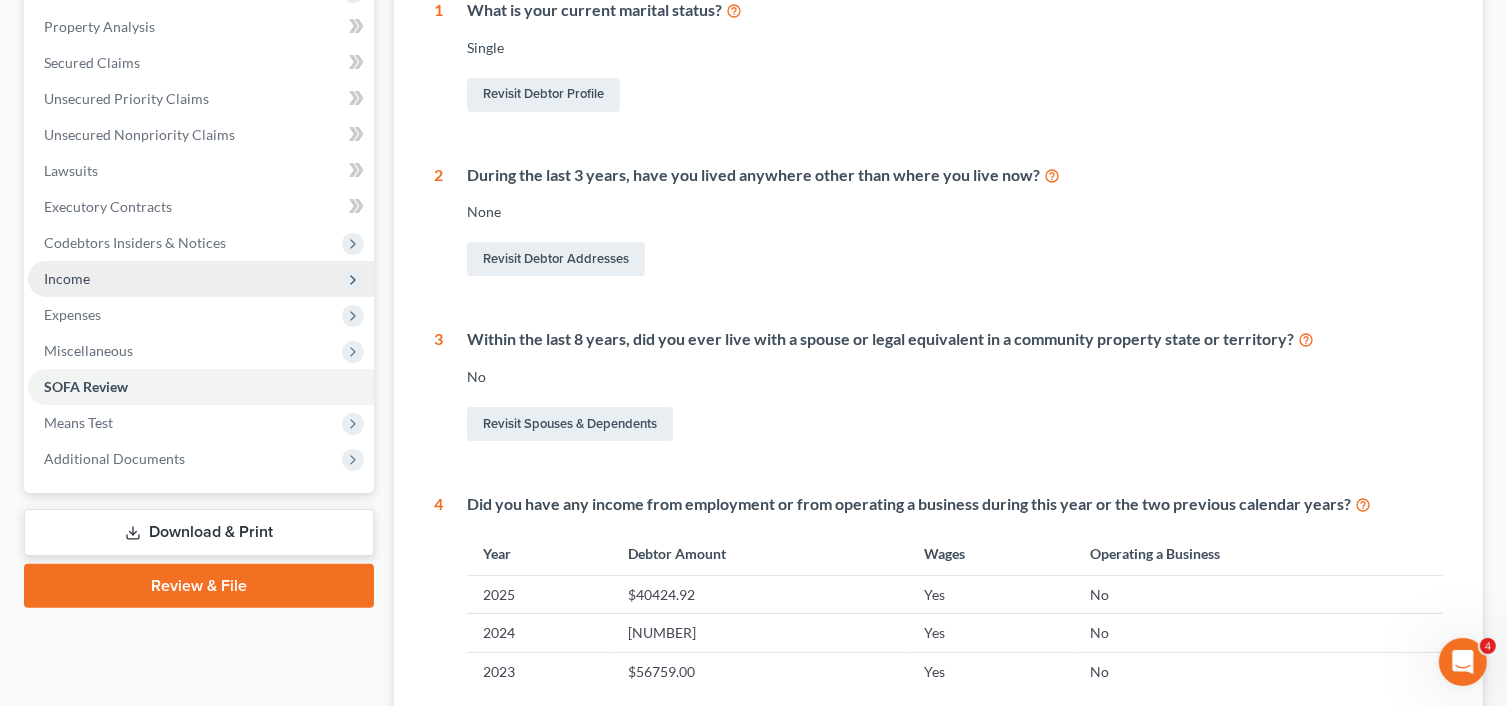 scroll, scrollTop: 300, scrollLeft: 0, axis: vertical 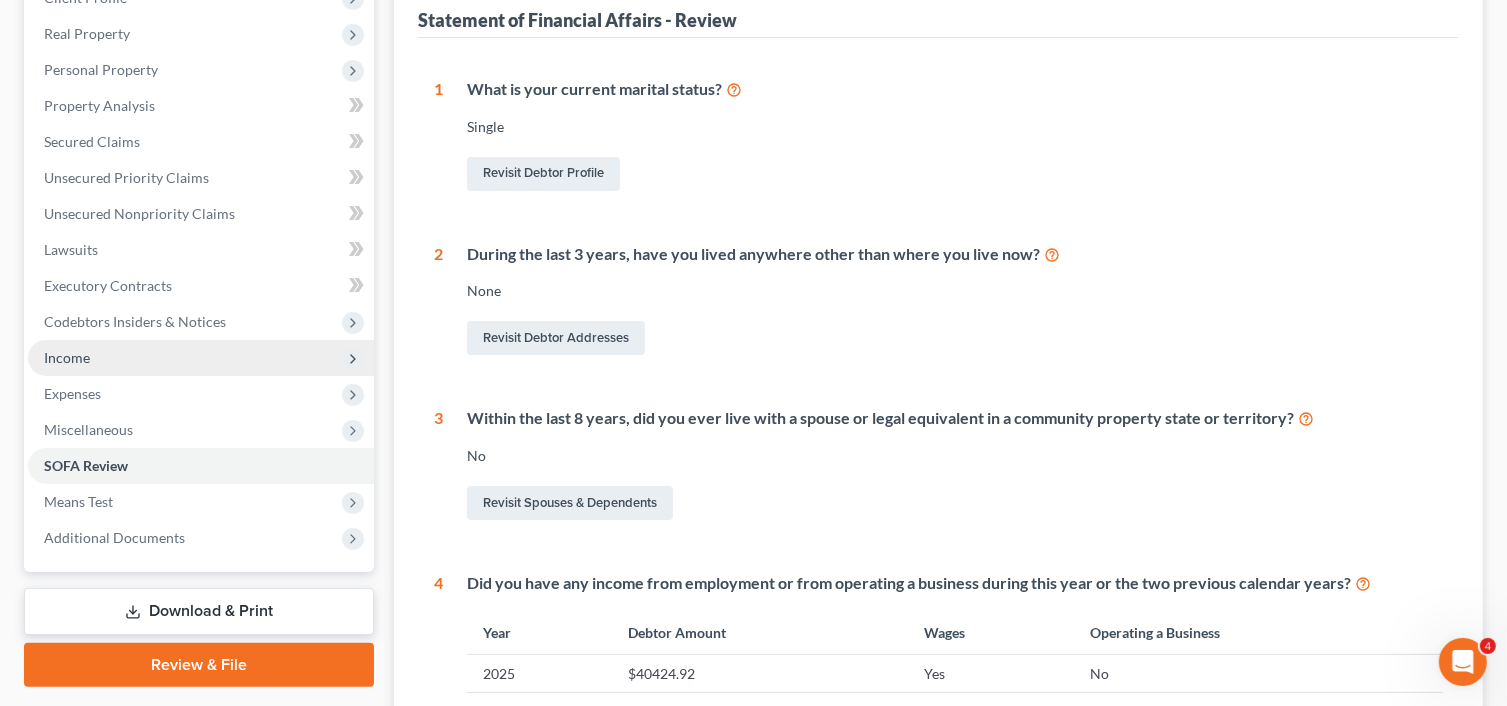 click on "Income" at bounding box center (201, 358) 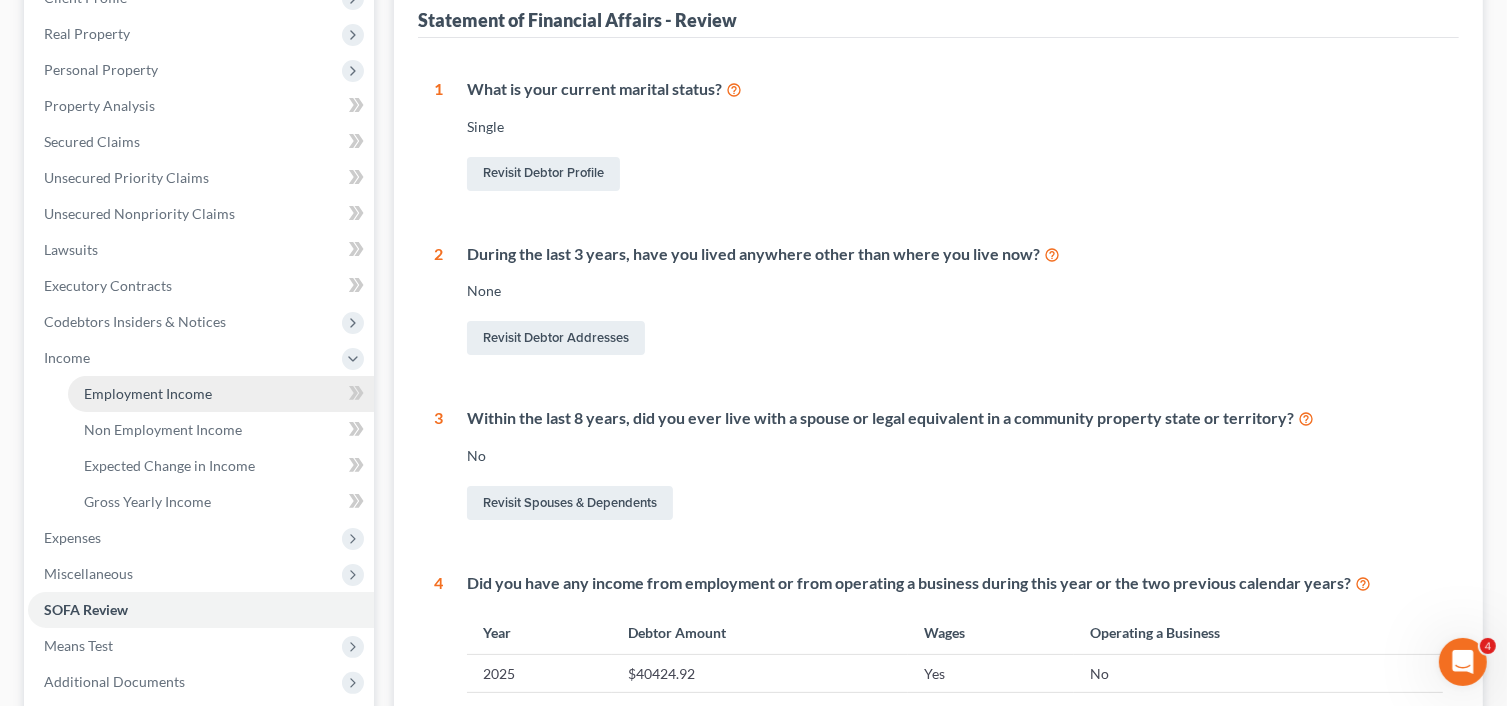click on "Employment Income" at bounding box center (221, 394) 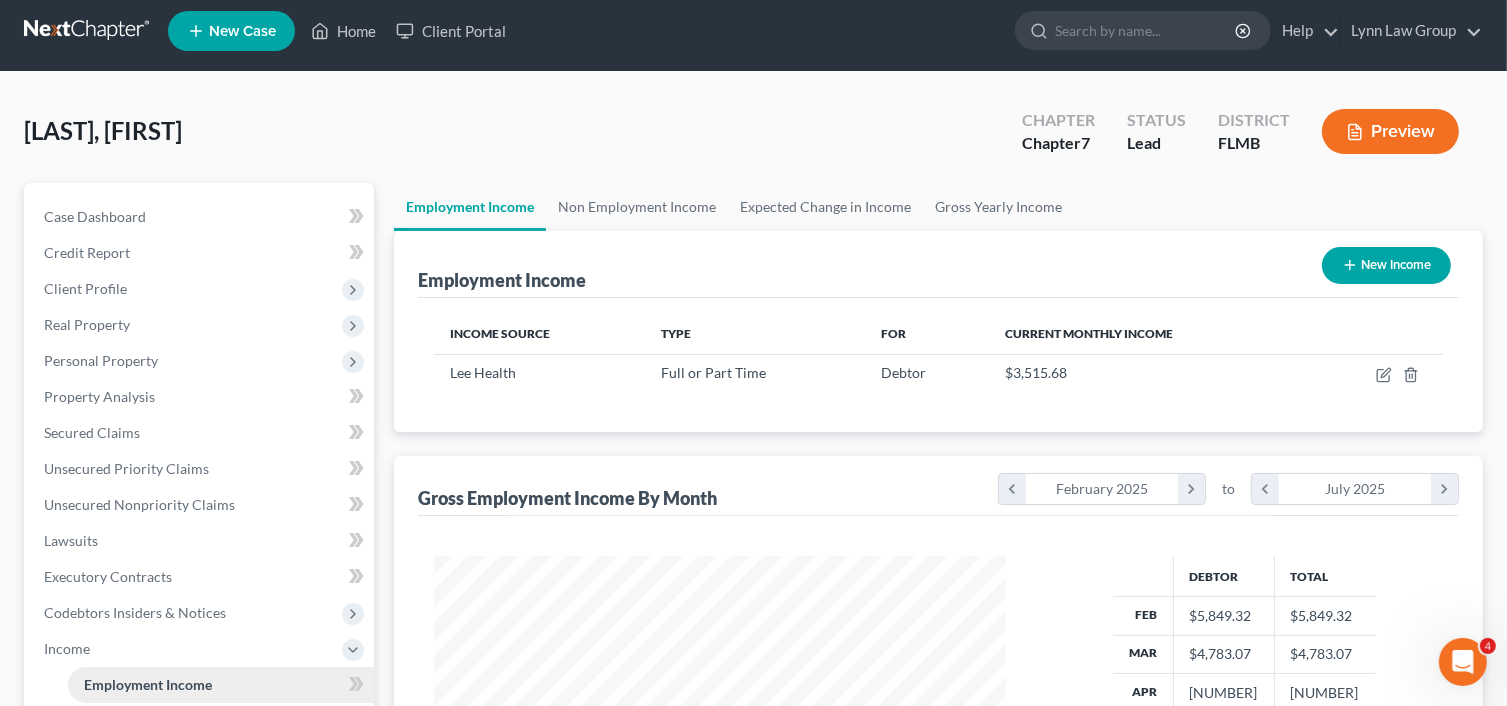 scroll, scrollTop: 0, scrollLeft: 0, axis: both 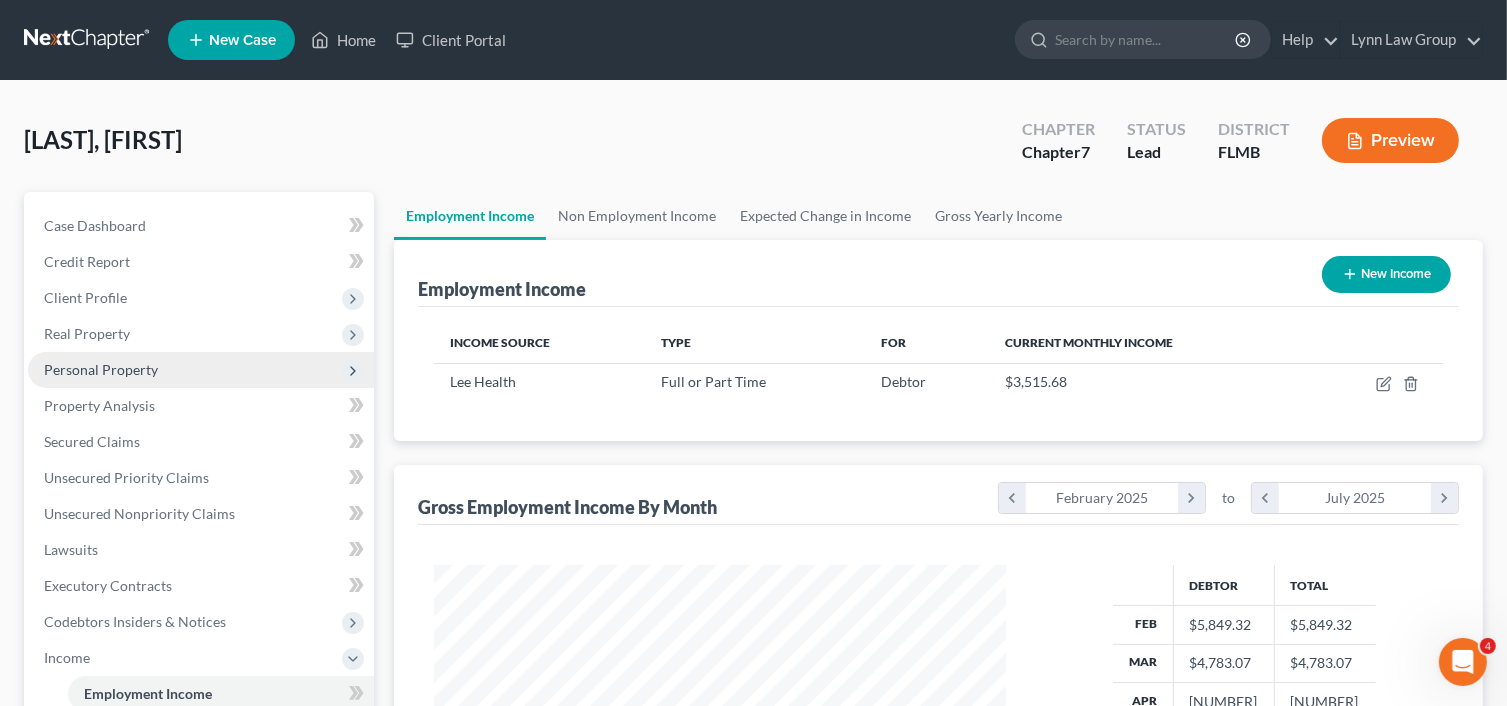 click on "Personal Property" at bounding box center (201, 370) 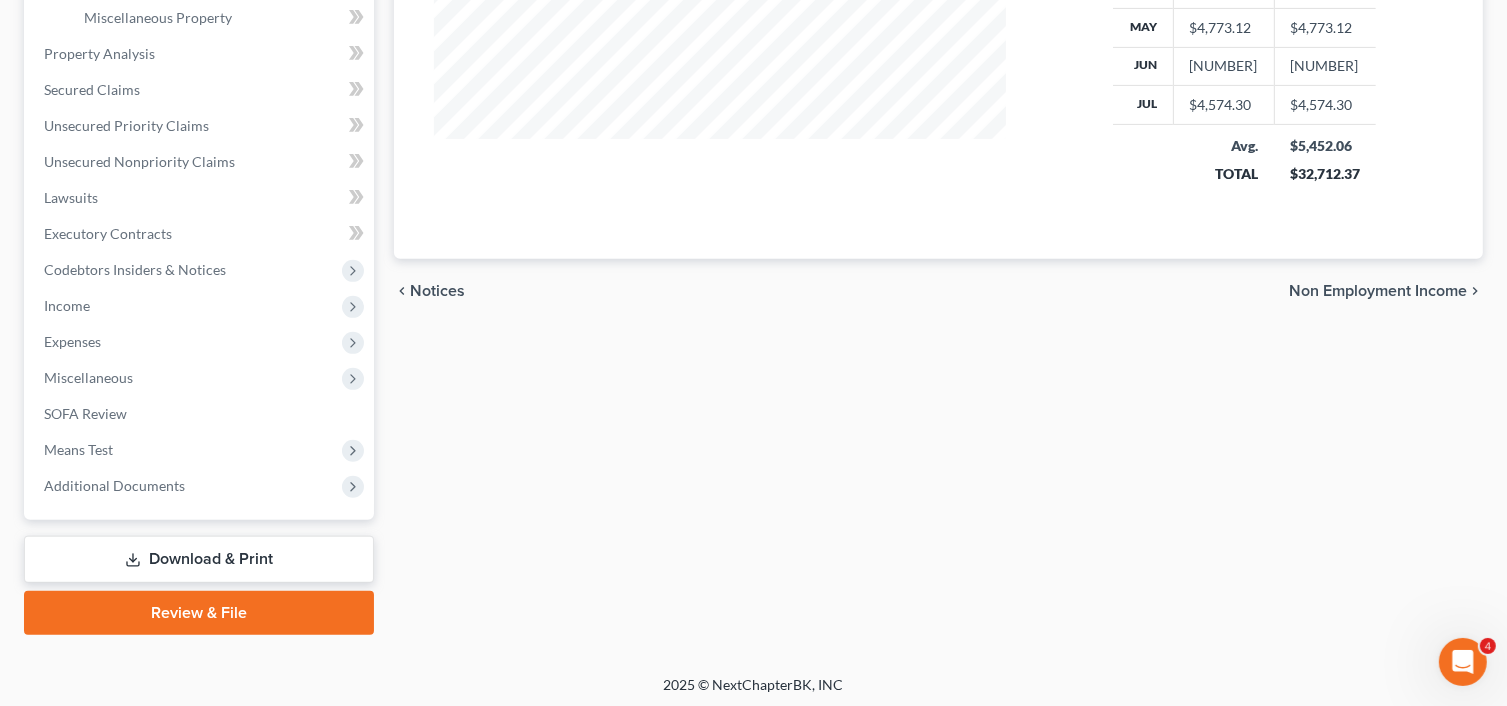 scroll, scrollTop: 715, scrollLeft: 0, axis: vertical 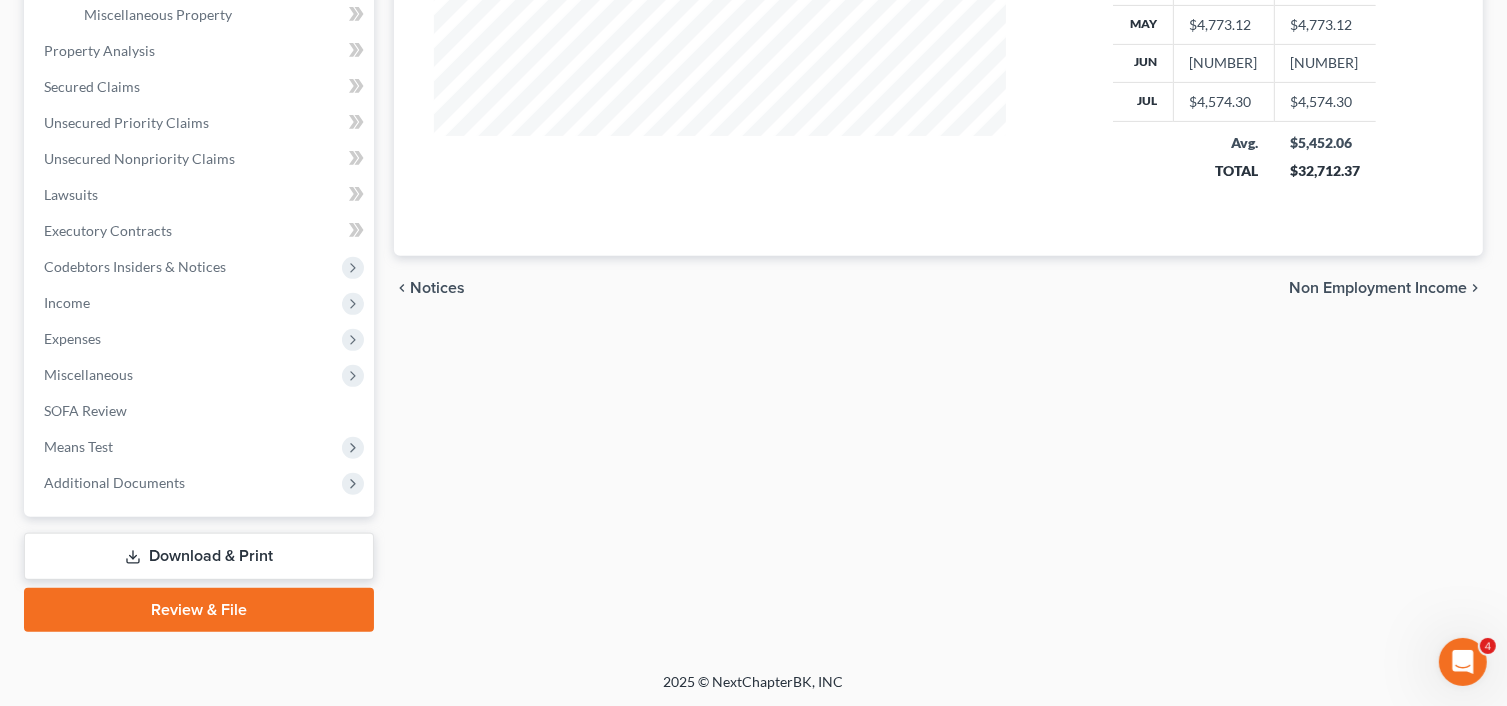click on "Download & Print" at bounding box center (199, 556) 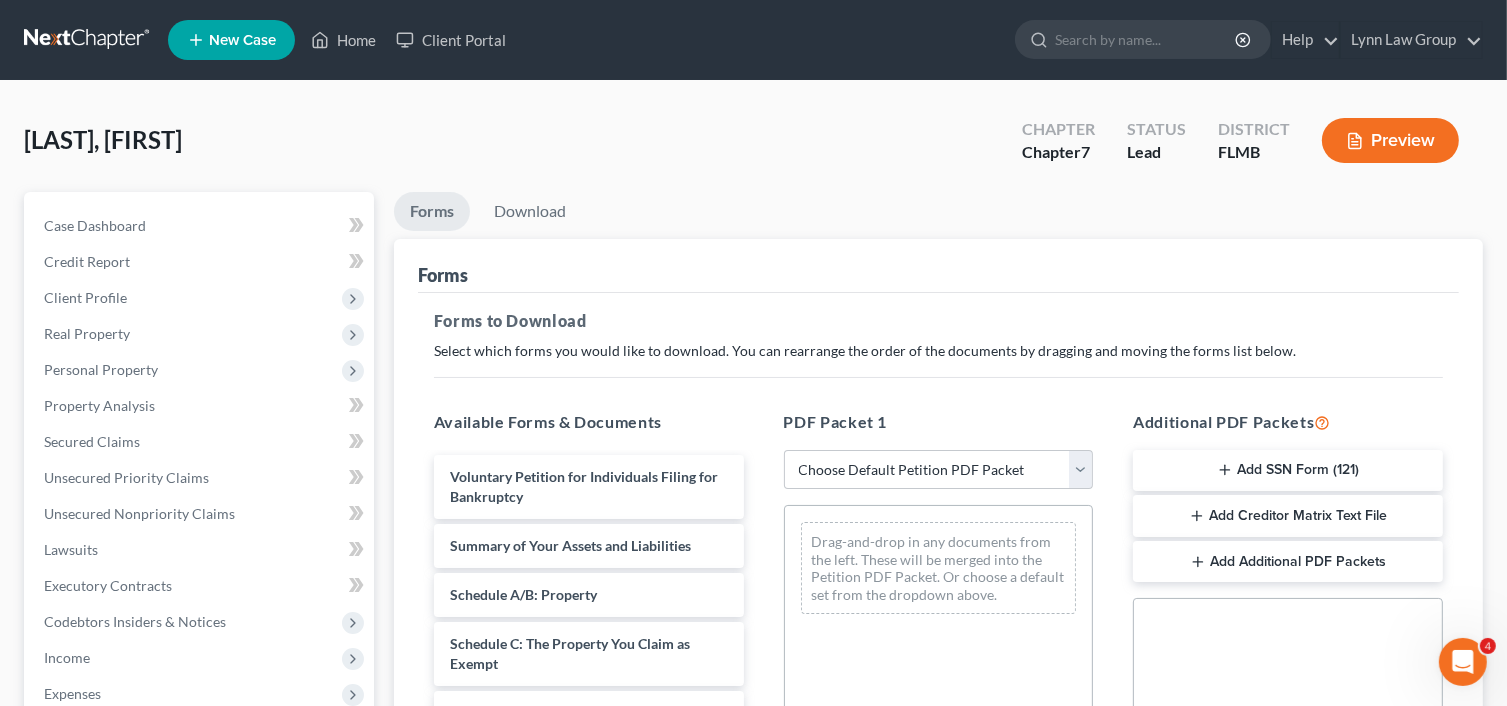 scroll, scrollTop: 0, scrollLeft: 0, axis: both 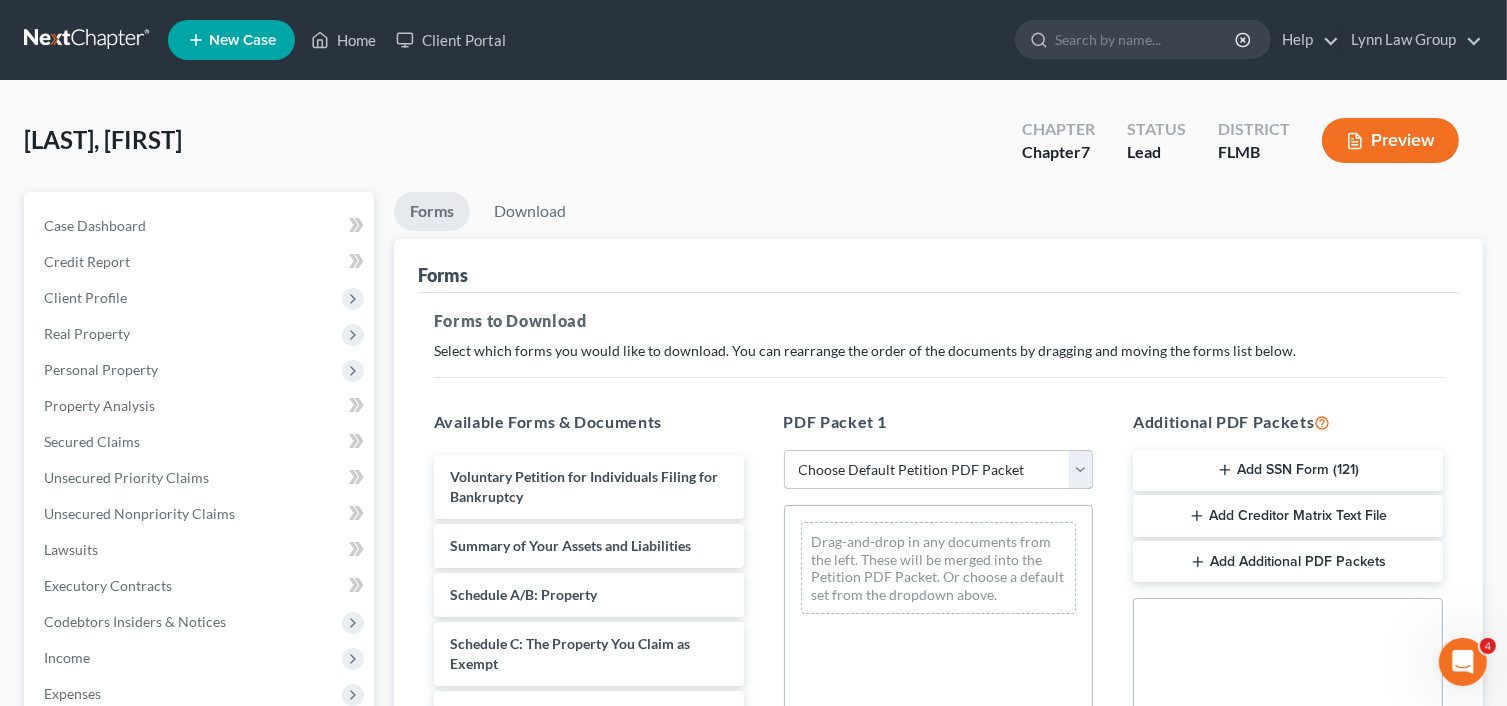 click on "Choose Default Petition PDF Packet Complete Bankruptcy Petition (all forms and schedules) Emergency Filing Forms (Petition and Creditor List Only) Amended Forms Signature Pages Only" at bounding box center [939, 470] 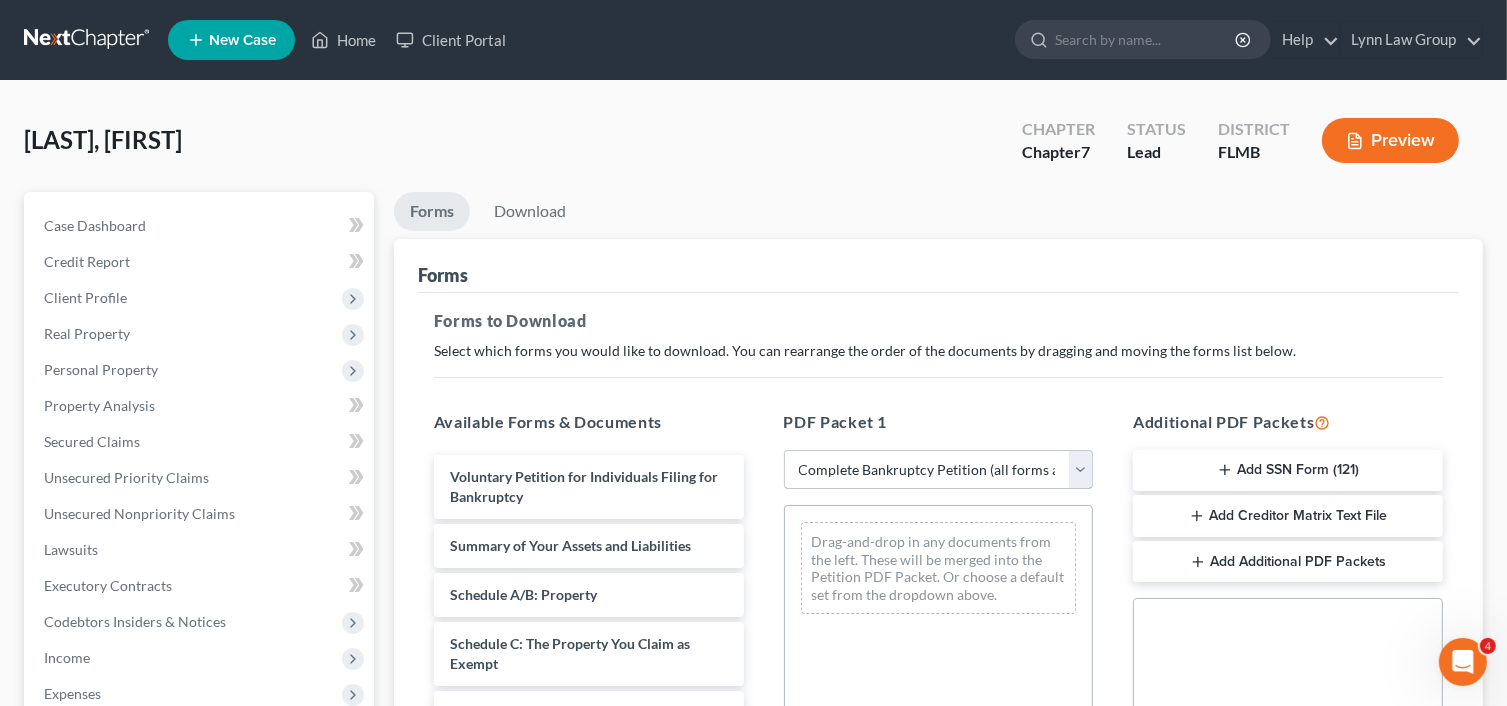click on "Choose Default Petition PDF Packet Complete Bankruptcy Petition (all forms and schedules) Emergency Filing Forms (Petition and Creditor List Only) Amended Forms Signature Pages Only" at bounding box center [939, 470] 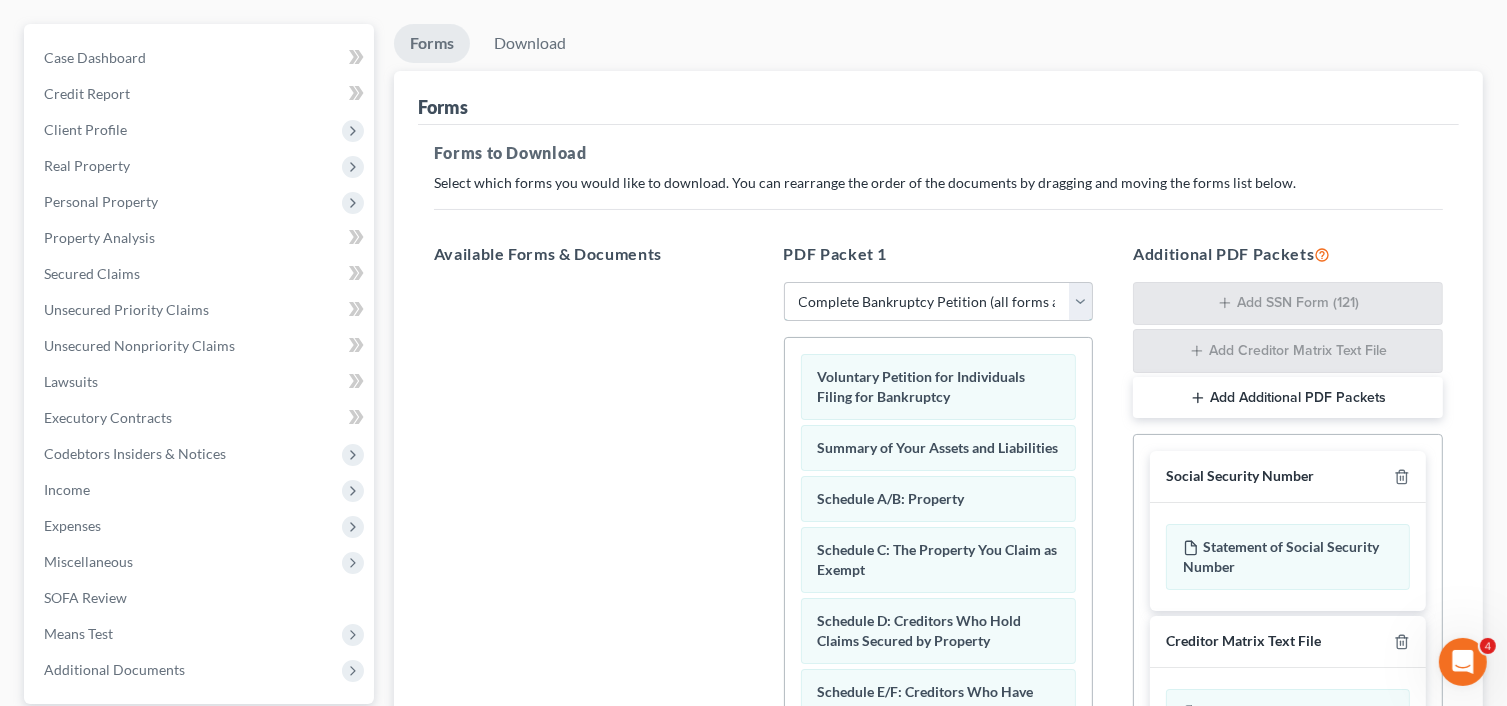 scroll, scrollTop: 0, scrollLeft: 0, axis: both 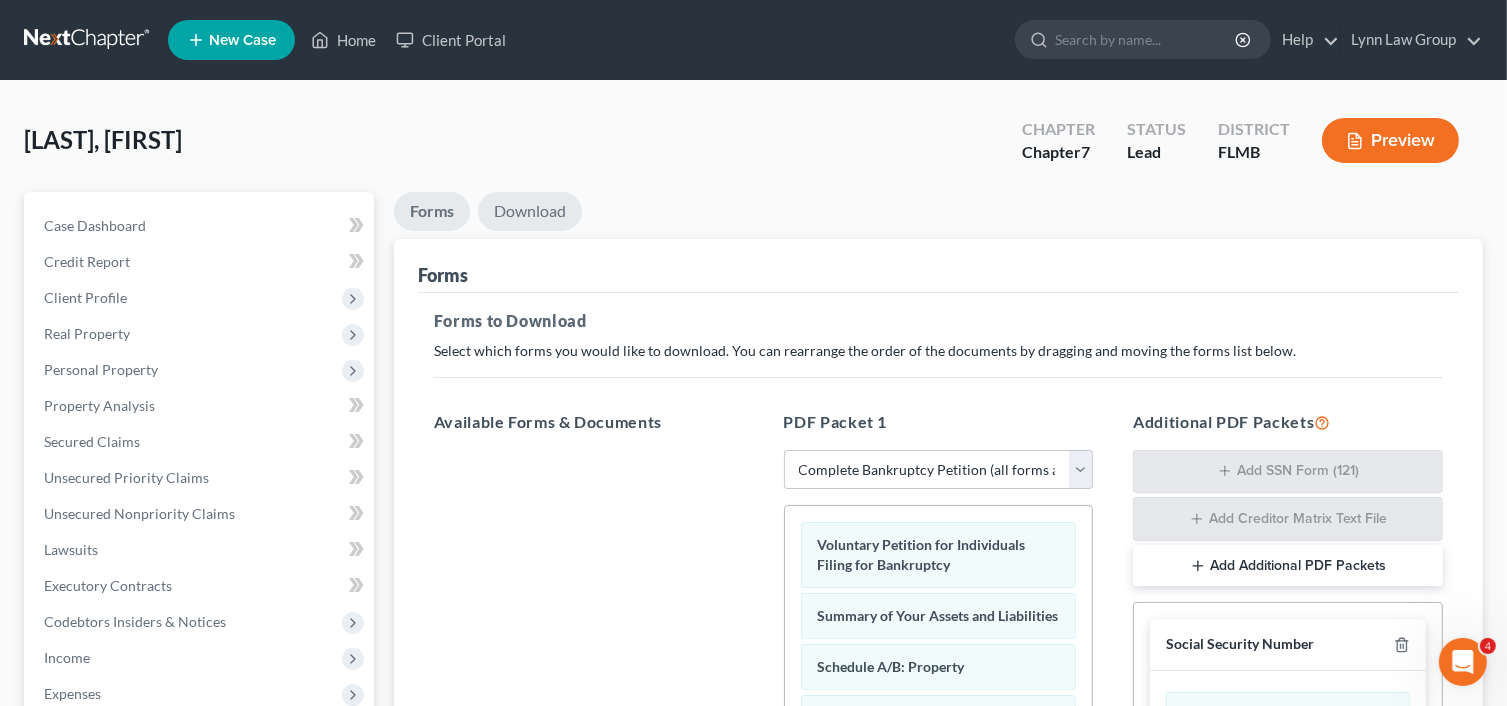 click on "Download" at bounding box center (530, 211) 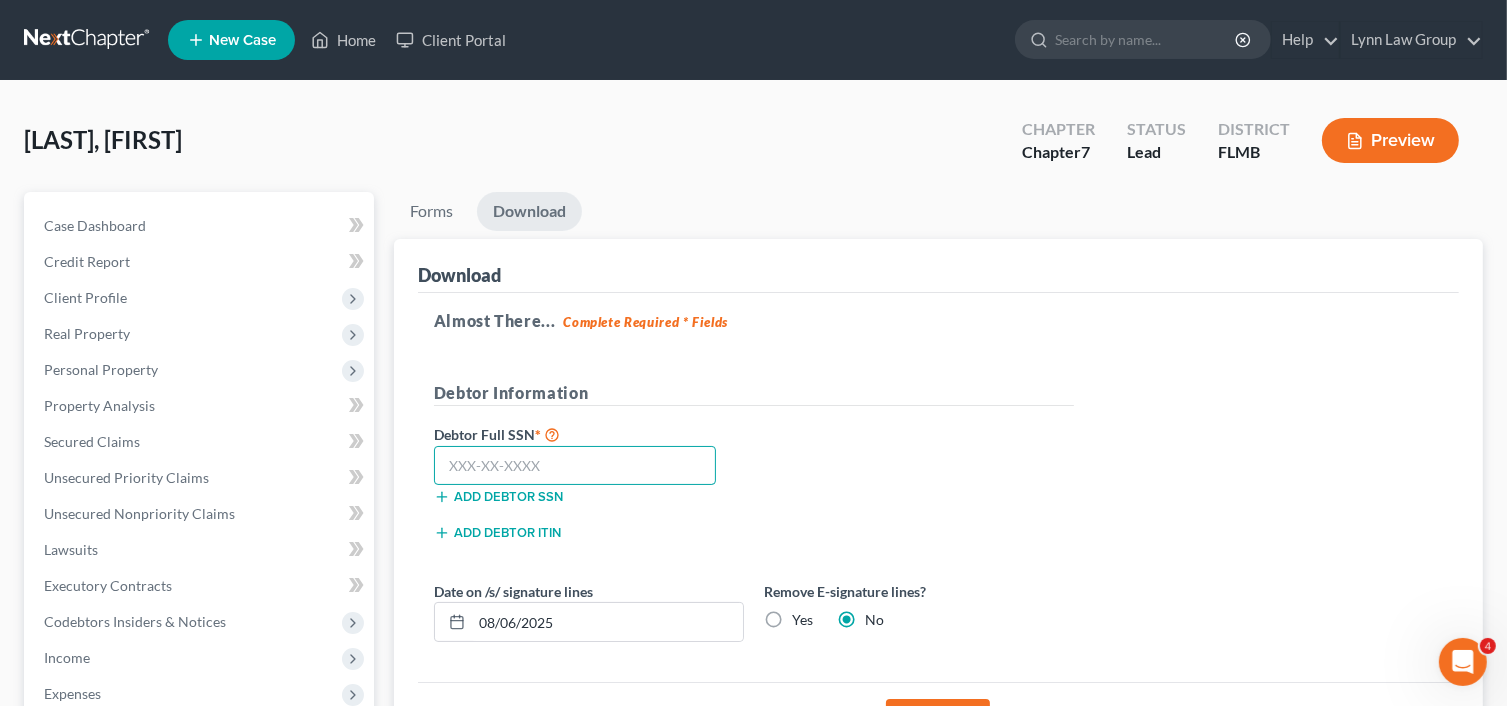 click at bounding box center [575, 466] 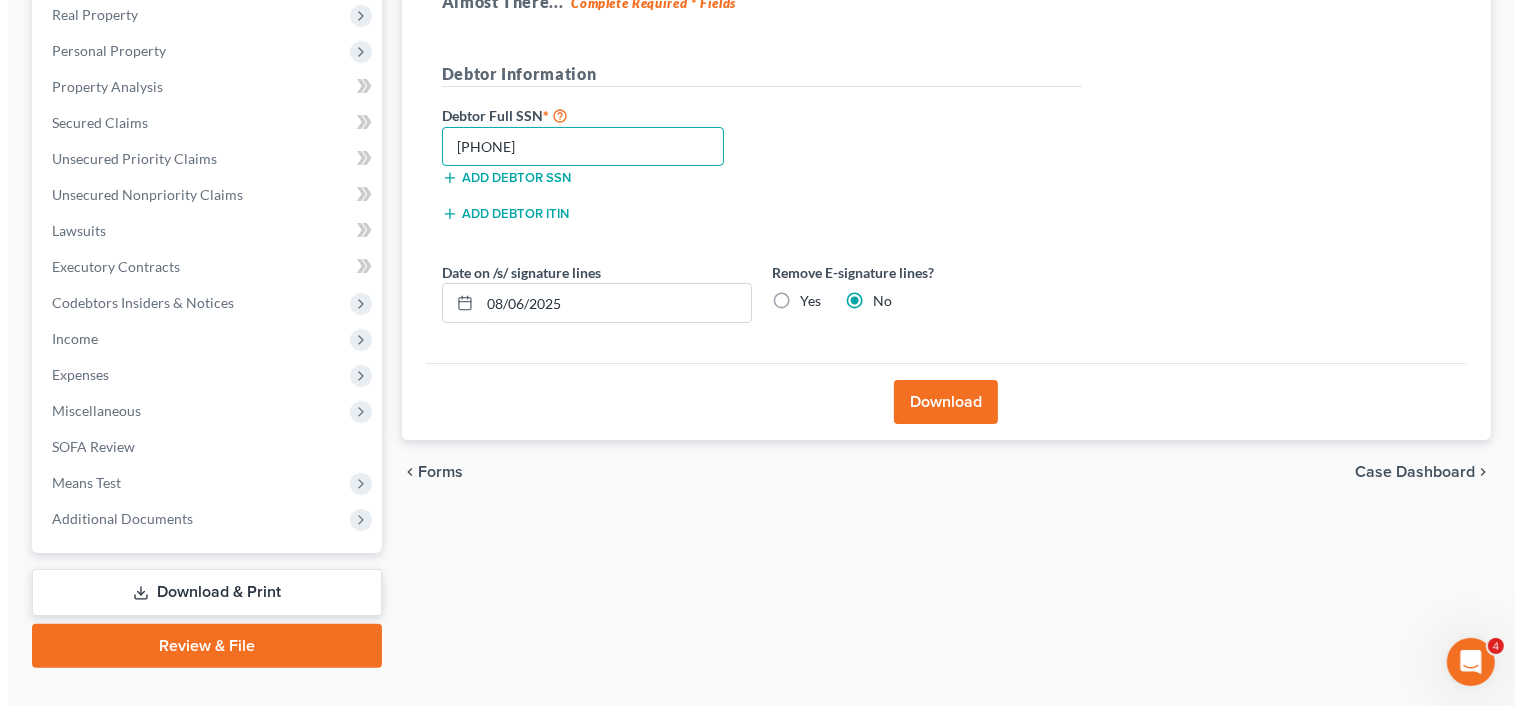 scroll, scrollTop: 355, scrollLeft: 0, axis: vertical 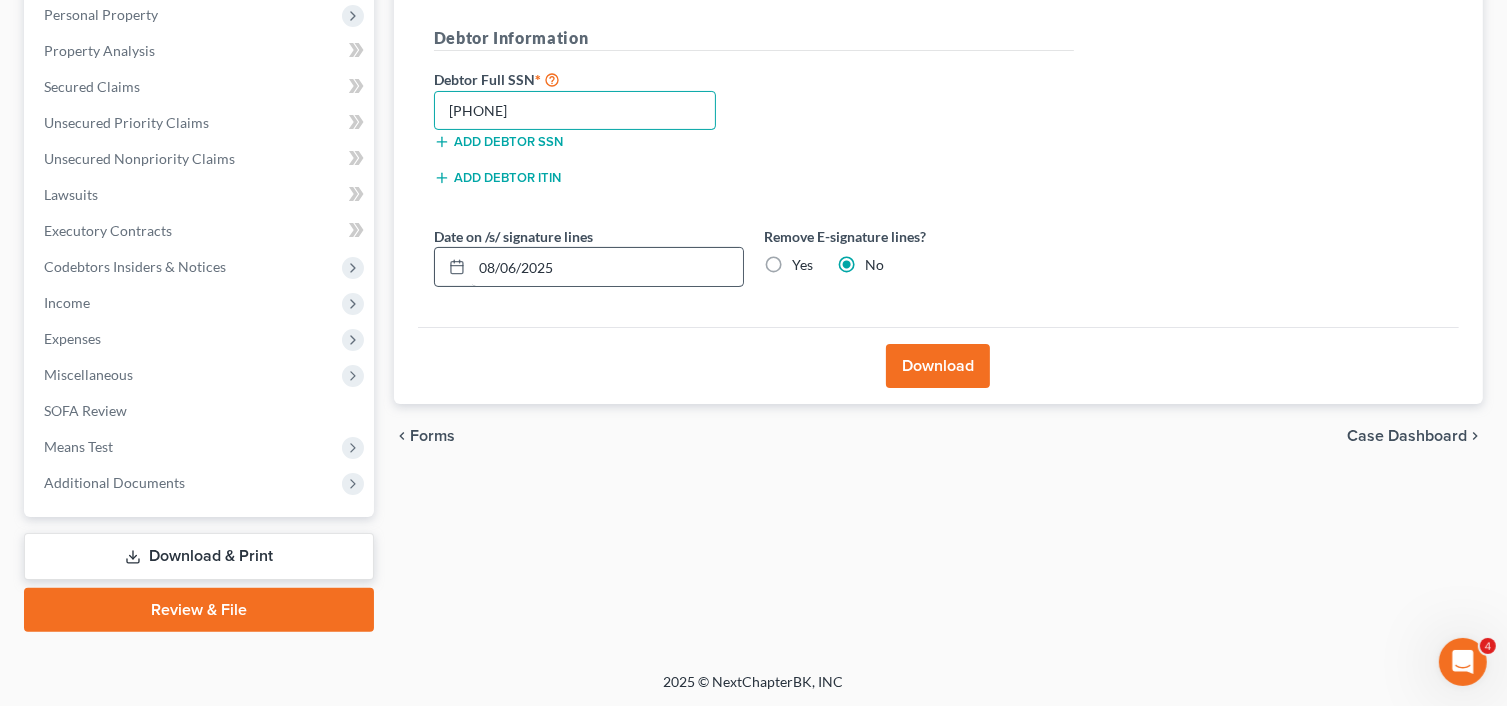 type on "[PHONE]" 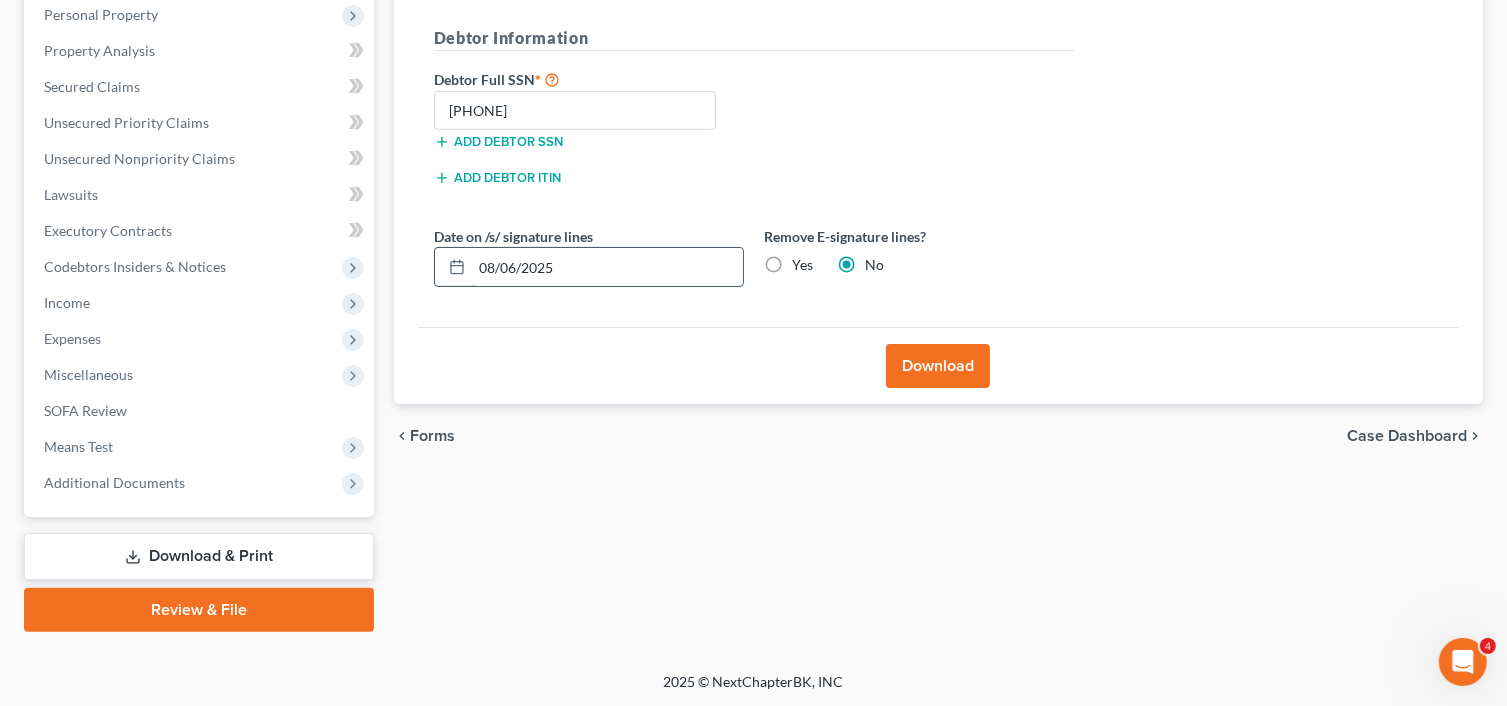 click on "08/06/2025" at bounding box center [607, 267] 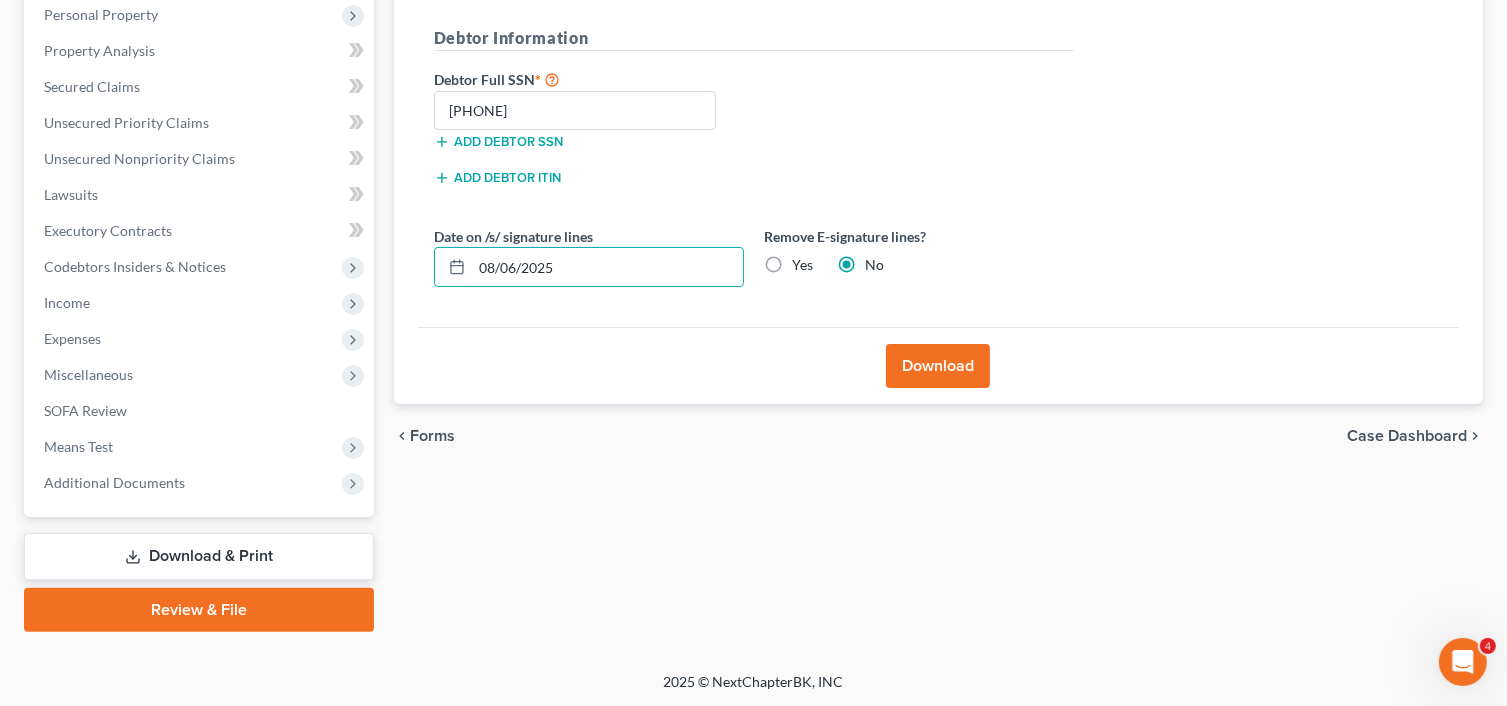 click on "Yes" at bounding box center (802, 265) 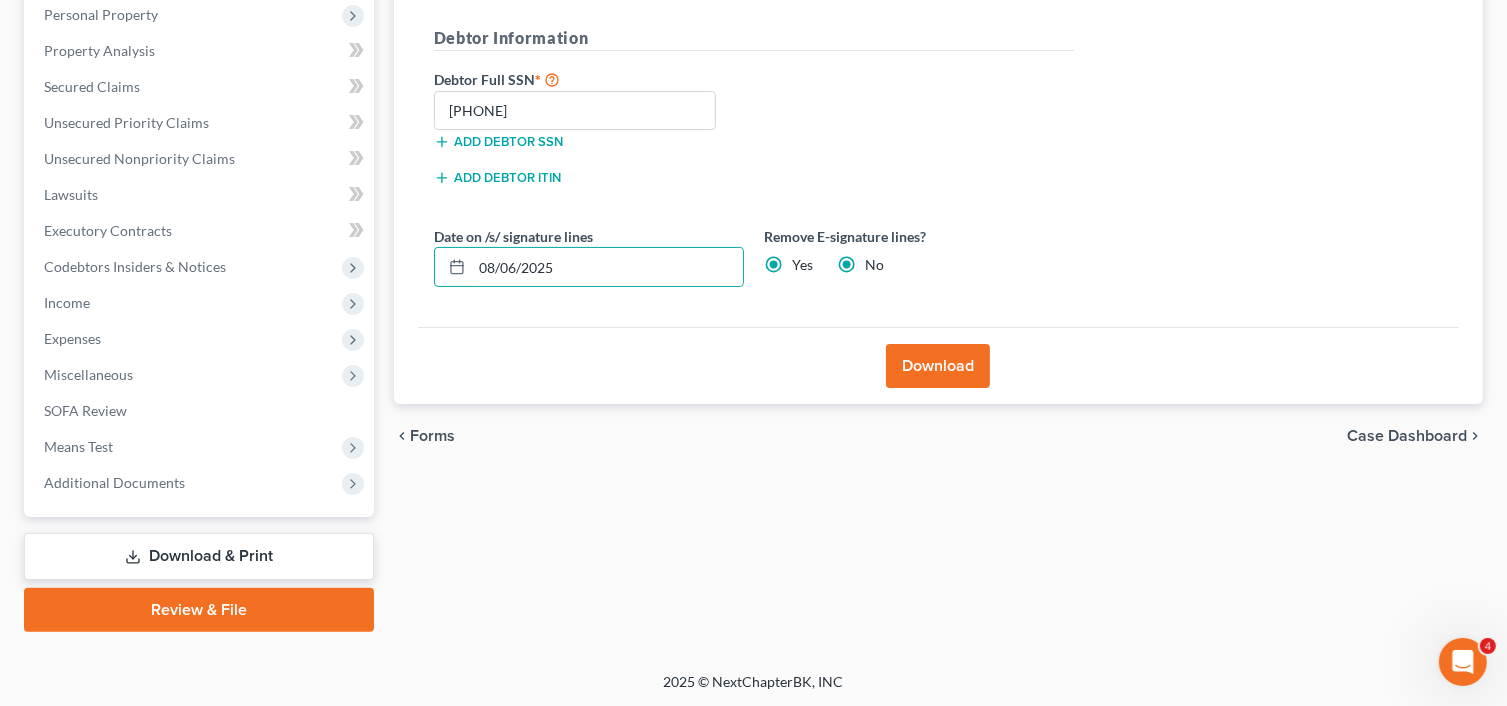 radio on "false" 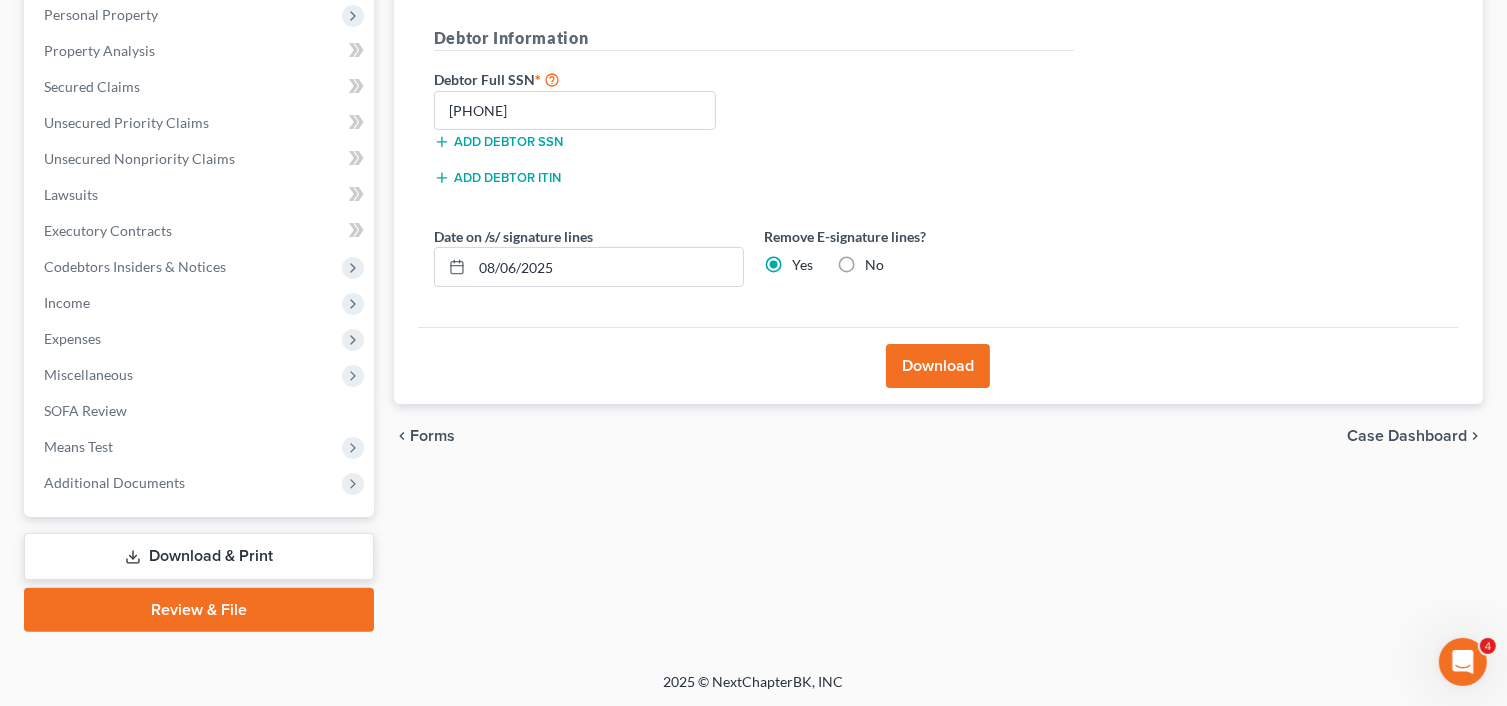 click on "Download" at bounding box center [938, 366] 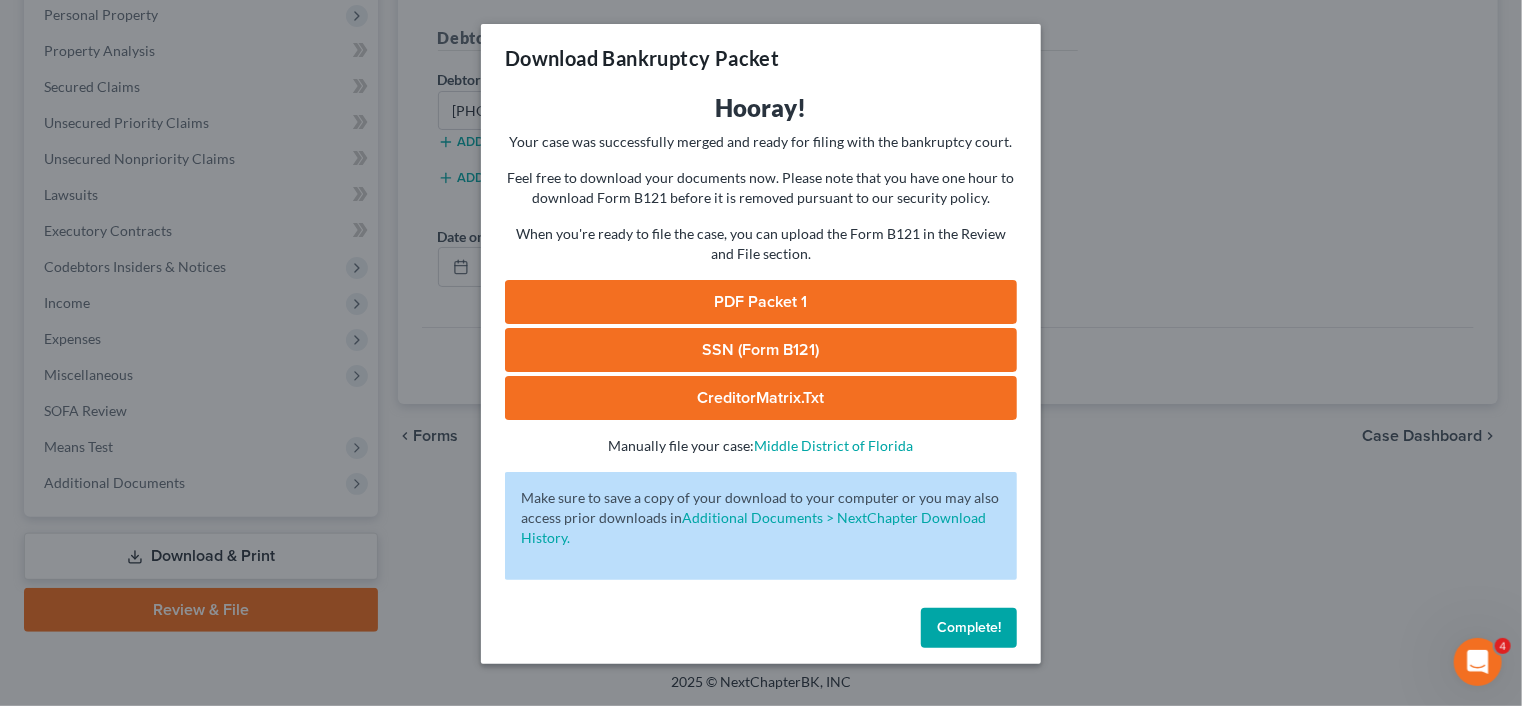 click on "PDF Packet 1" at bounding box center [761, 302] 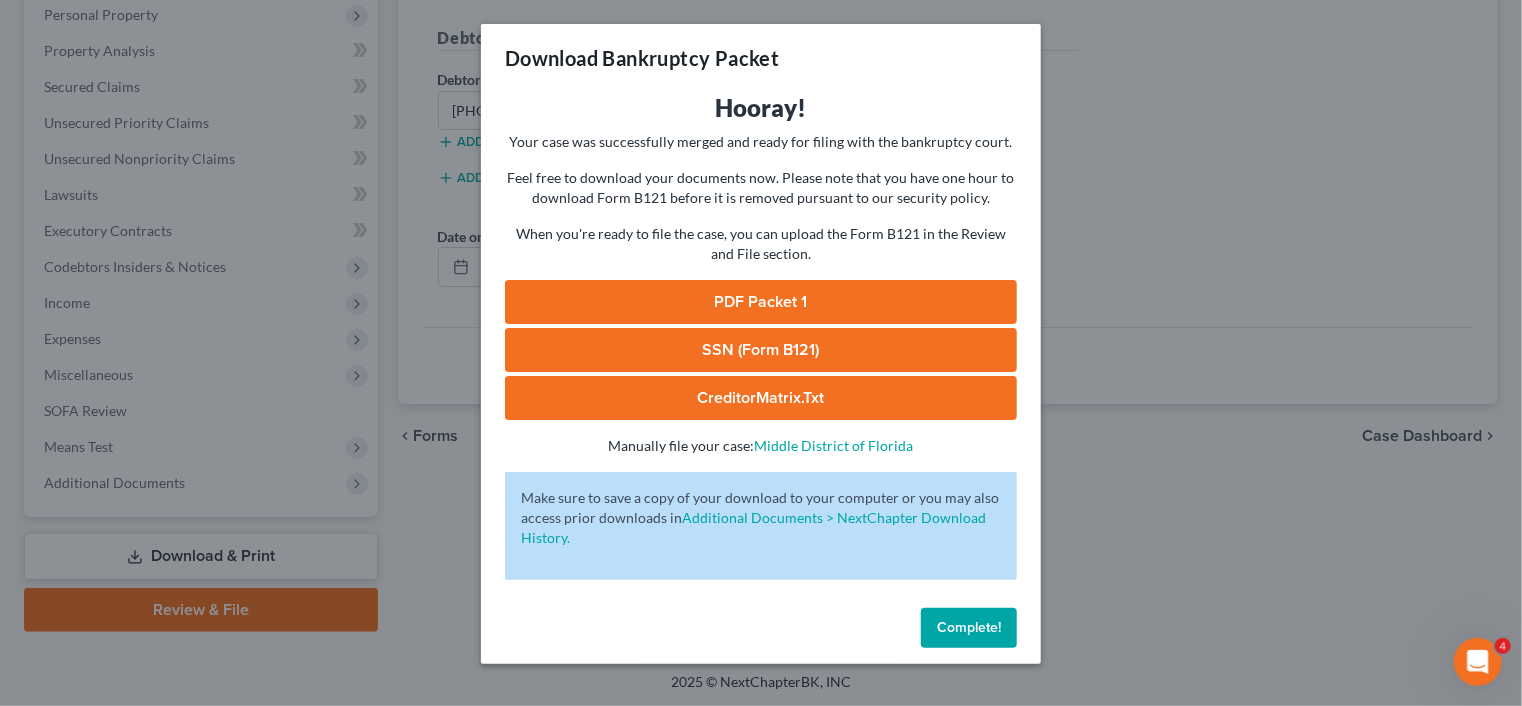 click on "SSN (Form B121)" at bounding box center [761, 350] 